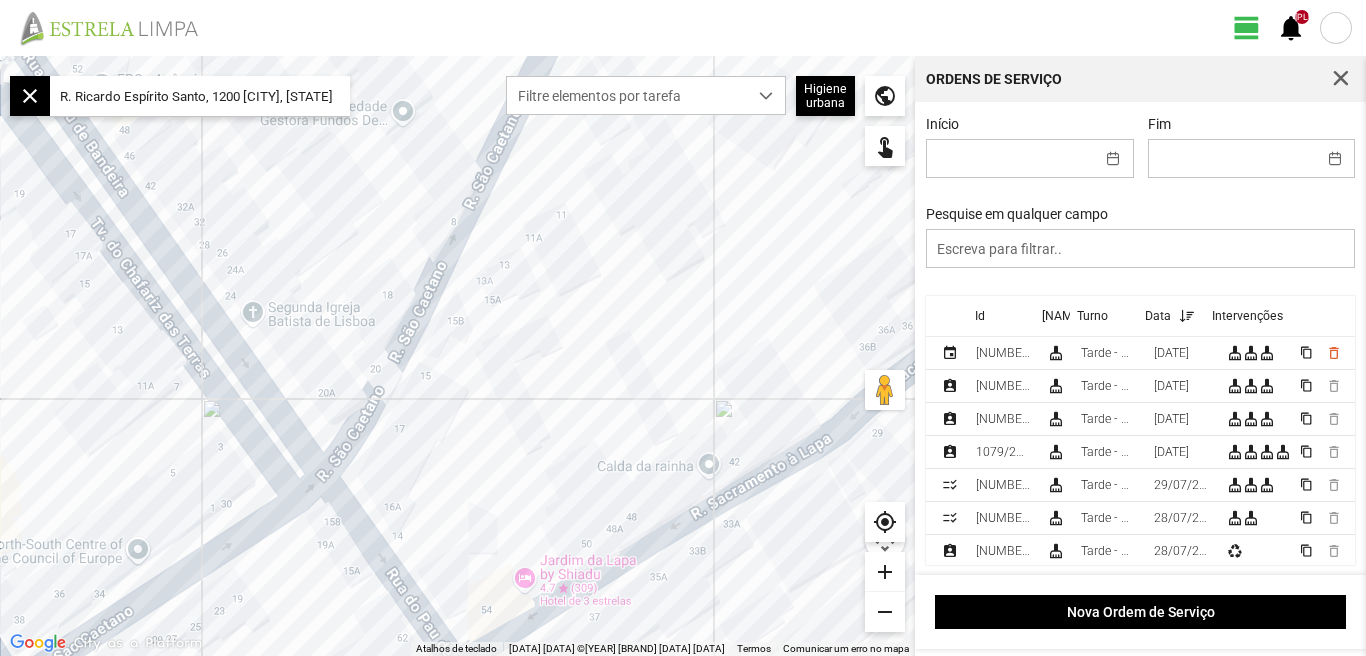 scroll, scrollTop: 0, scrollLeft: 0, axis: both 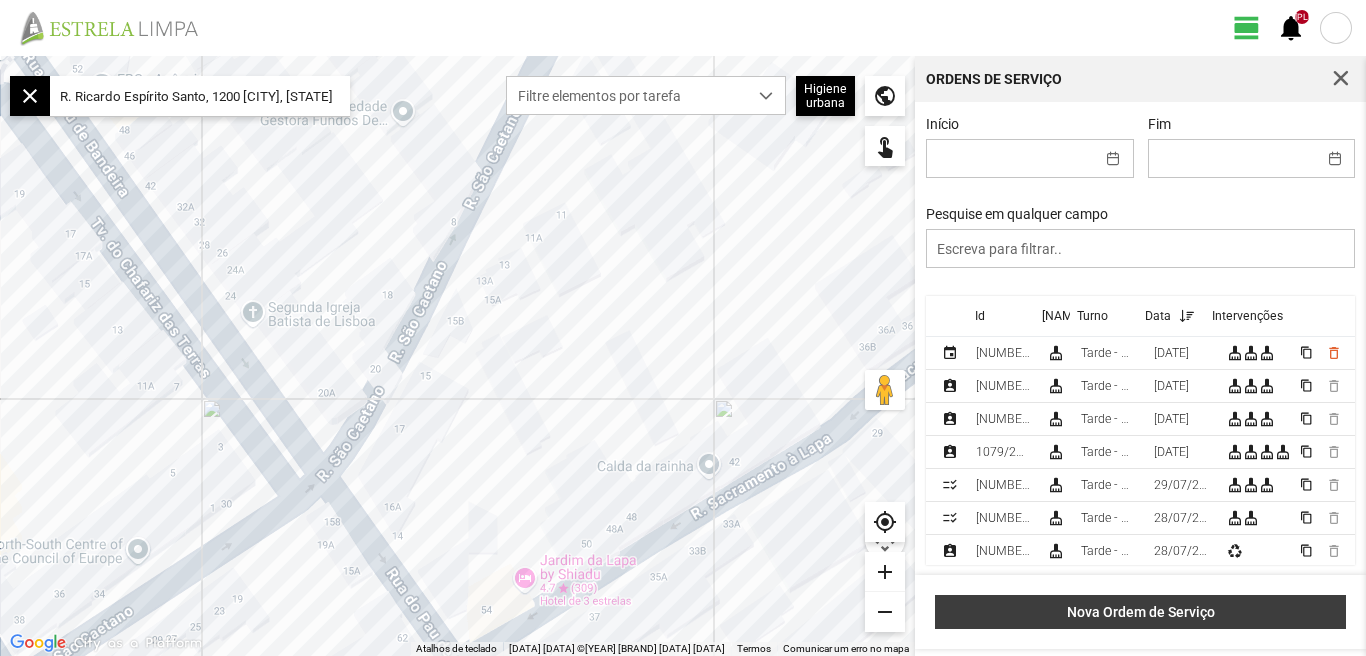 click on "Nova Ordem de Serviço" at bounding box center (1141, 612) 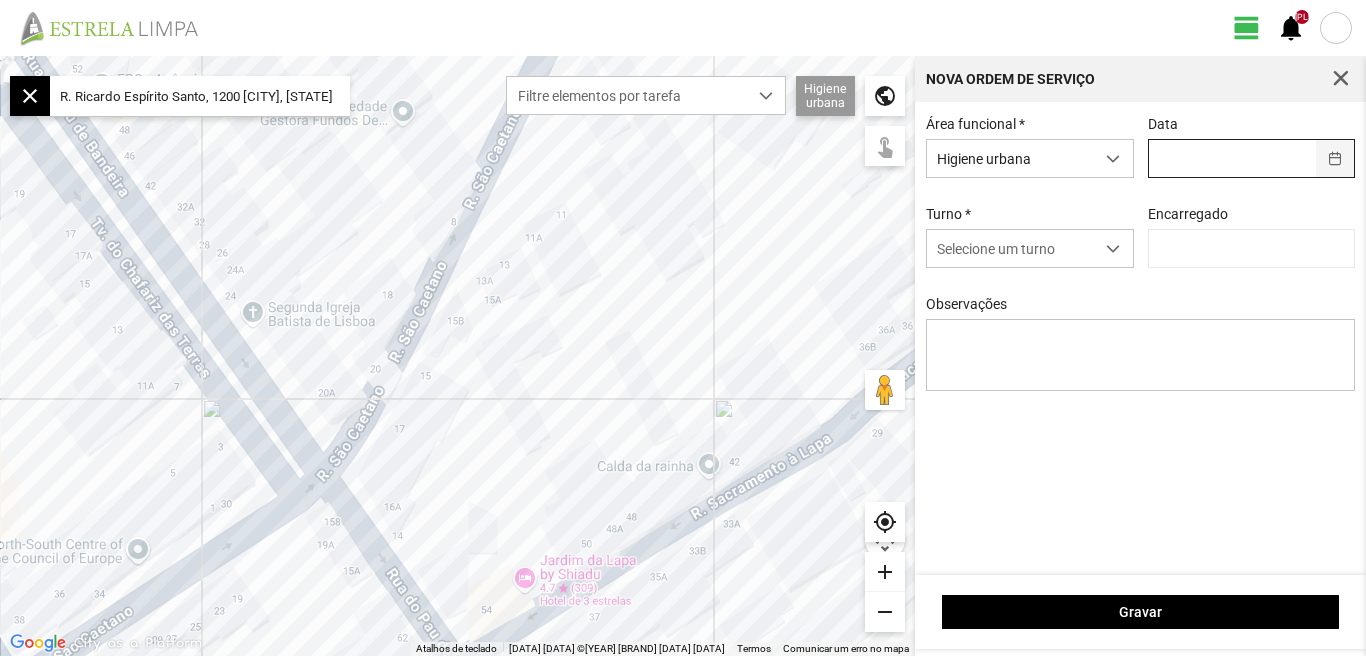 click at bounding box center (1335, 158) 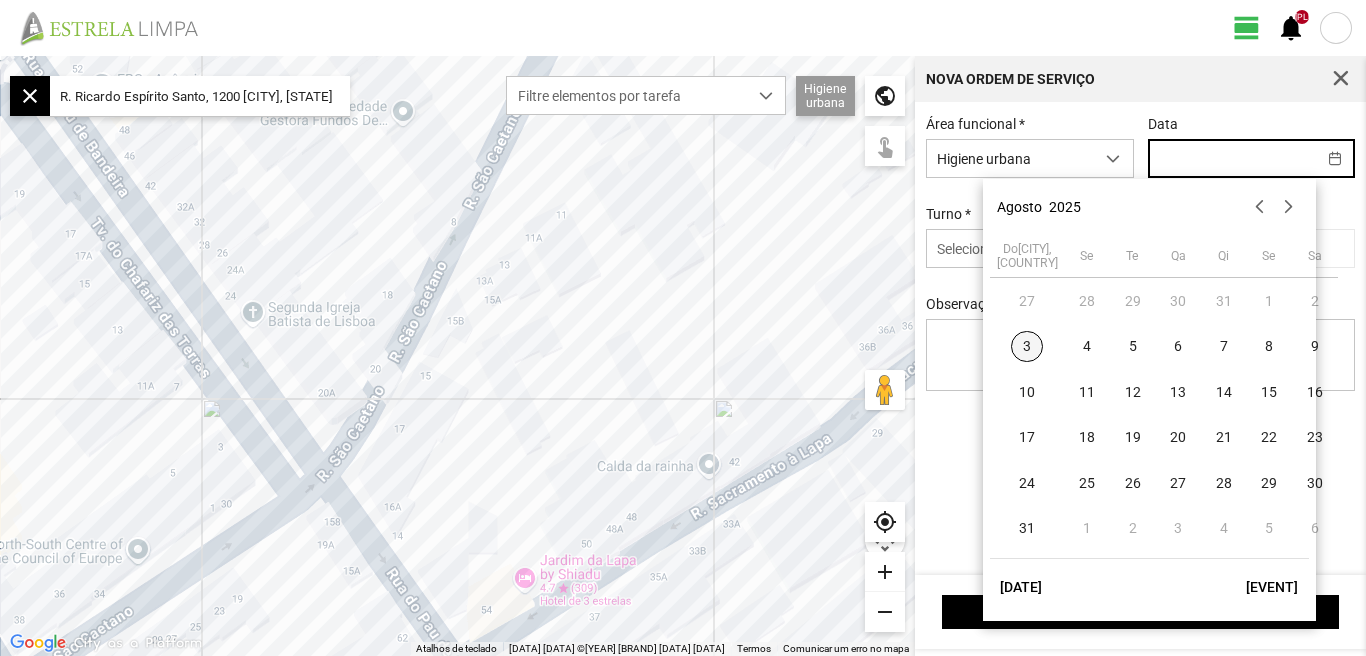 click on "3" at bounding box center [1027, 347] 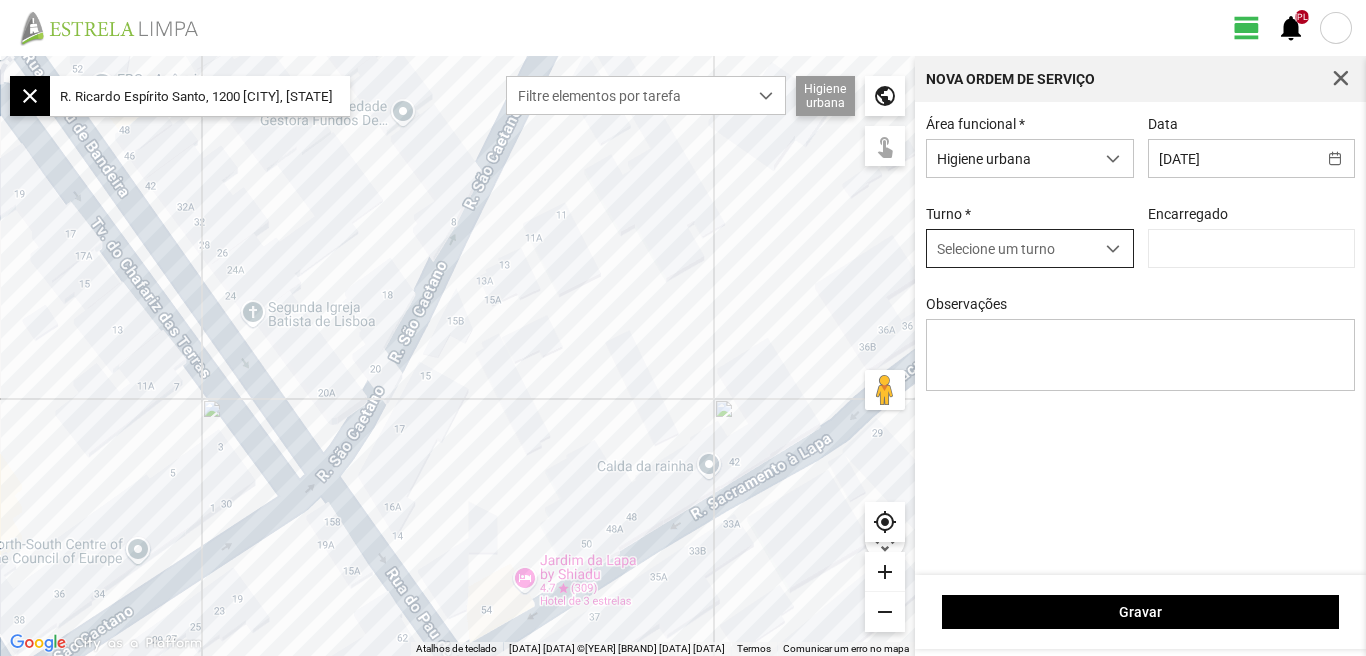 click at bounding box center [1113, 249] 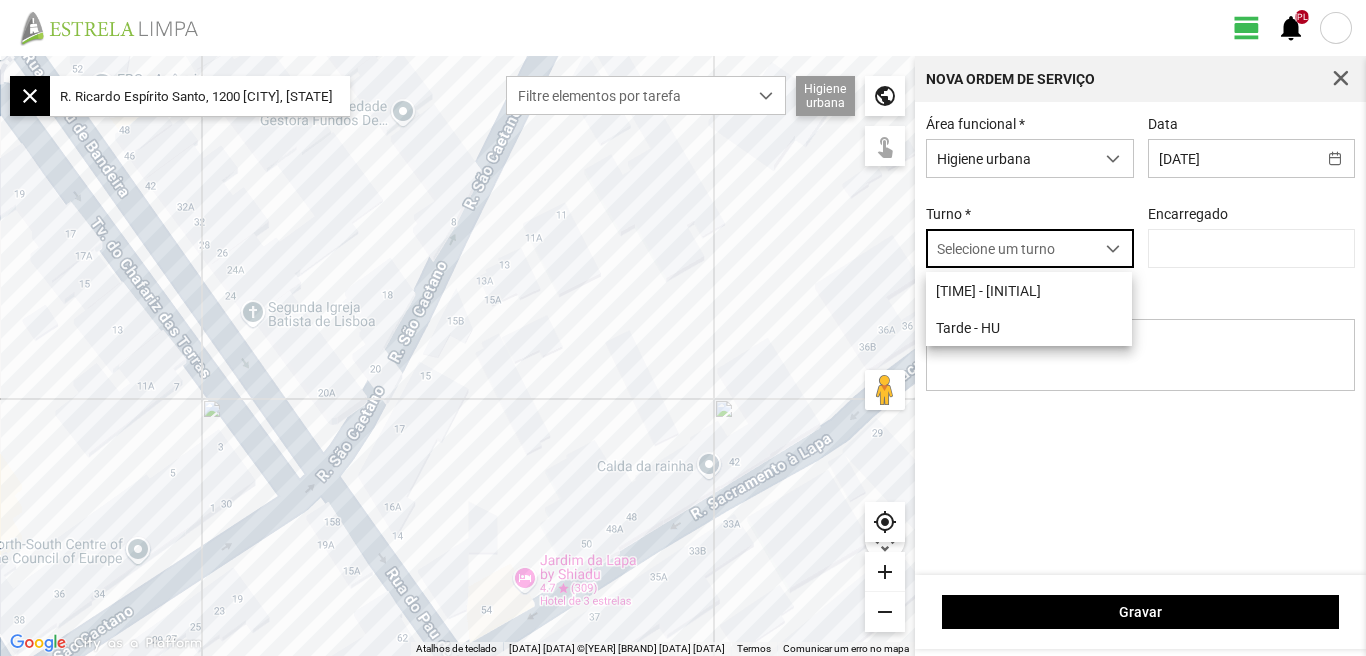 scroll, scrollTop: 11, scrollLeft: 89, axis: both 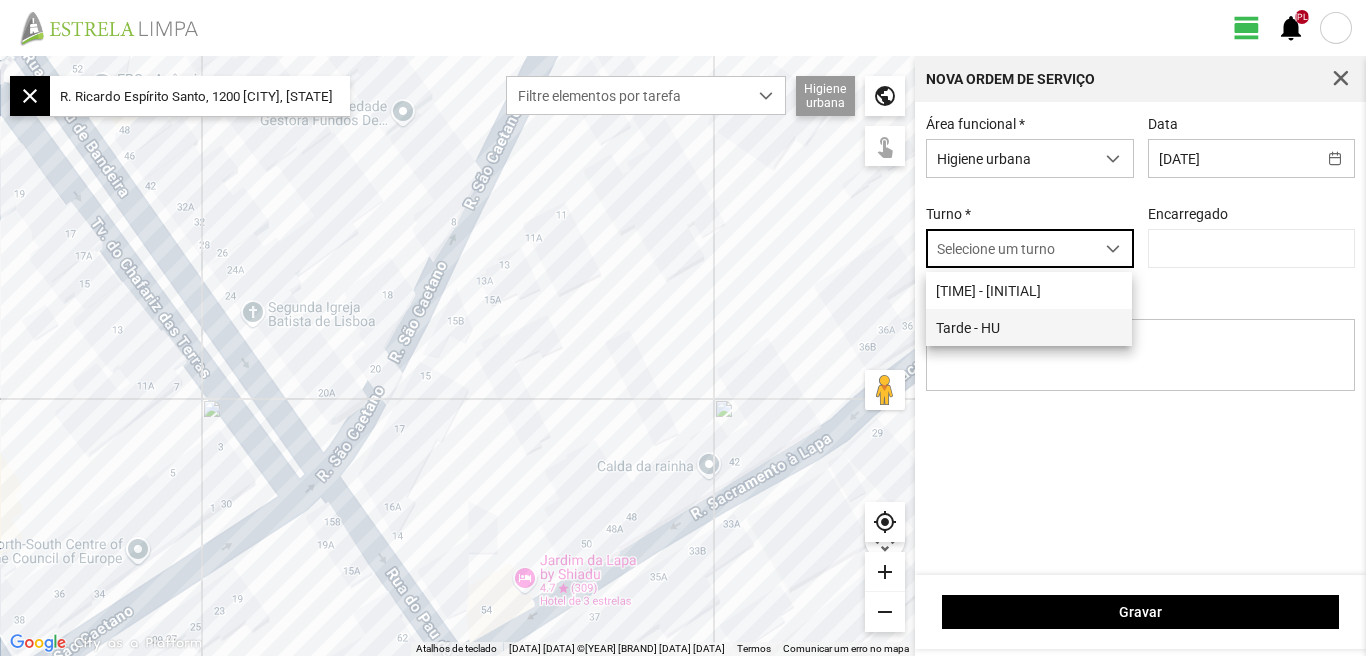 click on "Tarde - HU" at bounding box center (1029, 327) 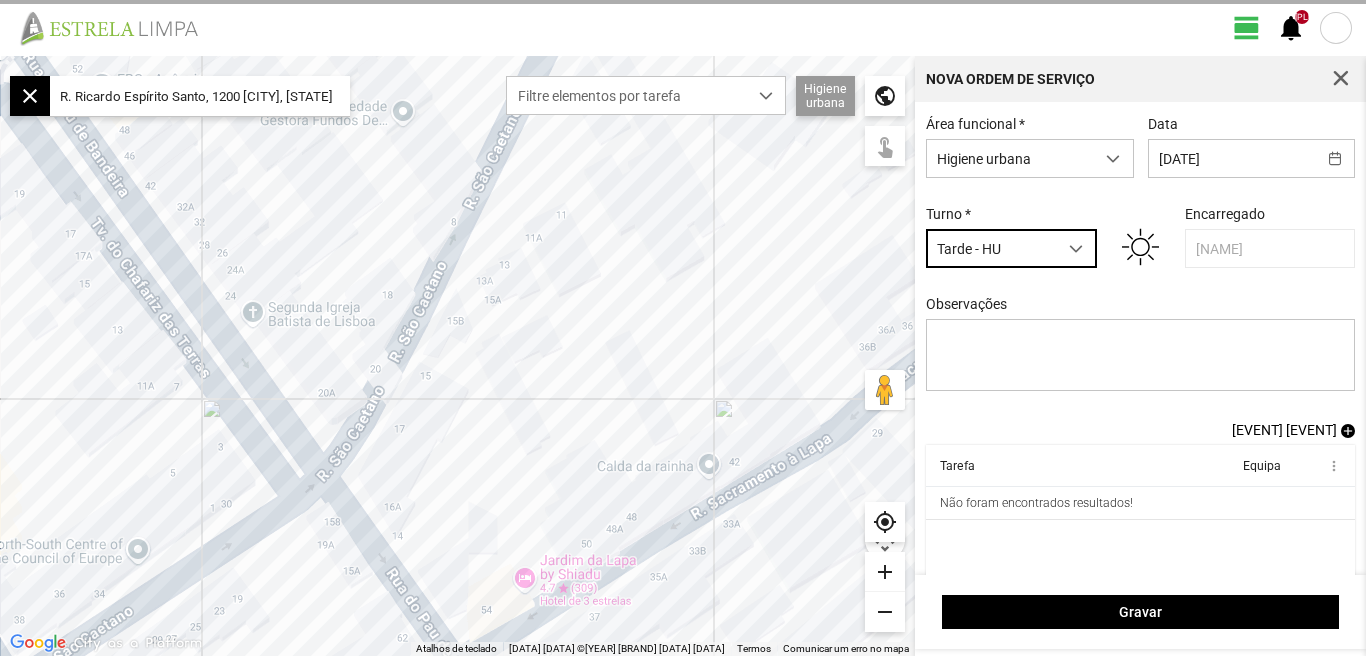 click on "[EVENT] [EVENT]" at bounding box center (1284, 430) 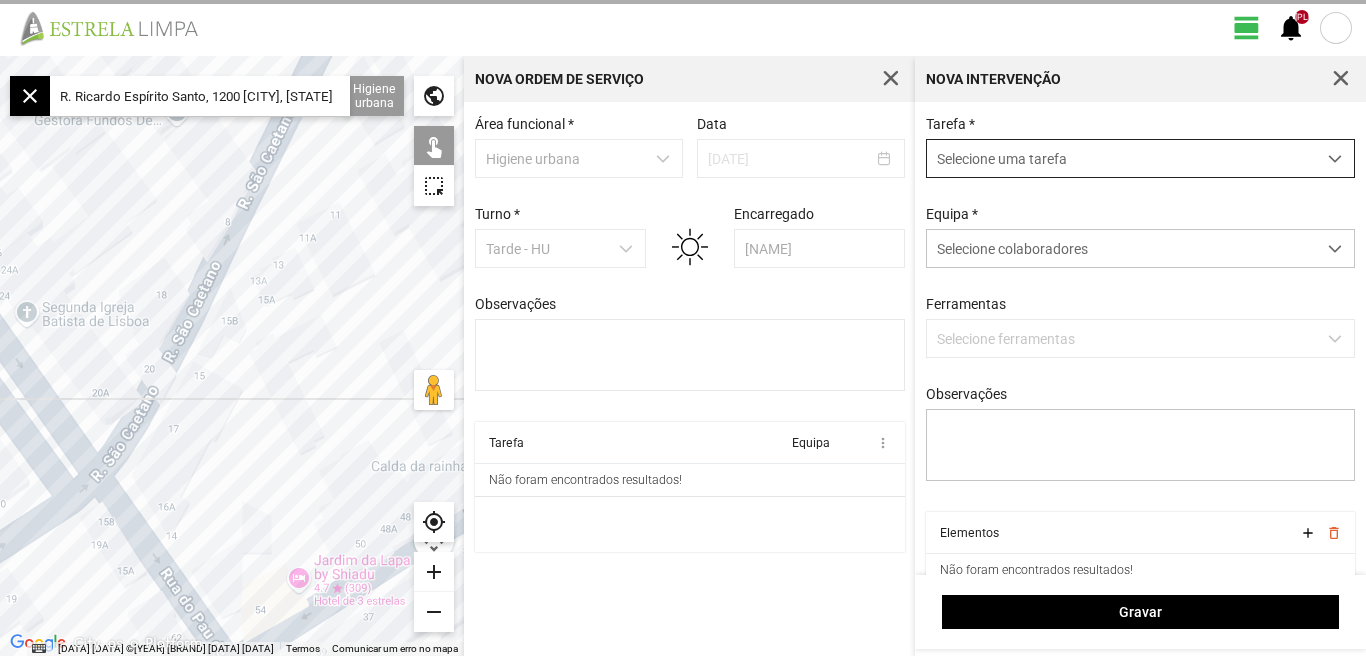 click at bounding box center (1335, 159) 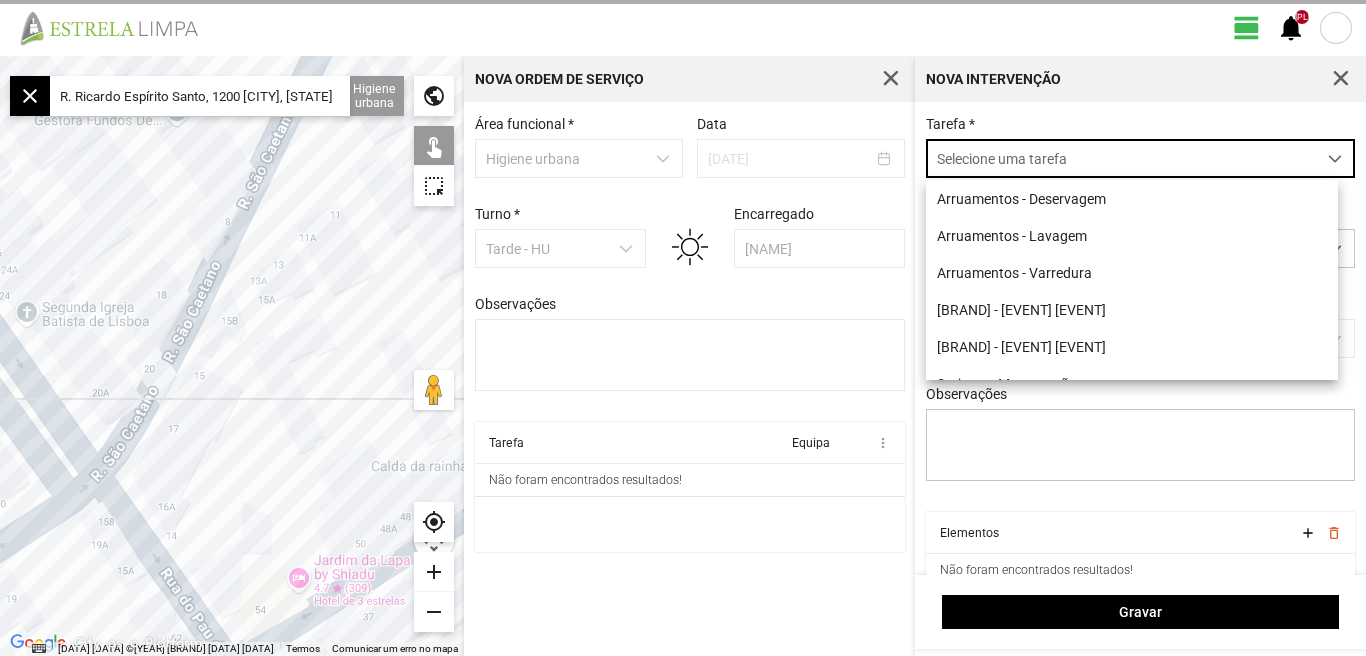scroll, scrollTop: 11, scrollLeft: 89, axis: both 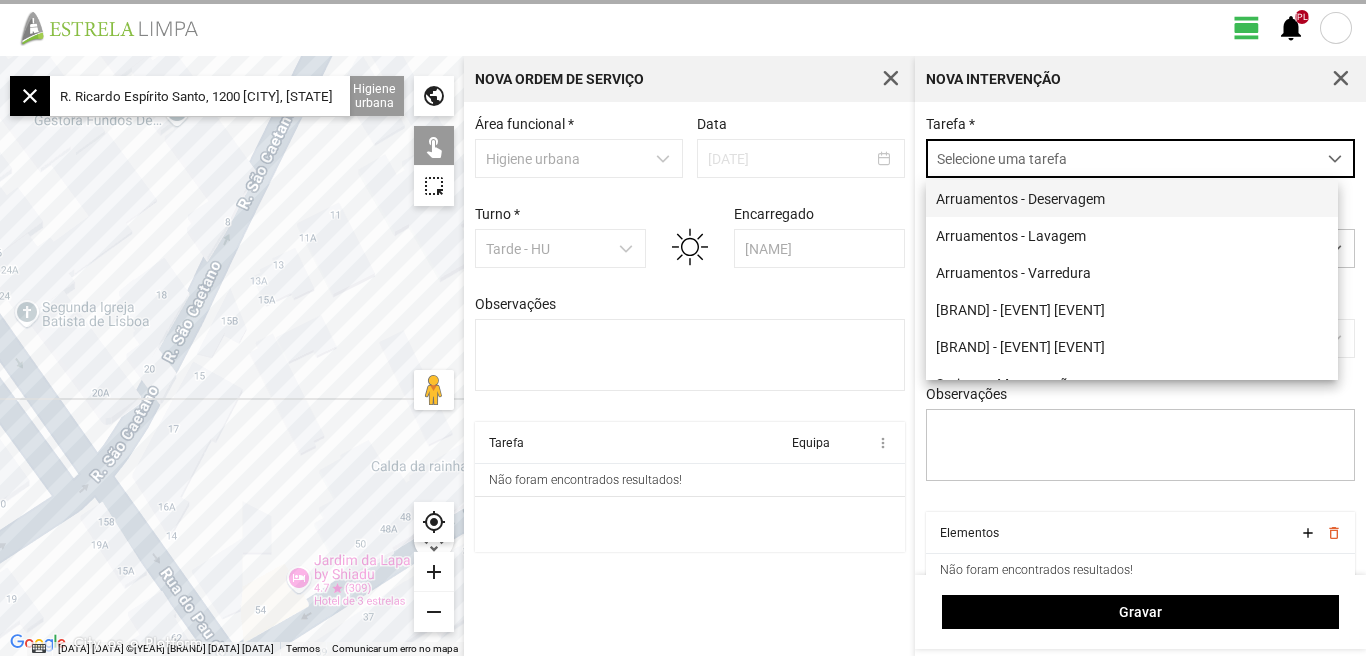 click on "Arruamentos - Deservagem" at bounding box center [1132, 198] 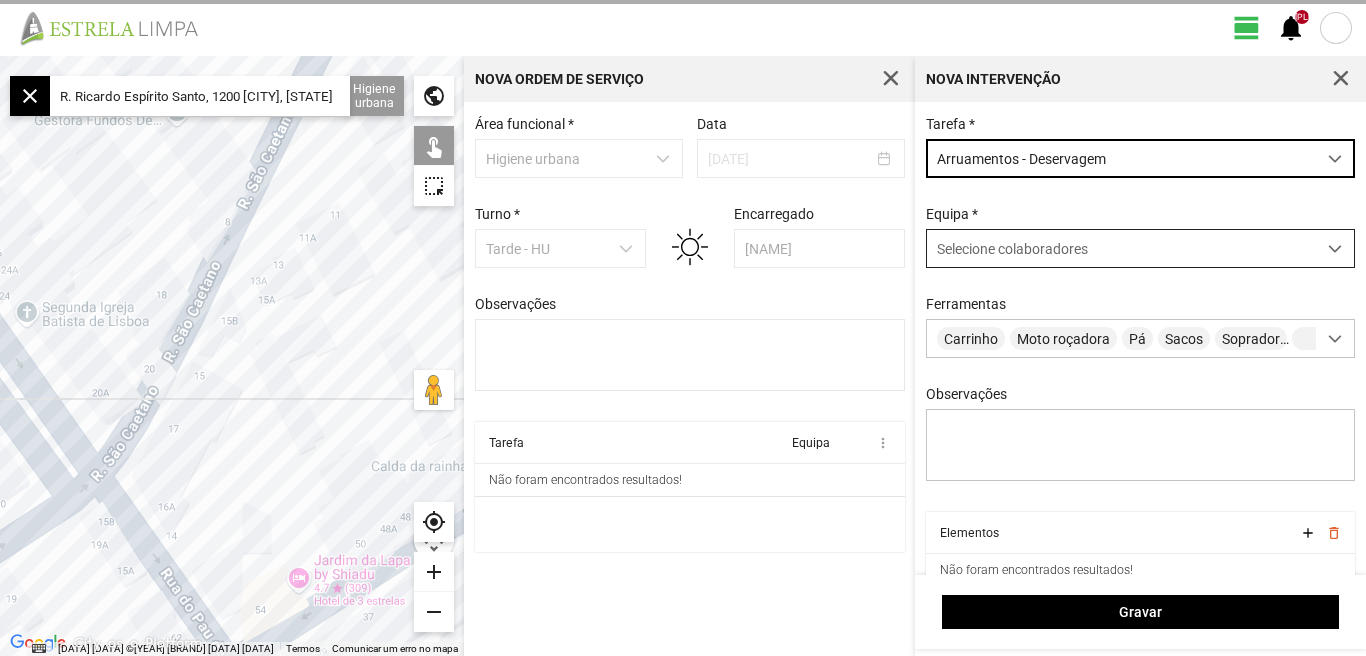 click at bounding box center [1335, 249] 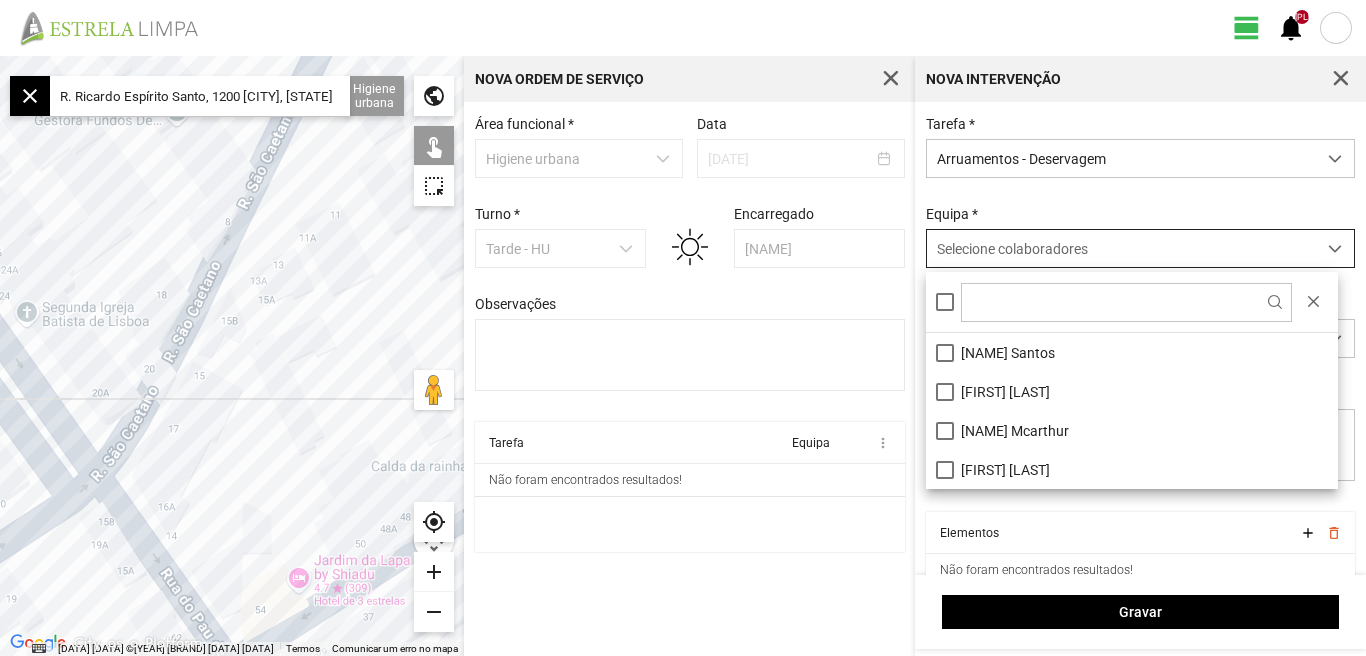 scroll, scrollTop: 11, scrollLeft: 89, axis: both 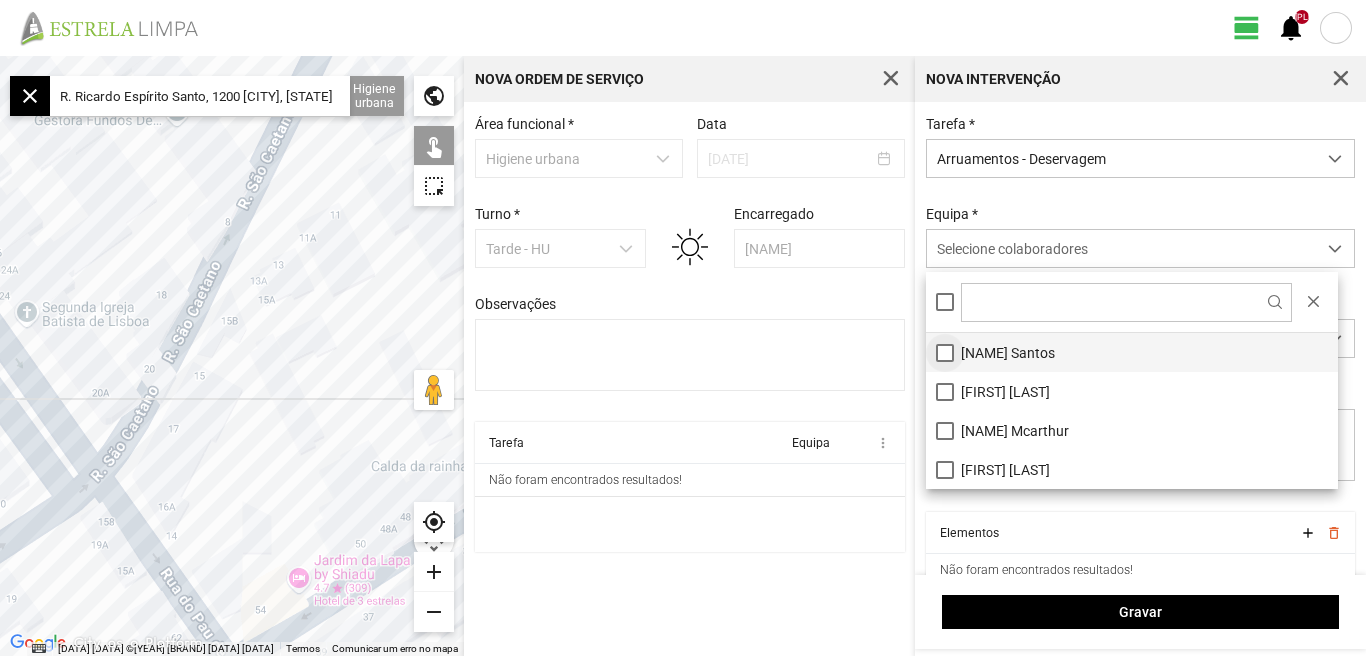 click on "[NAME] Santos" at bounding box center (1132, 352) 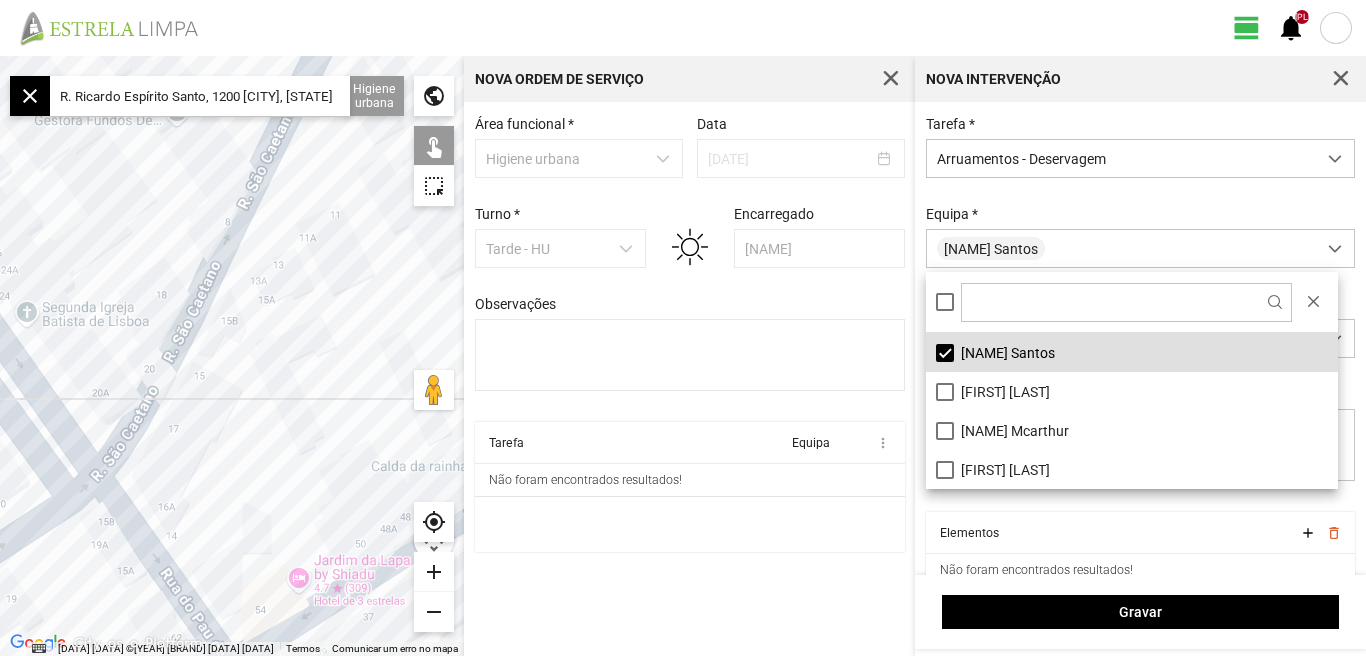 drag, startPoint x: 779, startPoint y: 604, endPoint x: 796, endPoint y: 599, distance: 17.720045 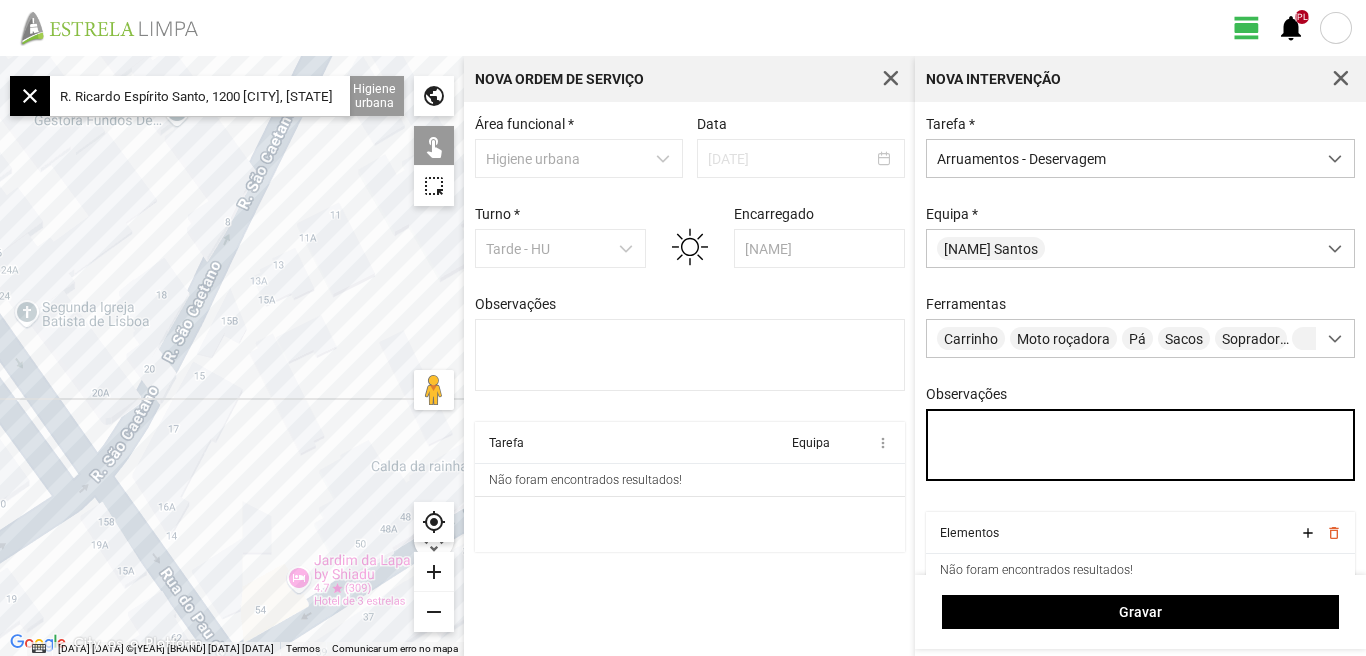 click on "Observações" at bounding box center (1141, 445) 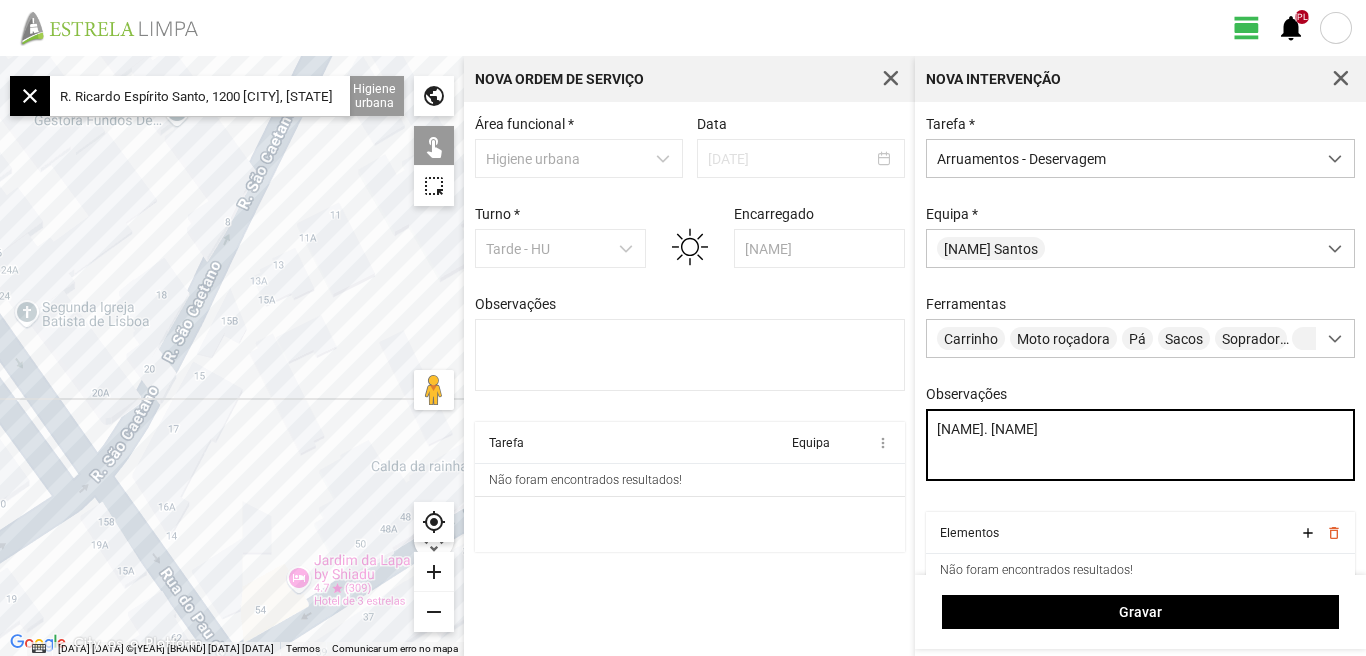 type on "[NAME]. [NAME]" 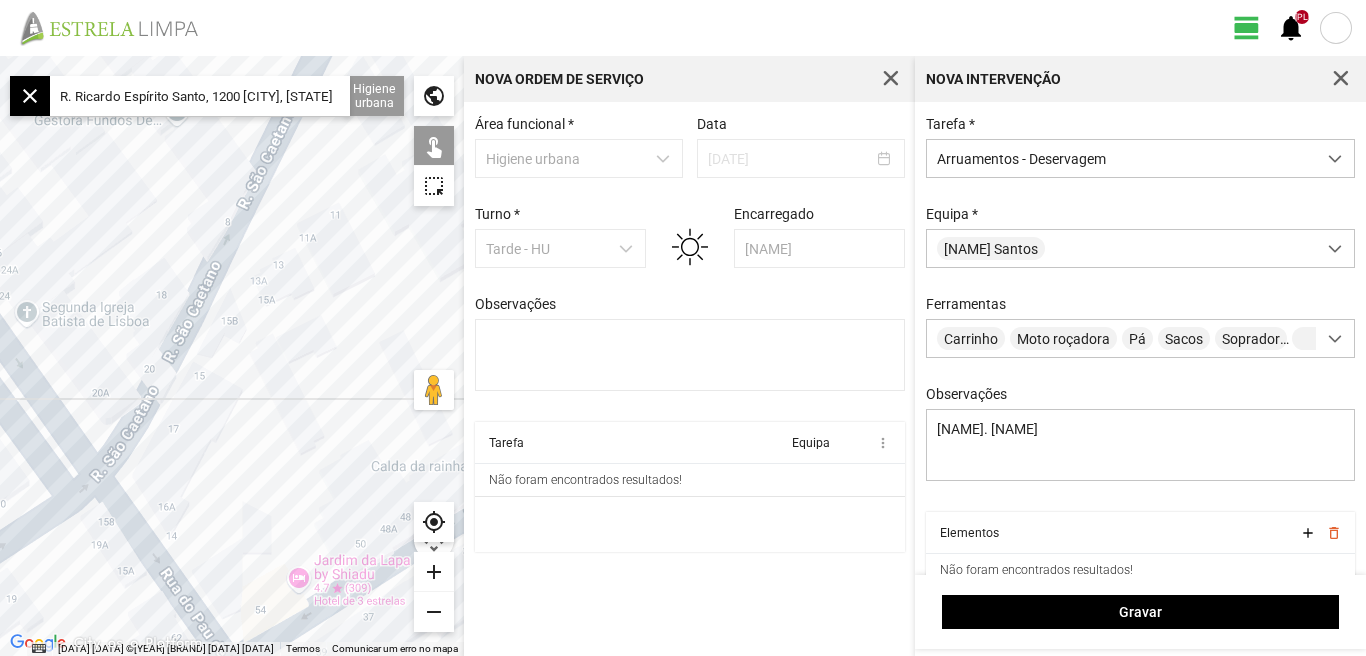 scroll, scrollTop: 0, scrollLeft: 0, axis: both 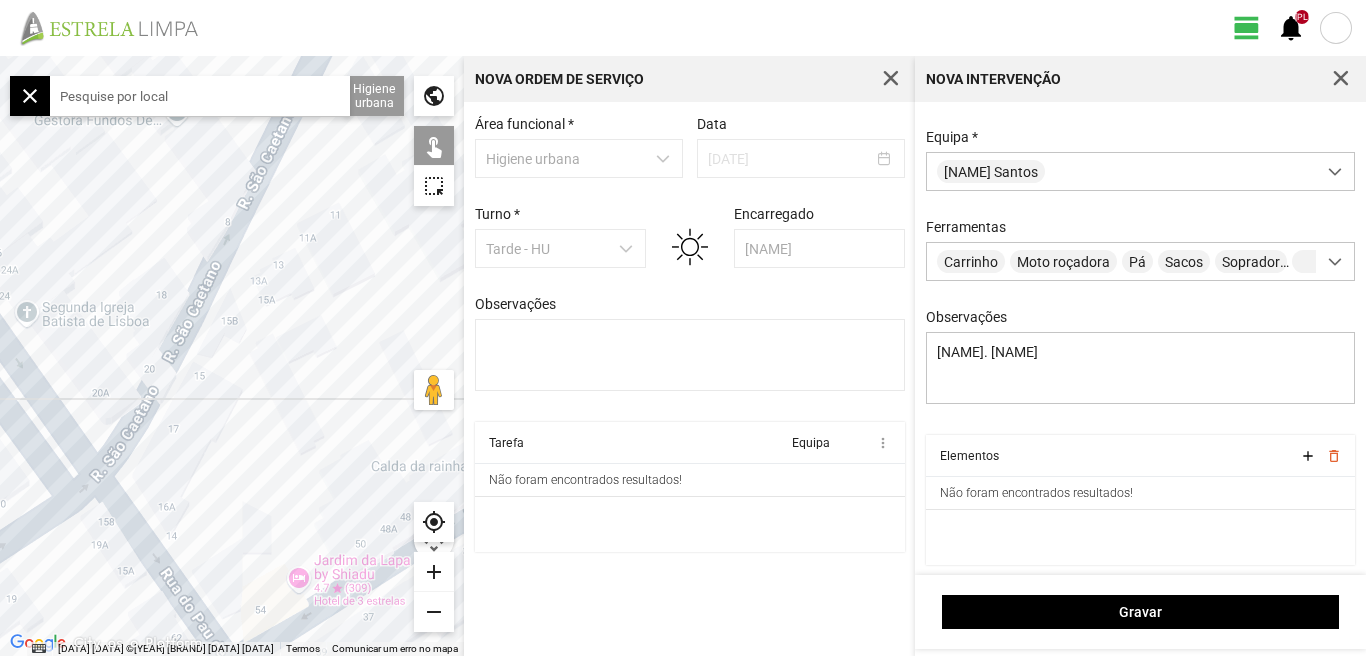 click 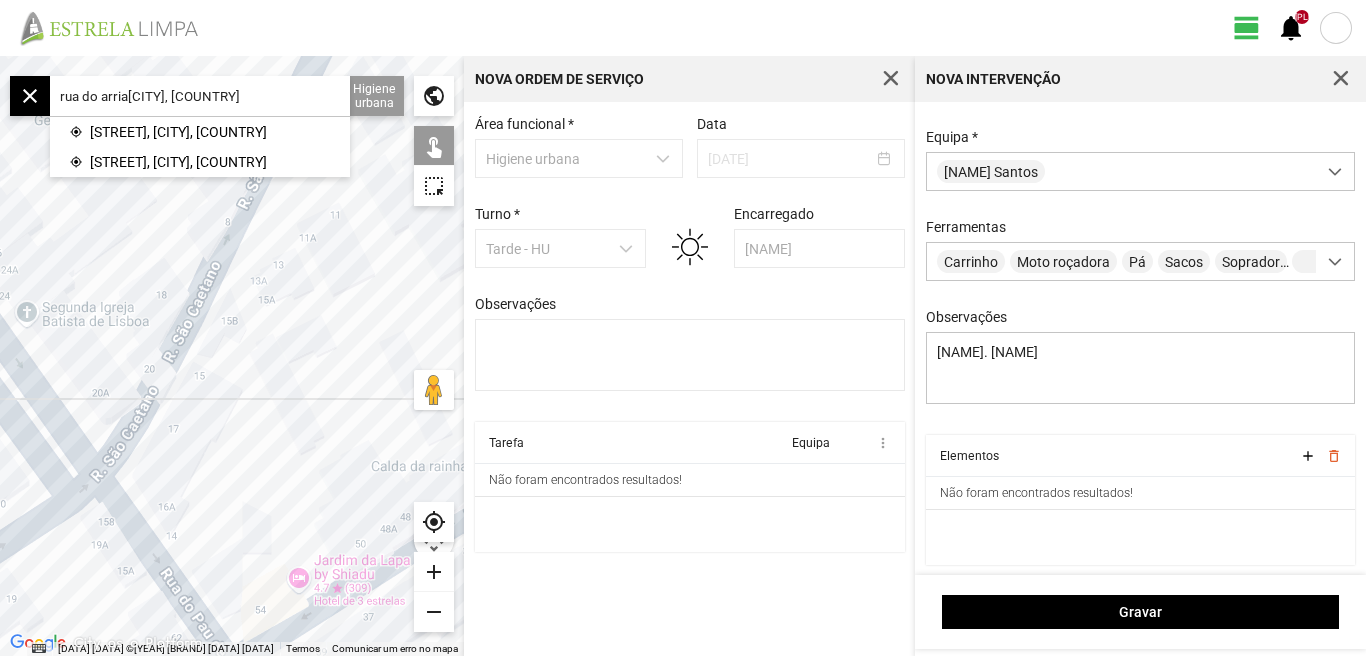 click on "rua do arria[CITY], [COUNTRY]" 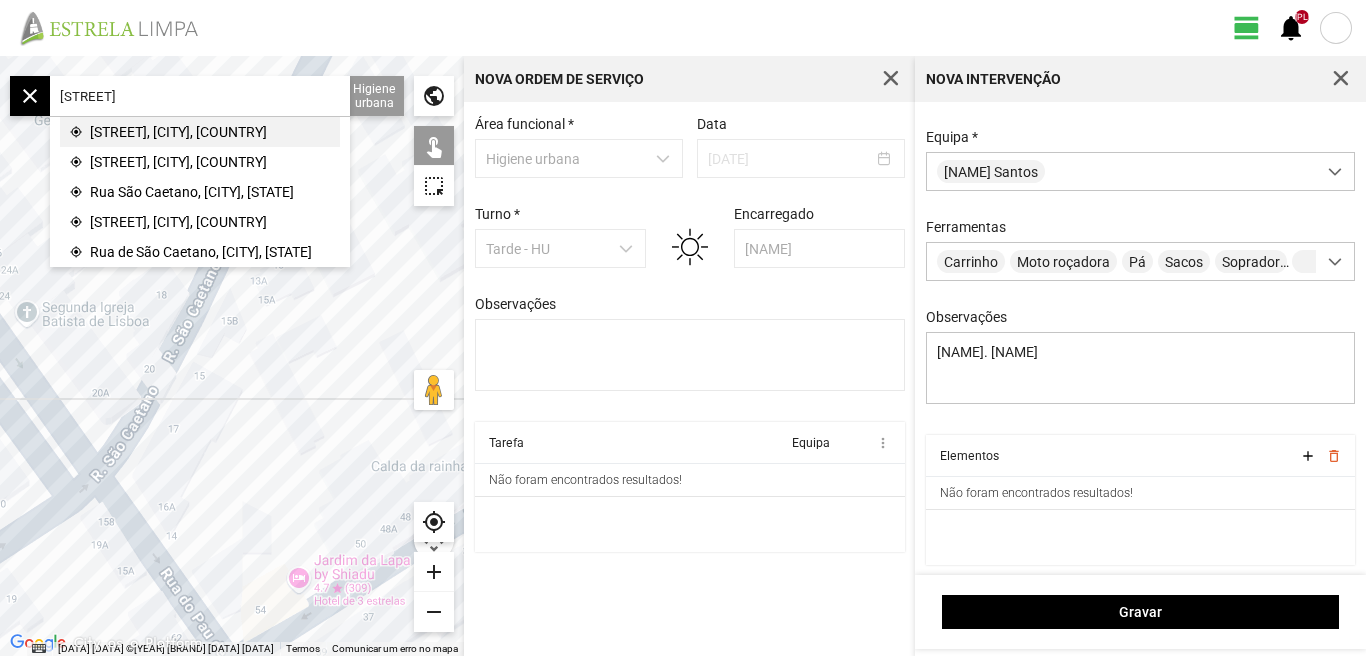 click on "[STREET], [CITY], [COUNTRY]" 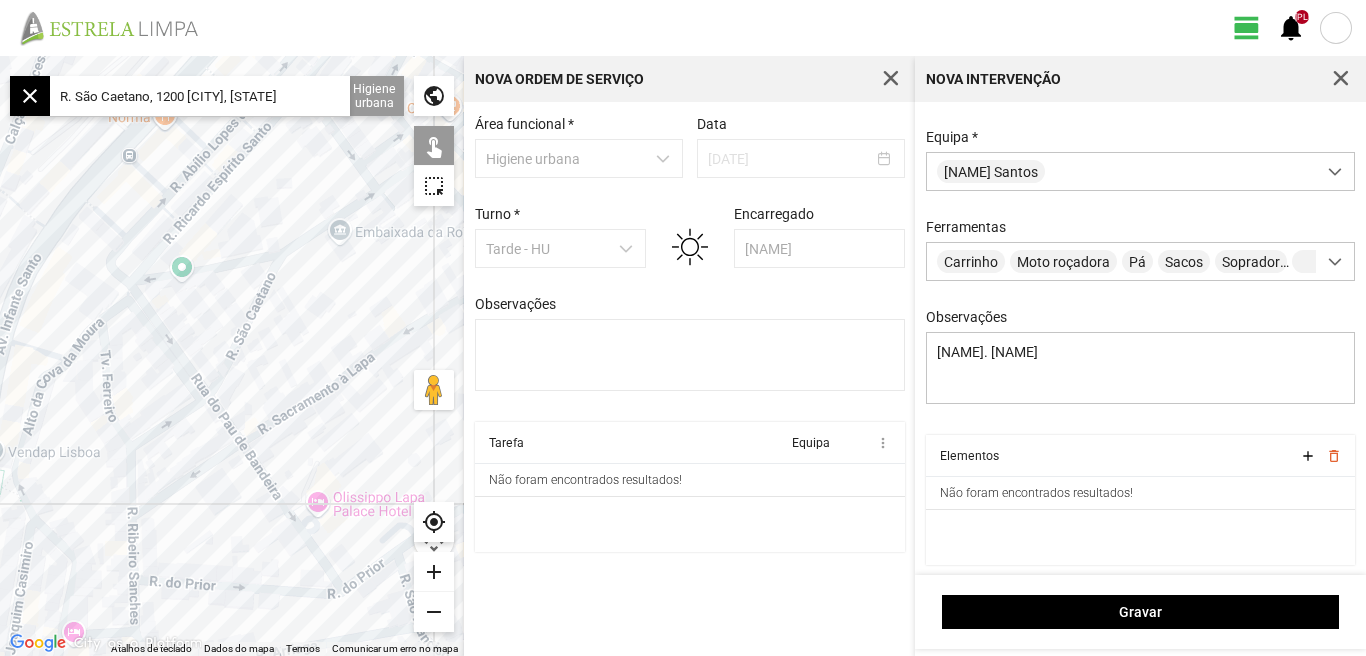click on "add" 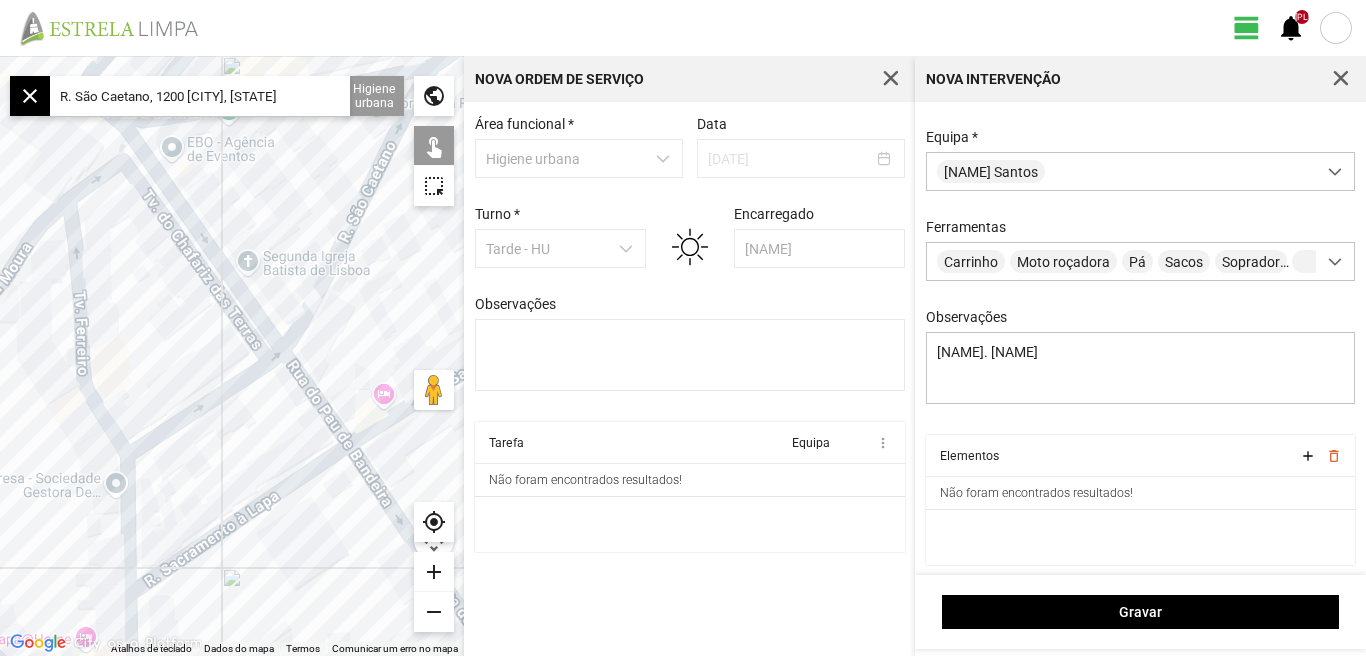 drag, startPoint x: 290, startPoint y: 369, endPoint x: 389, endPoint y: 281, distance: 132.45753 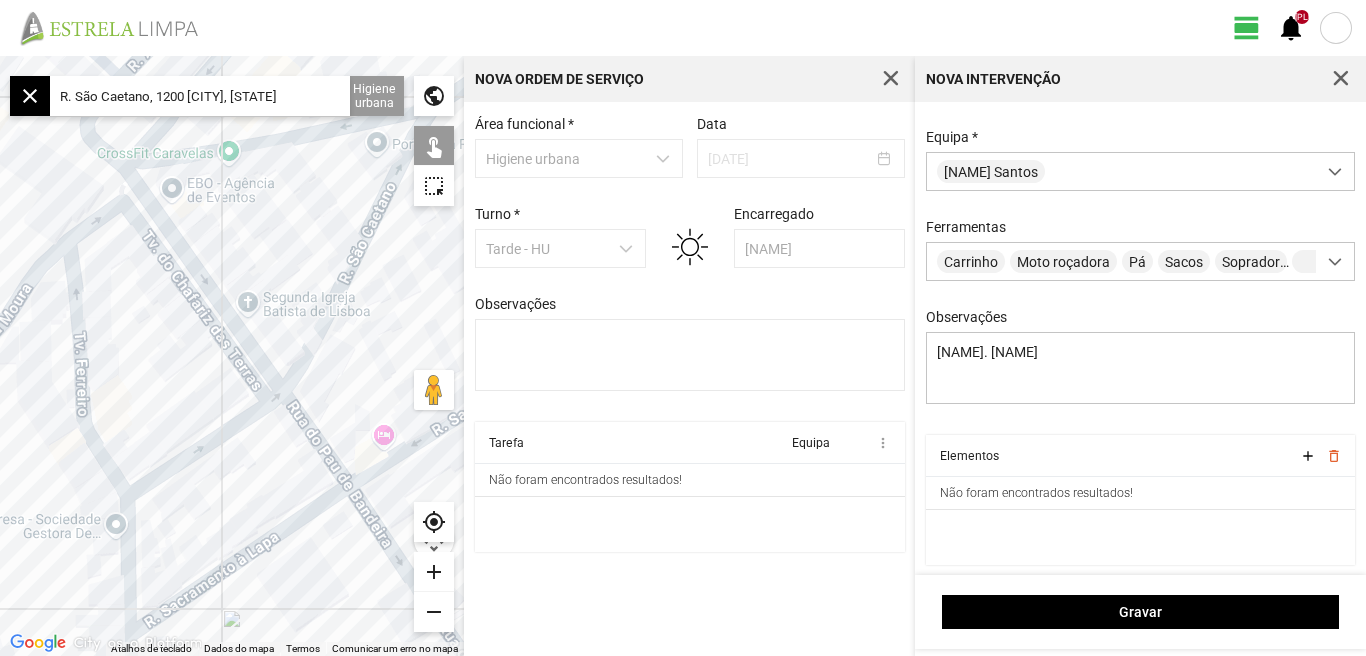 drag, startPoint x: 404, startPoint y: 261, endPoint x: 406, endPoint y: 304, distance: 43.046486 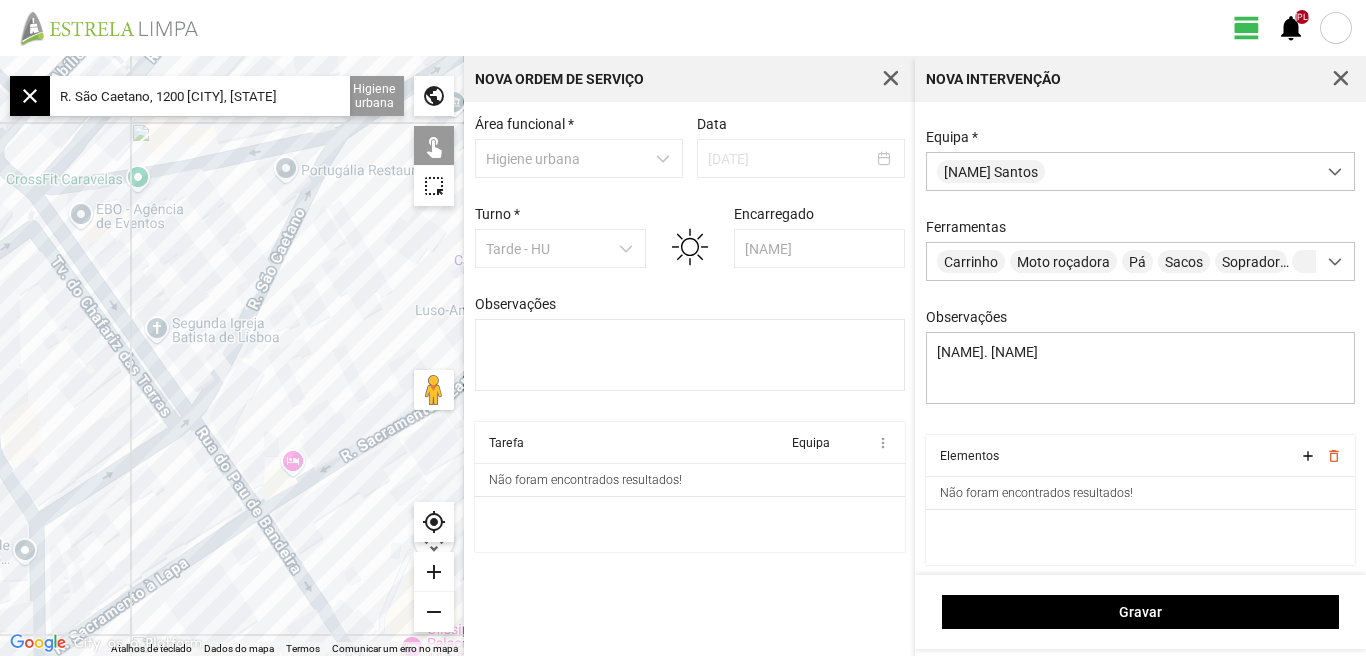 drag, startPoint x: 375, startPoint y: 352, endPoint x: 278, endPoint y: 376, distance: 99.92497 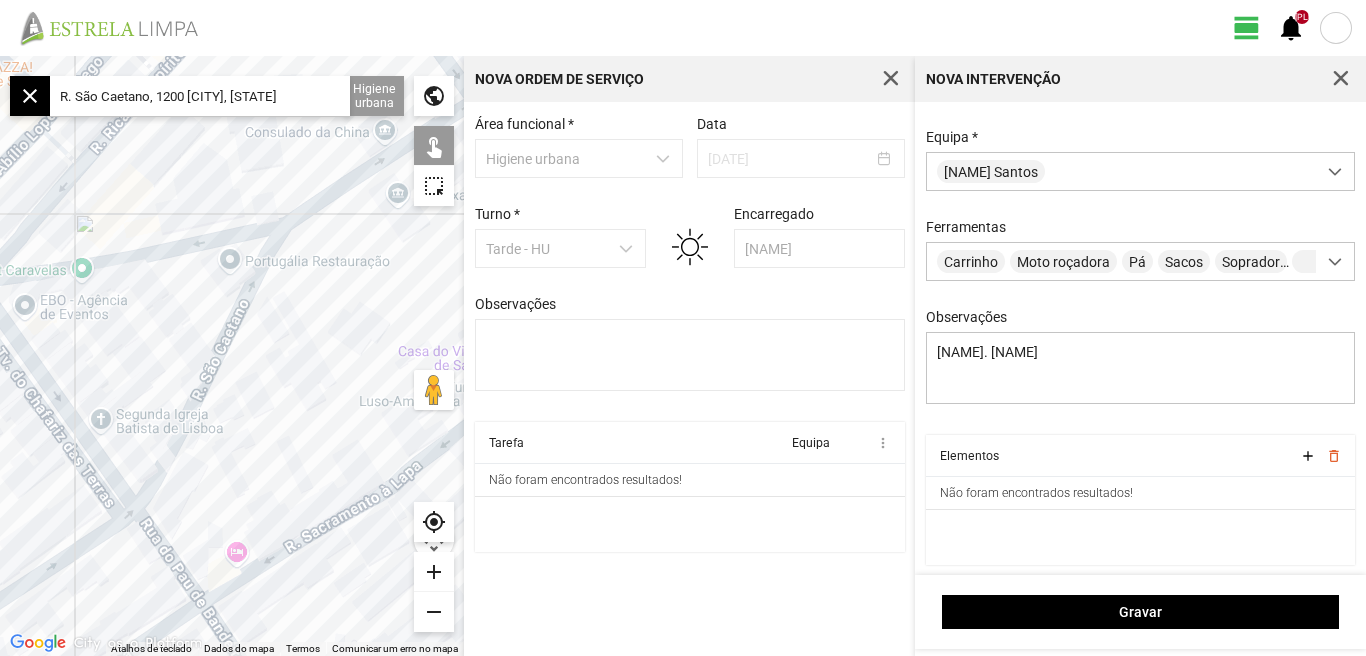 drag, startPoint x: 358, startPoint y: 320, endPoint x: 267, endPoint y: 453, distance: 161.1521 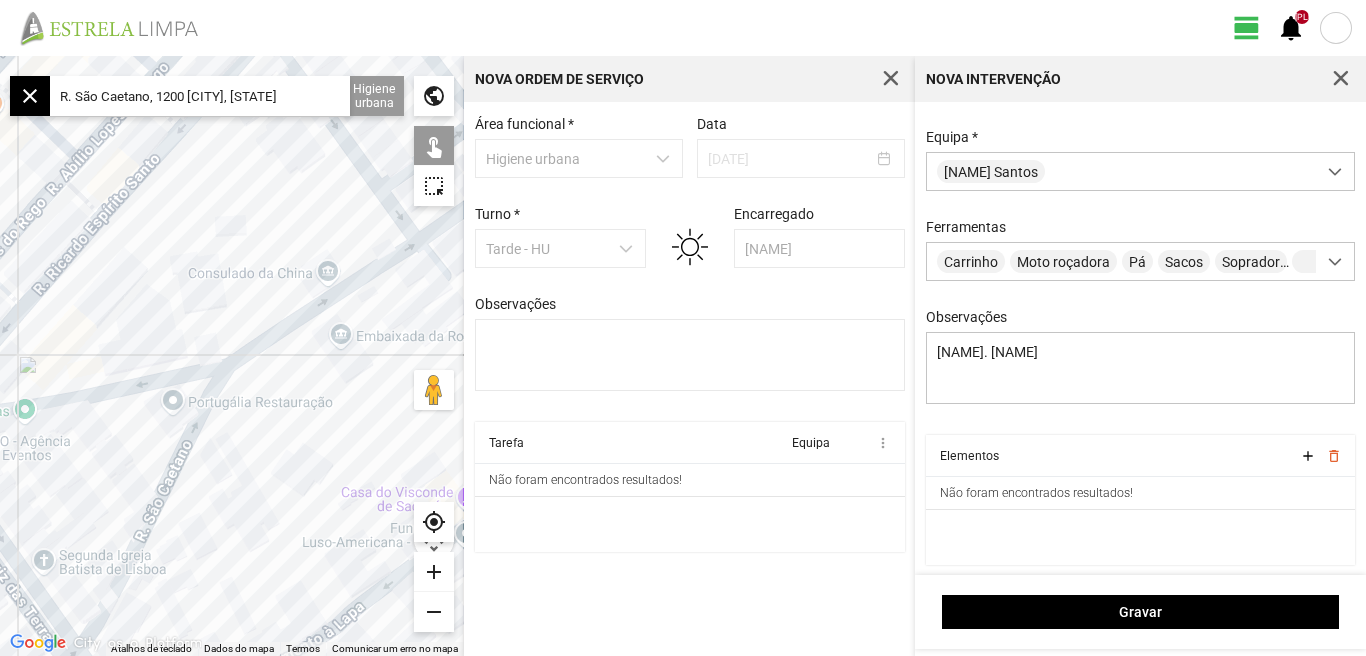 drag, startPoint x: 296, startPoint y: 393, endPoint x: 296, endPoint y: 484, distance: 91 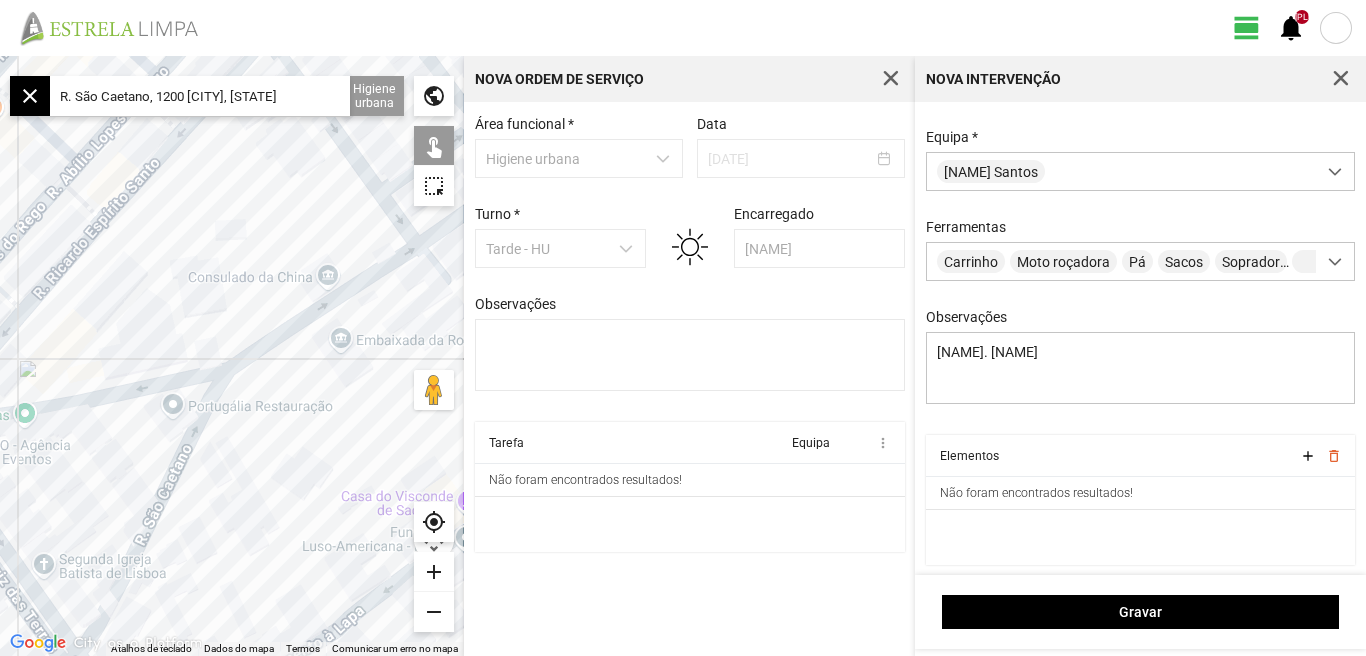 click on "add" 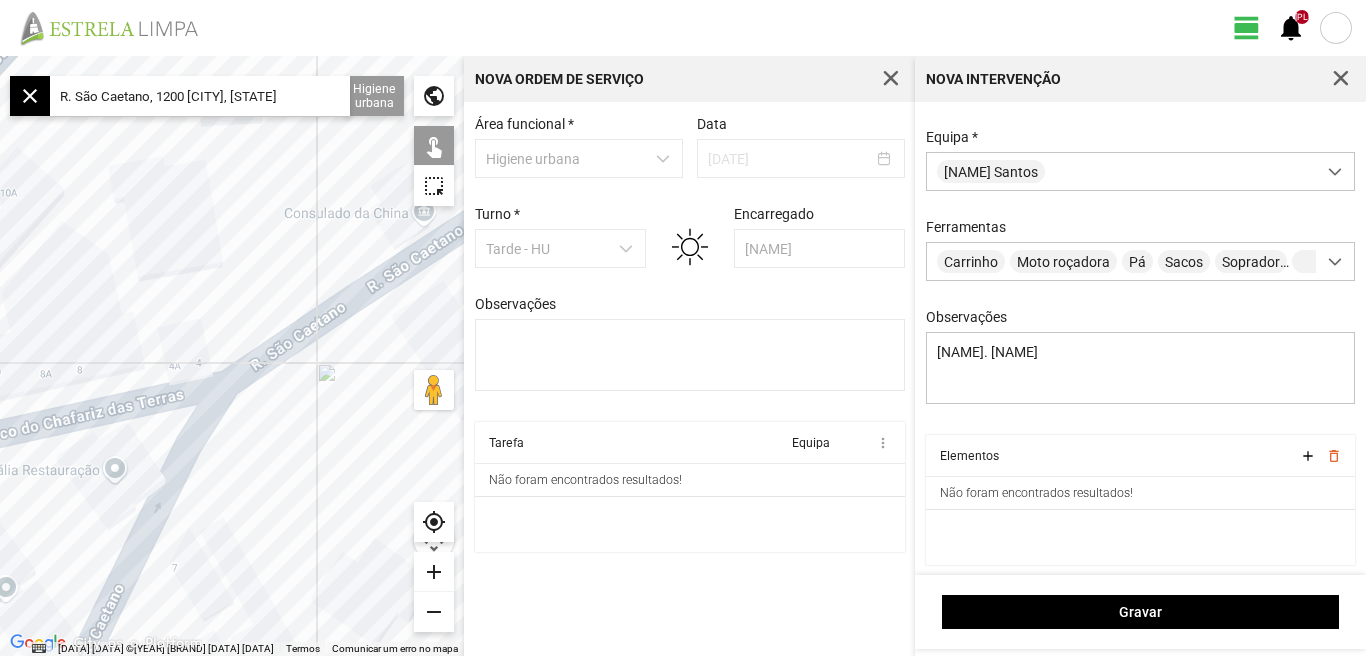 drag, startPoint x: 323, startPoint y: 440, endPoint x: 184, endPoint y: 492, distance: 148.40822 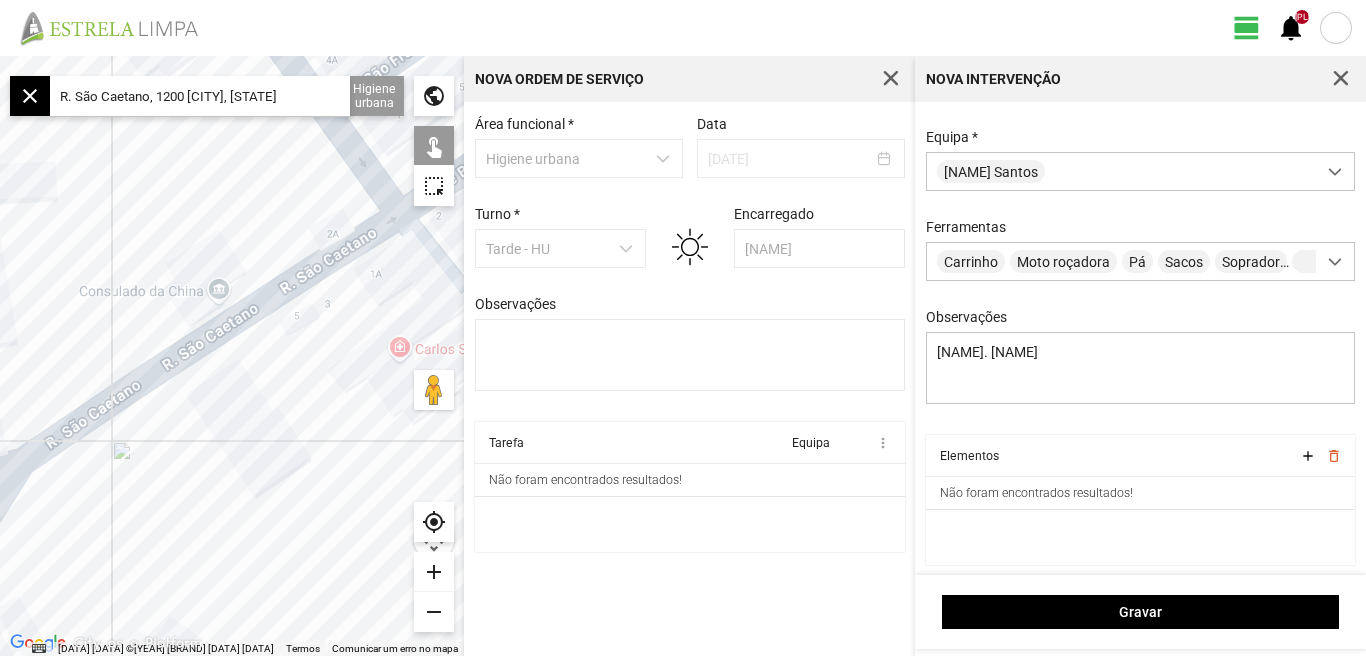 drag, startPoint x: 277, startPoint y: 385, endPoint x: 164, endPoint y: 518, distance: 174.5222 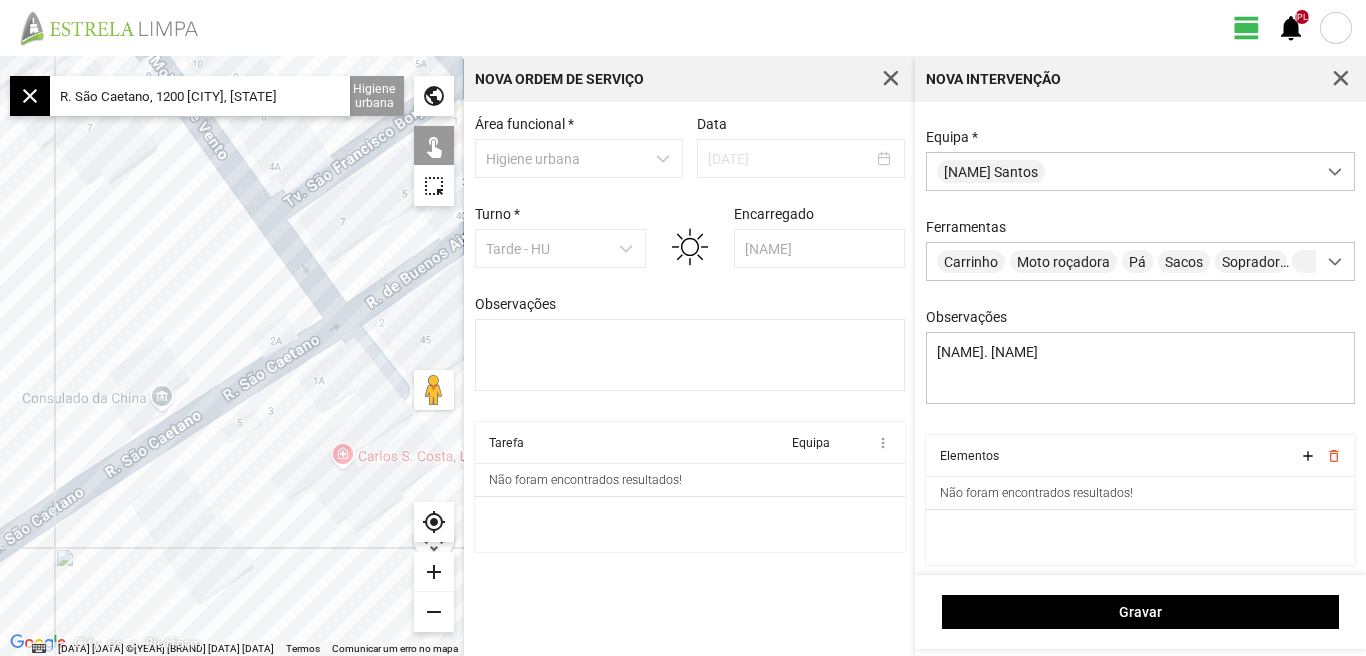 drag, startPoint x: 136, startPoint y: 504, endPoint x: 319, endPoint y: 352, distance: 237.89284 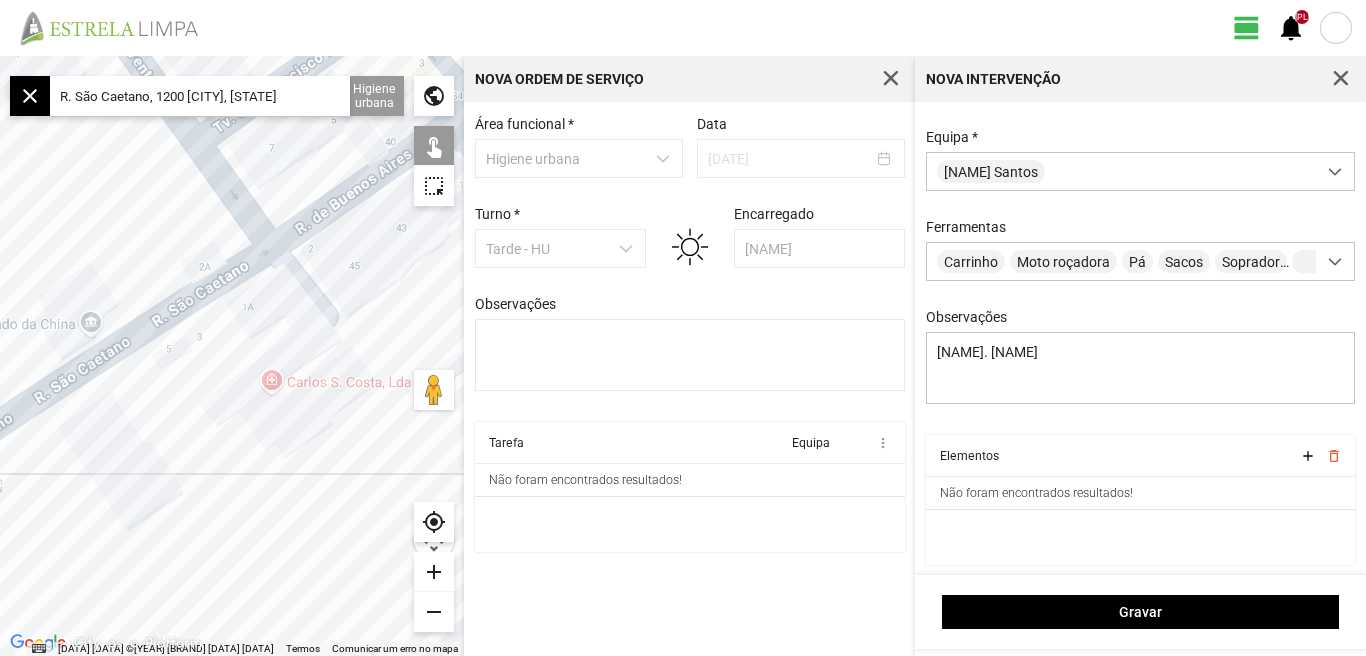 drag, startPoint x: 217, startPoint y: 476, endPoint x: 336, endPoint y: 235, distance: 268.77872 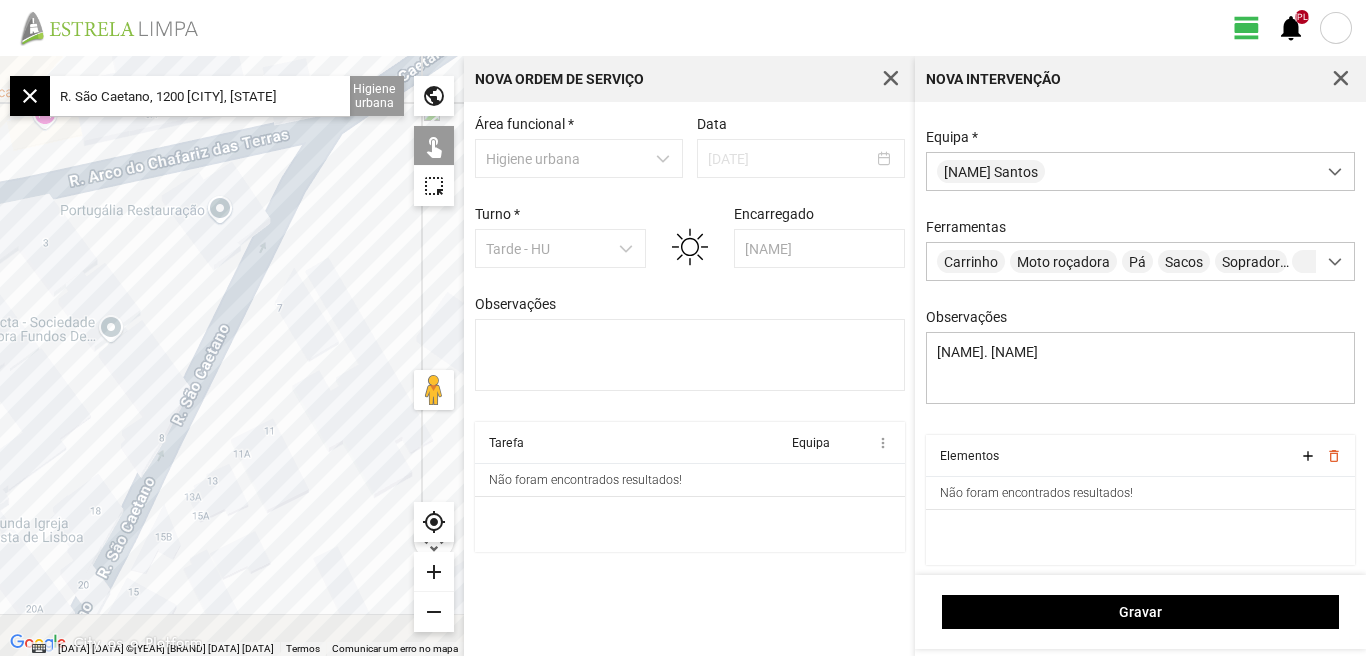 drag, startPoint x: 184, startPoint y: 370, endPoint x: 350, endPoint y: 241, distance: 210.23082 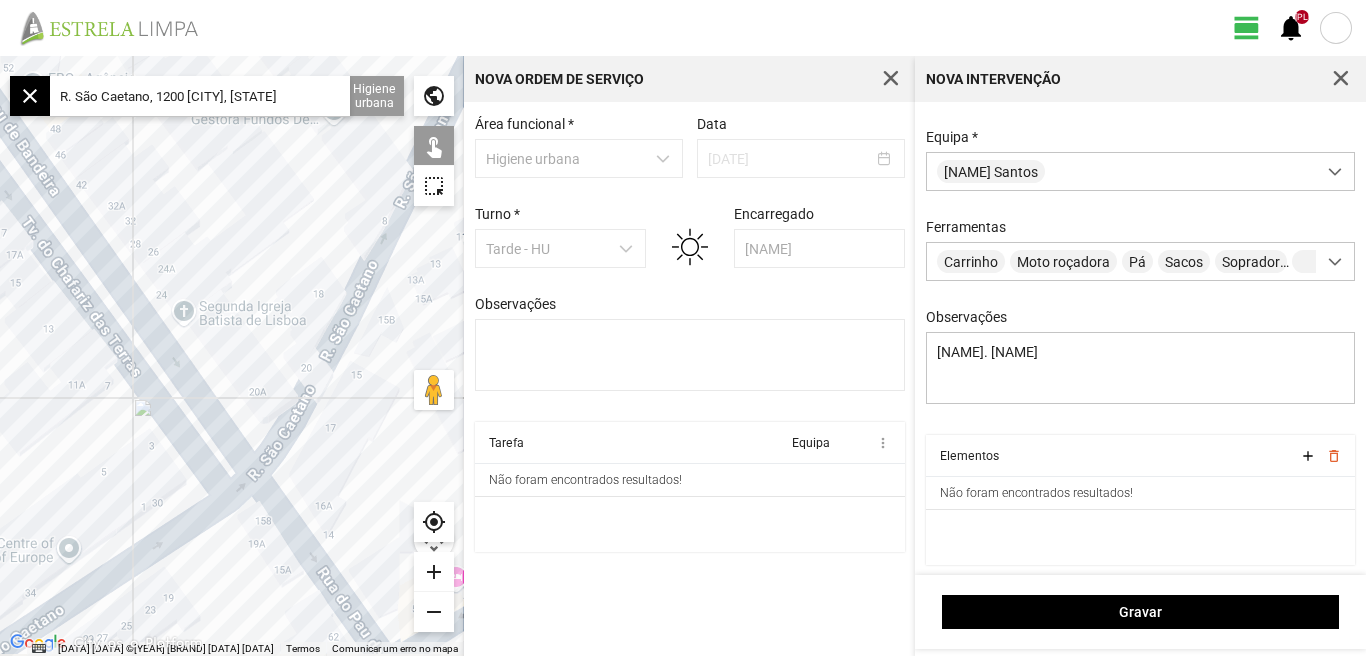 drag, startPoint x: 300, startPoint y: 416, endPoint x: 457, endPoint y: 274, distance: 211.69081 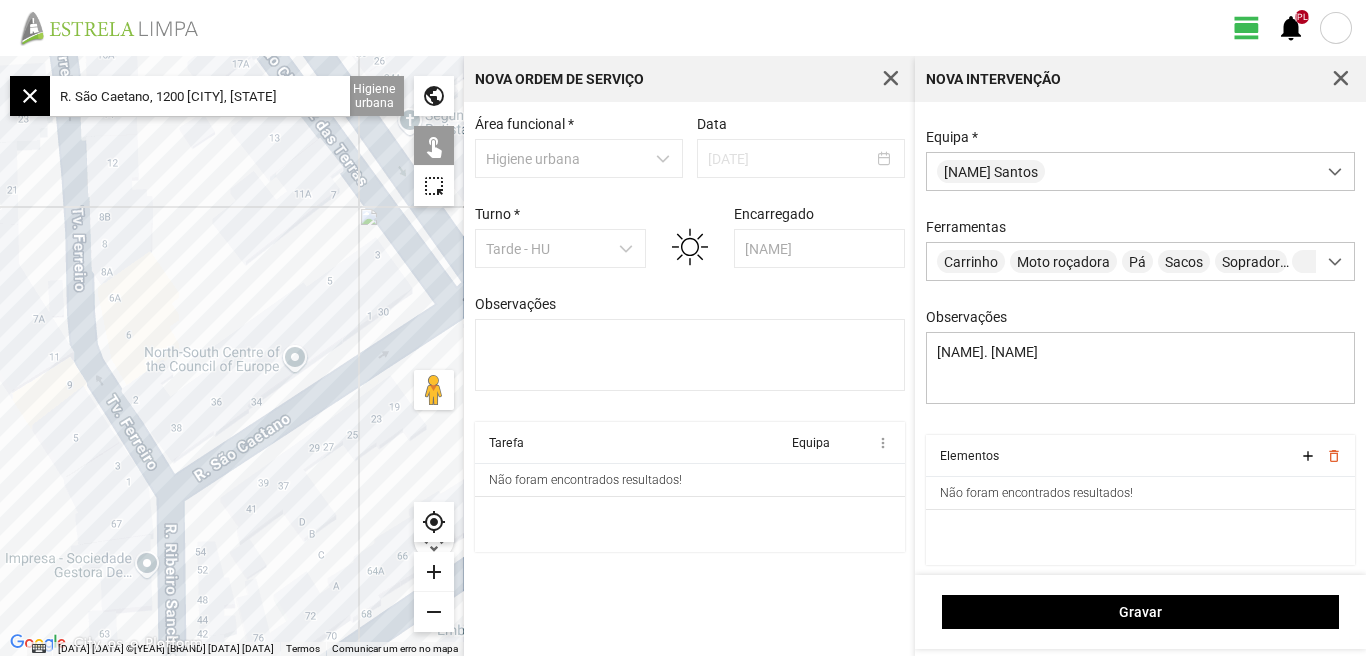 drag, startPoint x: 264, startPoint y: 492, endPoint x: 424, endPoint y: 404, distance: 182.6034 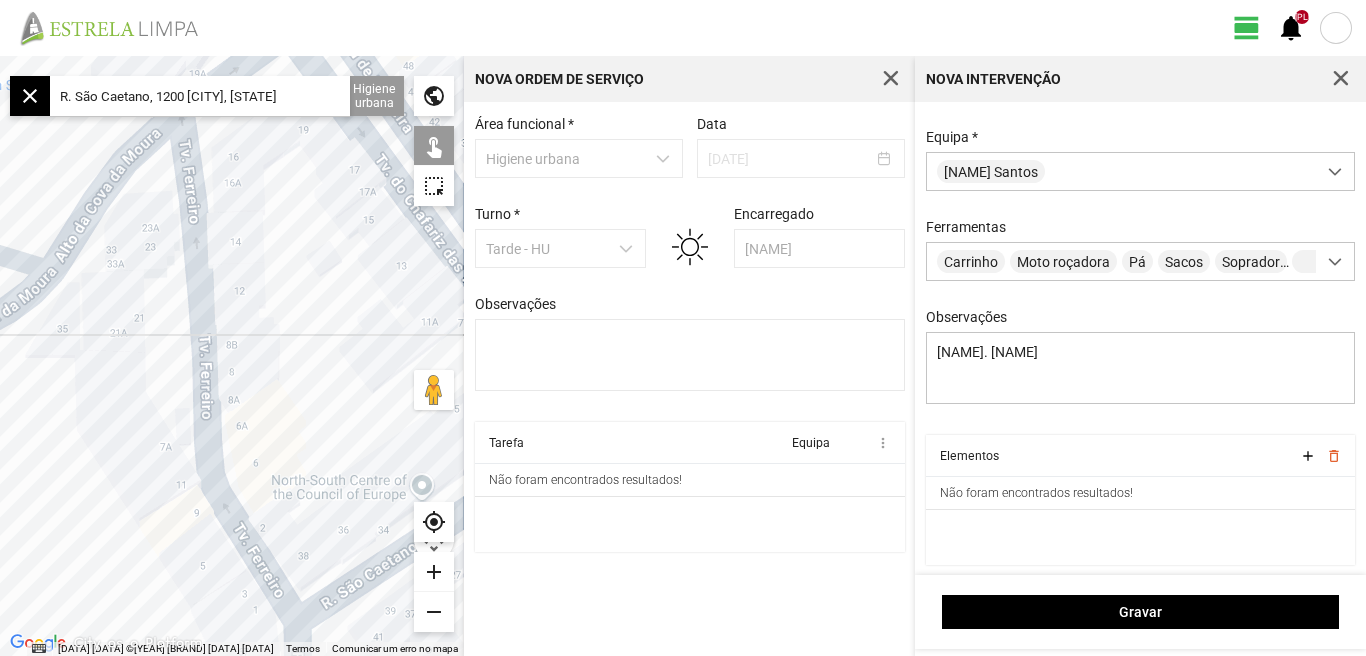 drag, startPoint x: 243, startPoint y: 251, endPoint x: 281, endPoint y: 426, distance: 179.0782 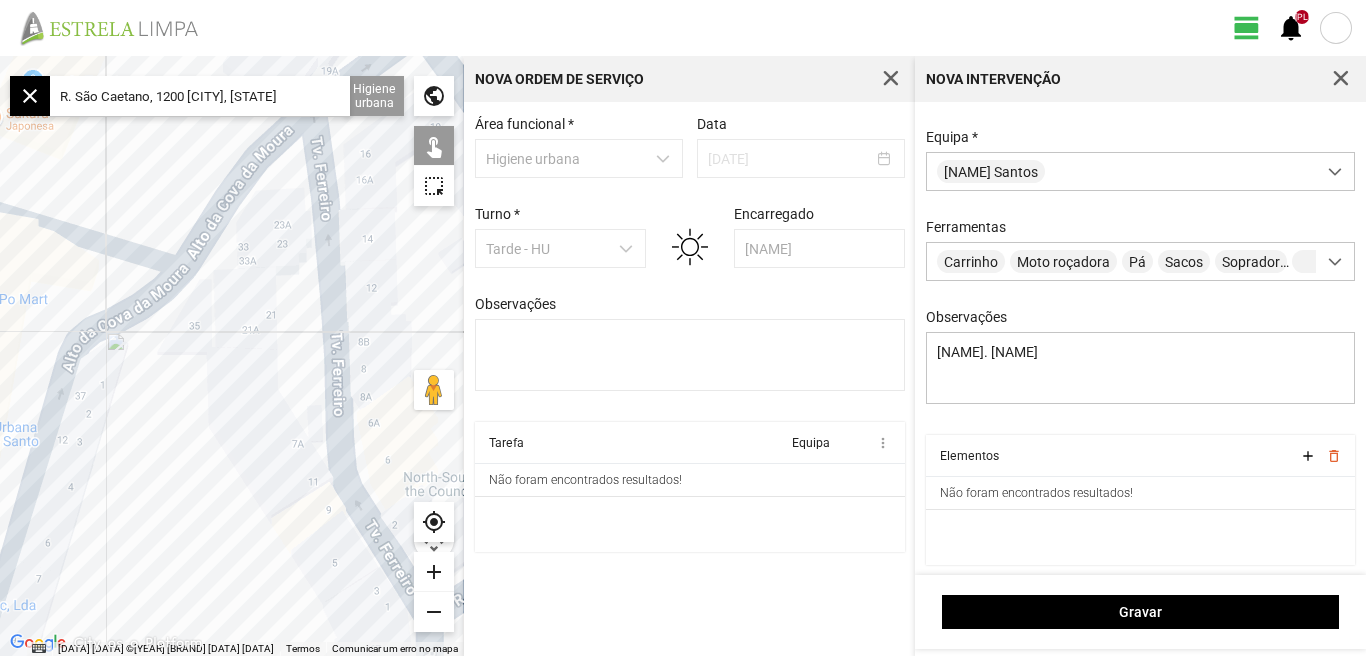 drag, startPoint x: 300, startPoint y: 302, endPoint x: 454, endPoint y: 283, distance: 155.16765 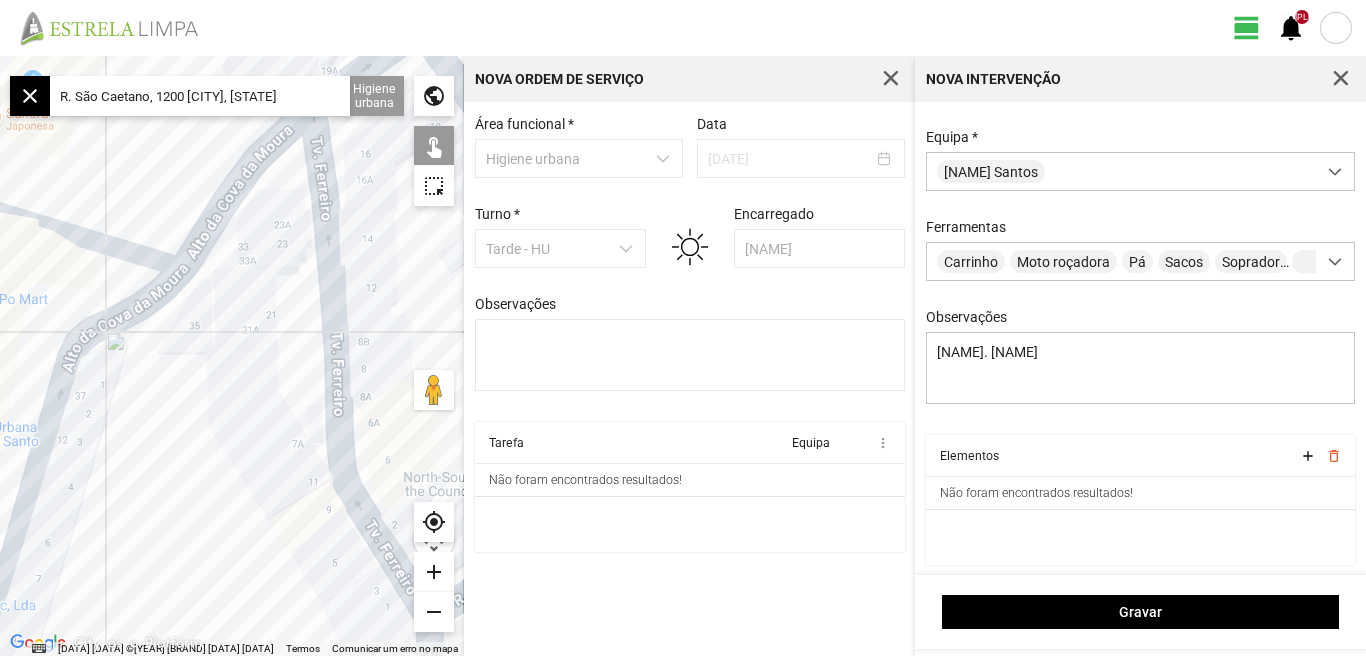click 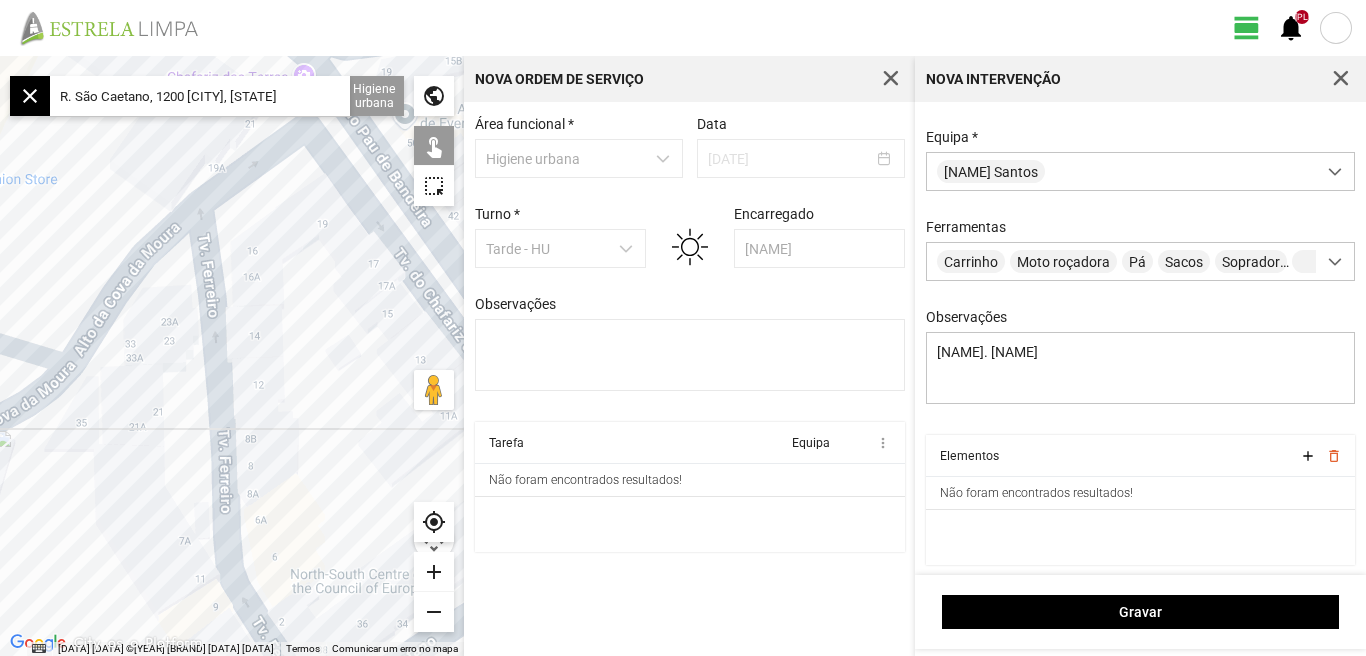 drag, startPoint x: 250, startPoint y: 421, endPoint x: 136, endPoint y: 488, distance: 132.23087 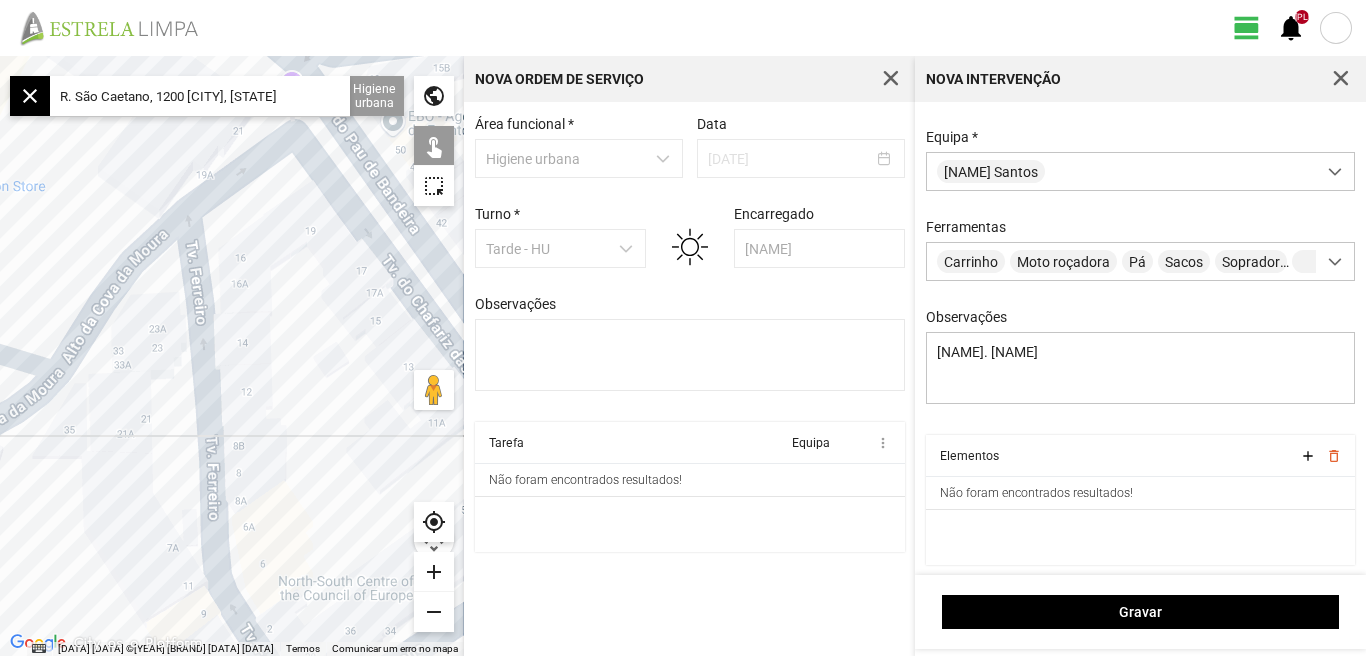 drag, startPoint x: 255, startPoint y: 474, endPoint x: 251, endPoint y: 484, distance: 10.770329 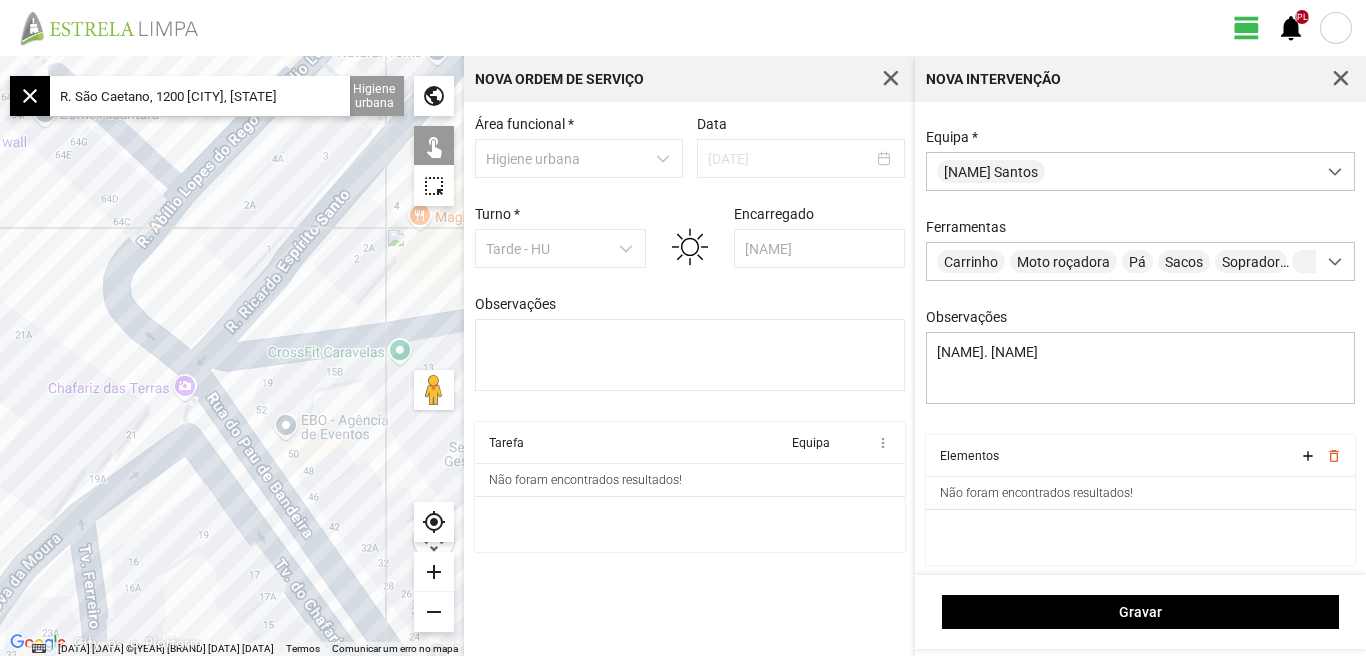drag, startPoint x: 219, startPoint y: 443, endPoint x: 200, endPoint y: 511, distance: 70.60453 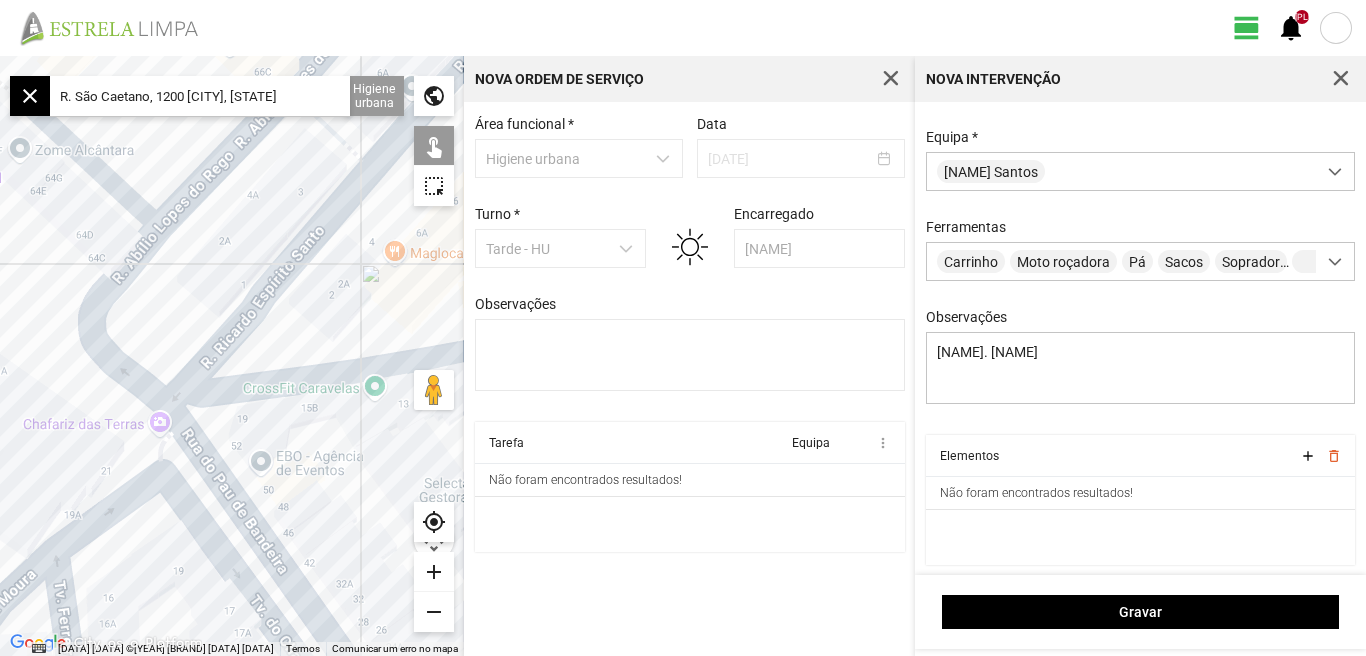 click on "R. São Caetano, 1200 [CITY], [STATE]" 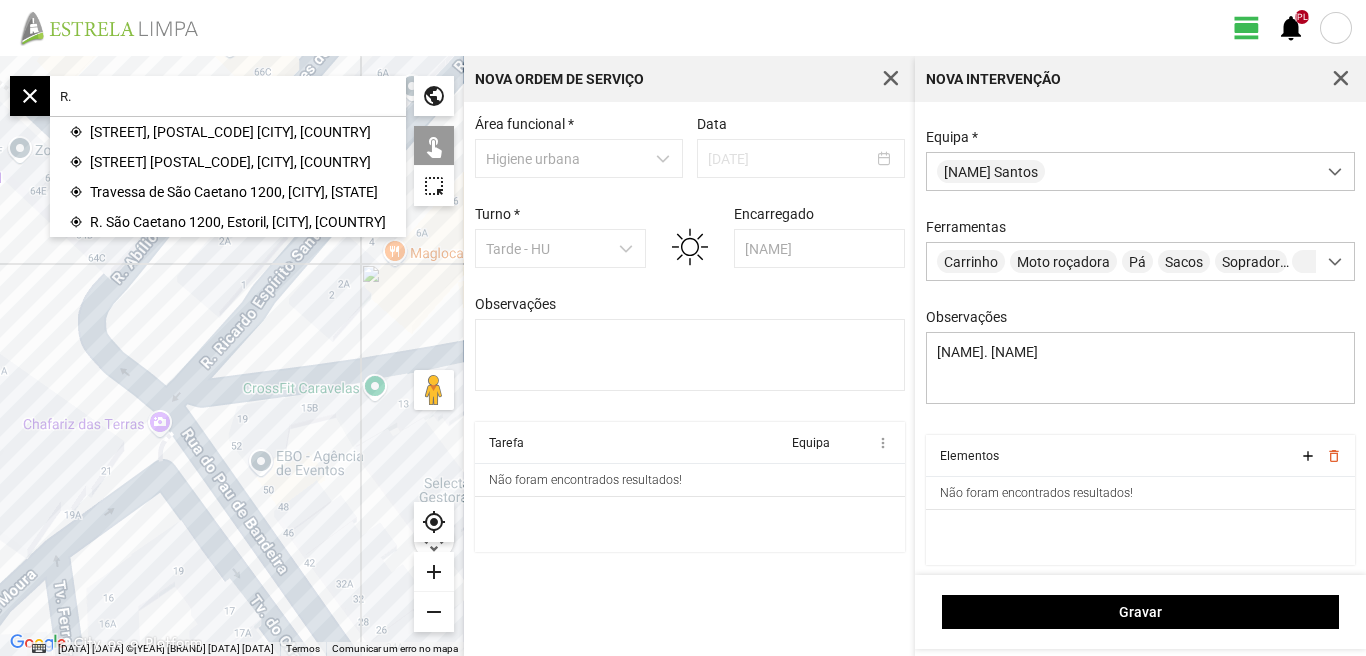type on "R" 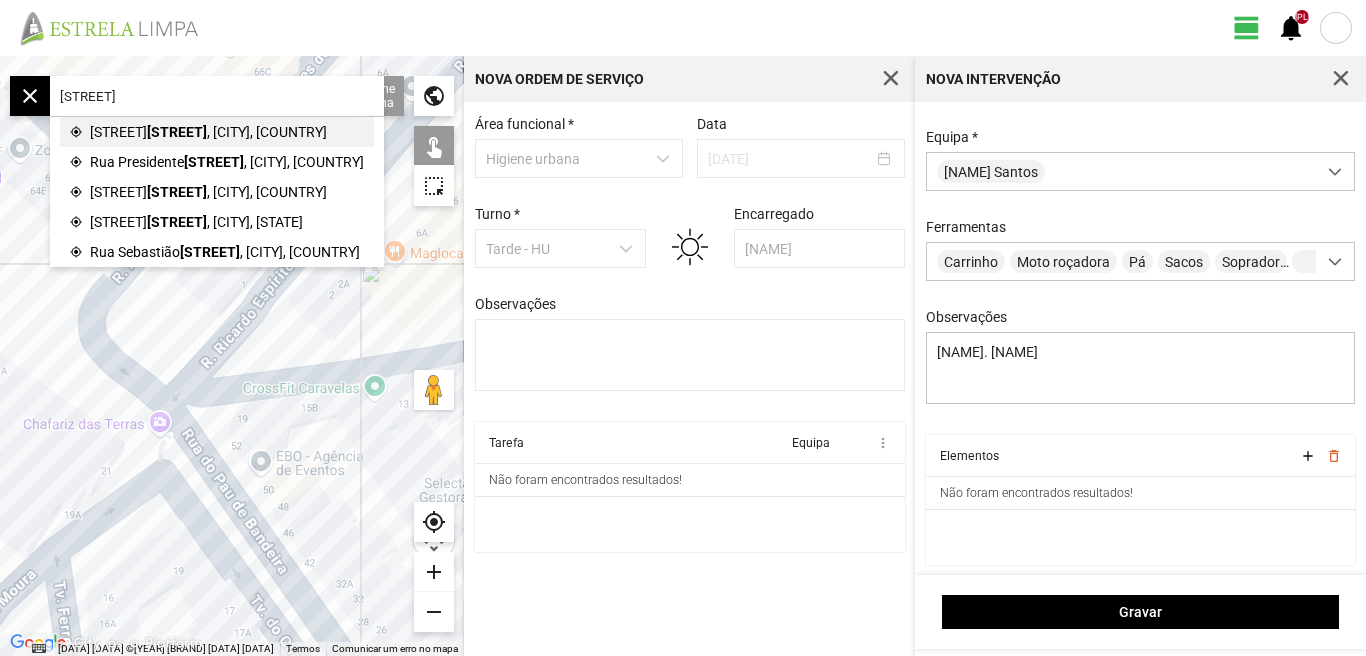 click on "[STREET]" 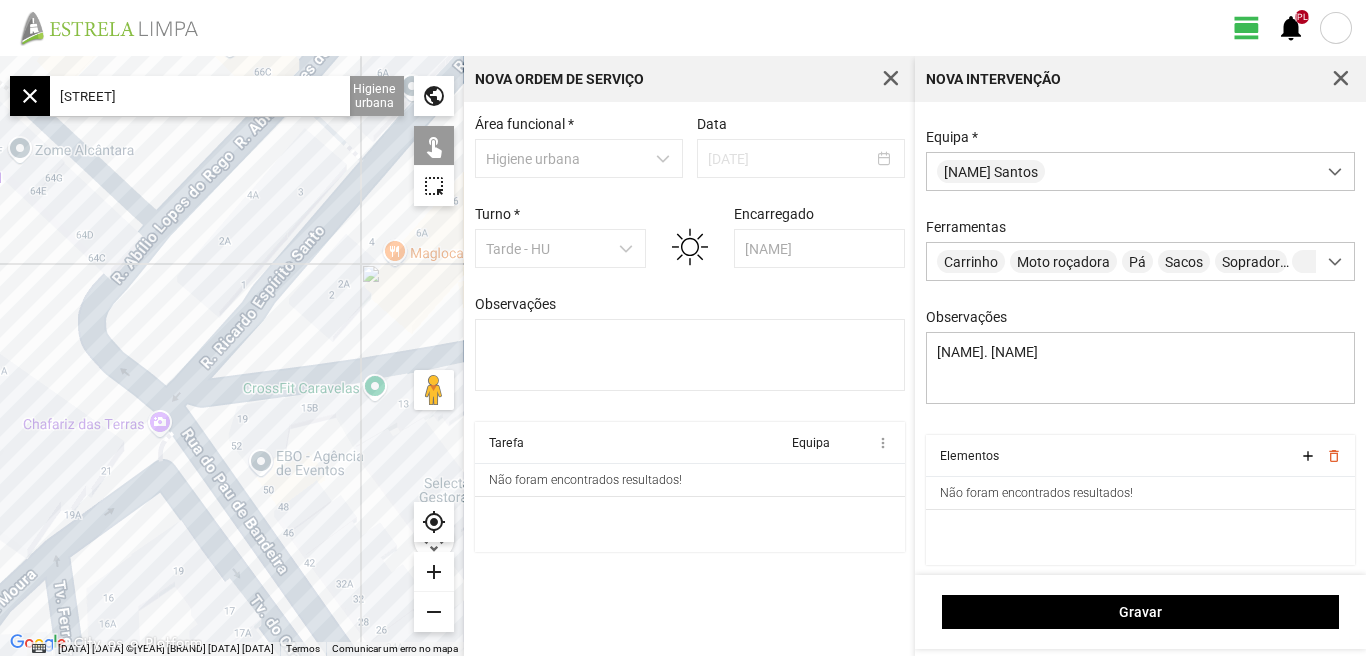 type on "R. Arriaga, 1200 [CITY], [STATE]" 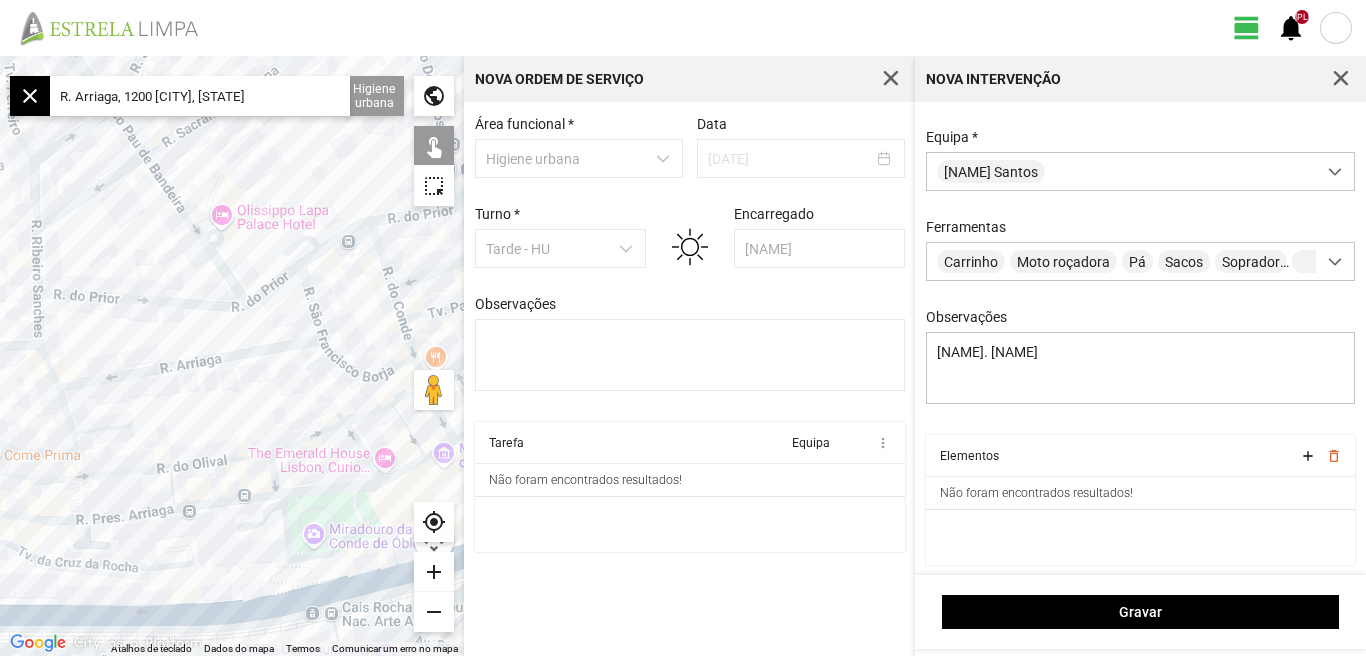 click on "add" 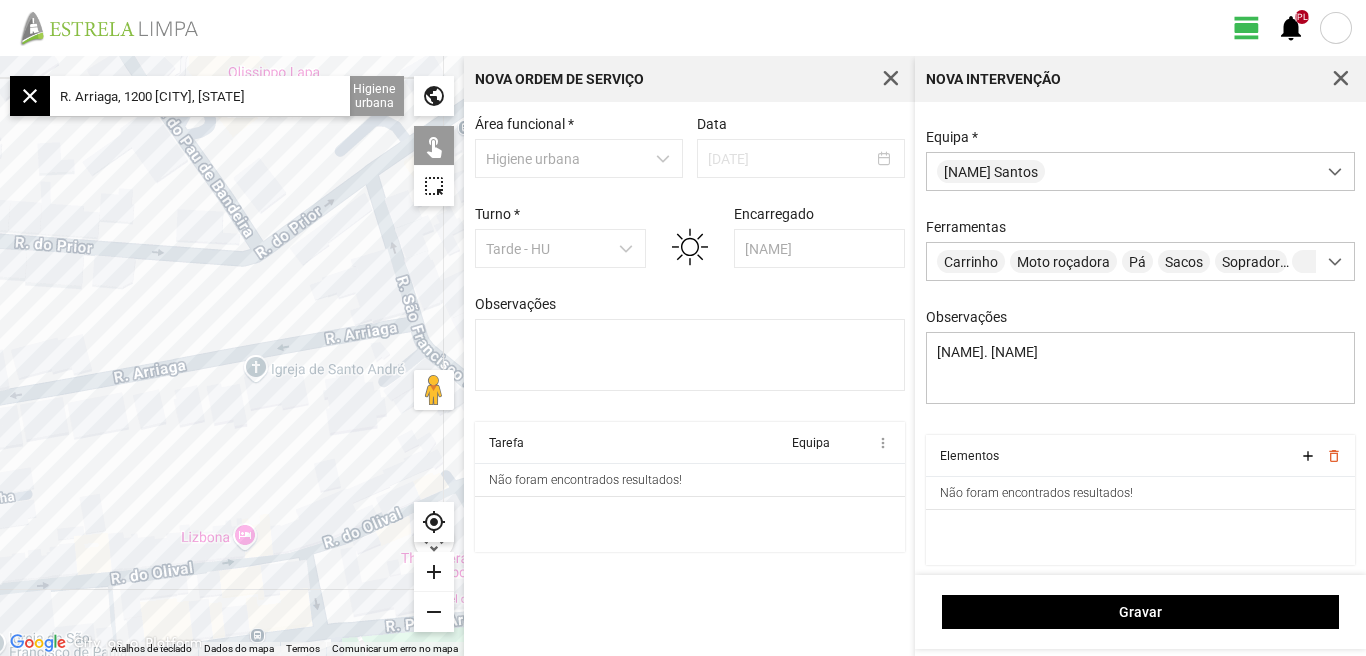 drag, startPoint x: 182, startPoint y: 463, endPoint x: 342, endPoint y: 441, distance: 161.50542 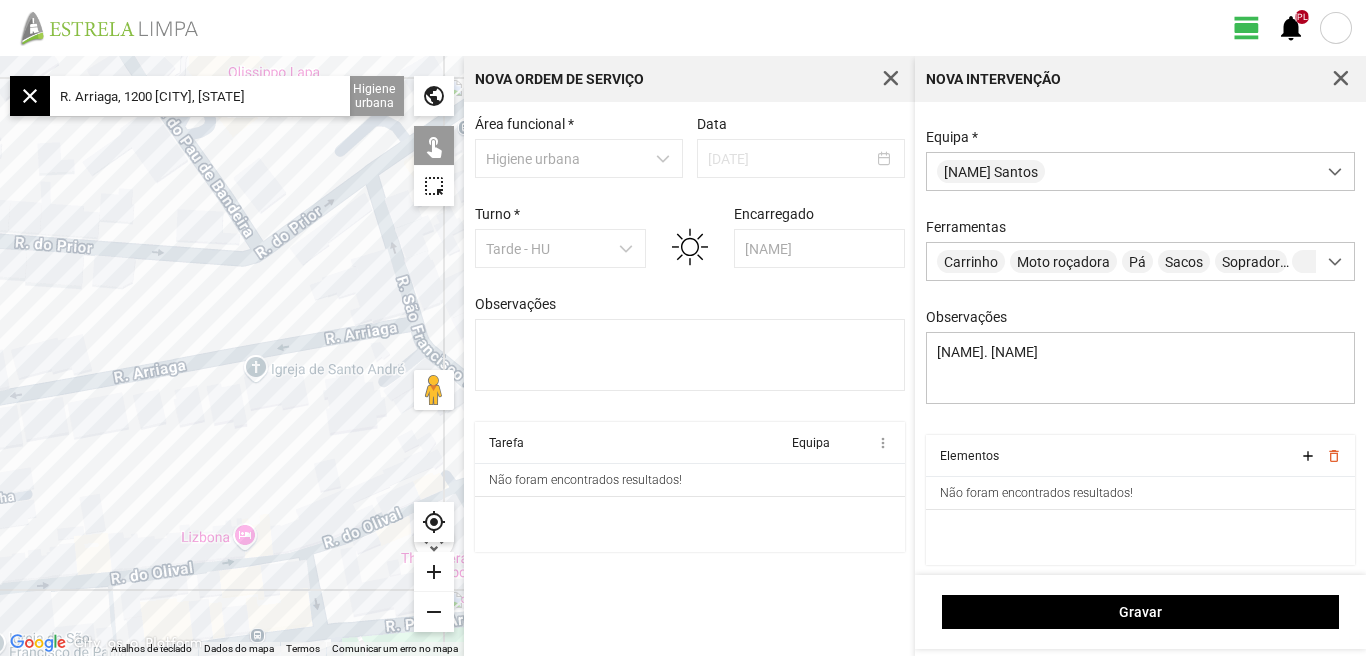 click 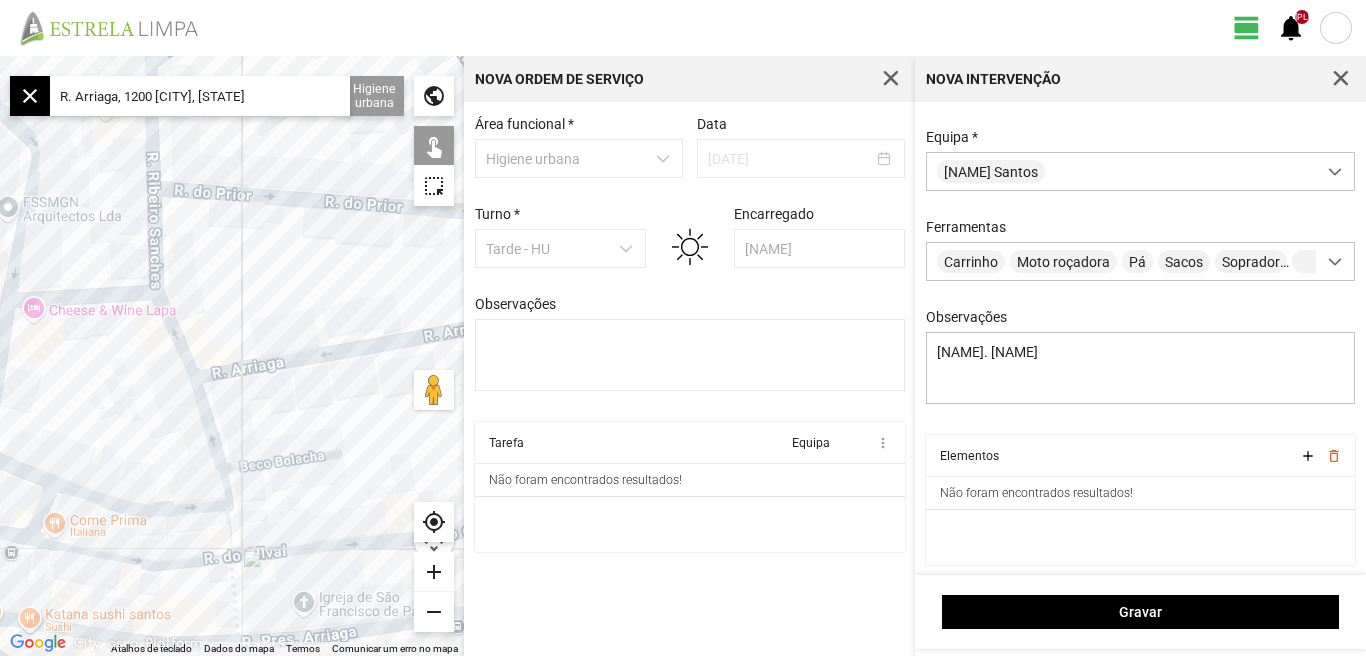 drag, startPoint x: 264, startPoint y: 454, endPoint x: 353, endPoint y: 441, distance: 89.94443 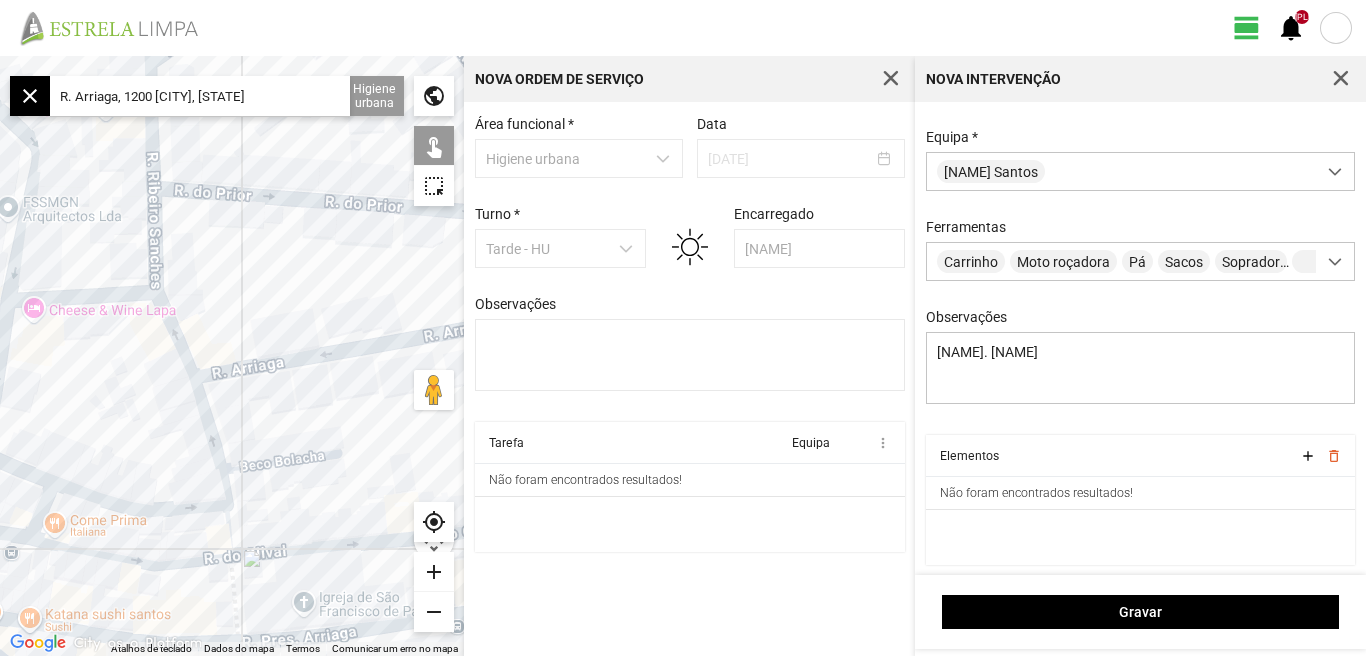 click 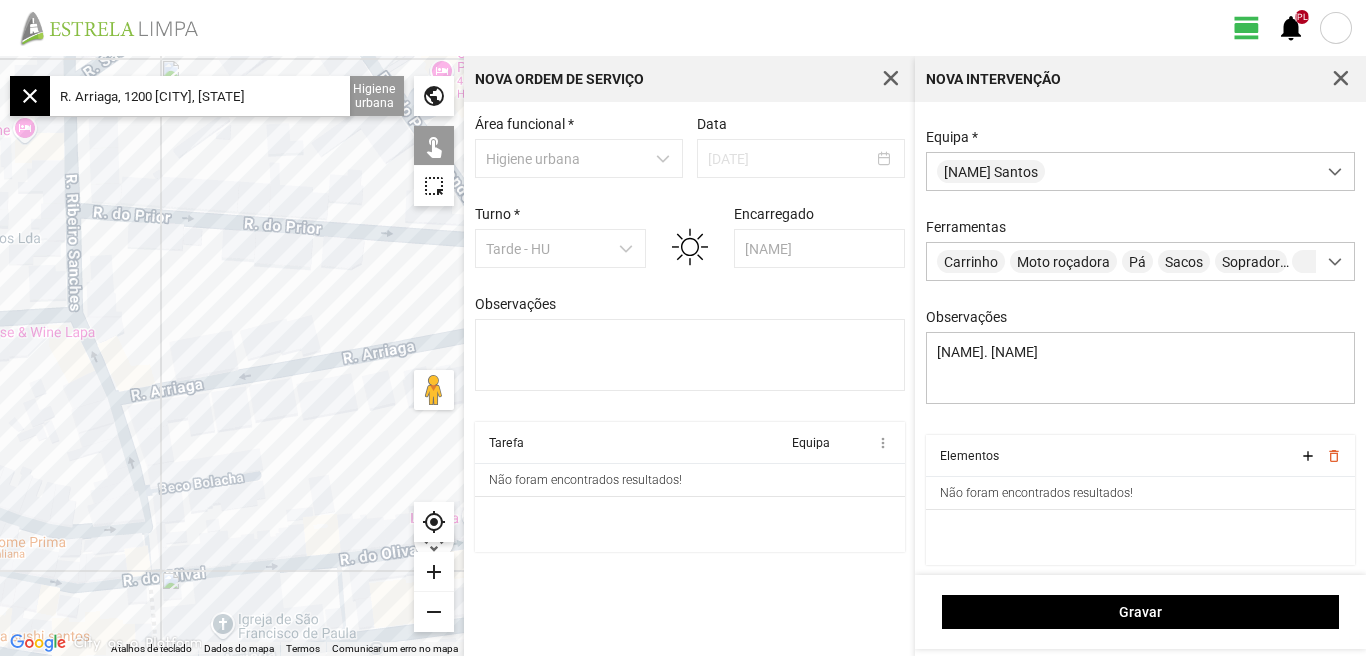 drag, startPoint x: 338, startPoint y: 429, endPoint x: 211, endPoint y: 456, distance: 129.83836 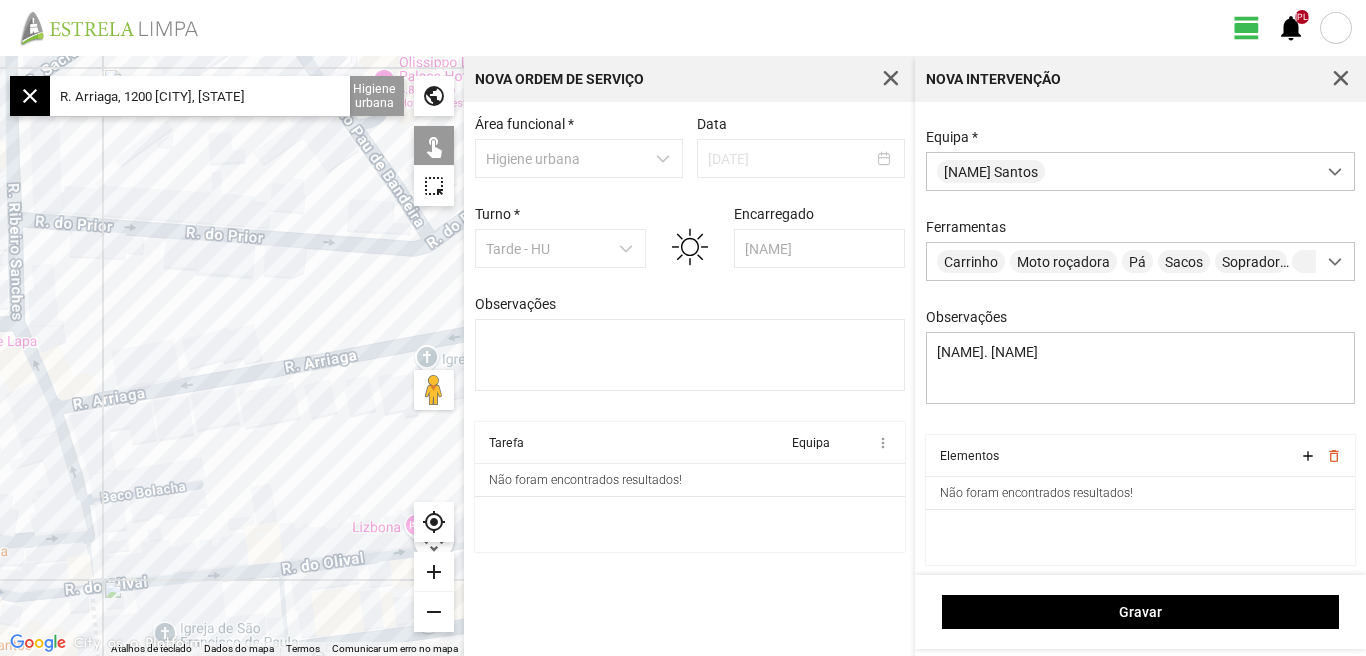 drag, startPoint x: 269, startPoint y: 431, endPoint x: 222, endPoint y: 465, distance: 58.00862 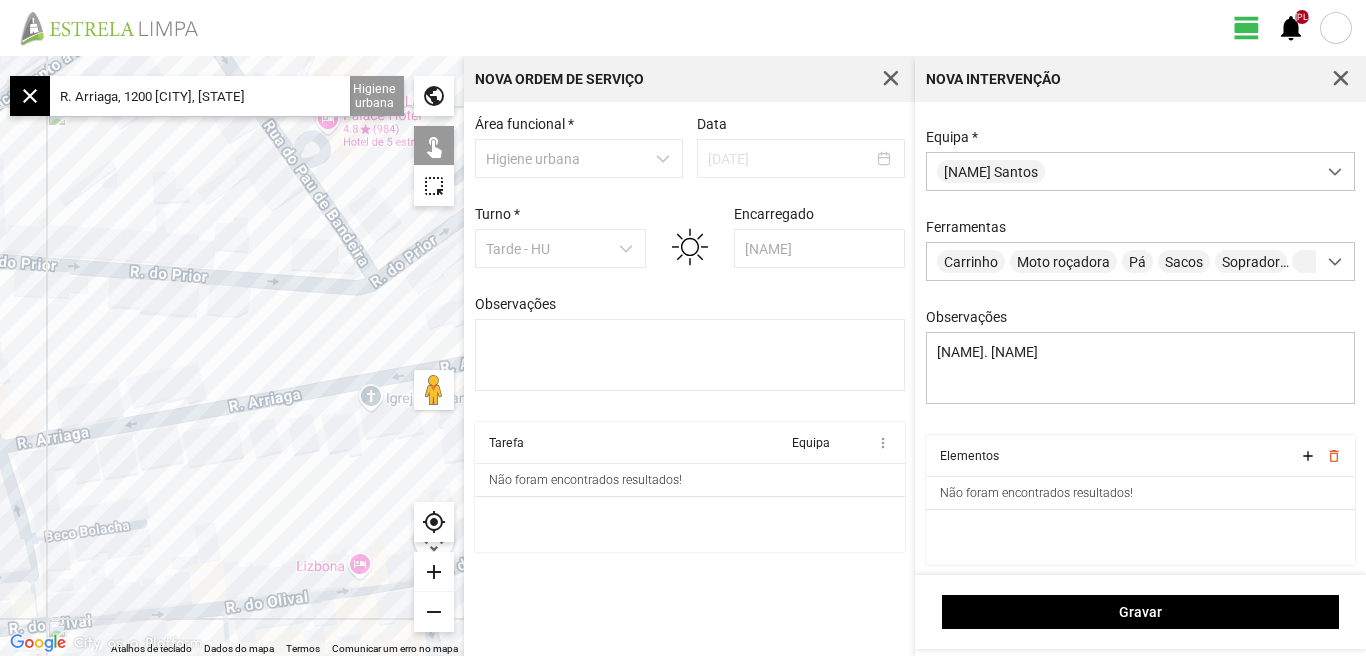 click 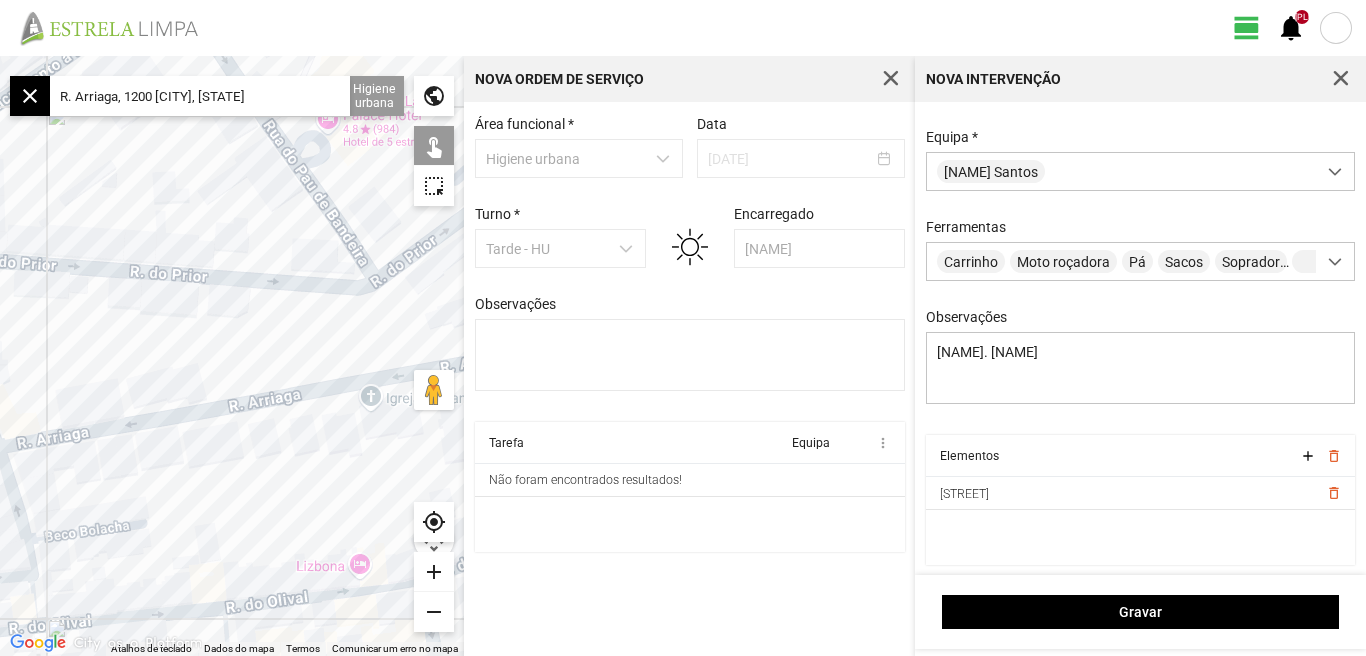 click 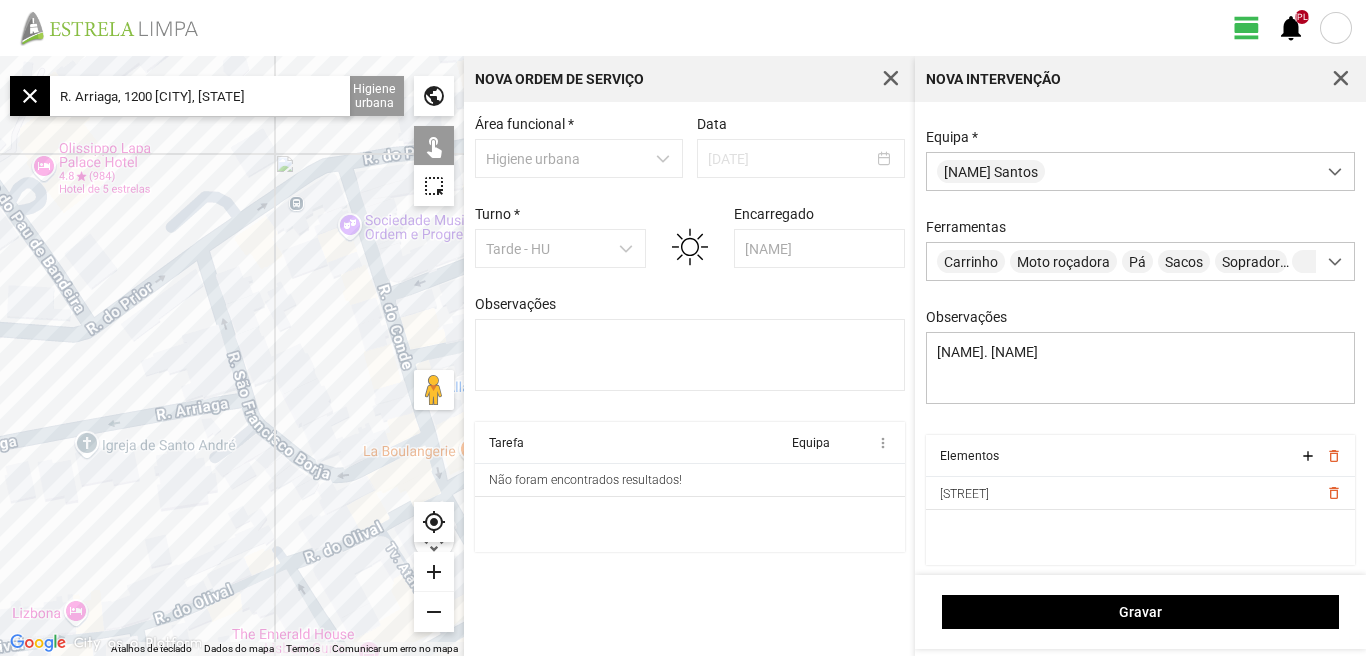click on "add" 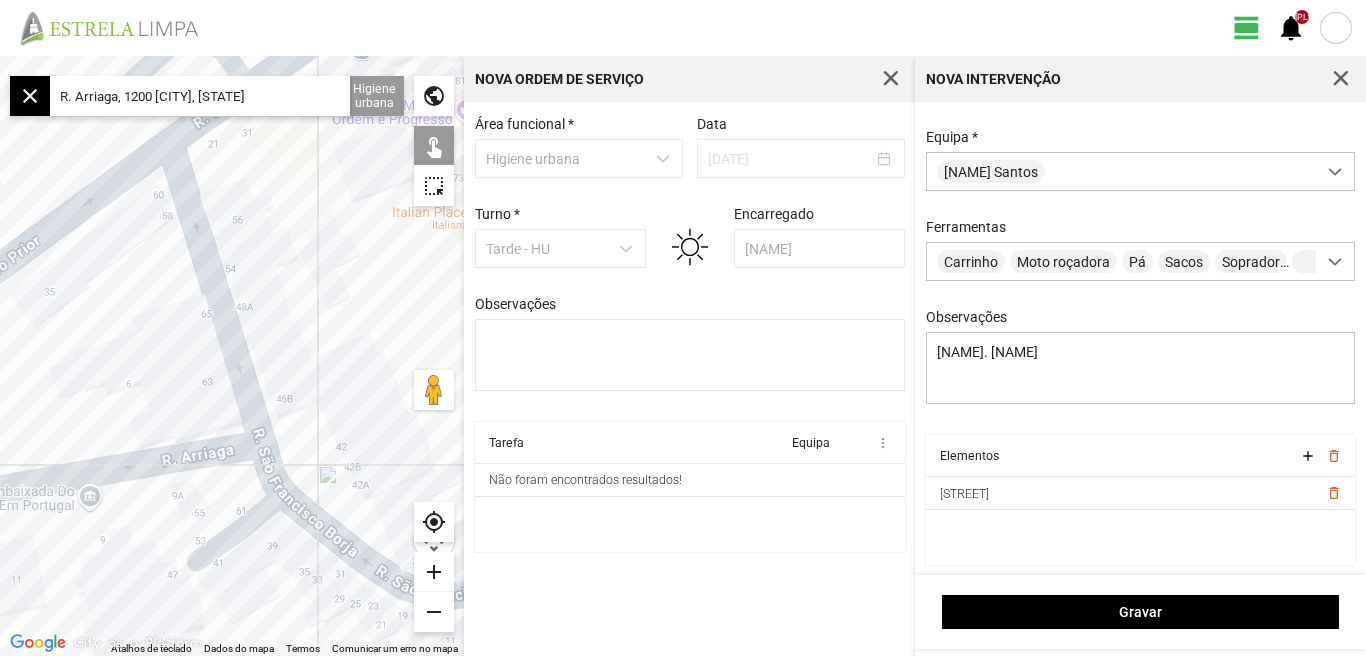 click 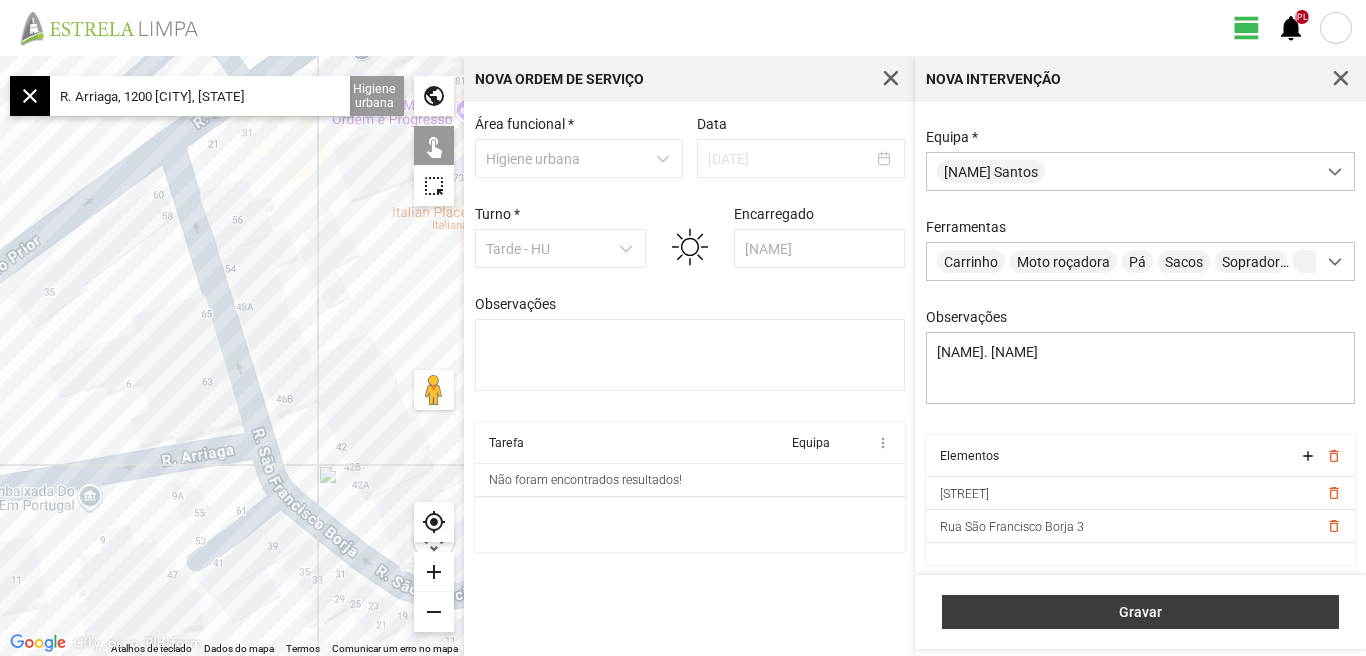 click on "Gravar" at bounding box center [1141, 612] 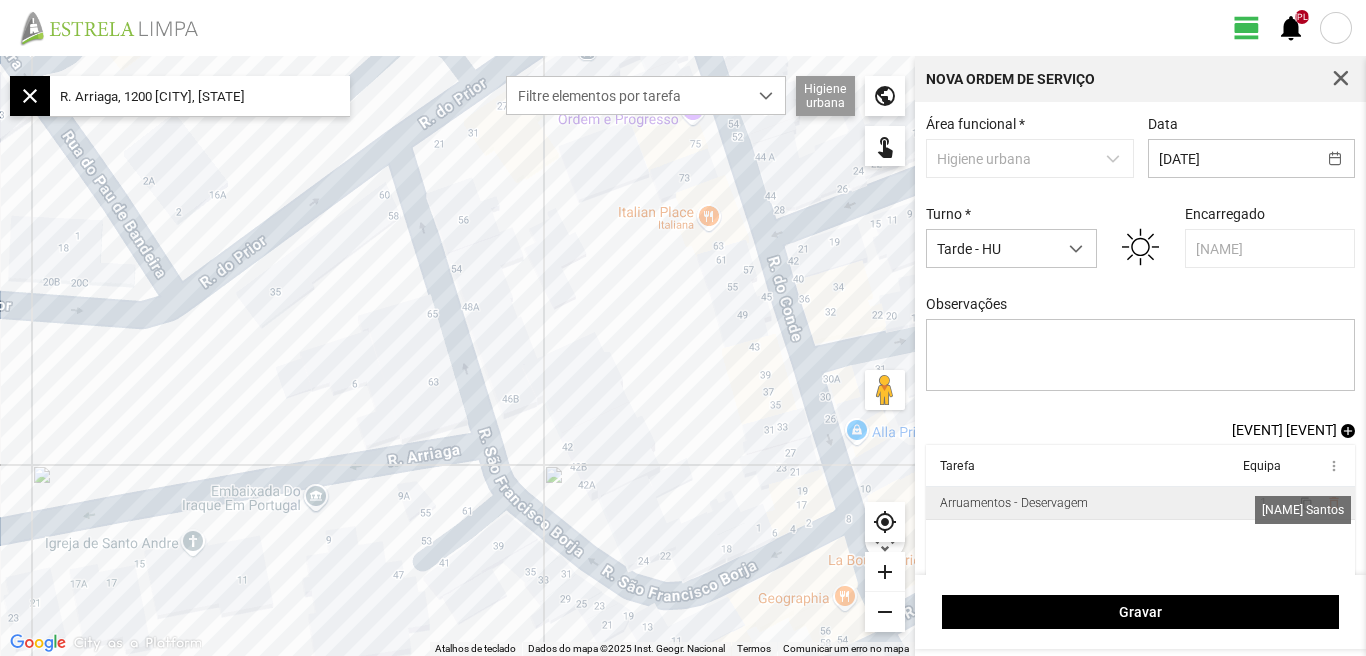 click on "1" at bounding box center (1263, 503) 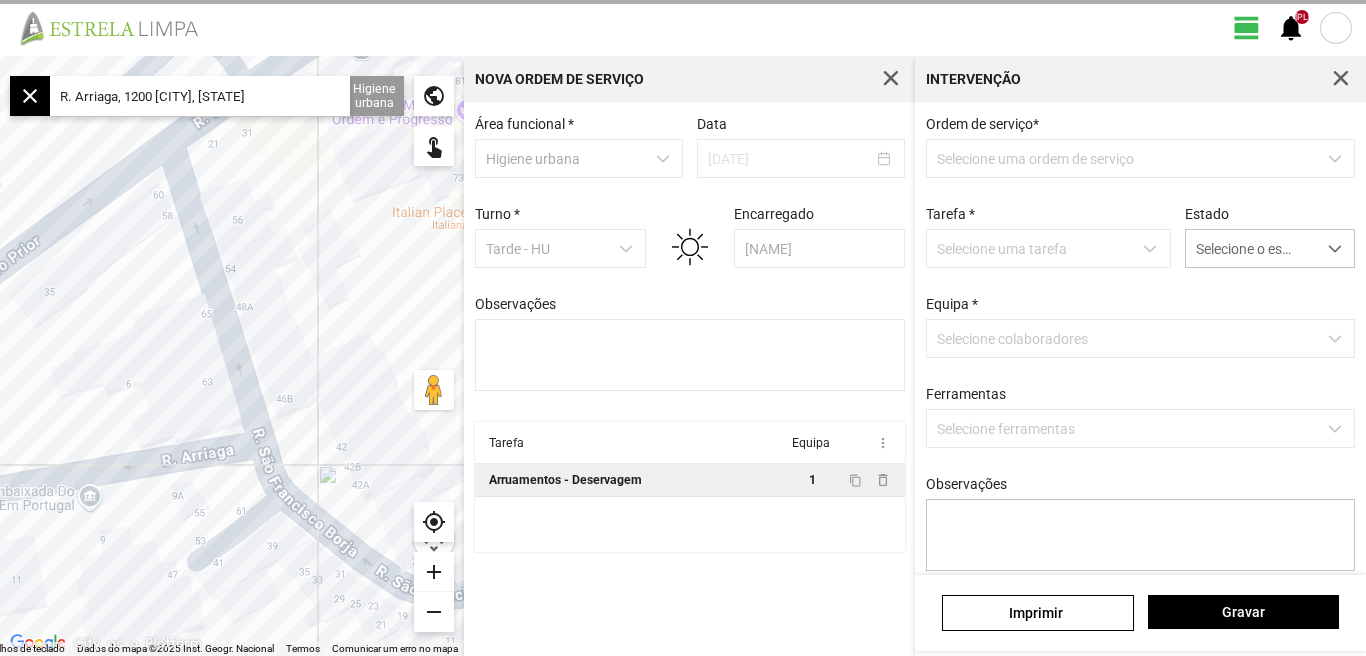 type on "[NAME]. [NAME]" 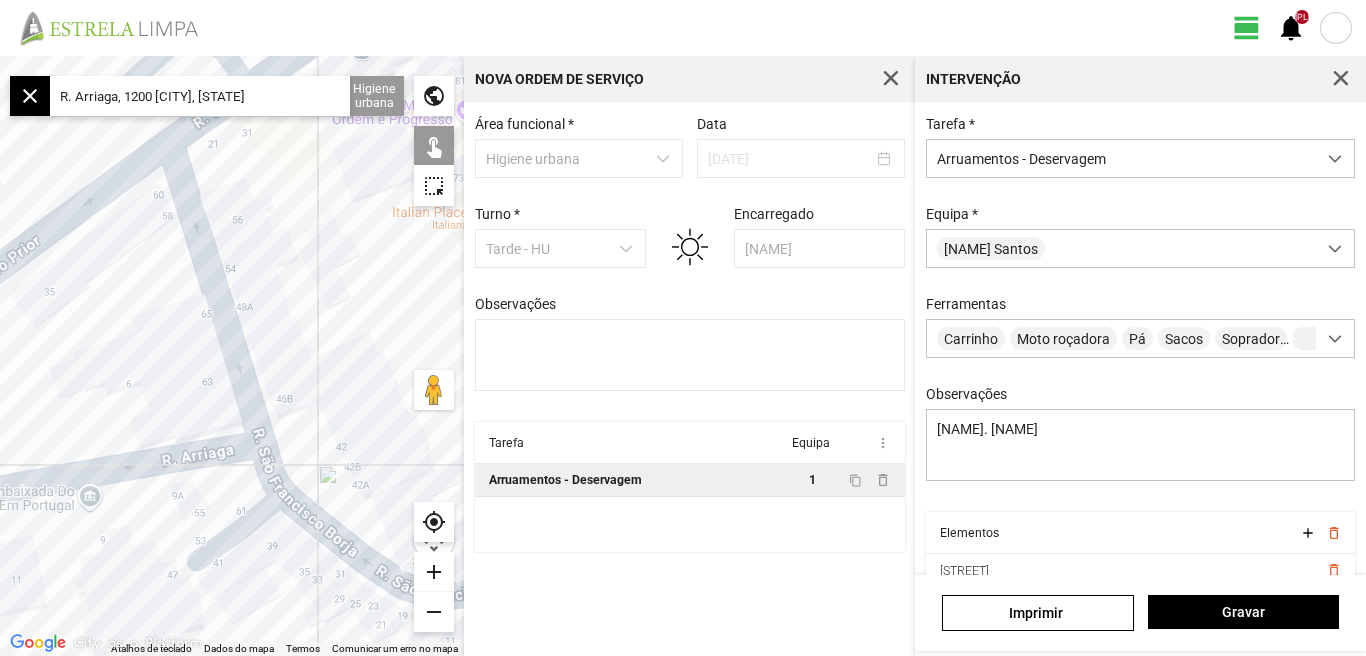 scroll, scrollTop: 85, scrollLeft: 0, axis: vertical 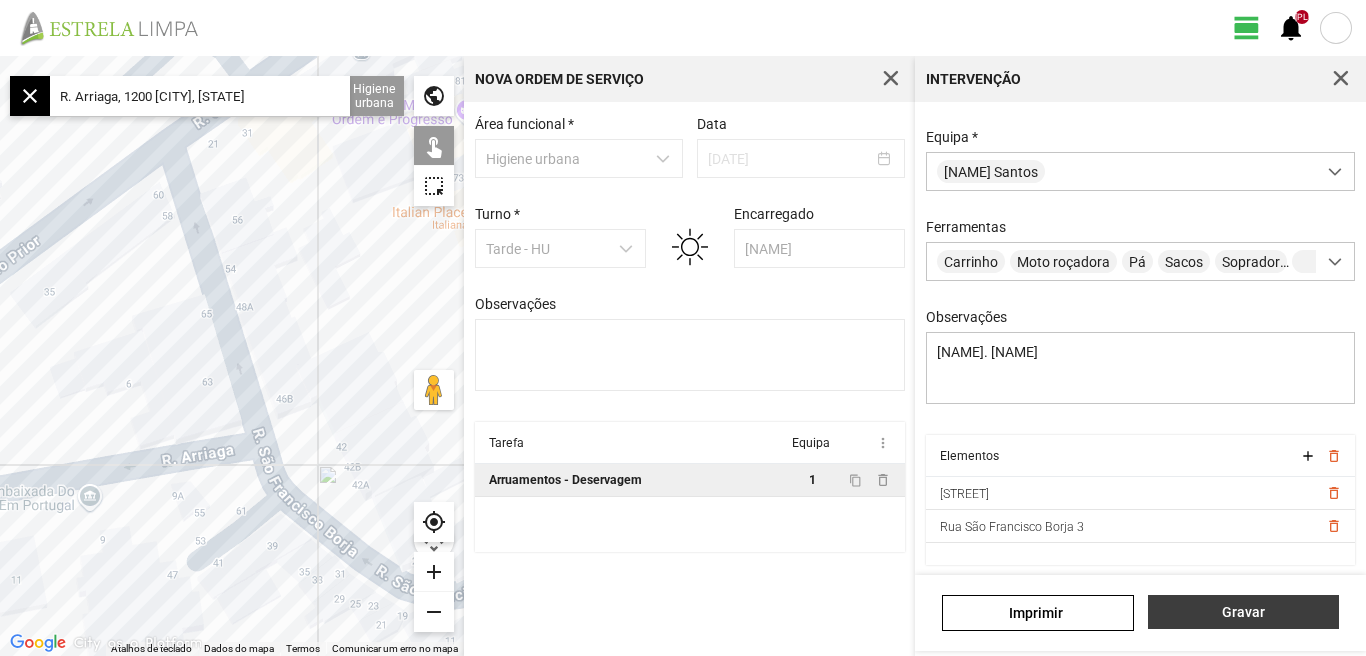 click on "Gravar" at bounding box center [1243, 612] 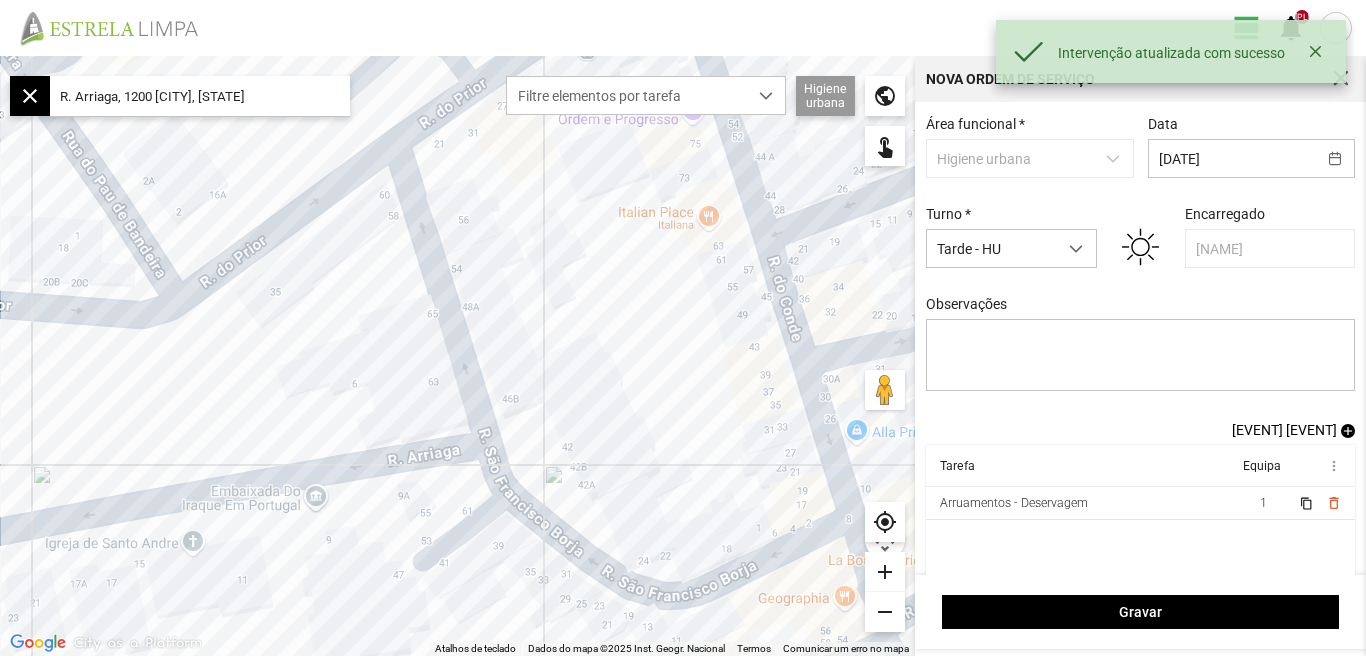 click on "[EVENT] [EVENT]" at bounding box center (1284, 430) 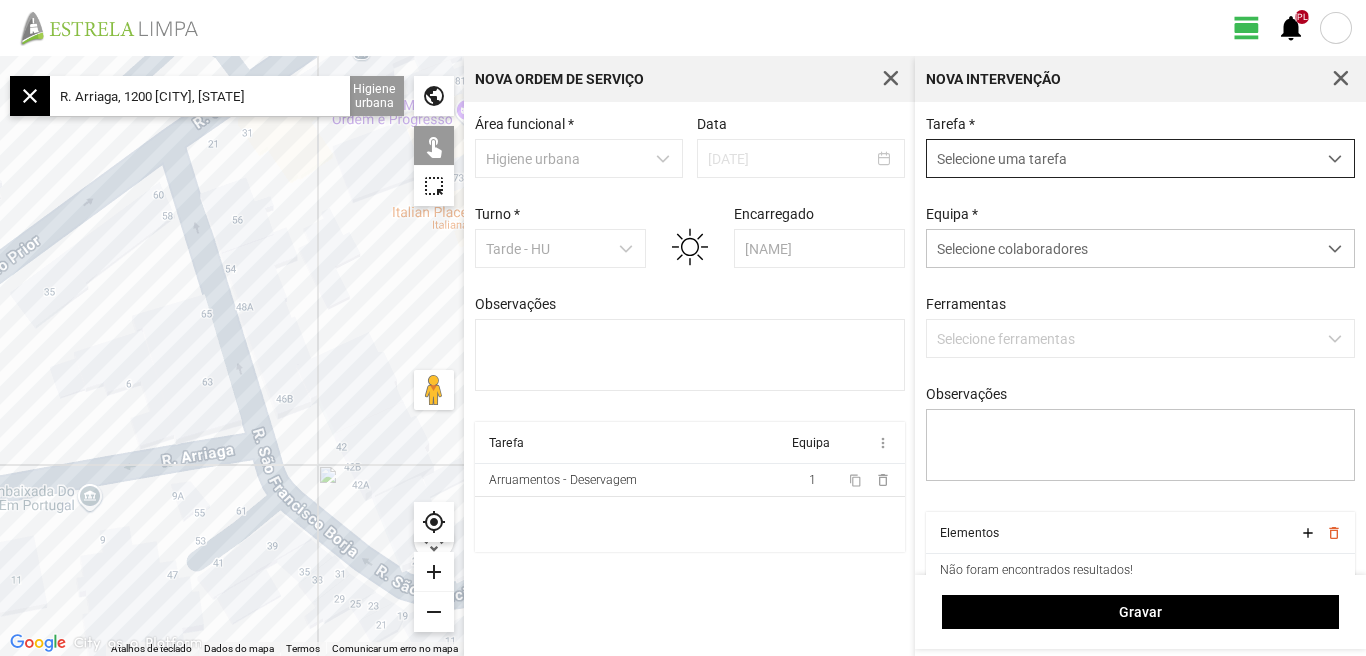 click at bounding box center (1335, 159) 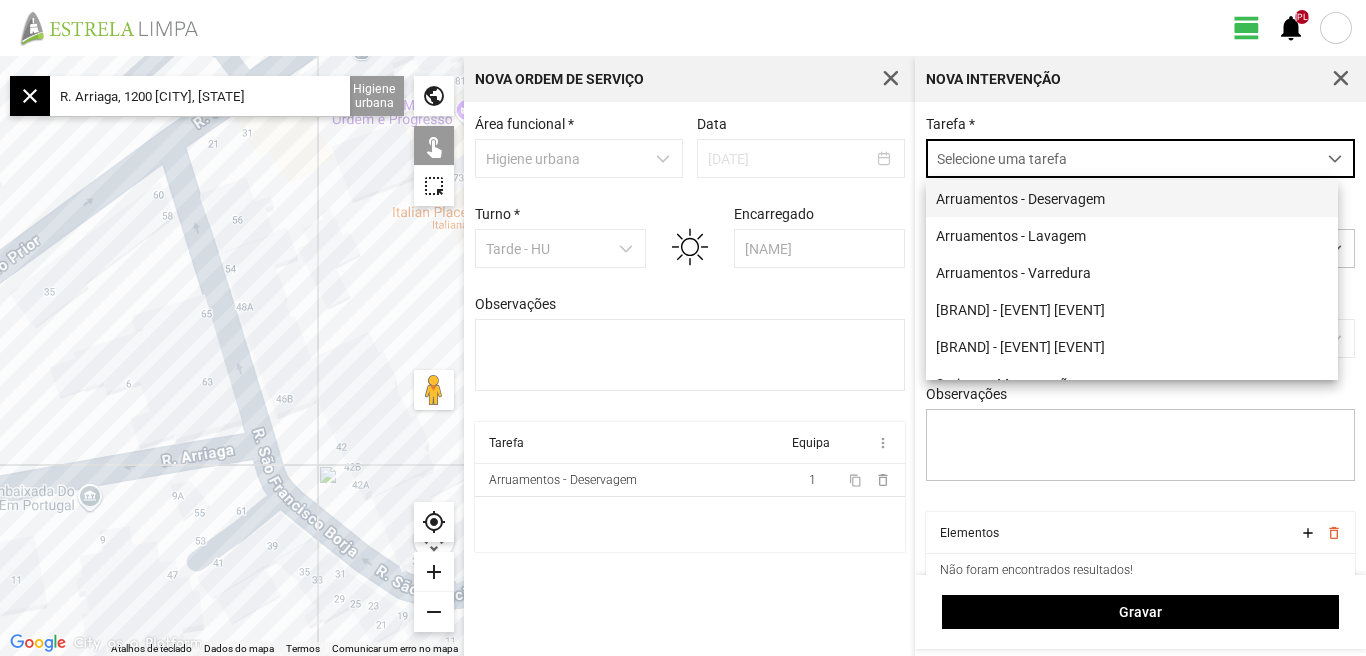click on "Arruamentos - Deservagem" at bounding box center (1132, 198) 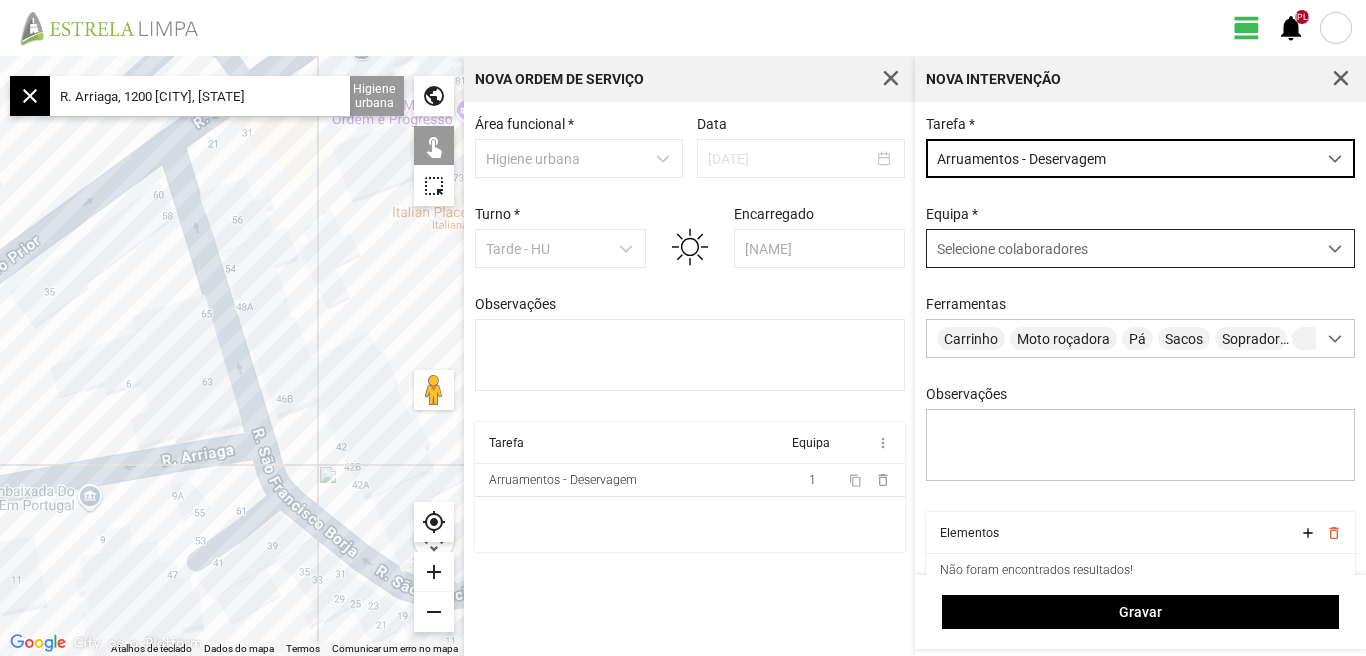 click at bounding box center [1335, 249] 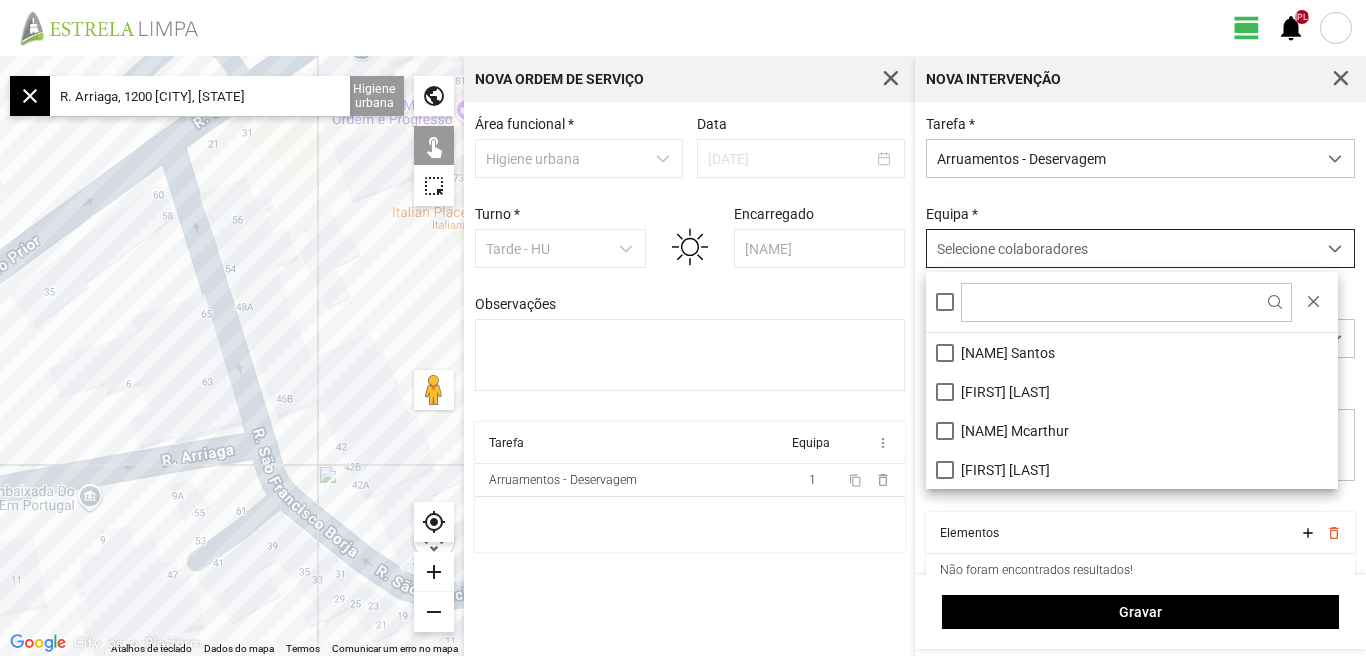 scroll, scrollTop: 11, scrollLeft: 89, axis: both 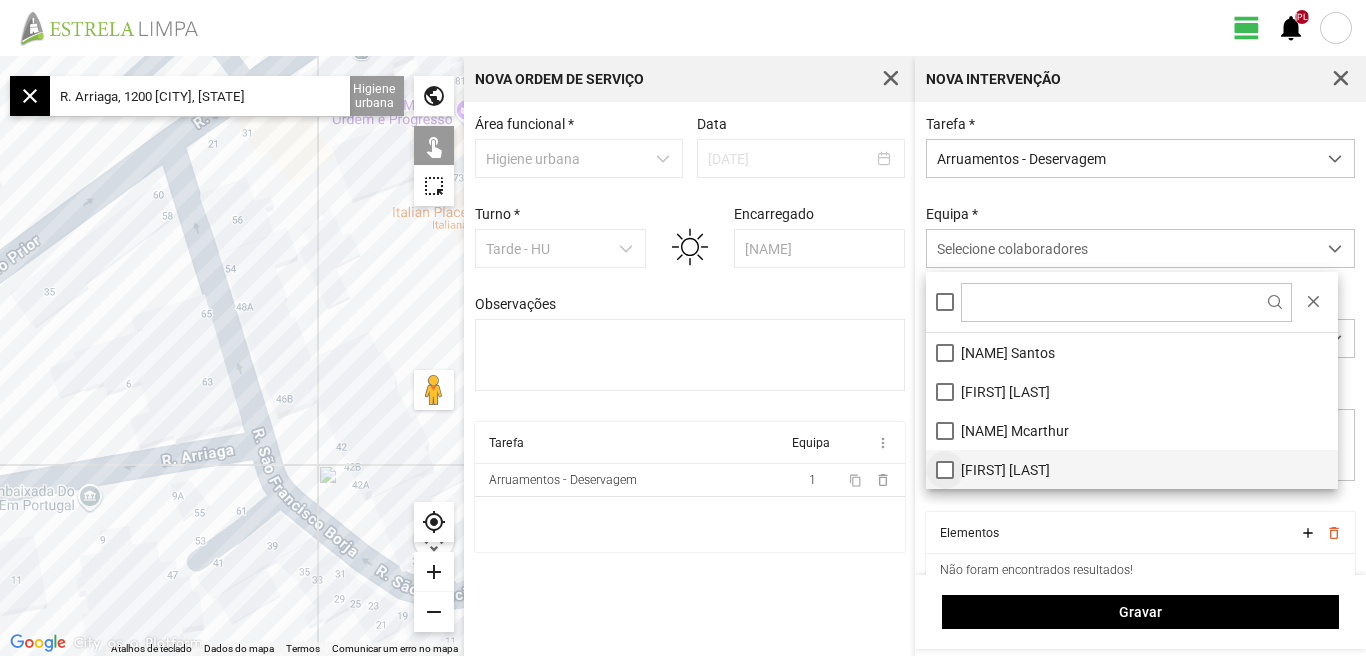 click on "[FIRST] [LAST]" at bounding box center (1132, 469) 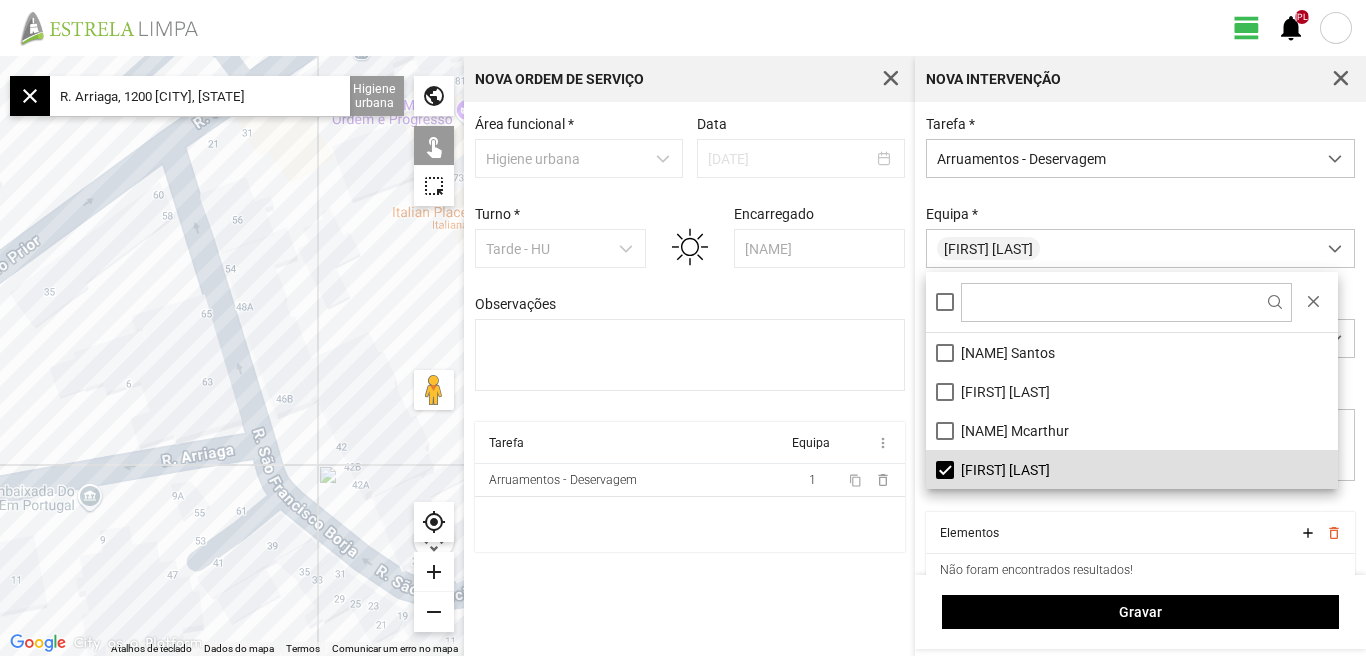 click on "Área funcional * Higiene urbana Data [DATE]   Turno * Tarde - HU Encarregado [LAST] [FIRST] Observações Tarefa Equipa more_vert    Arruamentos - Deservagem  1 content_copy    delete_outline" at bounding box center [689, 379] 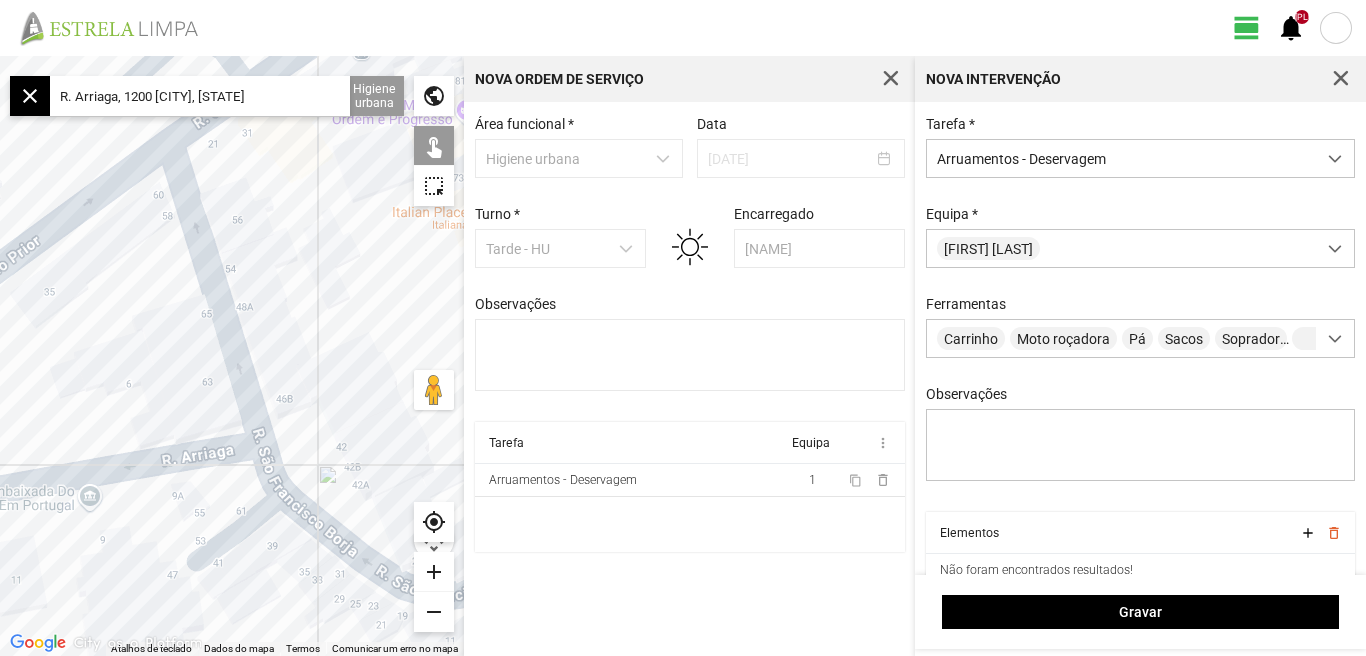 click on "R. Arriaga, 1200 [CITY], [STATE]" 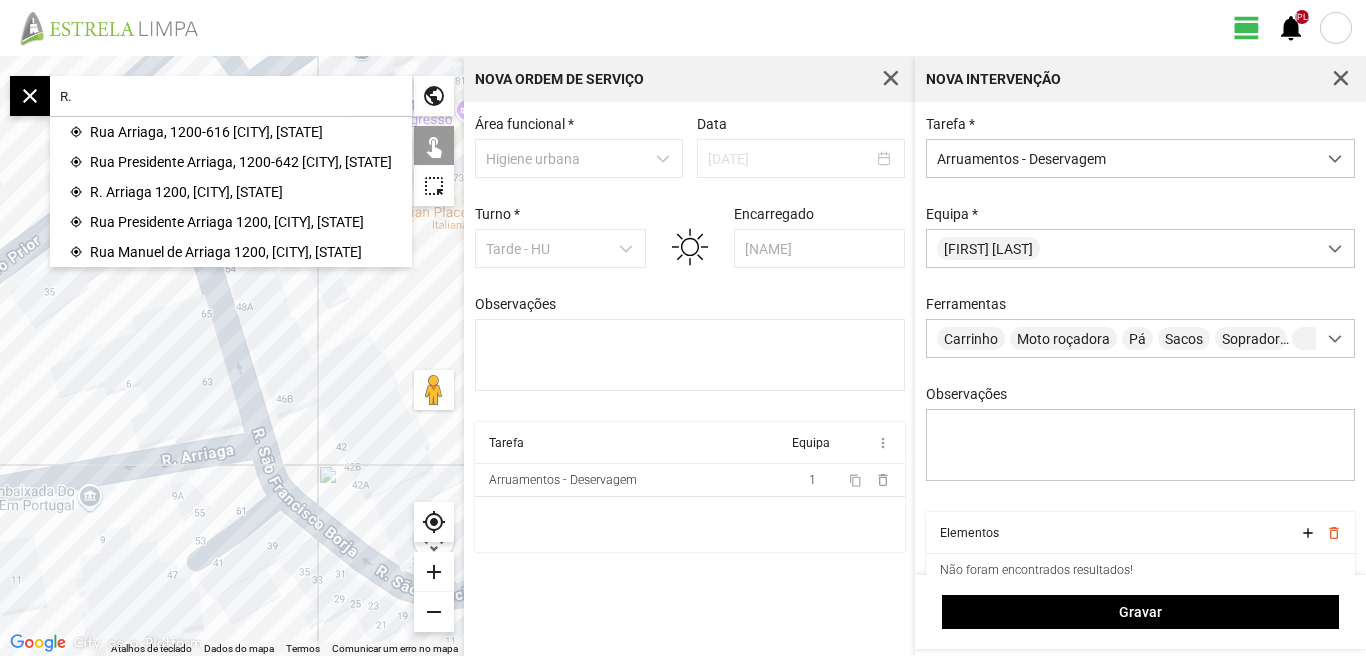 type on "R" 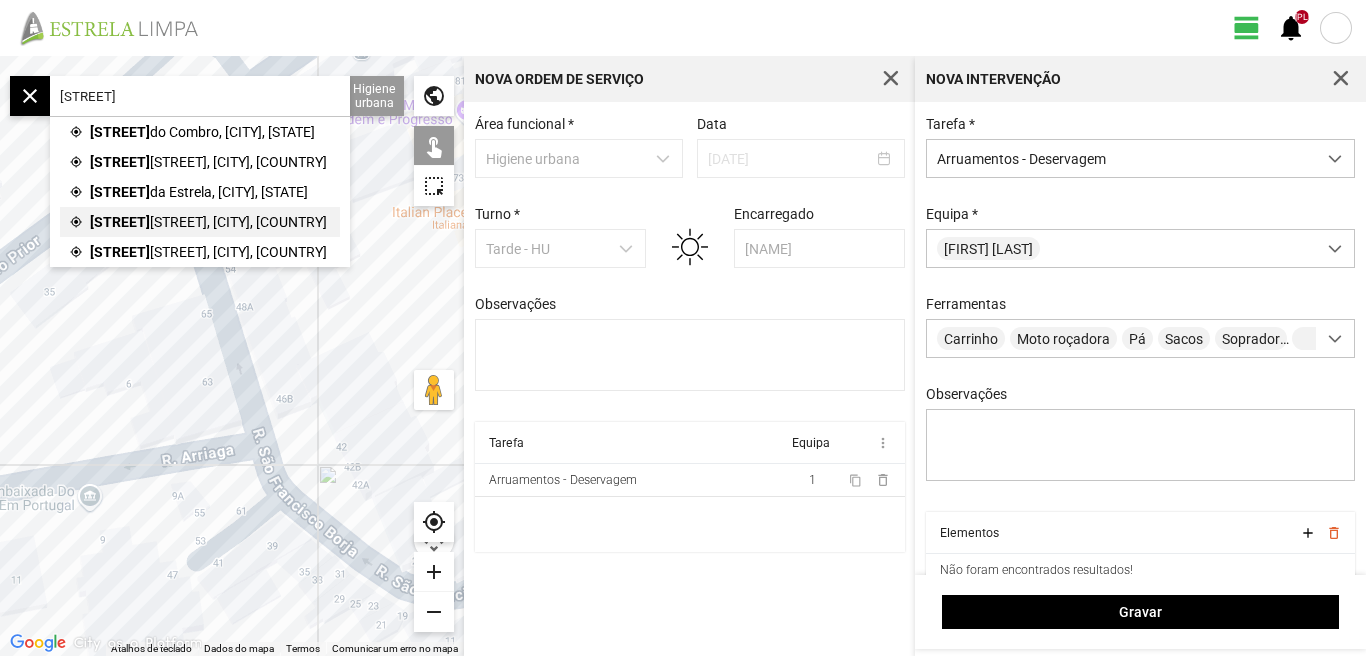 click on "[STREET], [CITY], [COUNTRY]" 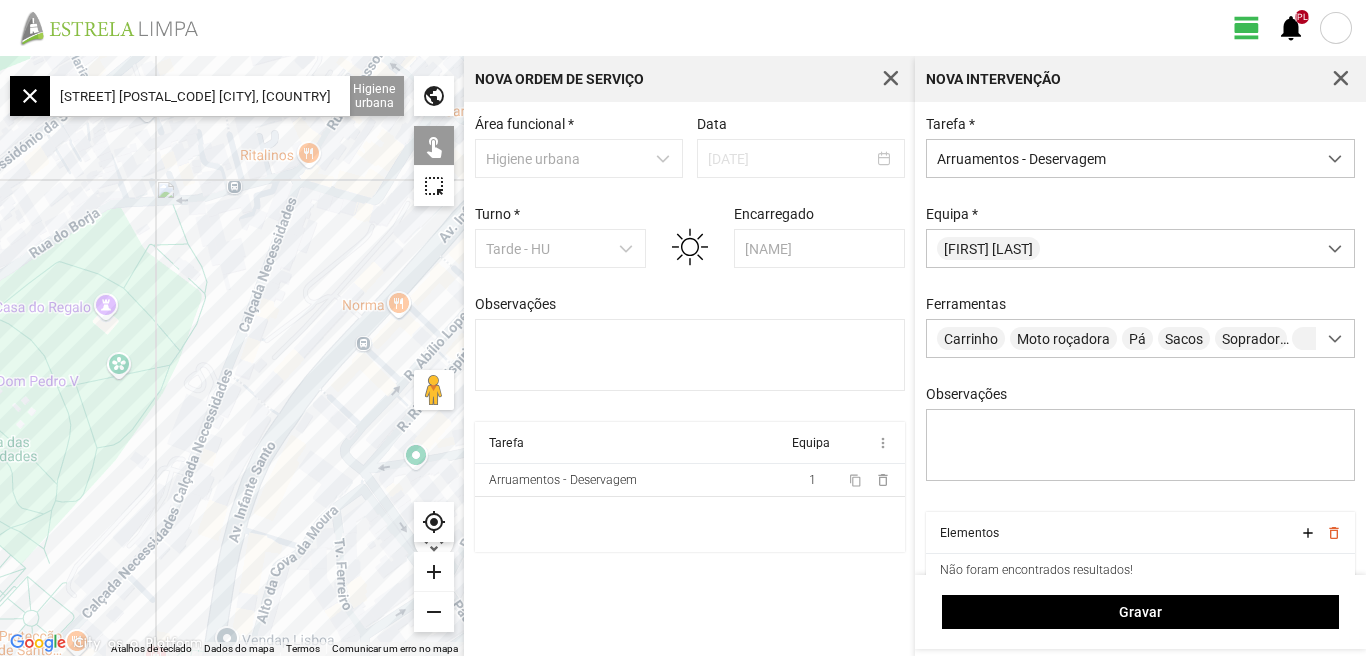 click 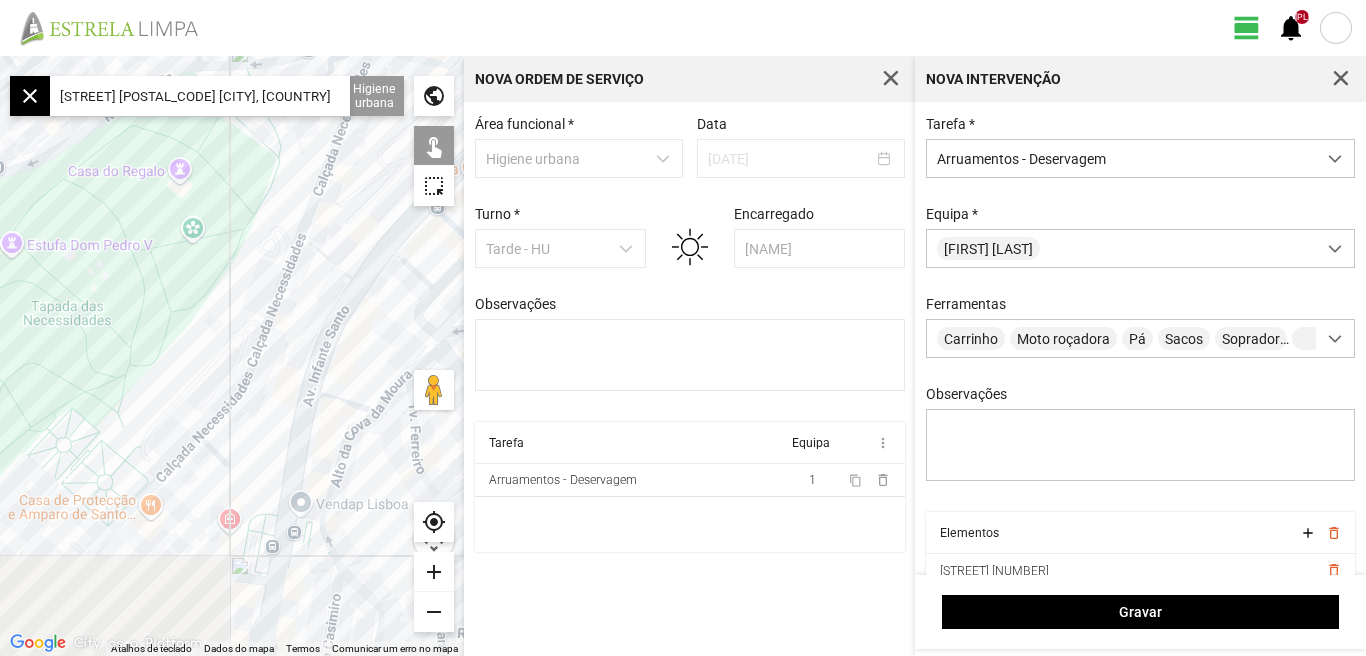 drag, startPoint x: 273, startPoint y: 334, endPoint x: 354, endPoint y: 186, distance: 168.71574 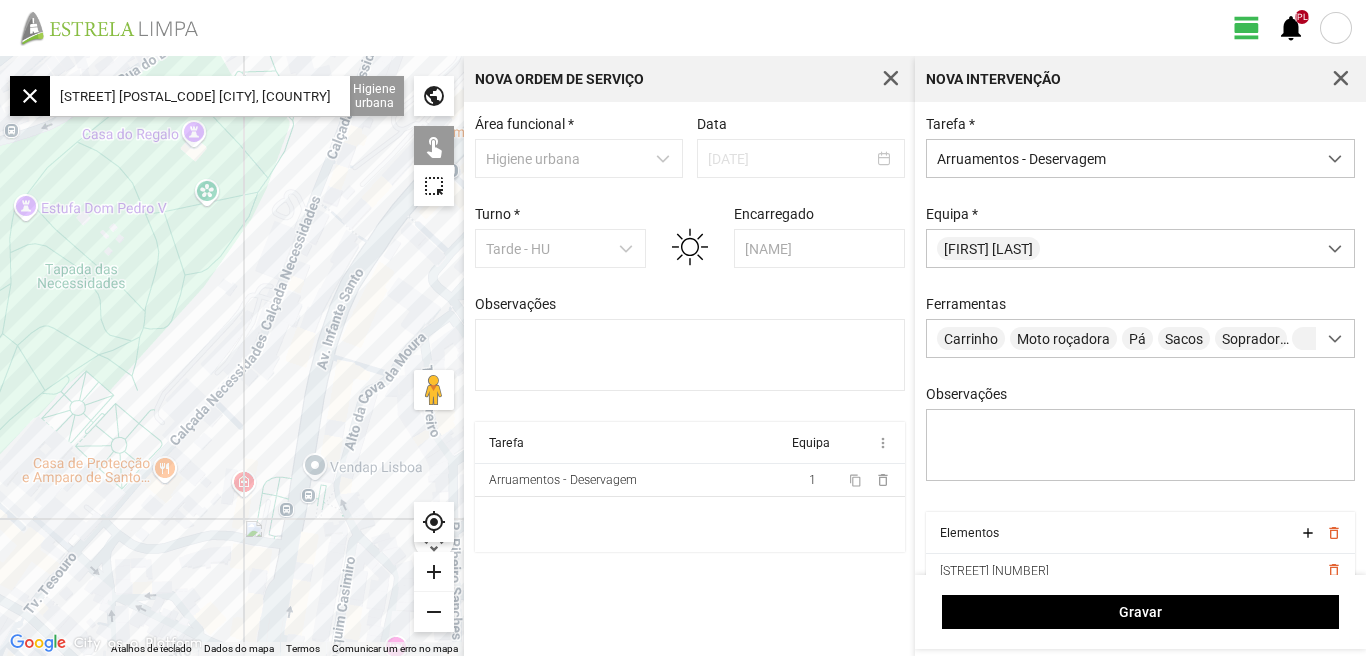 click 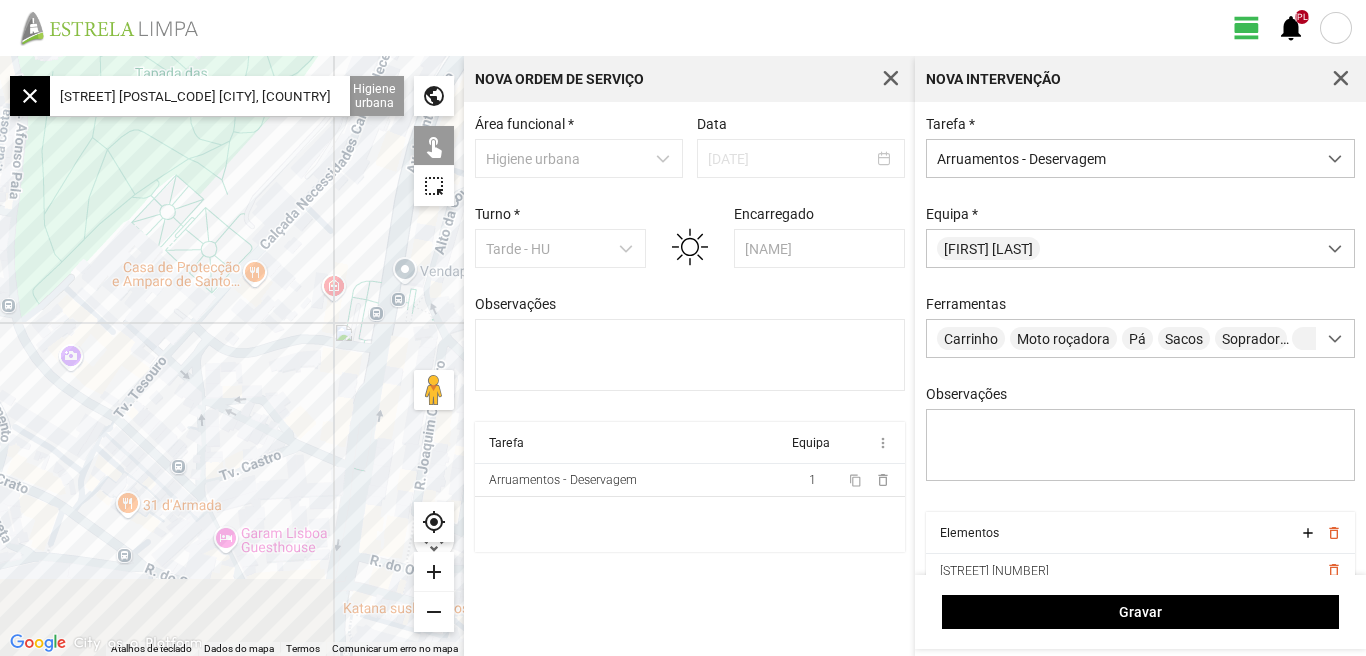 drag, startPoint x: 247, startPoint y: 433, endPoint x: 351, endPoint y: 206, distance: 249.6898 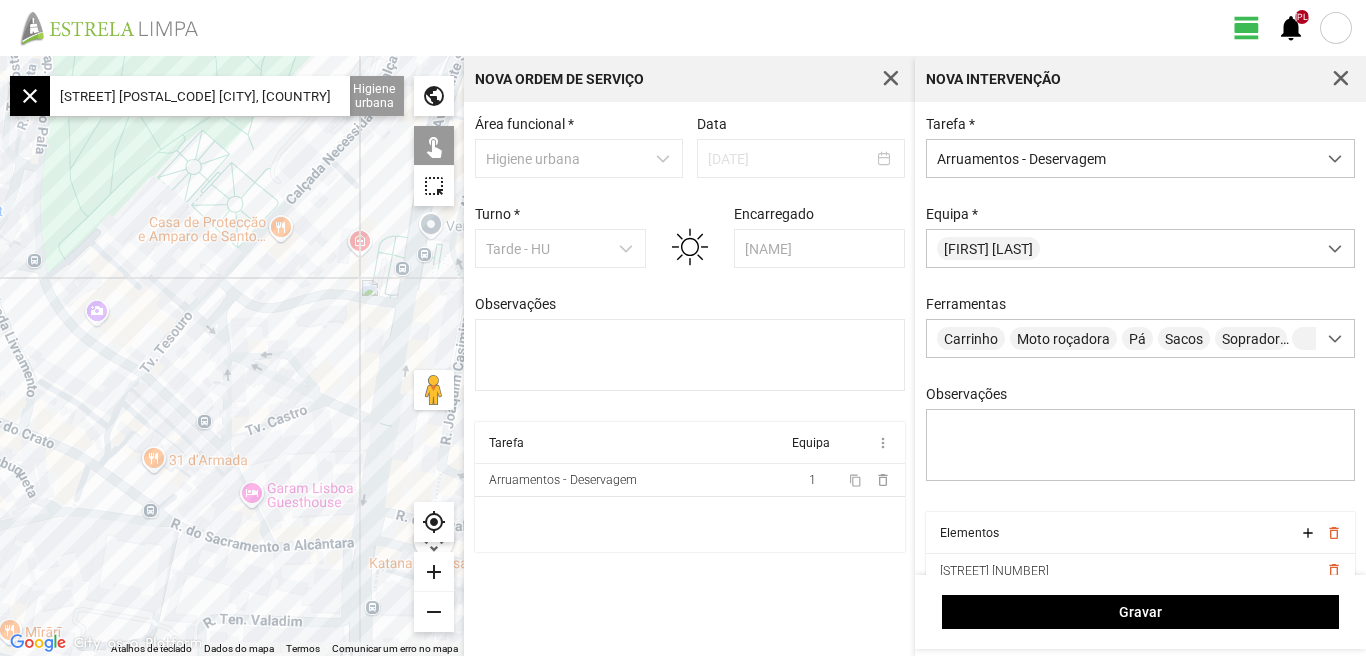click on "add" 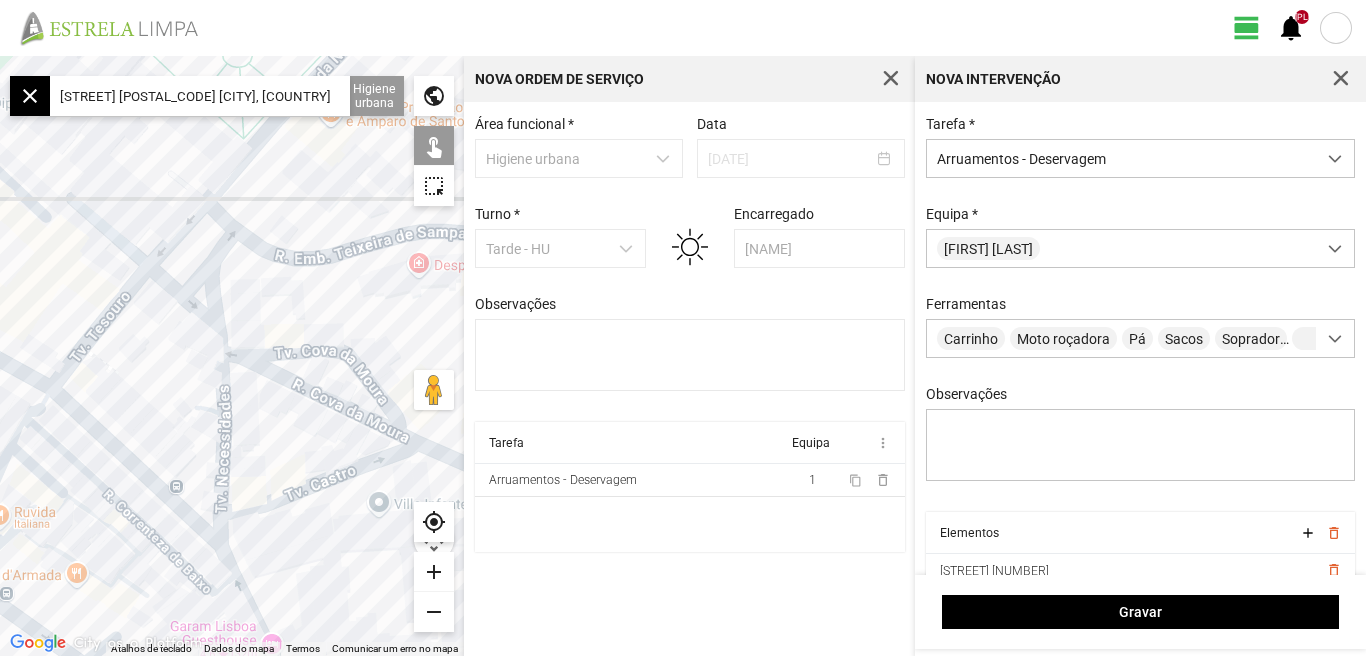 click on "add" 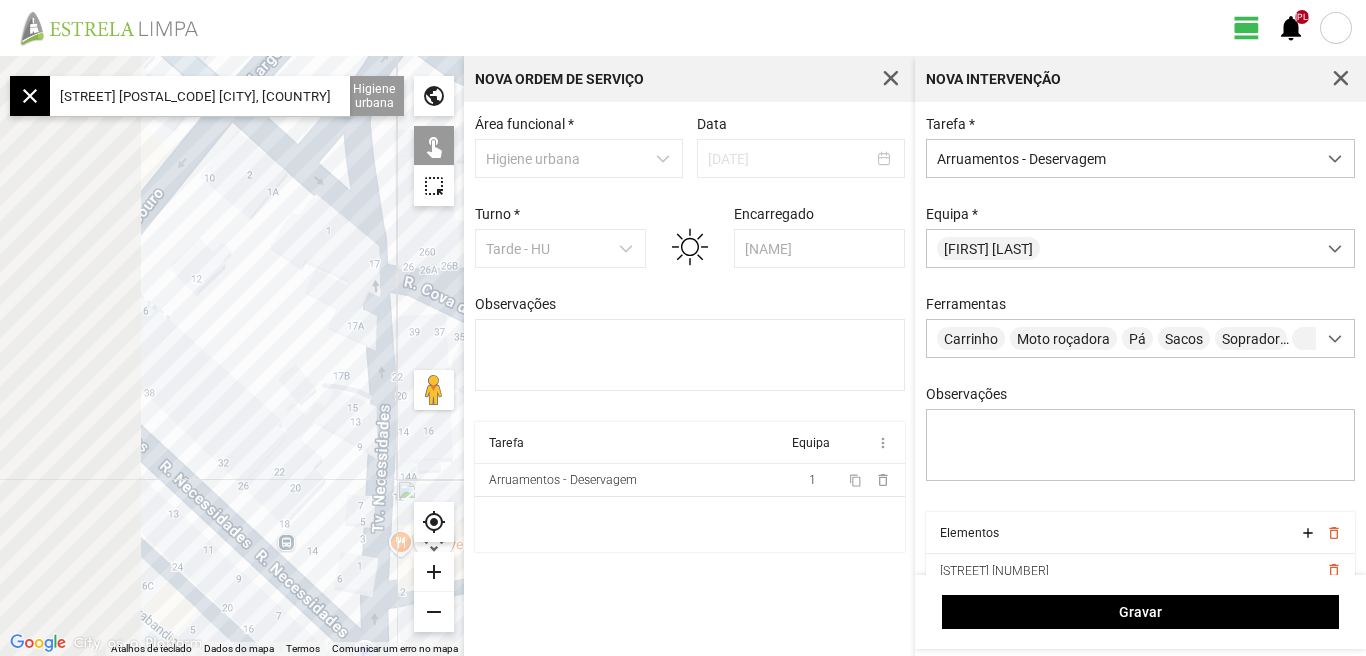 drag, startPoint x: 113, startPoint y: 406, endPoint x: 287, endPoint y: 327, distance: 191.09422 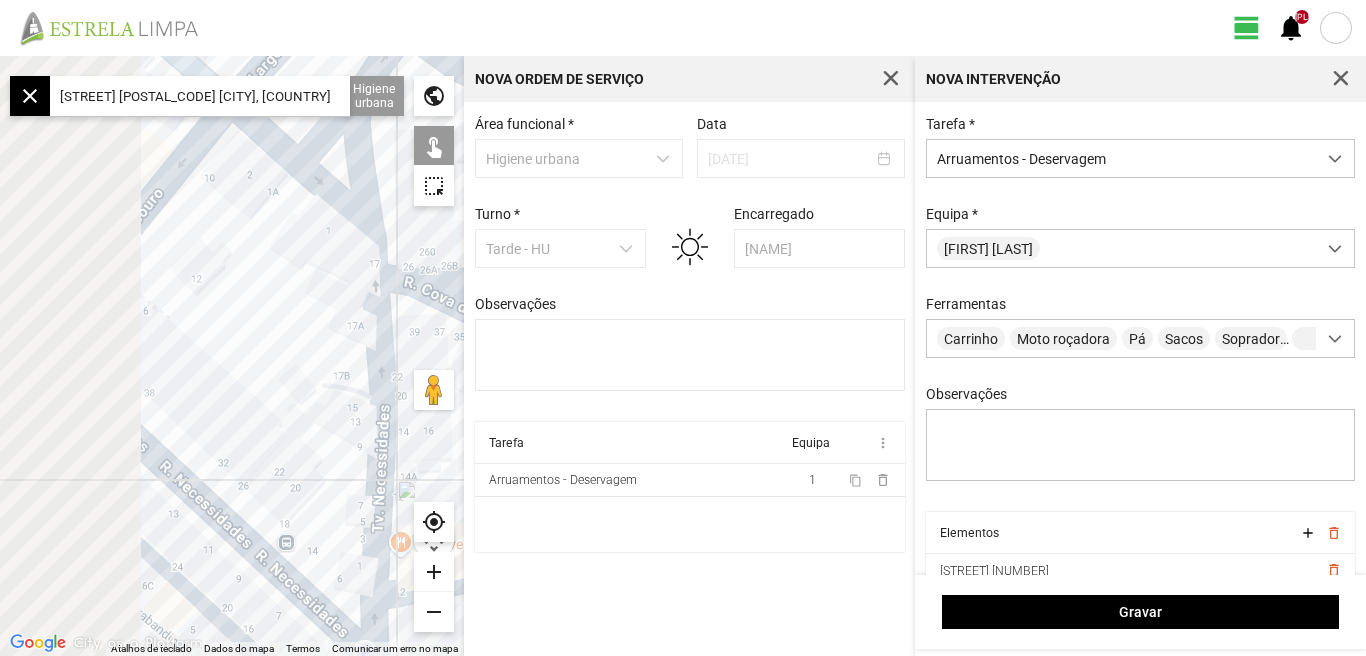 click 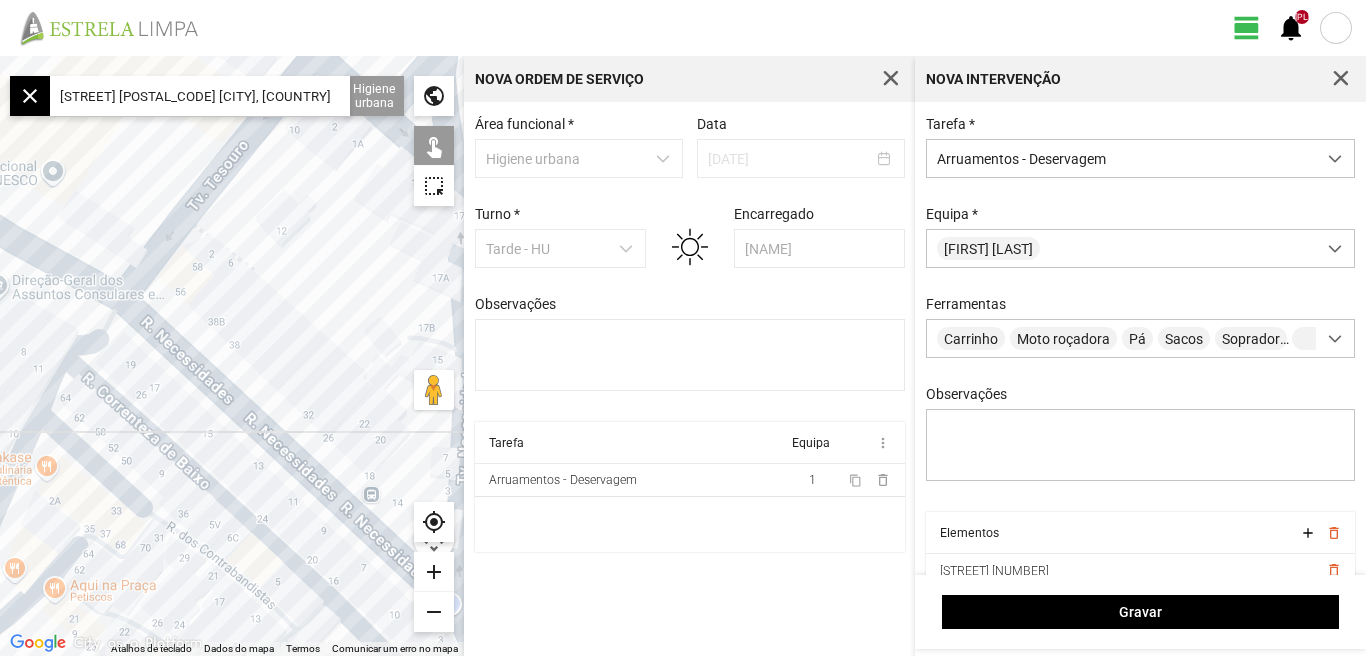 click on "add" 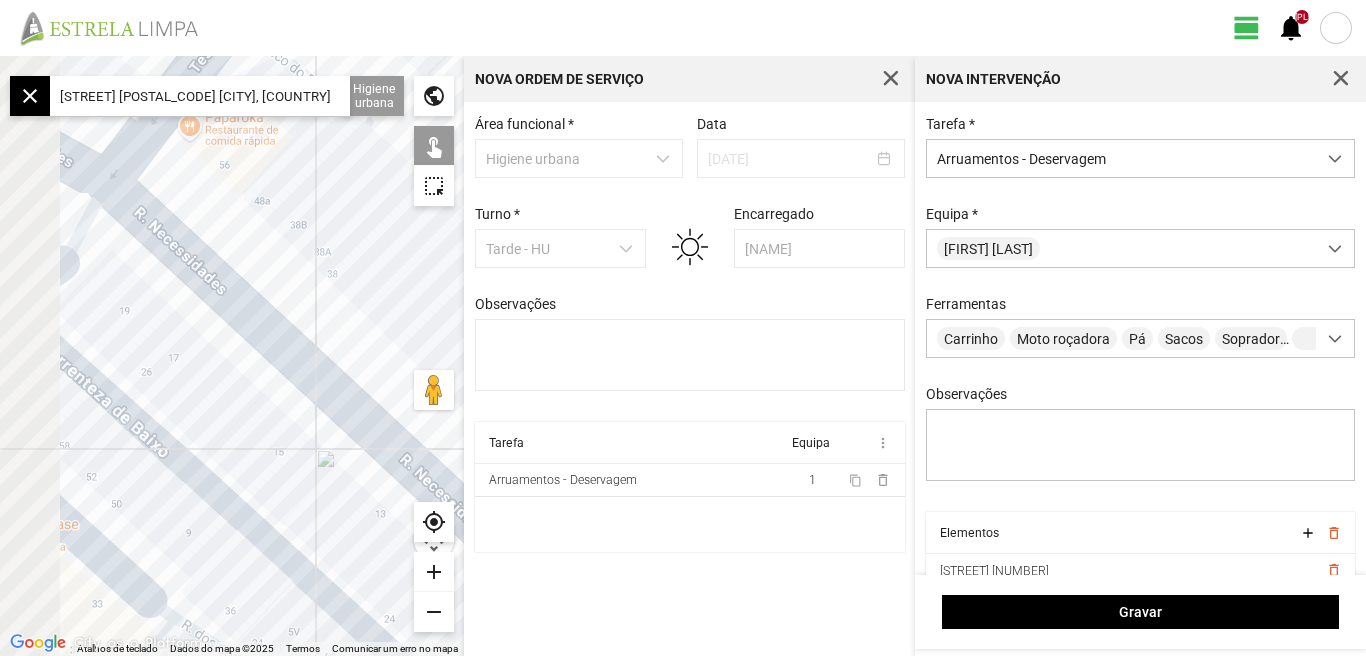drag, startPoint x: 240, startPoint y: 368, endPoint x: 364, endPoint y: 296, distance: 143.38759 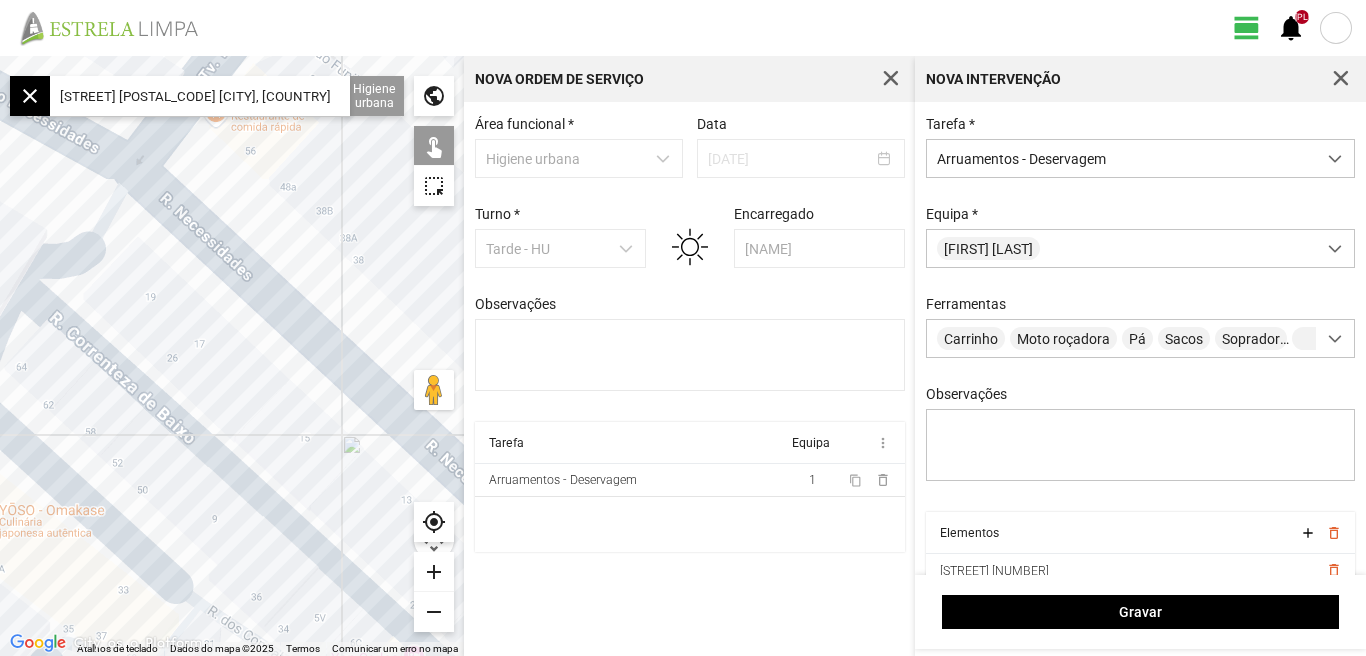 click on "add" 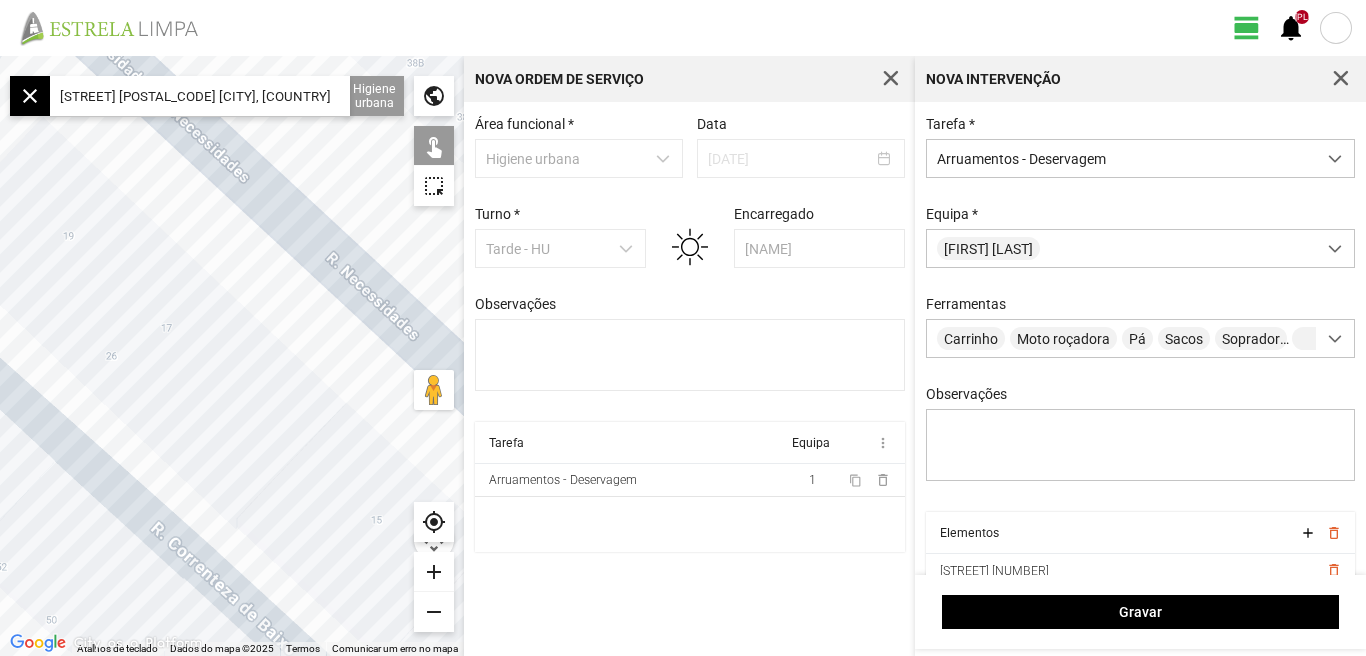 drag, startPoint x: 125, startPoint y: 310, endPoint x: 281, endPoint y: 438, distance: 201.79198 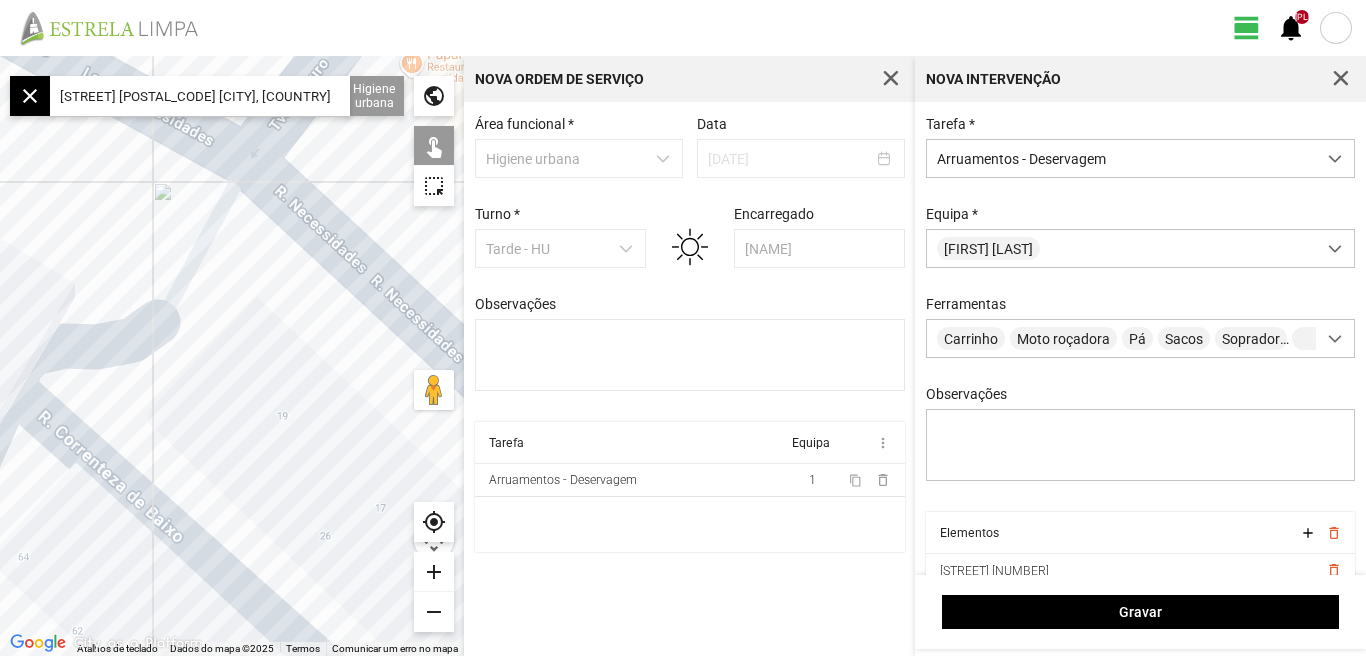 click 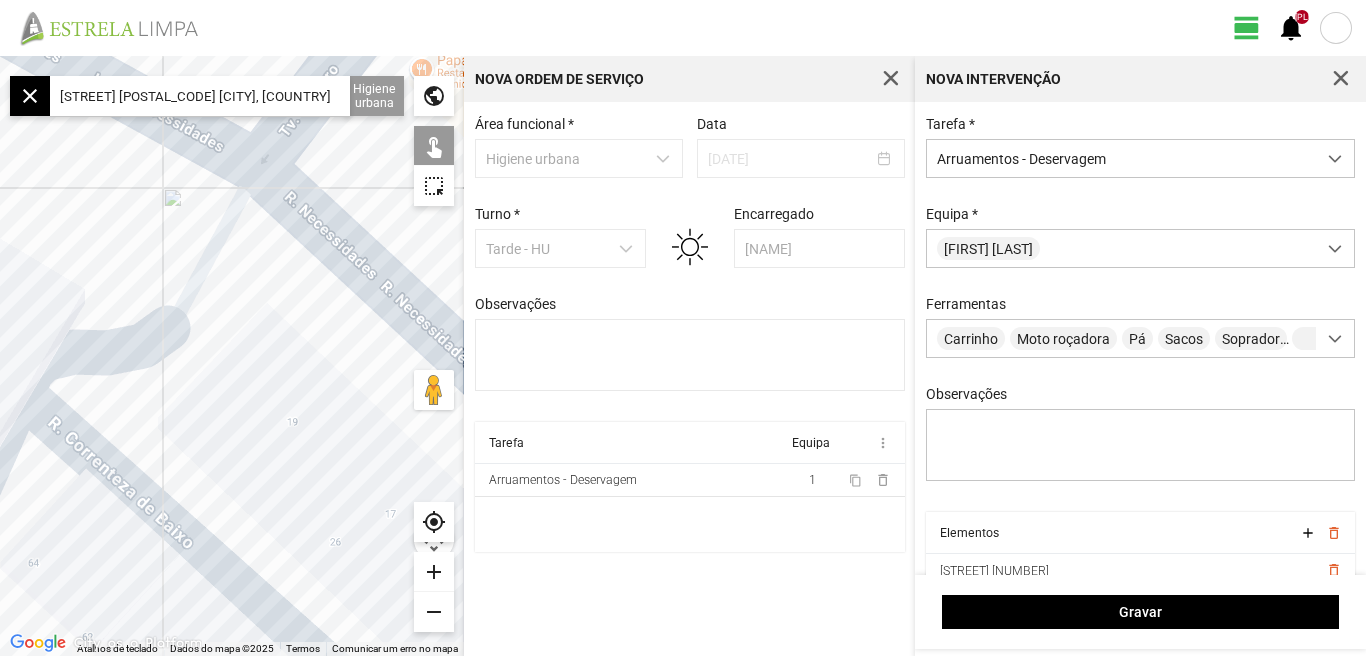 click on "add" 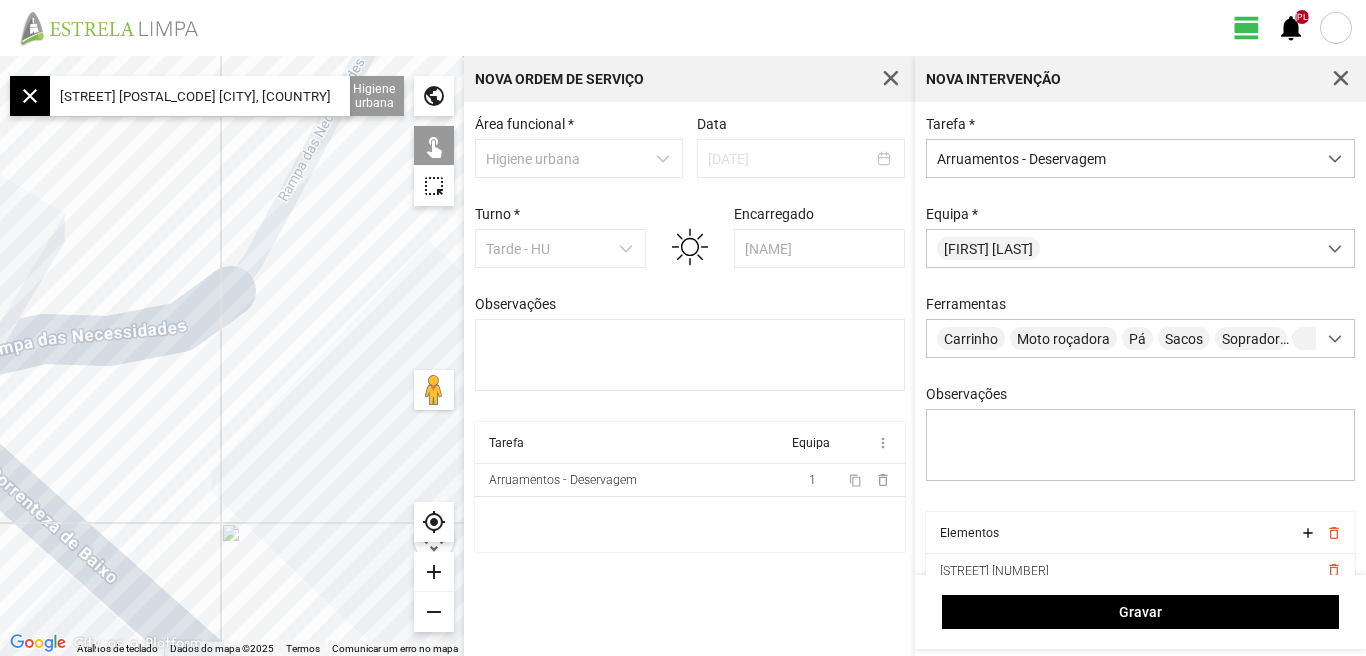 click 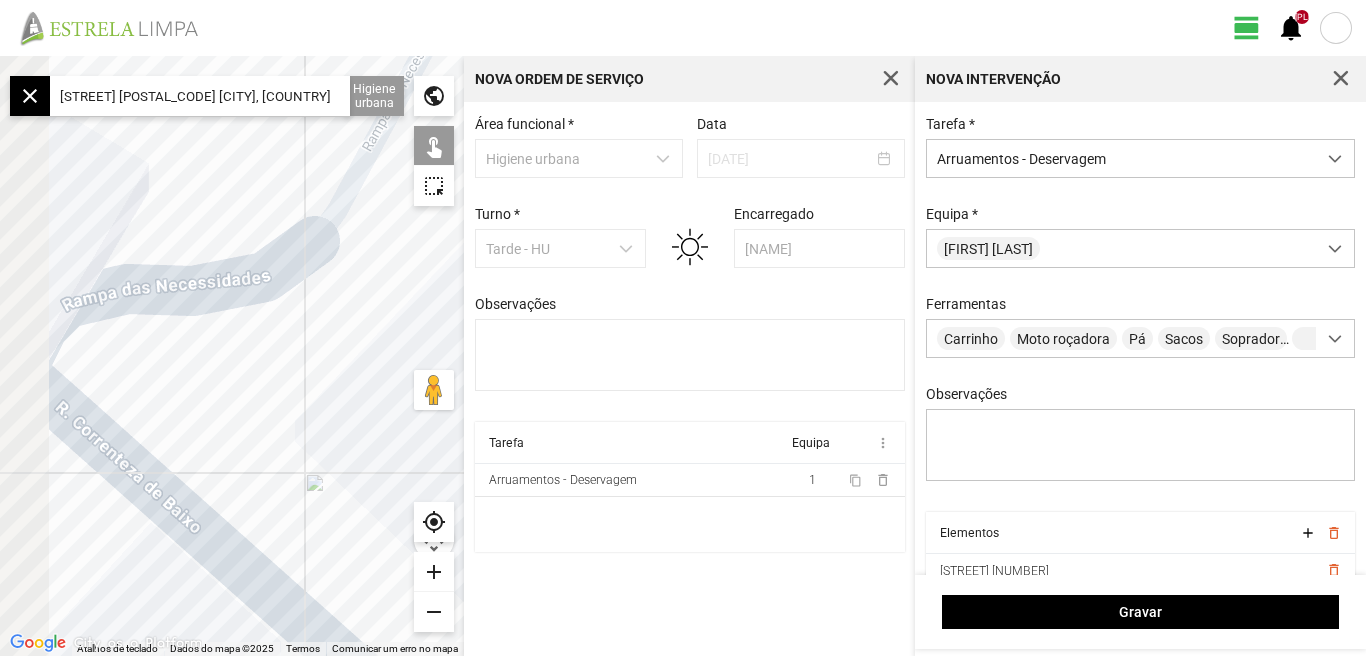 drag, startPoint x: 260, startPoint y: 381, endPoint x: 346, endPoint y: 333, distance: 98.48858 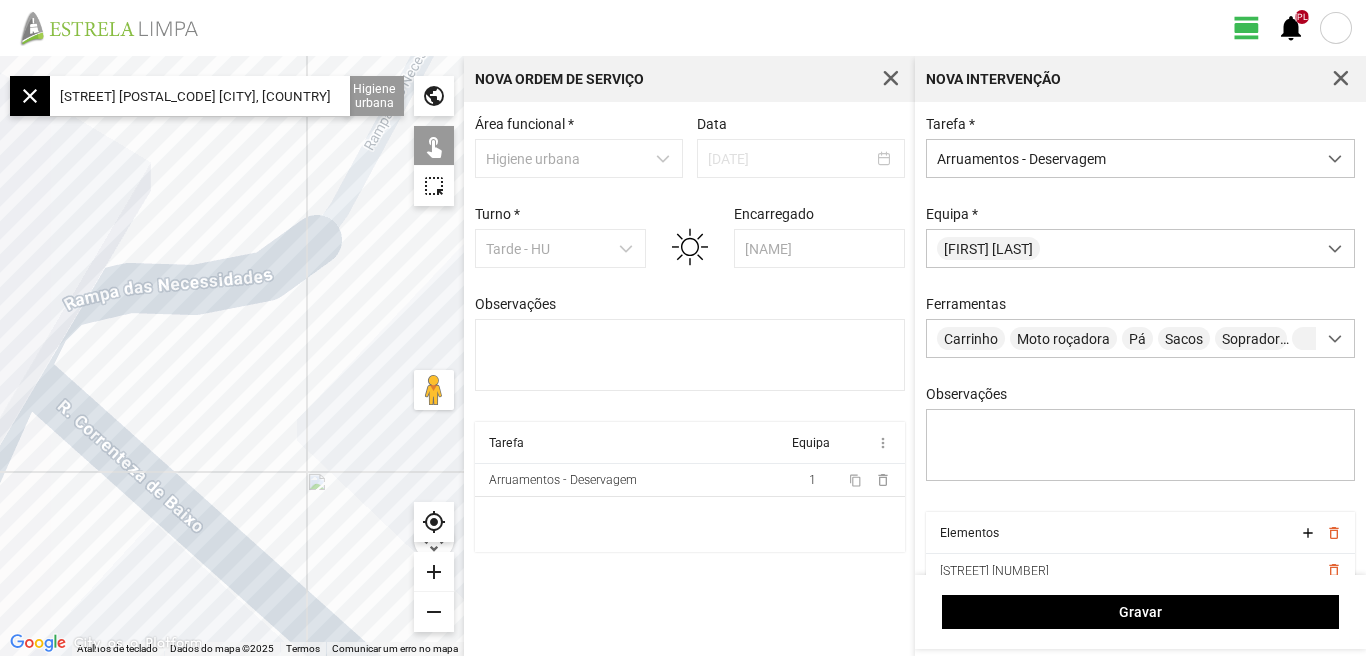 scroll, scrollTop: 85, scrollLeft: 0, axis: vertical 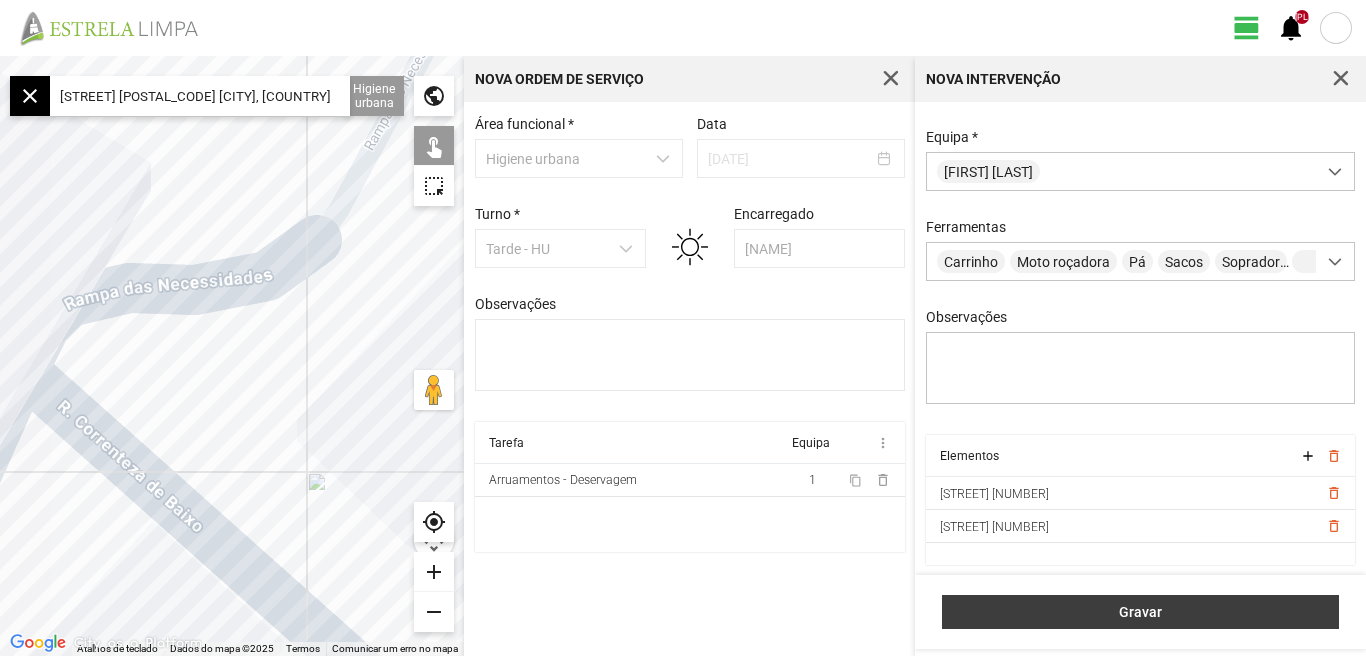 click on "Gravar" at bounding box center [1141, 612] 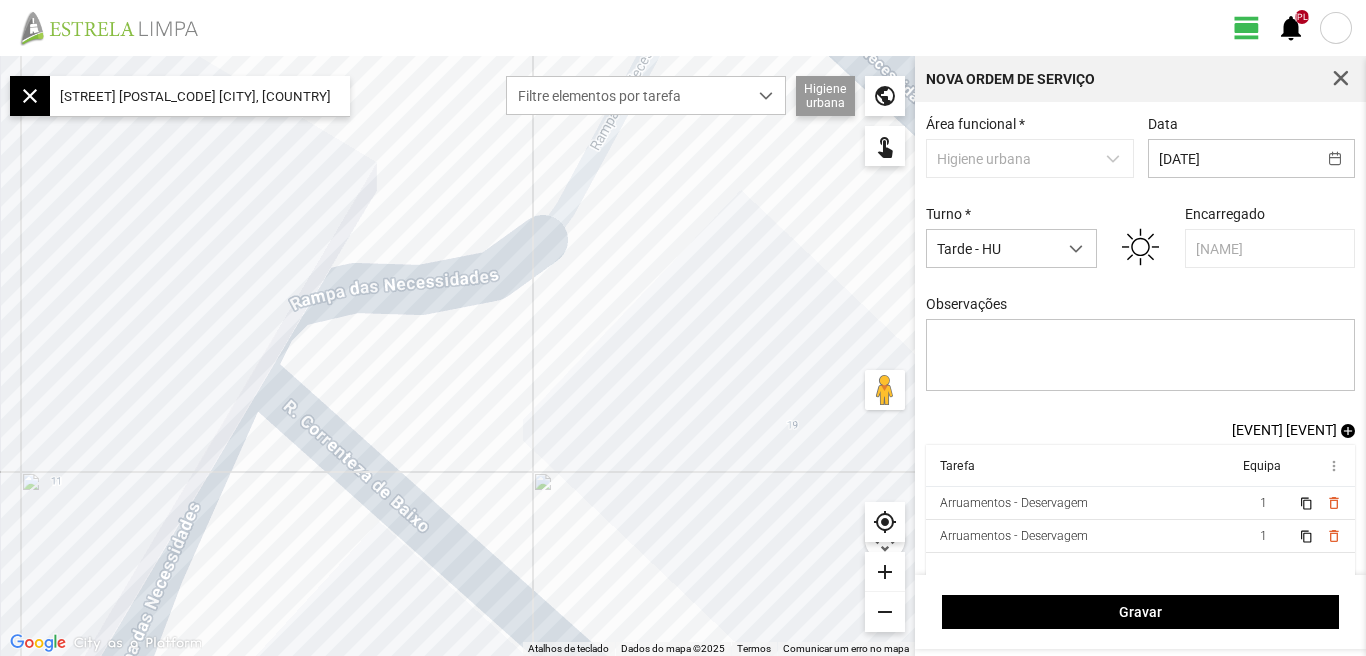 click on "[EVENT] [EVENT]" at bounding box center (1284, 430) 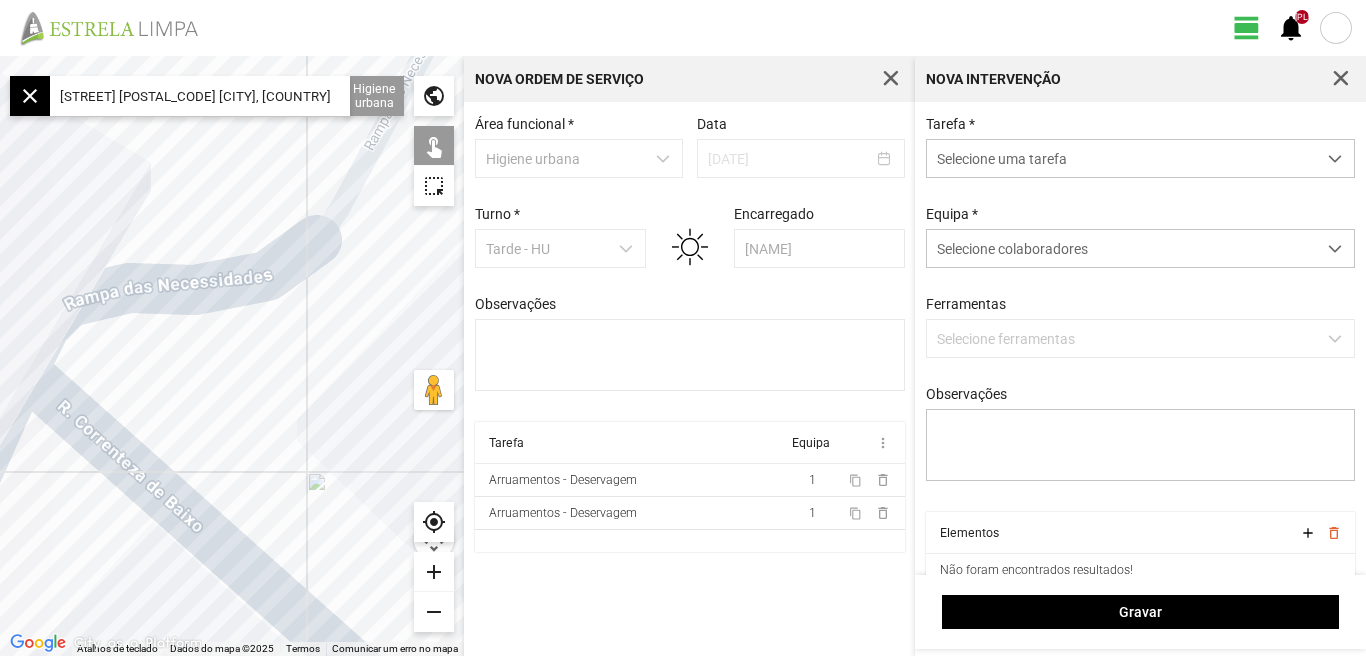 click on "[STREET] [POSTAL_CODE] [CITY], [COUNTRY]" 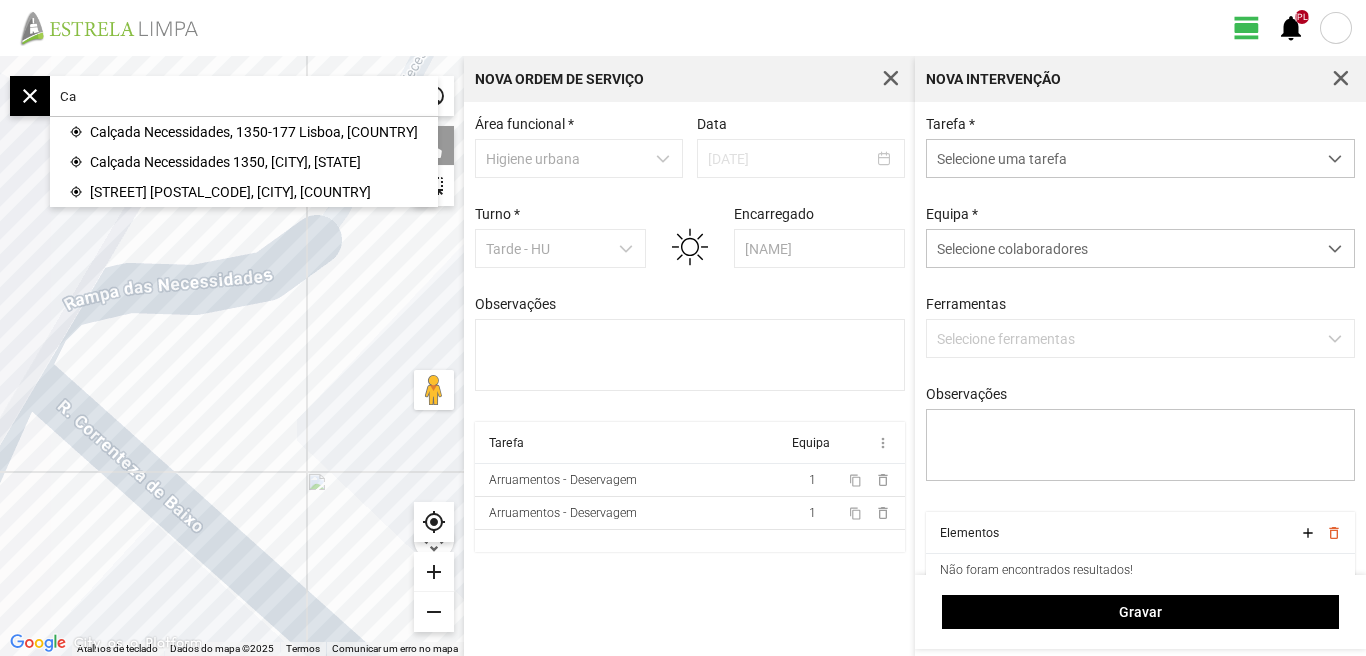 type on "C" 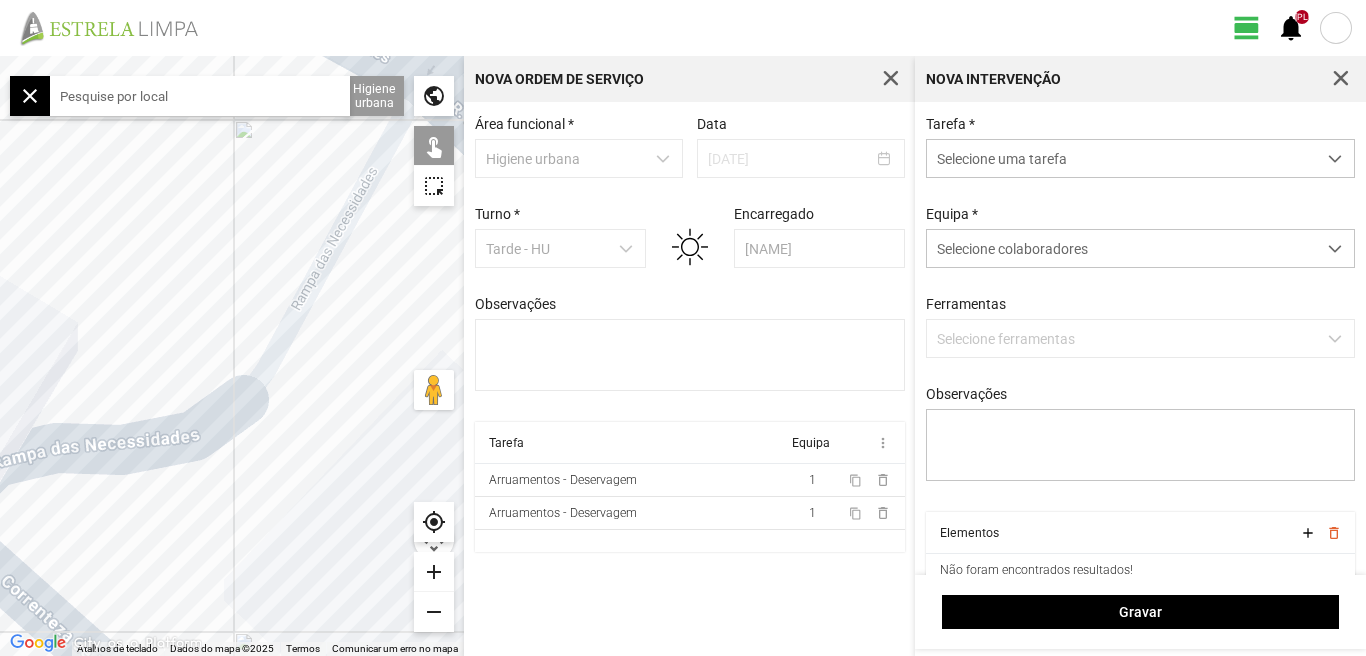 drag, startPoint x: 359, startPoint y: 338, endPoint x: 268, endPoint y: 433, distance: 131.55228 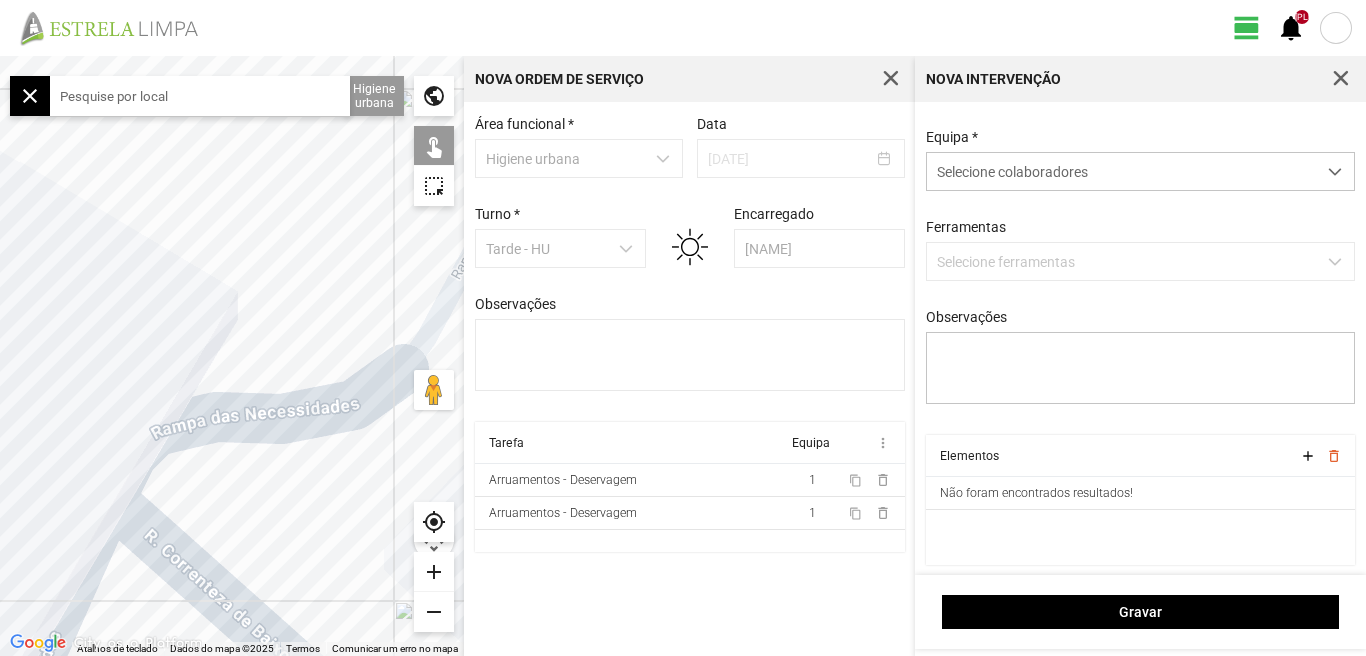 drag, startPoint x: 148, startPoint y: 201, endPoint x: 292, endPoint y: 201, distance: 144 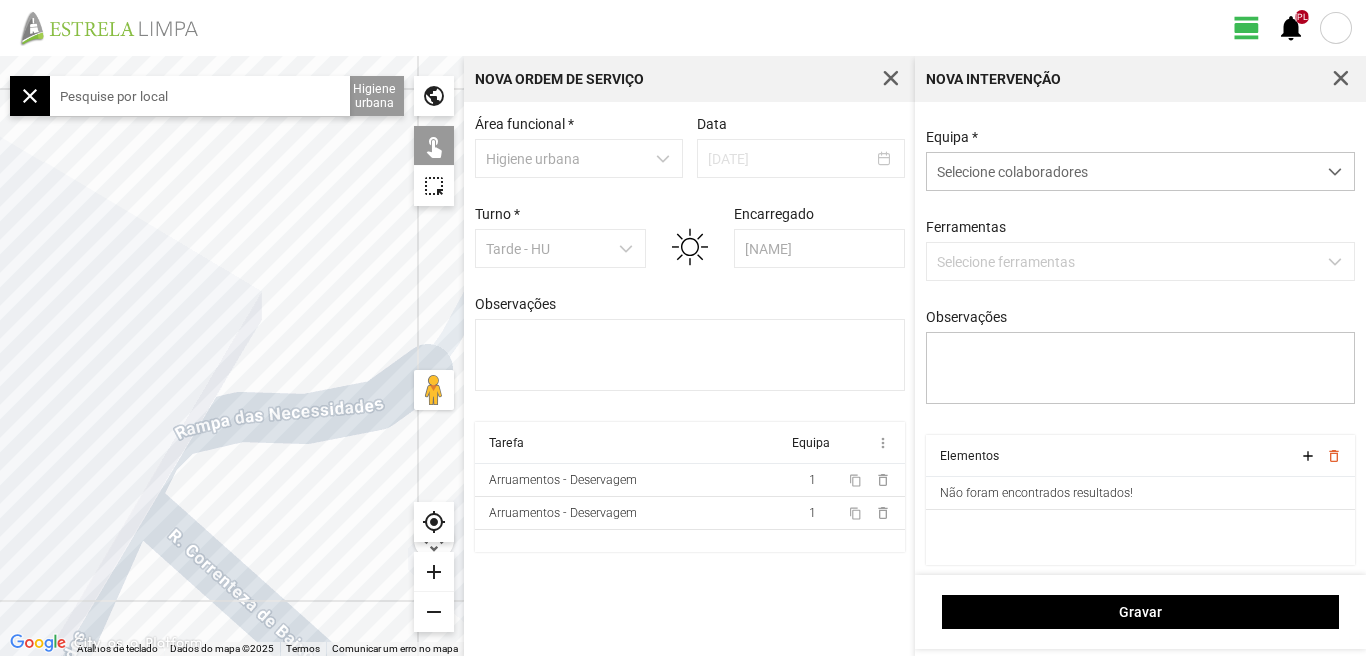 click 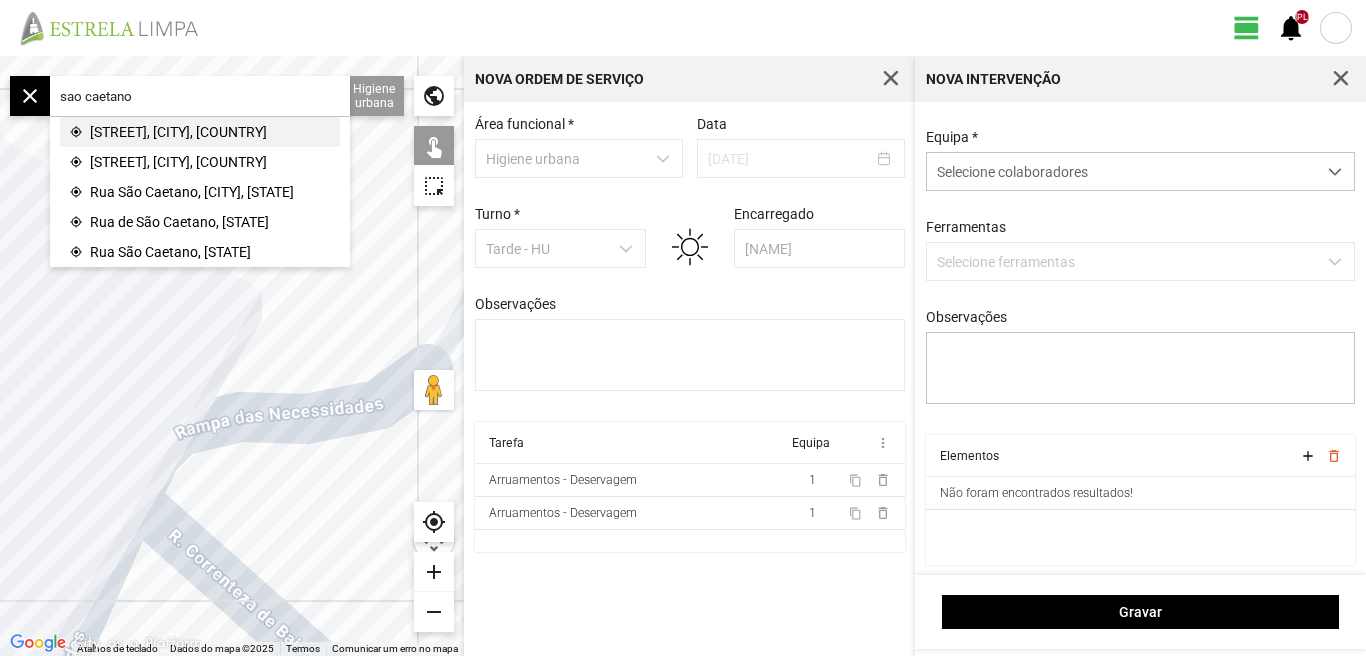 click on "[STREET], [CITY], [COUNTRY]" 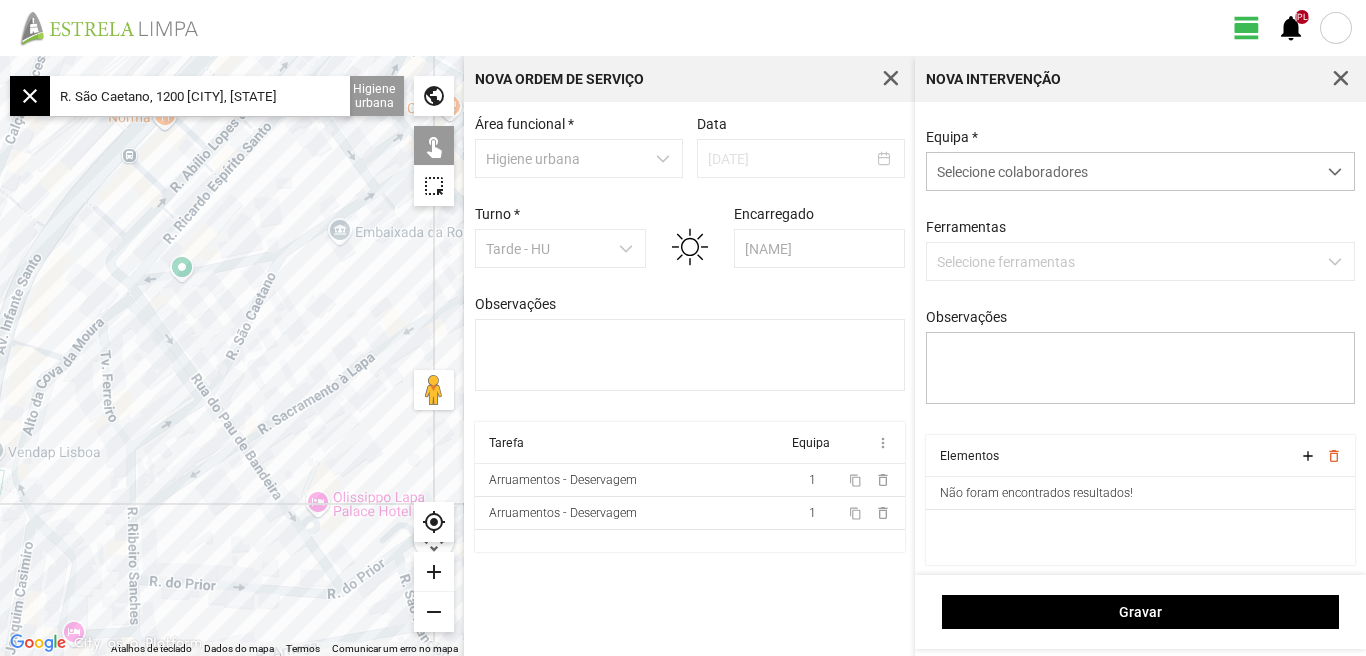 click on "add" 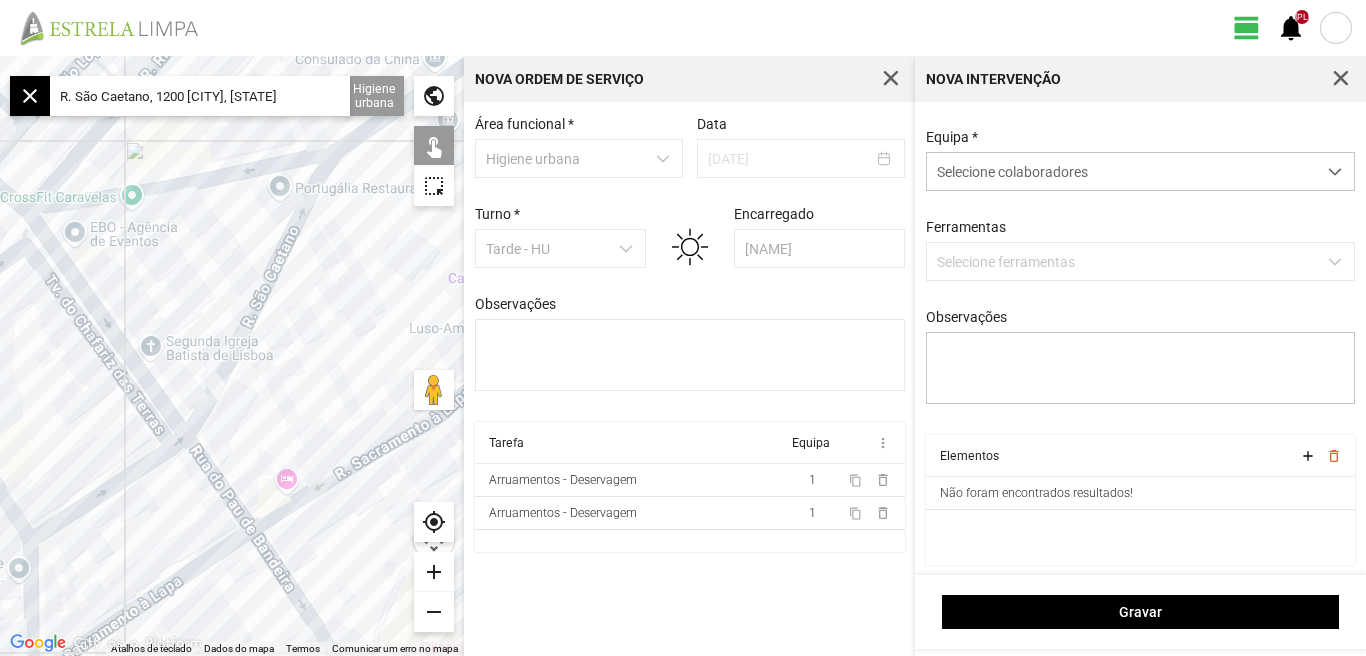 click on "add" 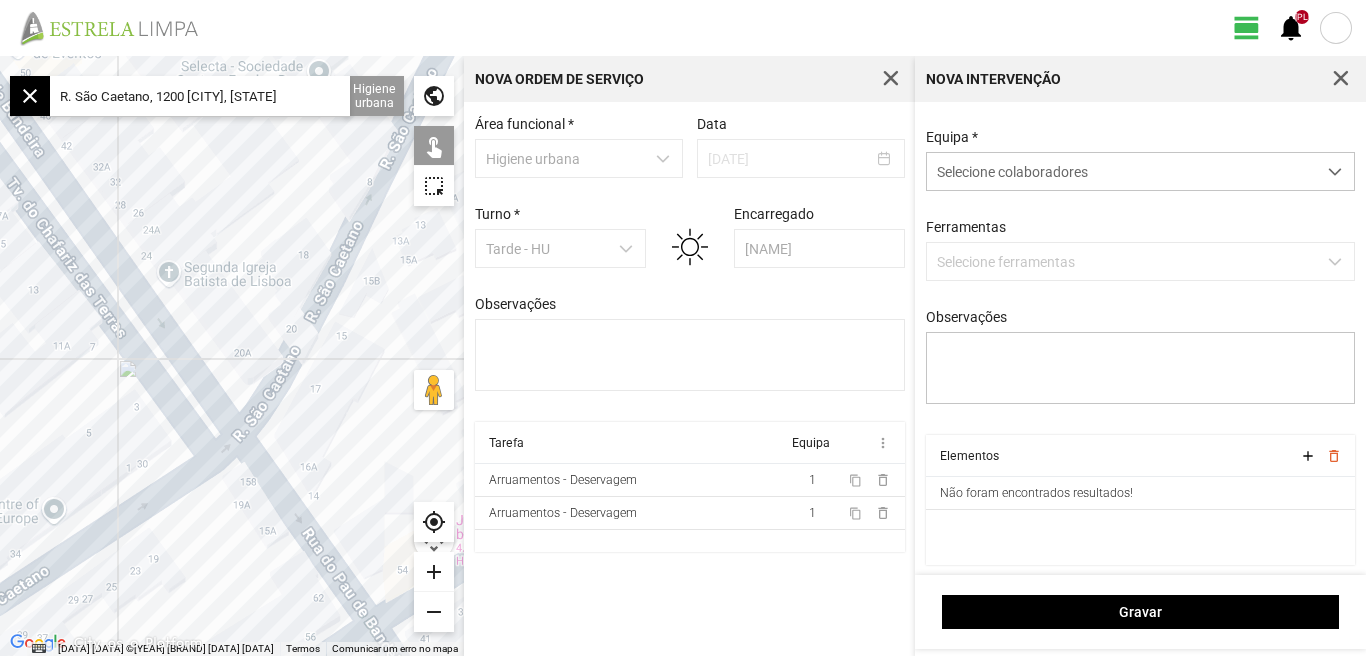 drag, startPoint x: 300, startPoint y: 468, endPoint x: 405, endPoint y: 386, distance: 133.22537 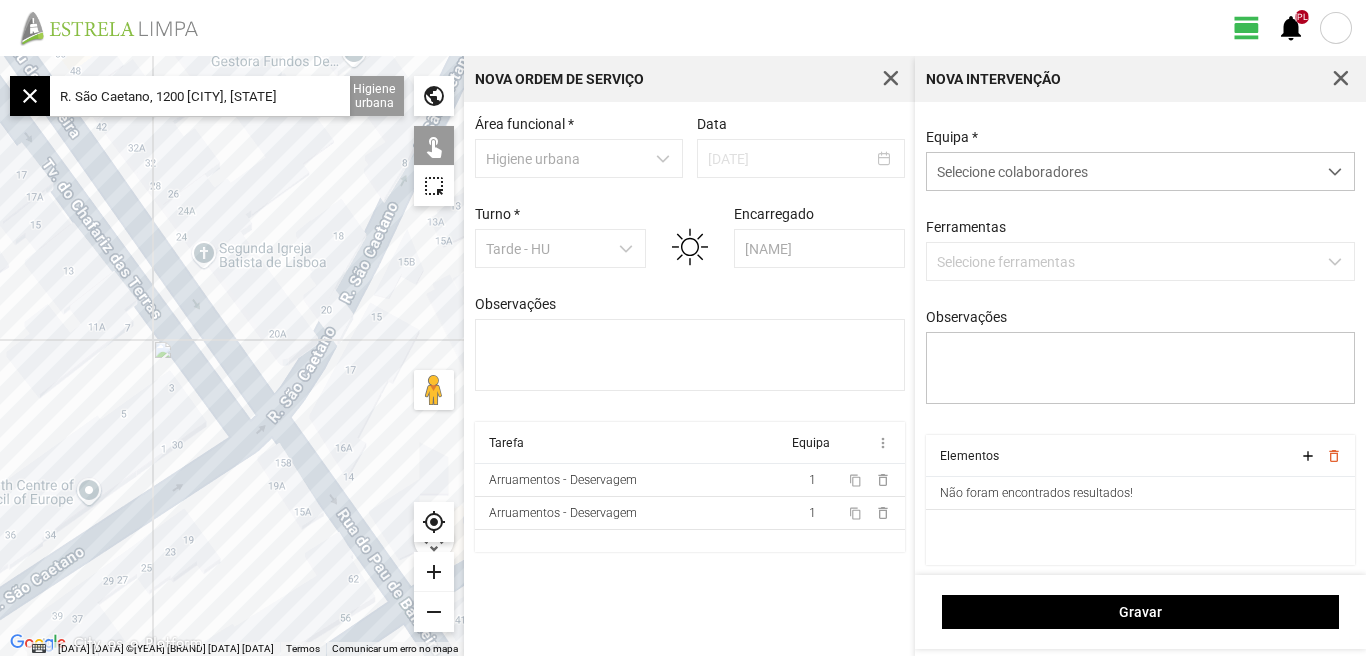 drag, startPoint x: 373, startPoint y: 405, endPoint x: 411, endPoint y: 382, distance: 44.418465 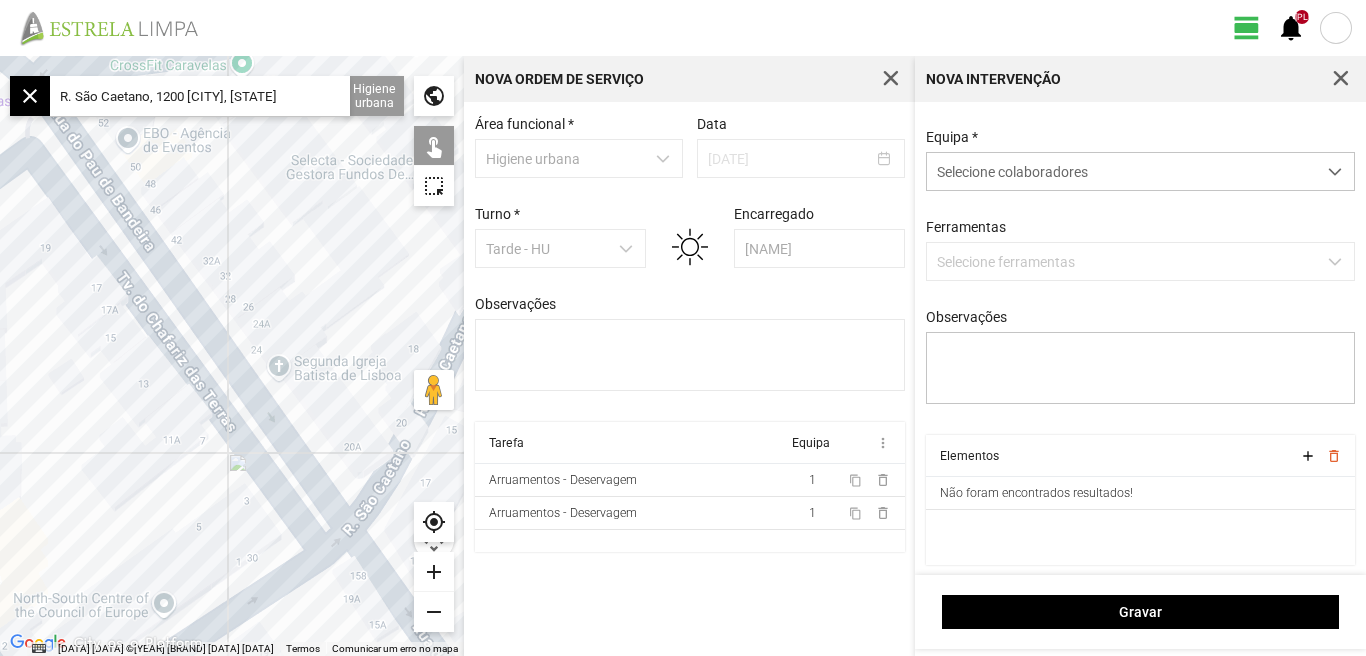 drag, startPoint x: 200, startPoint y: 184, endPoint x: 275, endPoint y: 304, distance: 141.50972 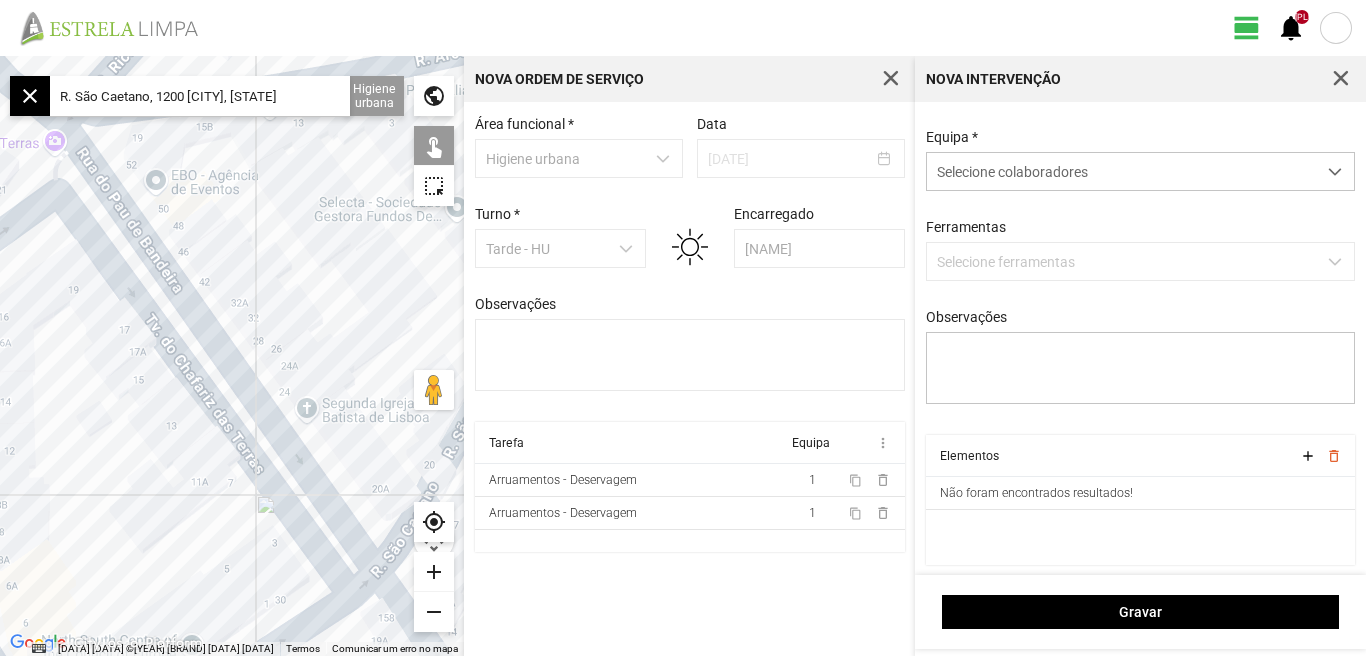drag, startPoint x: 233, startPoint y: 229, endPoint x: 263, endPoint y: 279, distance: 58.30952 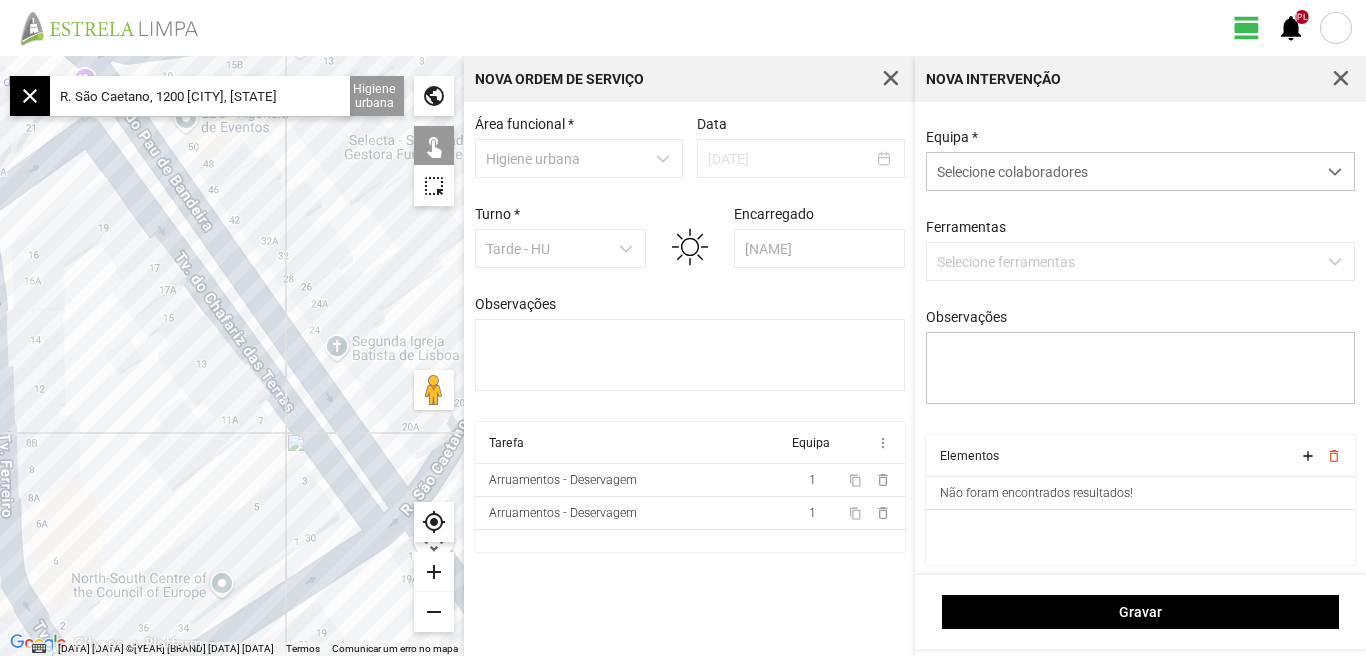 drag, startPoint x: 130, startPoint y: 442, endPoint x: 162, endPoint y: 372, distance: 76.96753 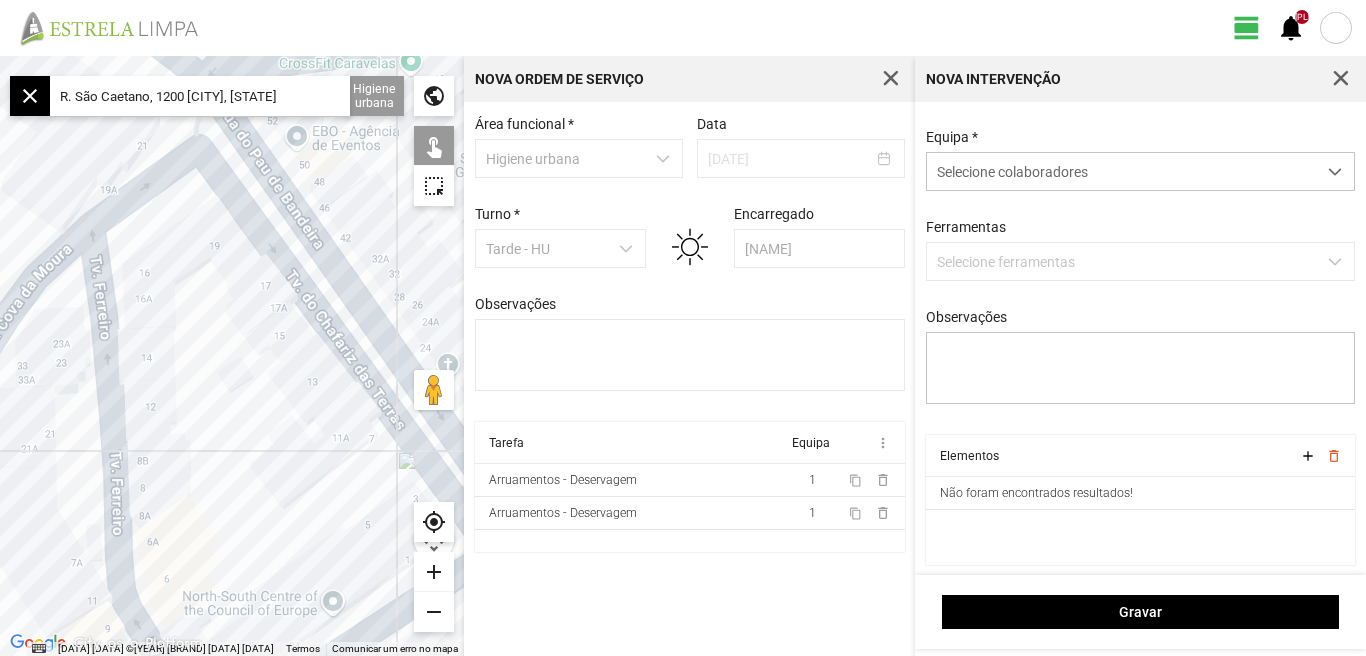 drag, startPoint x: 135, startPoint y: 391, endPoint x: 250, endPoint y: 415, distance: 117.47766 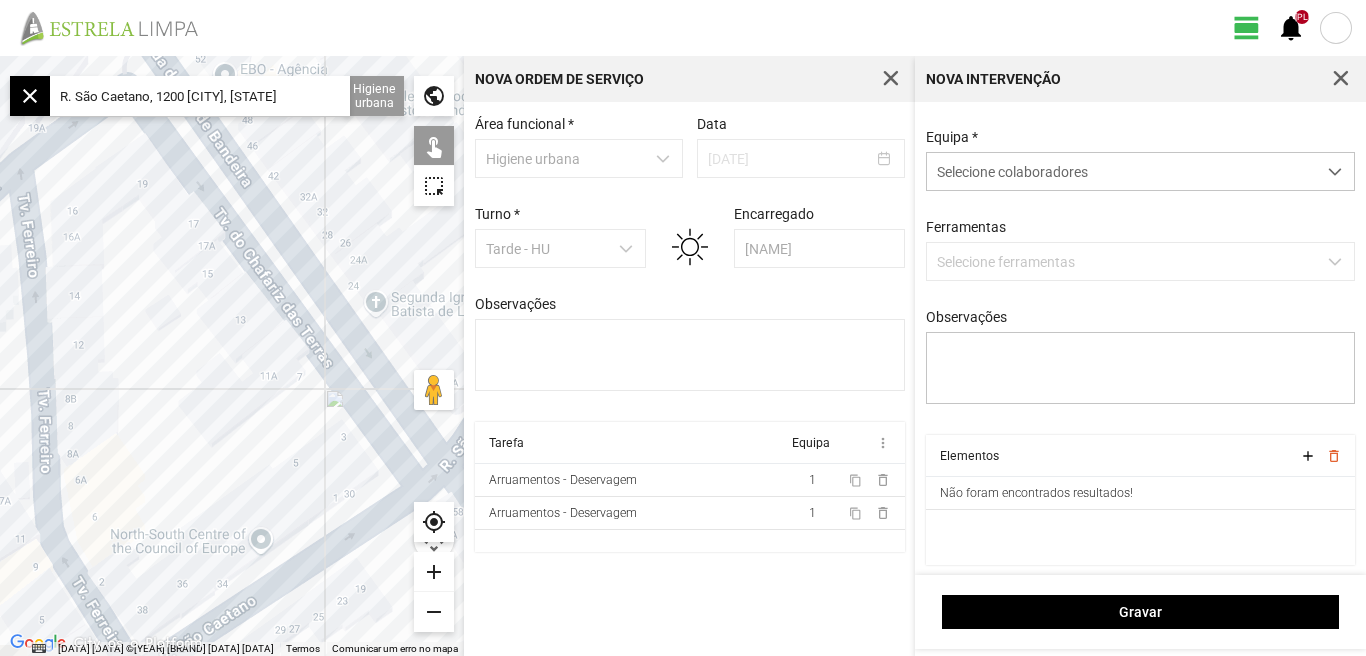 drag, startPoint x: 251, startPoint y: 415, endPoint x: 149, endPoint y: 325, distance: 136.0294 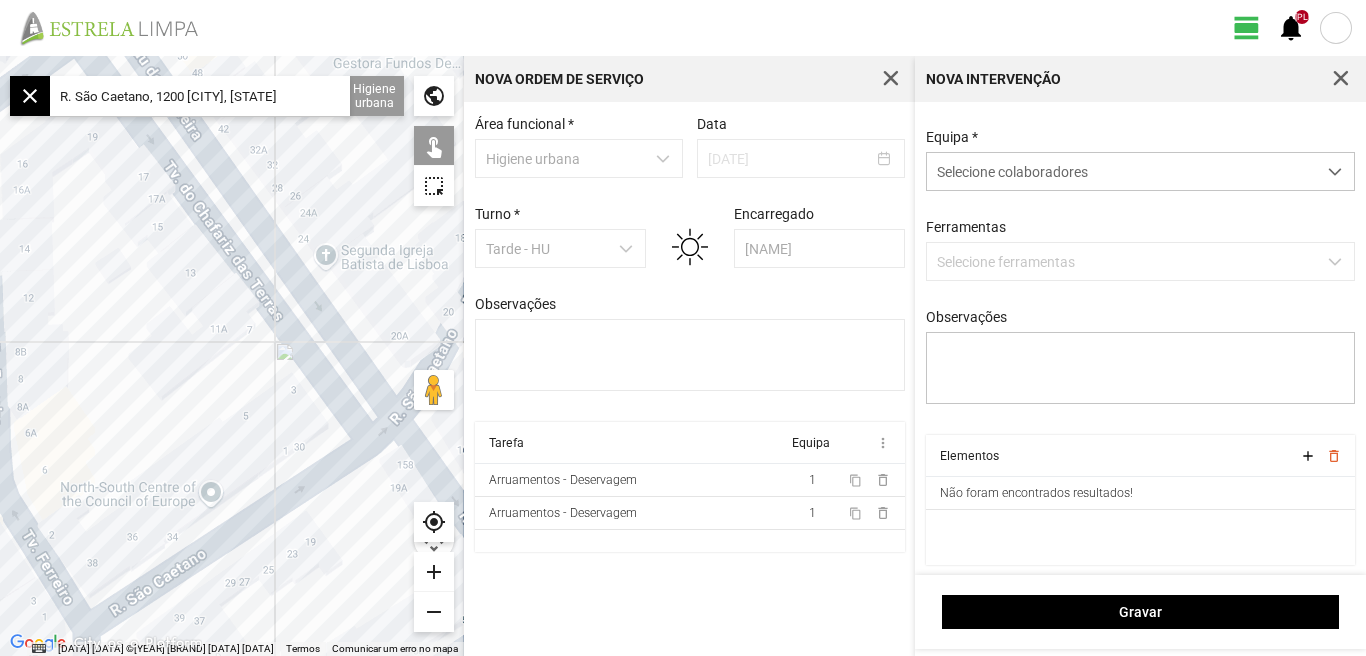 drag, startPoint x: 157, startPoint y: 328, endPoint x: 134, endPoint y: 301, distance: 35.468296 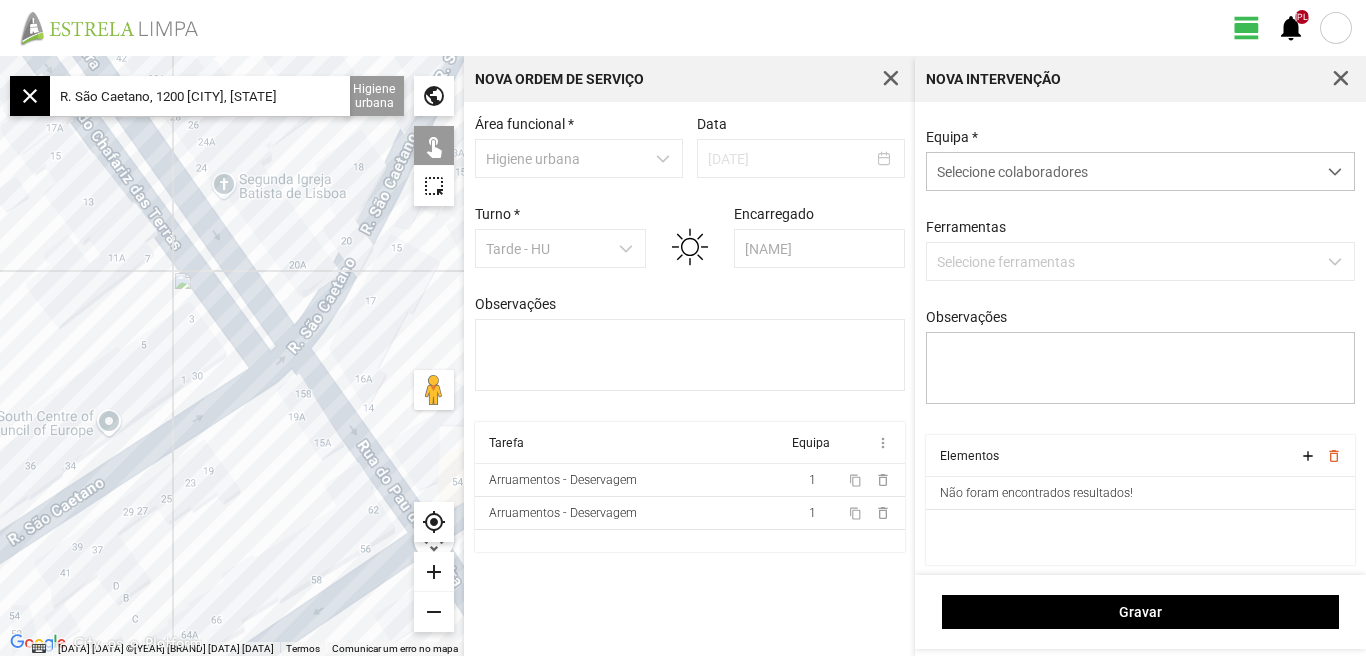 drag, startPoint x: 154, startPoint y: 351, endPoint x: 71, endPoint y: 301, distance: 96.89685 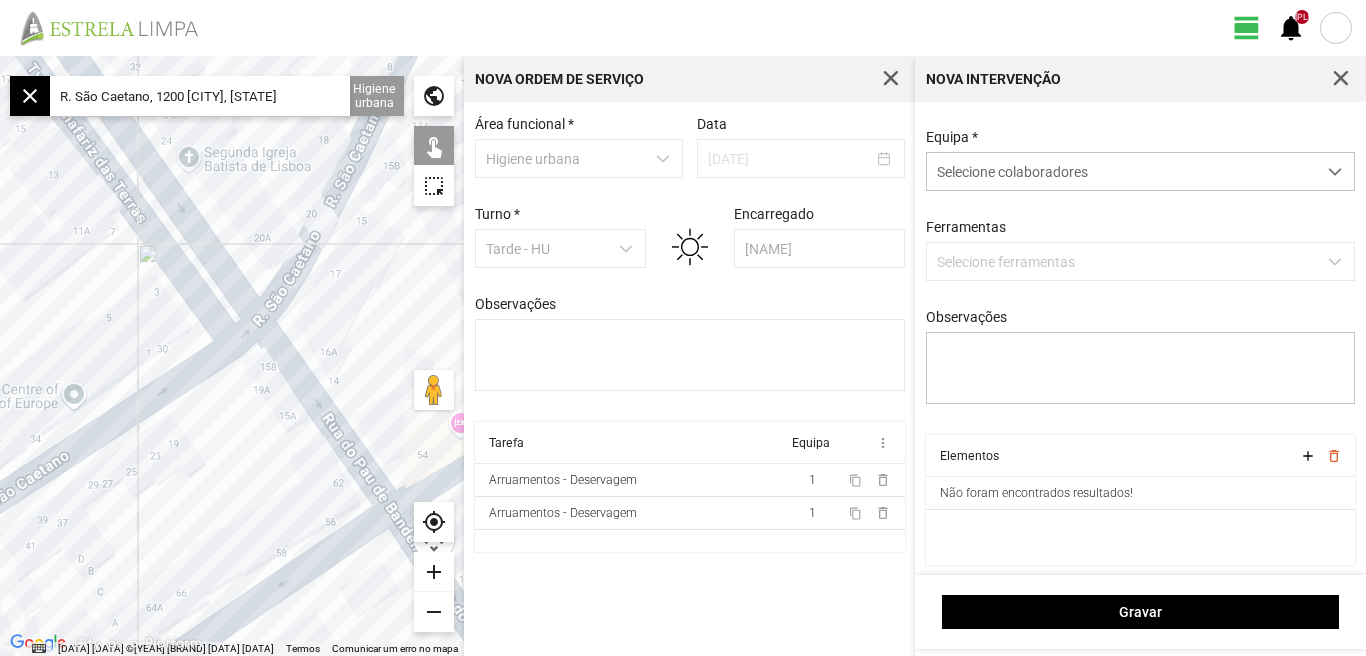 drag, startPoint x: 207, startPoint y: 465, endPoint x: 168, endPoint y: 413, distance: 65 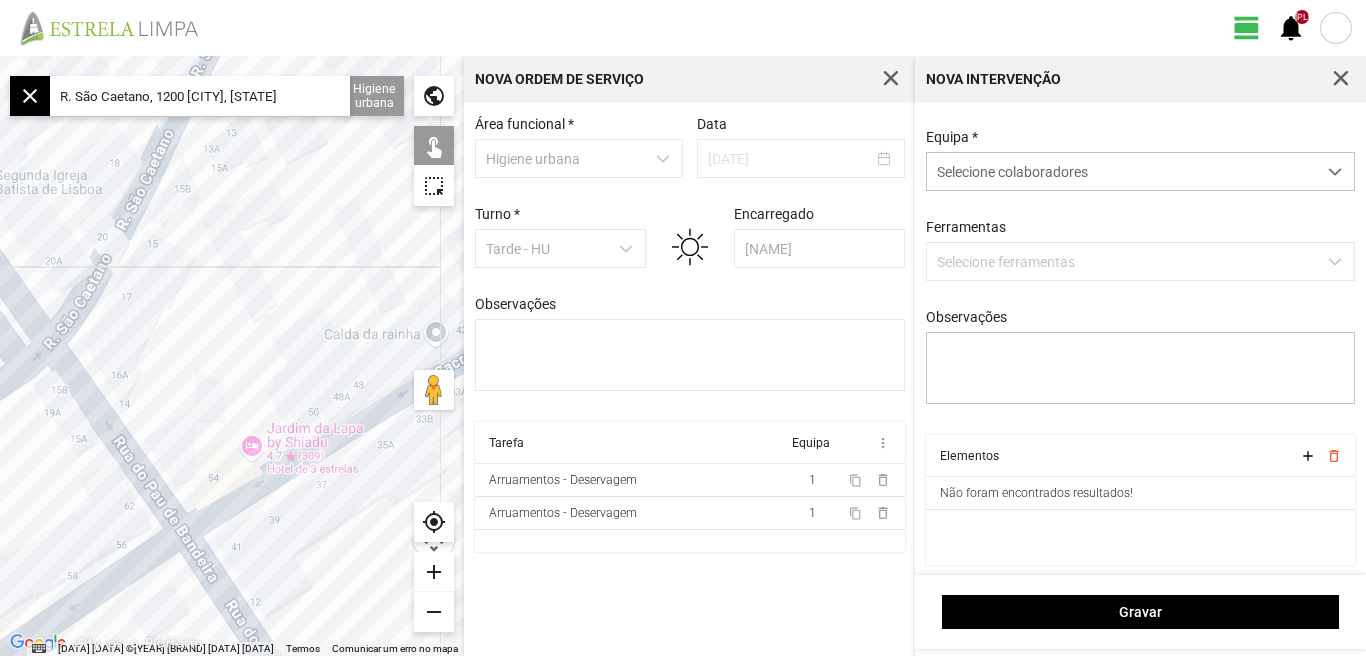 drag, startPoint x: 168, startPoint y: 413, endPoint x: 0, endPoint y: 493, distance: 186.07526 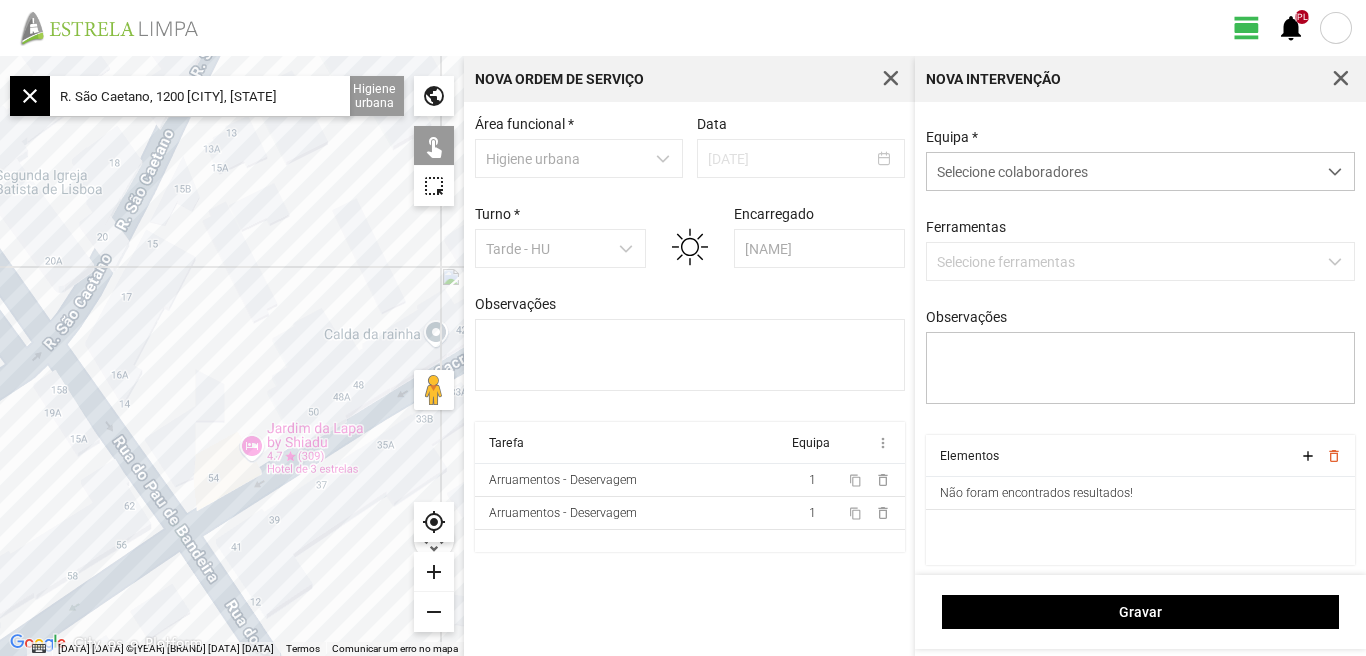 click 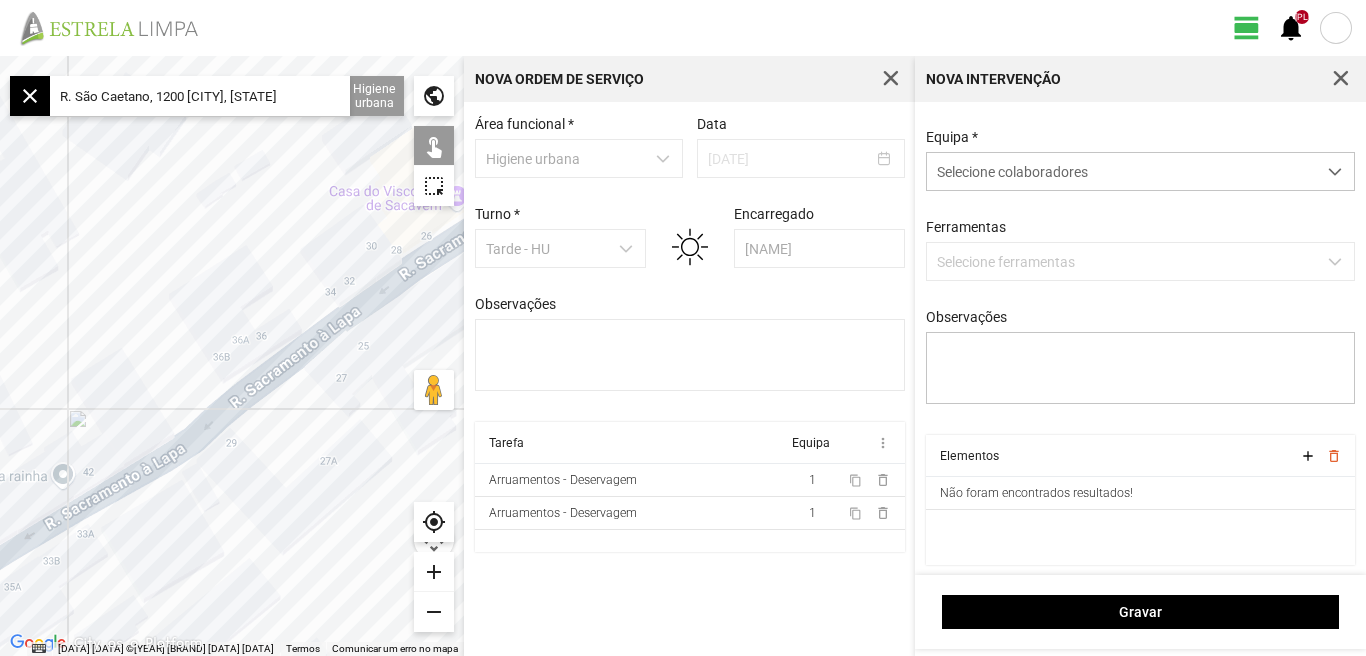drag, startPoint x: 271, startPoint y: 507, endPoint x: 158, endPoint y: 557, distance: 123.567795 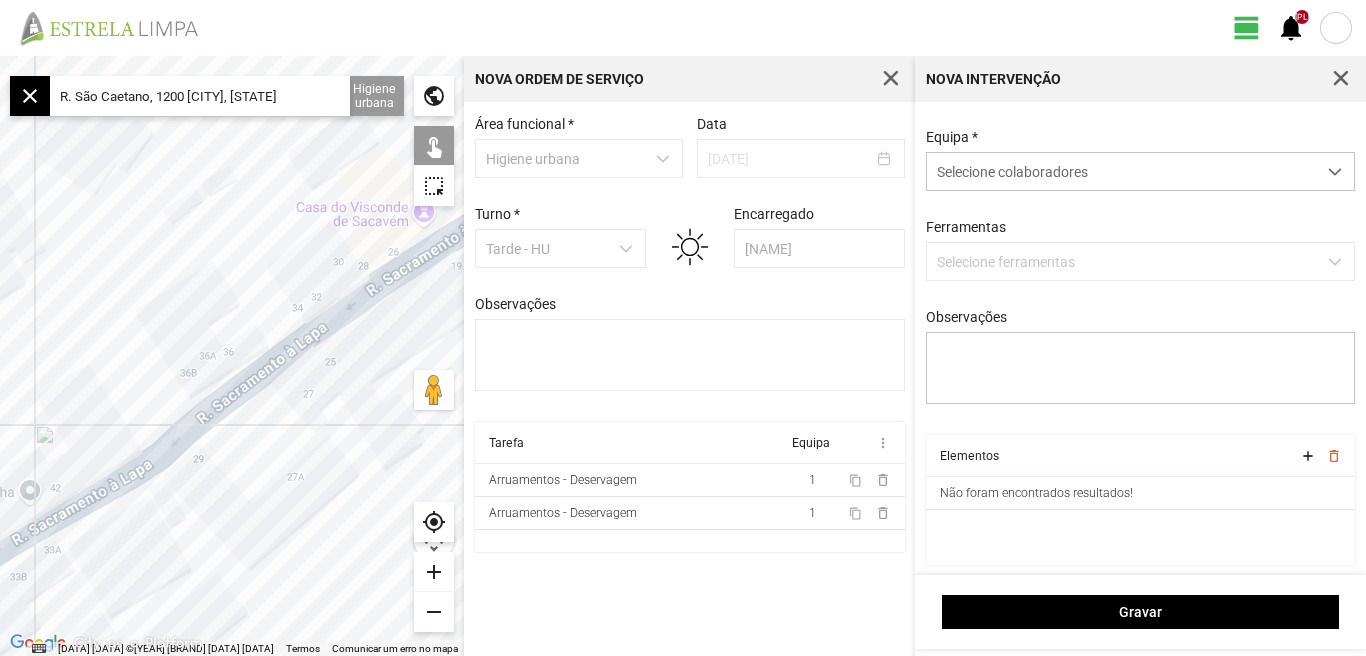 drag, startPoint x: 222, startPoint y: 486, endPoint x: 92, endPoint y: 565, distance: 152.12166 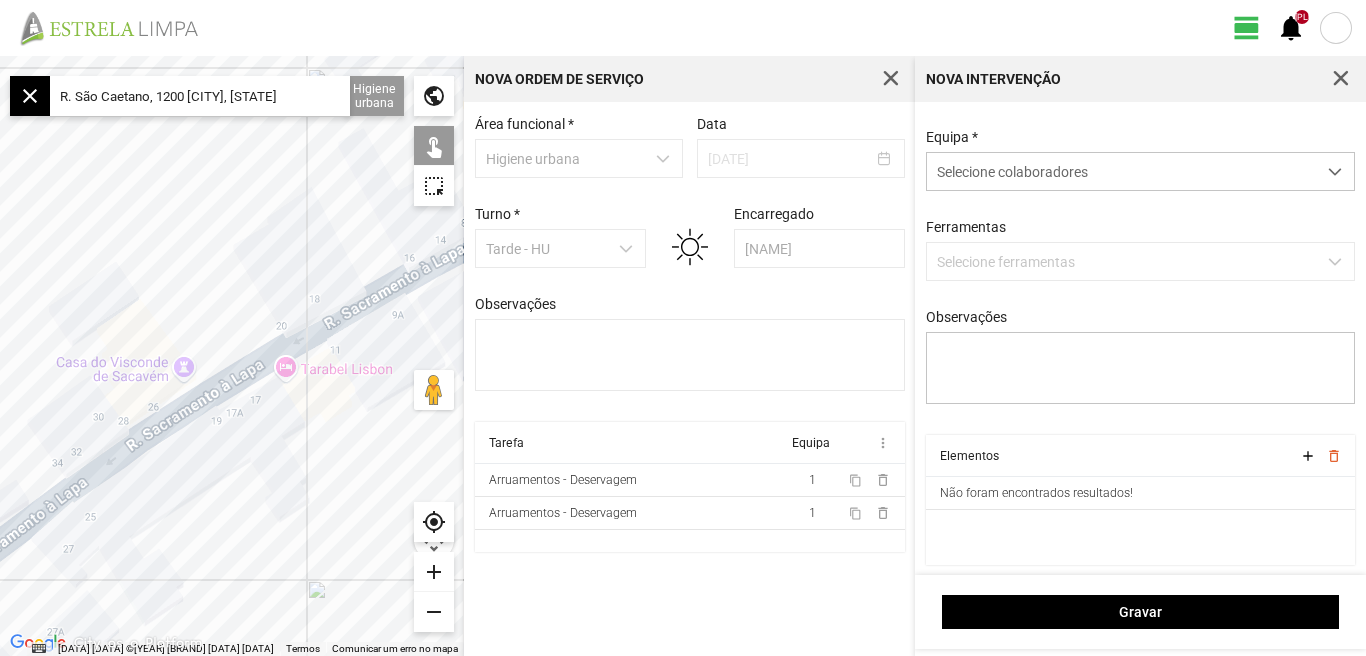 drag, startPoint x: 239, startPoint y: 462, endPoint x: 125, endPoint y: 544, distance: 140.42792 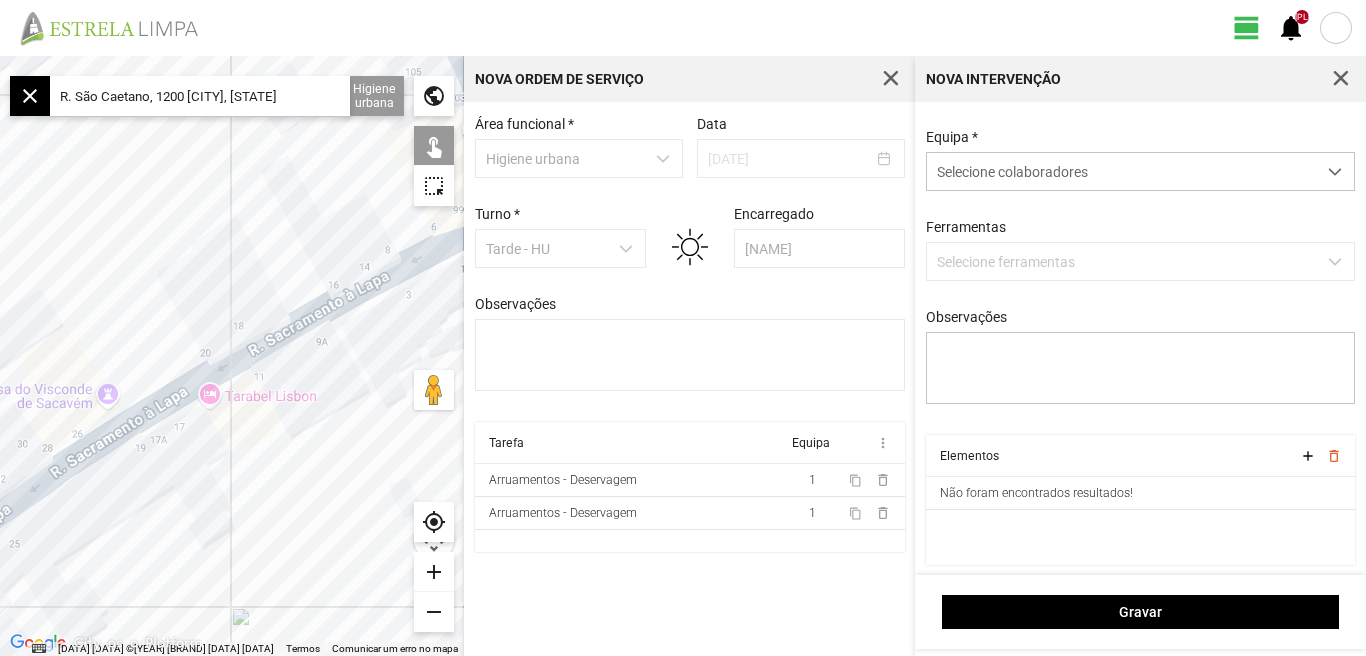 drag, startPoint x: 219, startPoint y: 496, endPoint x: 52, endPoint y: 535, distance: 171.49344 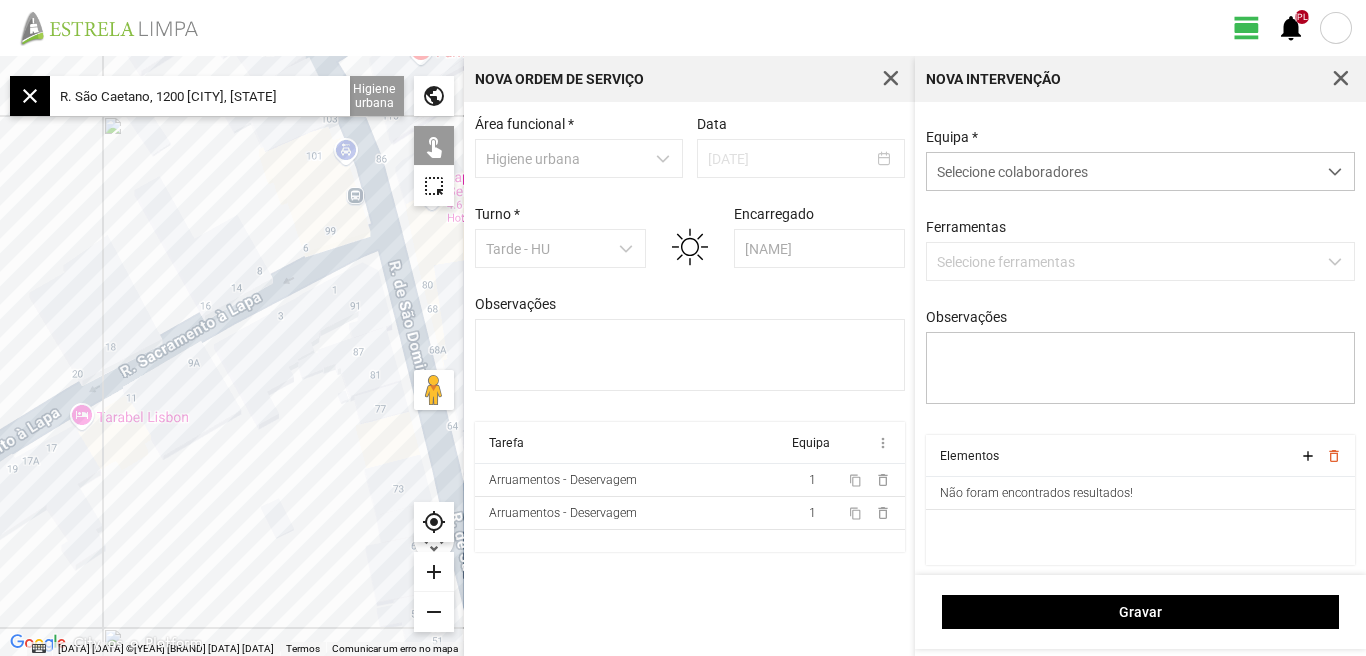 drag, startPoint x: 113, startPoint y: 538, endPoint x: 351, endPoint y: 448, distance: 254.44843 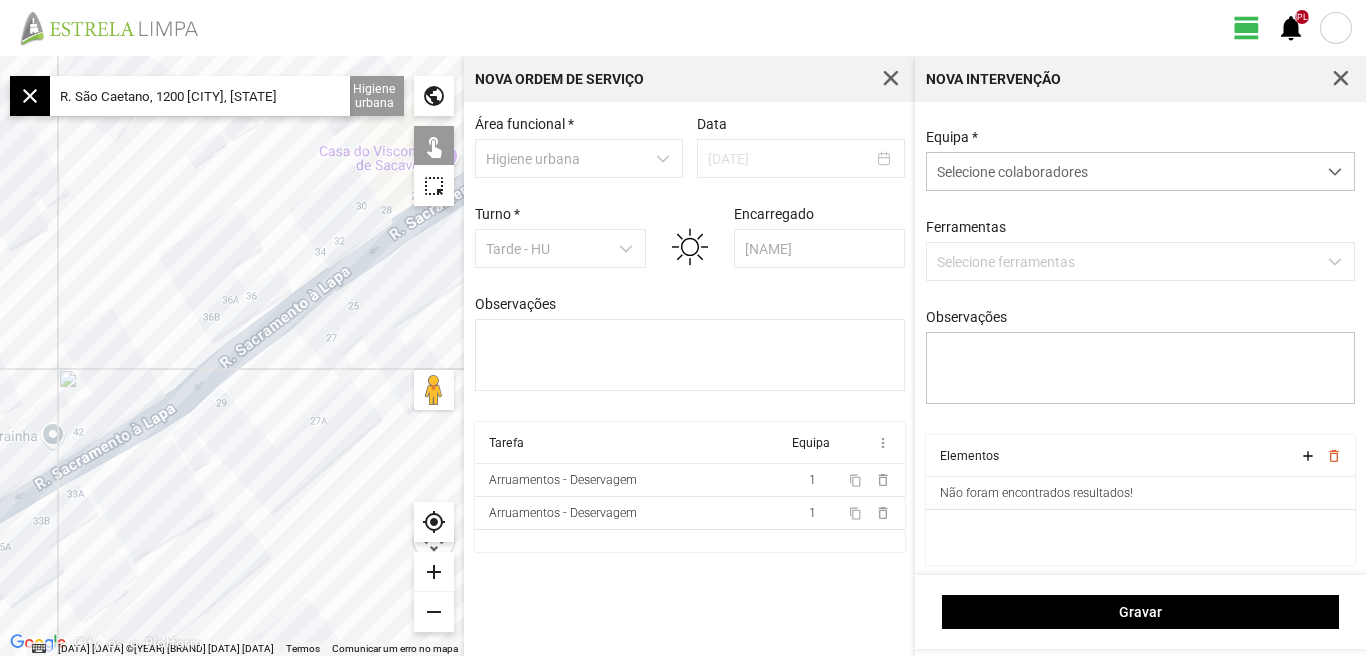 drag, startPoint x: 260, startPoint y: 445, endPoint x: 355, endPoint y: 324, distance: 153.83757 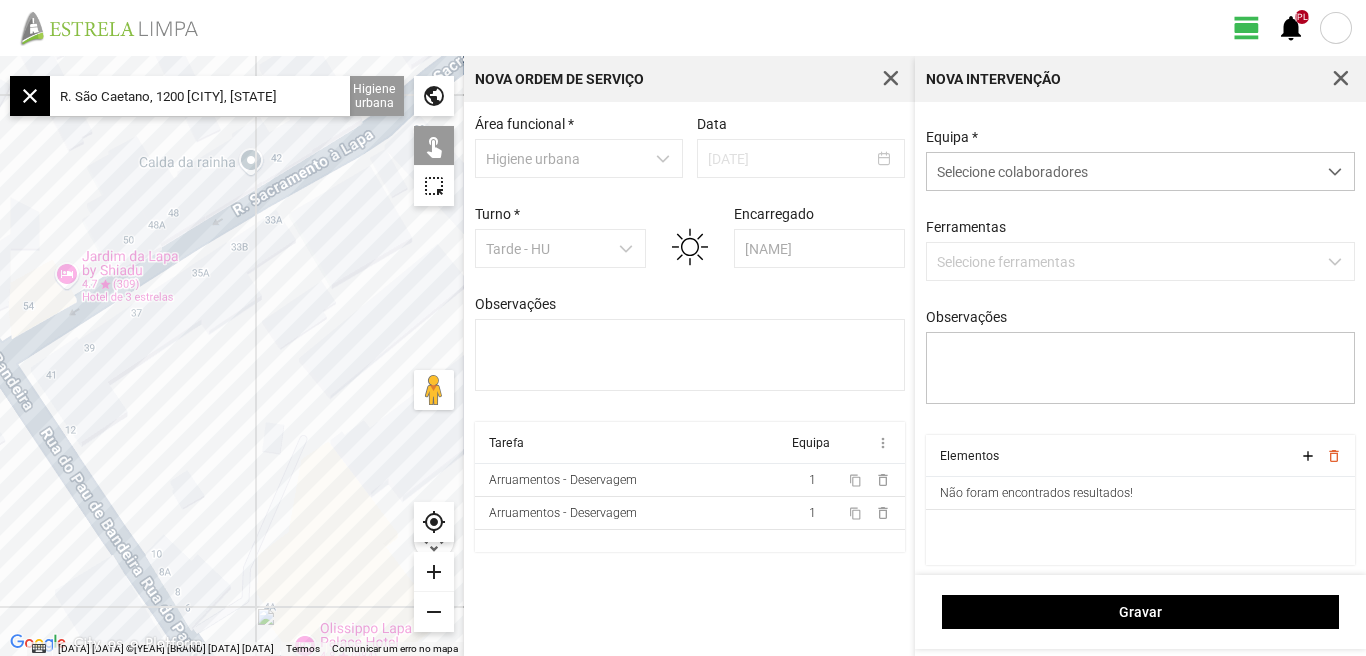 drag, startPoint x: 239, startPoint y: 448, endPoint x: 272, endPoint y: 331, distance: 121.5648 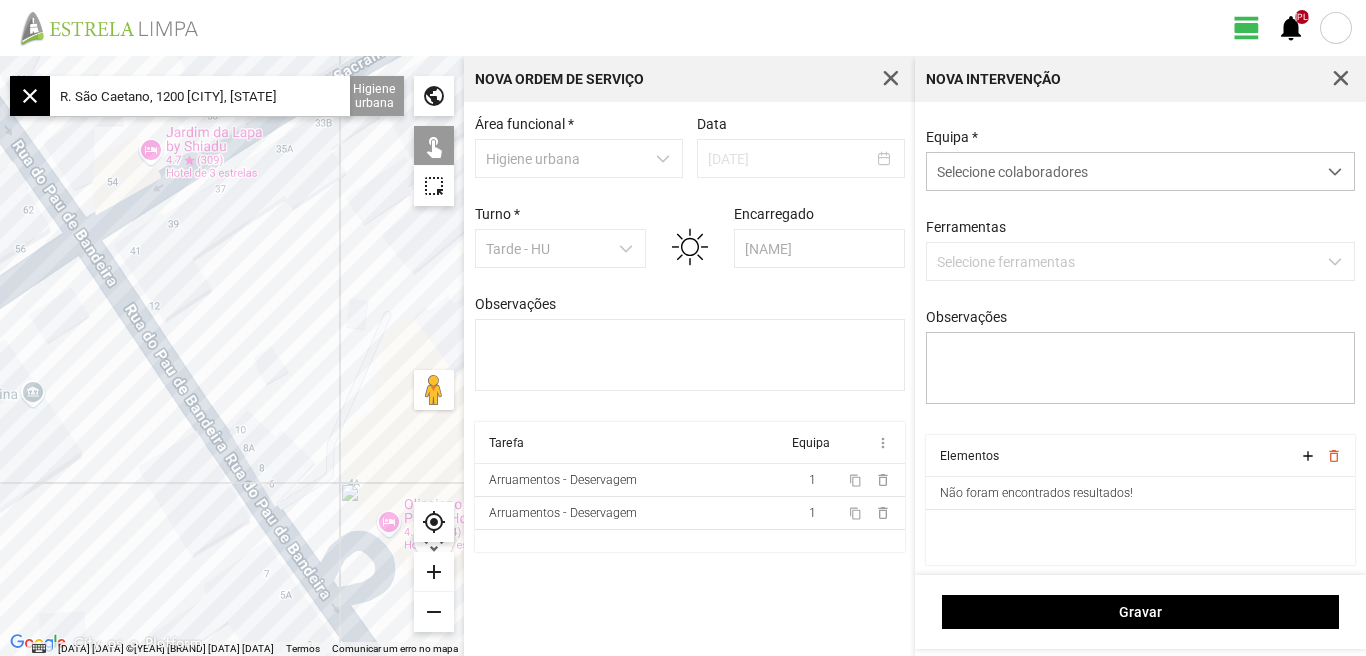 drag, startPoint x: 282, startPoint y: 274, endPoint x: 317, endPoint y: 397, distance: 127.88276 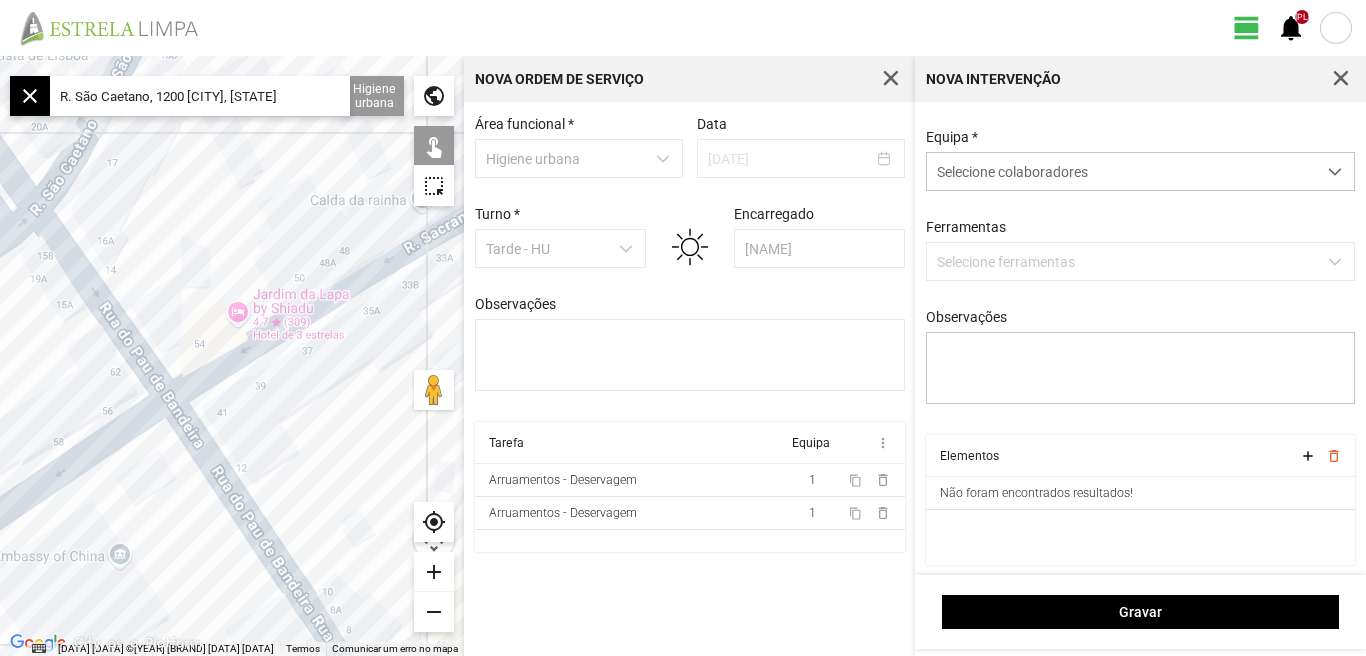 drag, startPoint x: 228, startPoint y: 319, endPoint x: 307, endPoint y: 460, distance: 161.62302 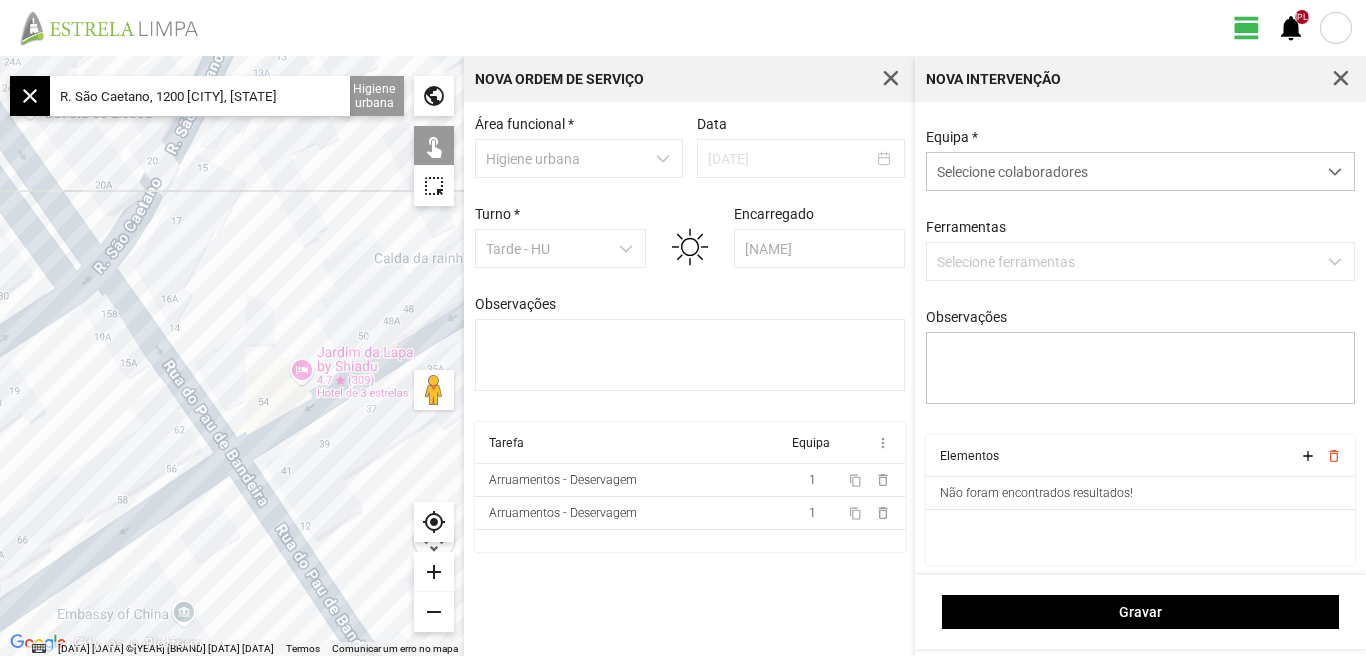 drag, startPoint x: 159, startPoint y: 301, endPoint x: 233, endPoint y: 347, distance: 87.13208 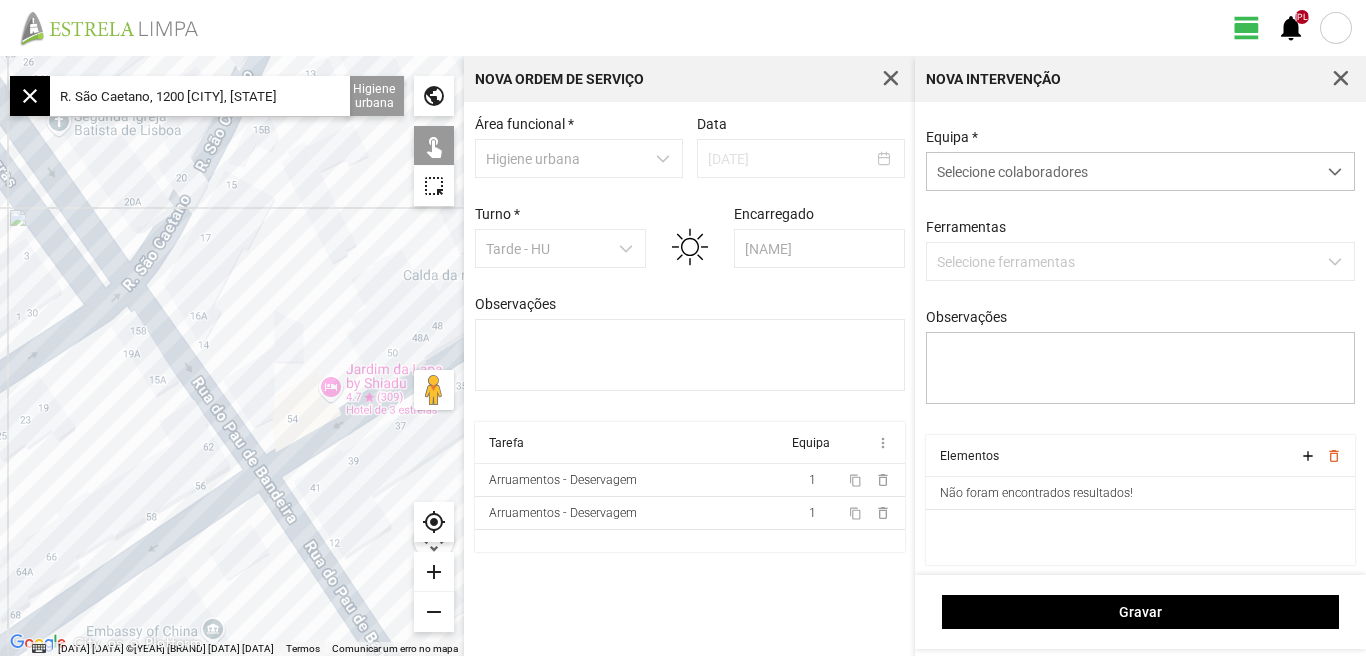click 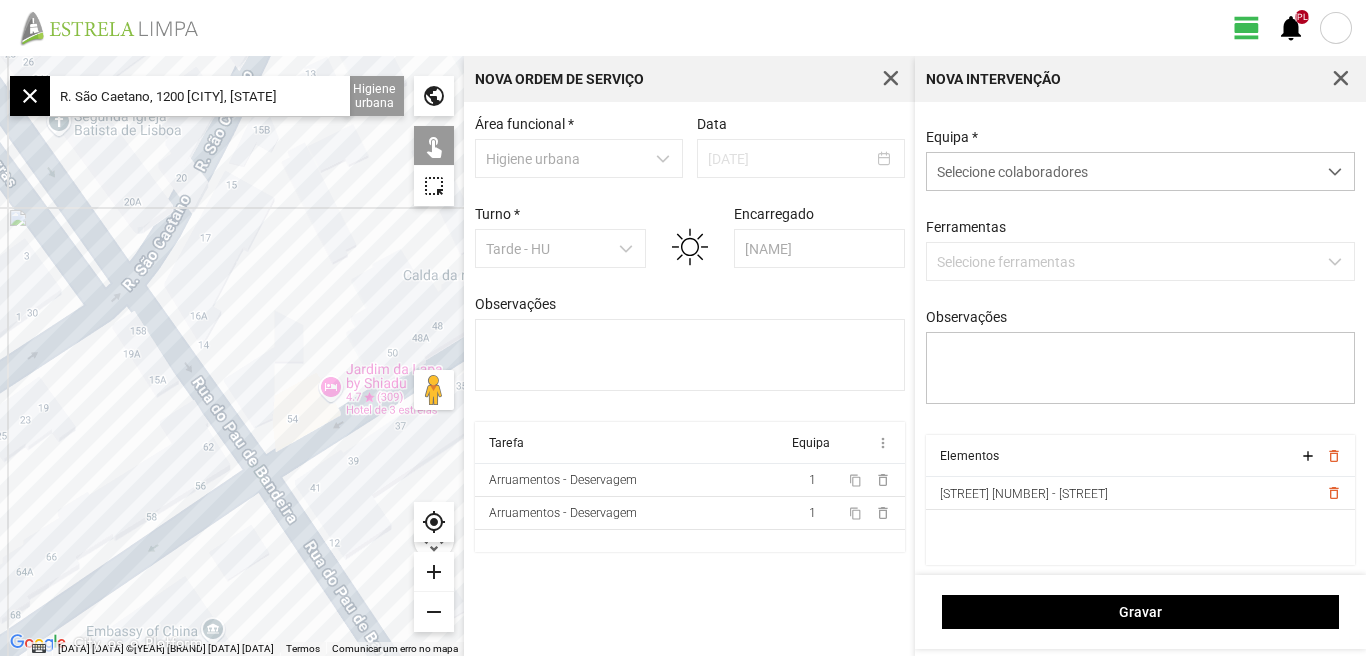 drag, startPoint x: 307, startPoint y: 327, endPoint x: 210, endPoint y: 197, distance: 162.2005 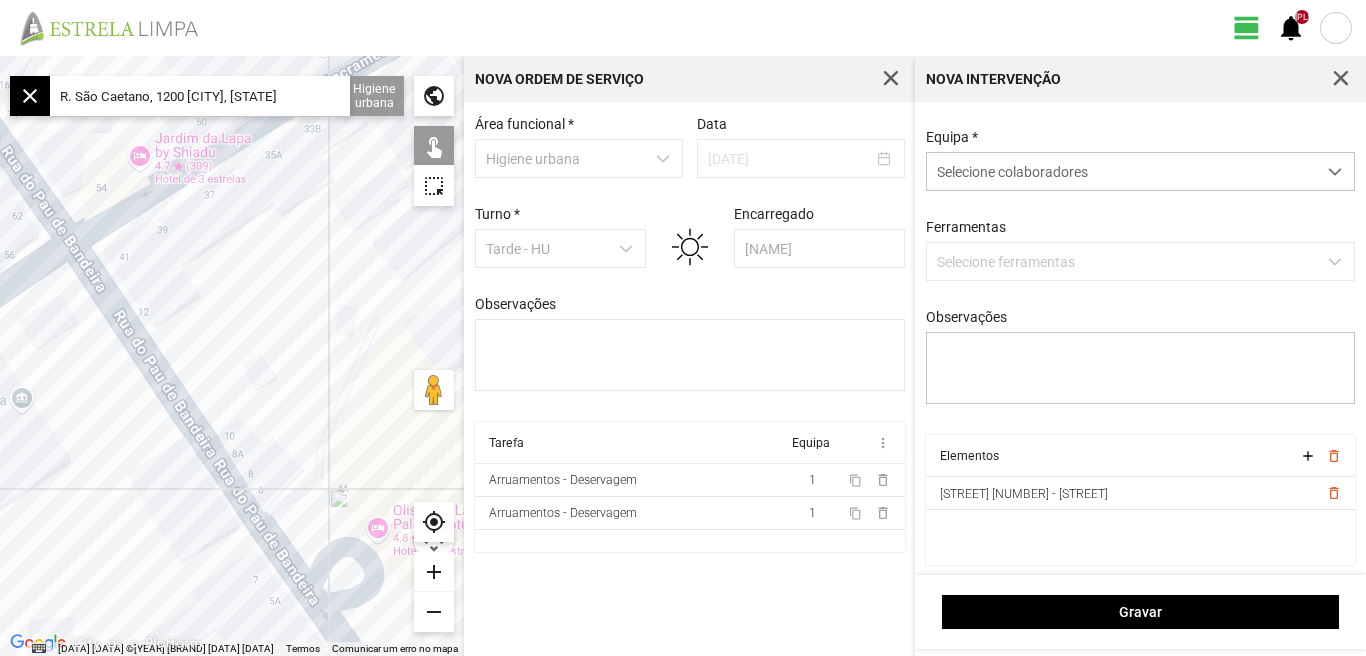 click 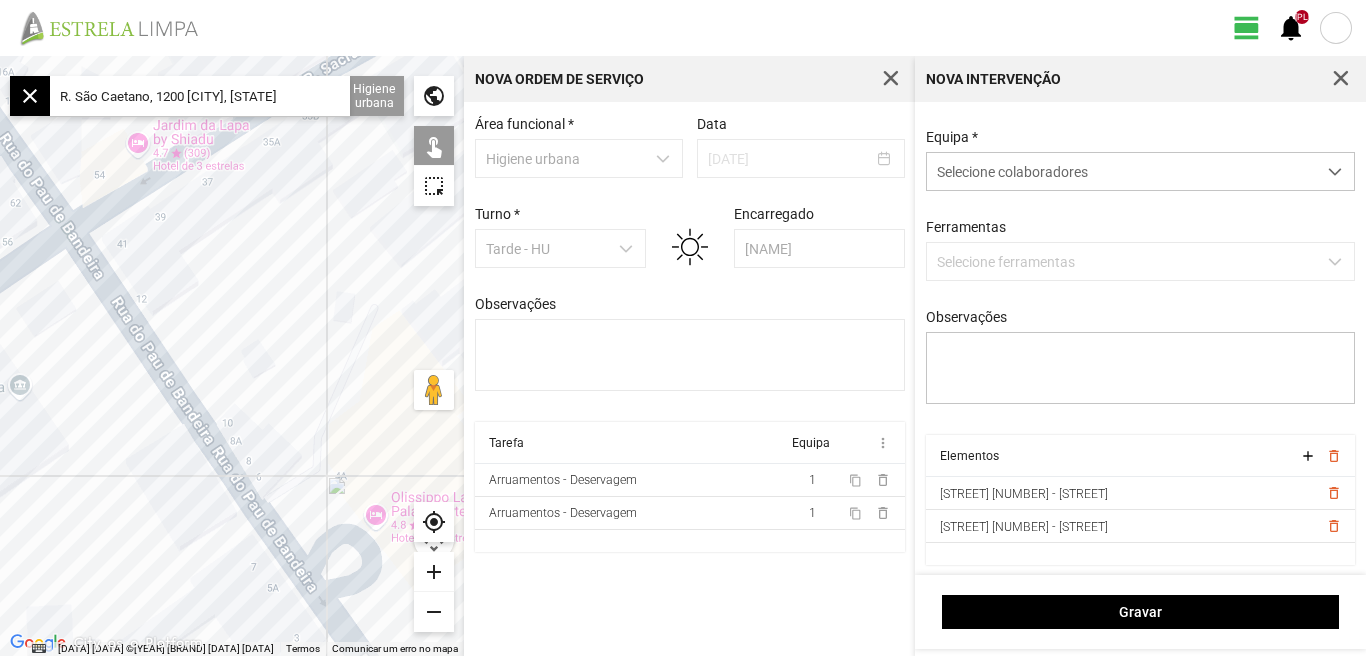drag, startPoint x: 324, startPoint y: 353, endPoint x: 265, endPoint y: 208, distance: 156.54393 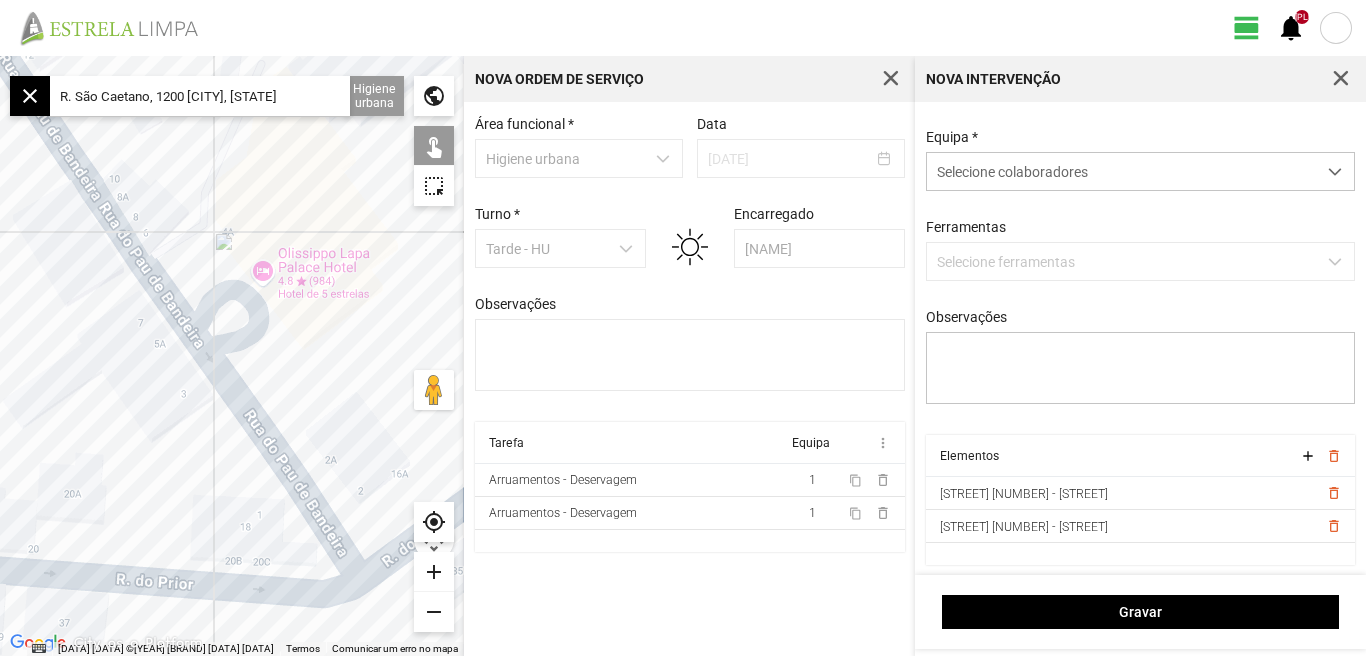 drag, startPoint x: 336, startPoint y: 421, endPoint x: 336, endPoint y: 405, distance: 16 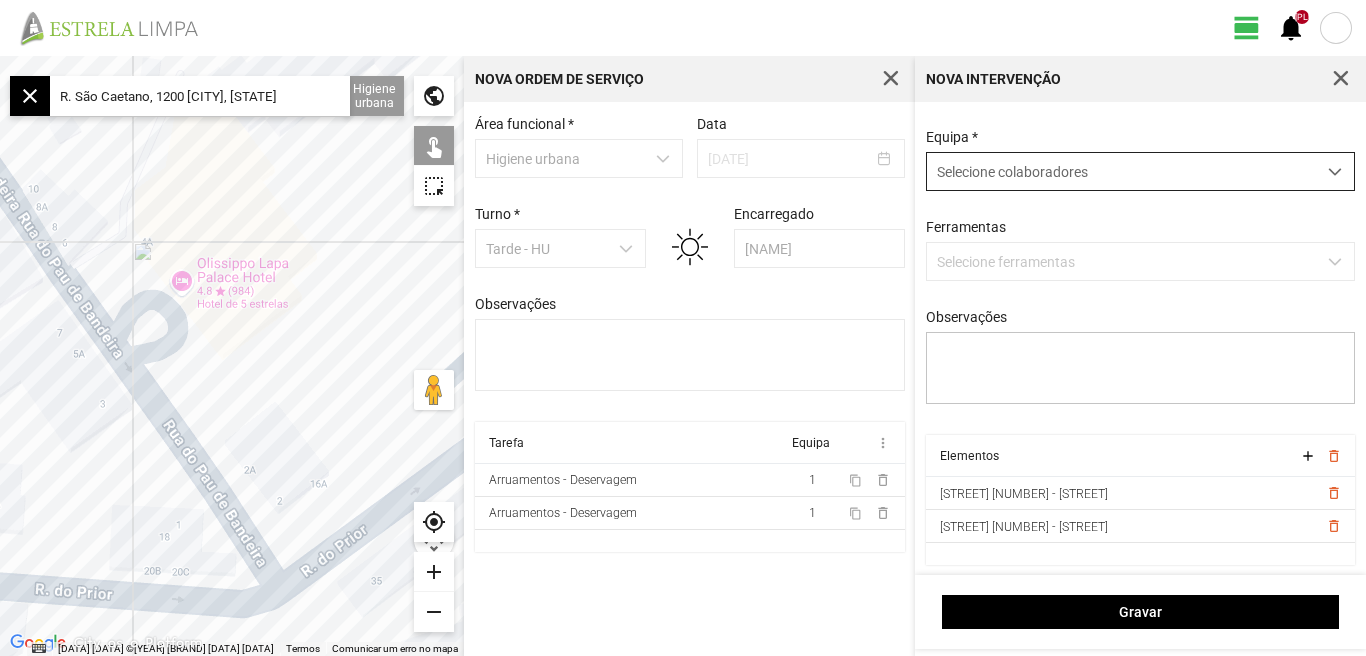 click at bounding box center (1335, 172) 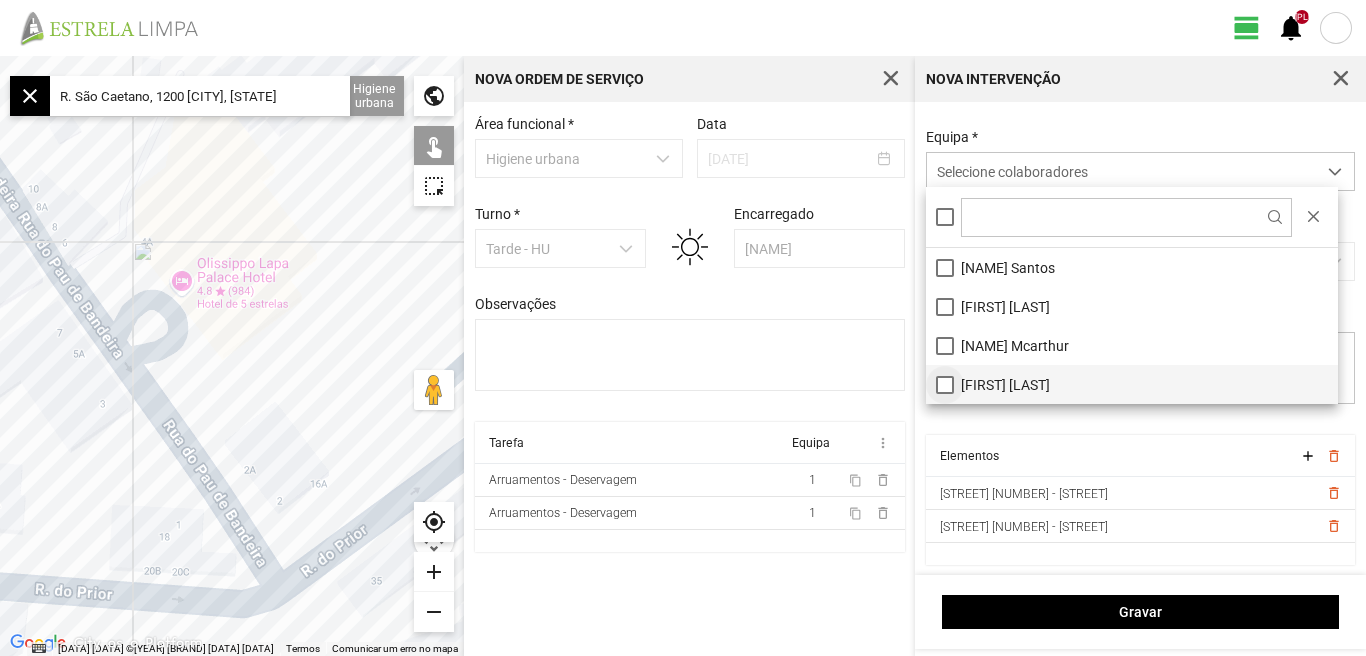 click on "[FIRST] [LAST]" at bounding box center (1132, 384) 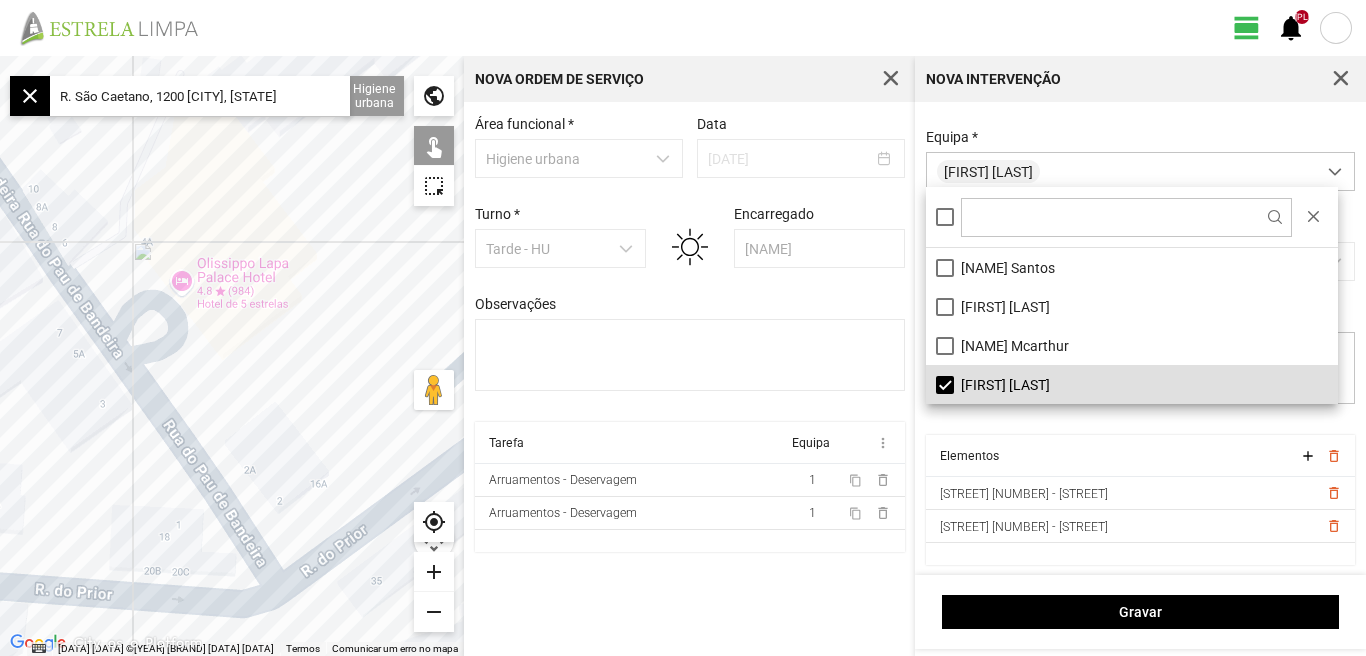 click on "Área funcional * Higiene urbana Data 03/08/2025   Turno * Tarde - HU Encarregado Graciete Brandão Observações Tarefa Equipa more_vert    Arruamentos - Deservagem  1 content_copy    delete_outline     Arruamentos - Deservagem  1 content_copy    delete_outline" at bounding box center [689, 379] 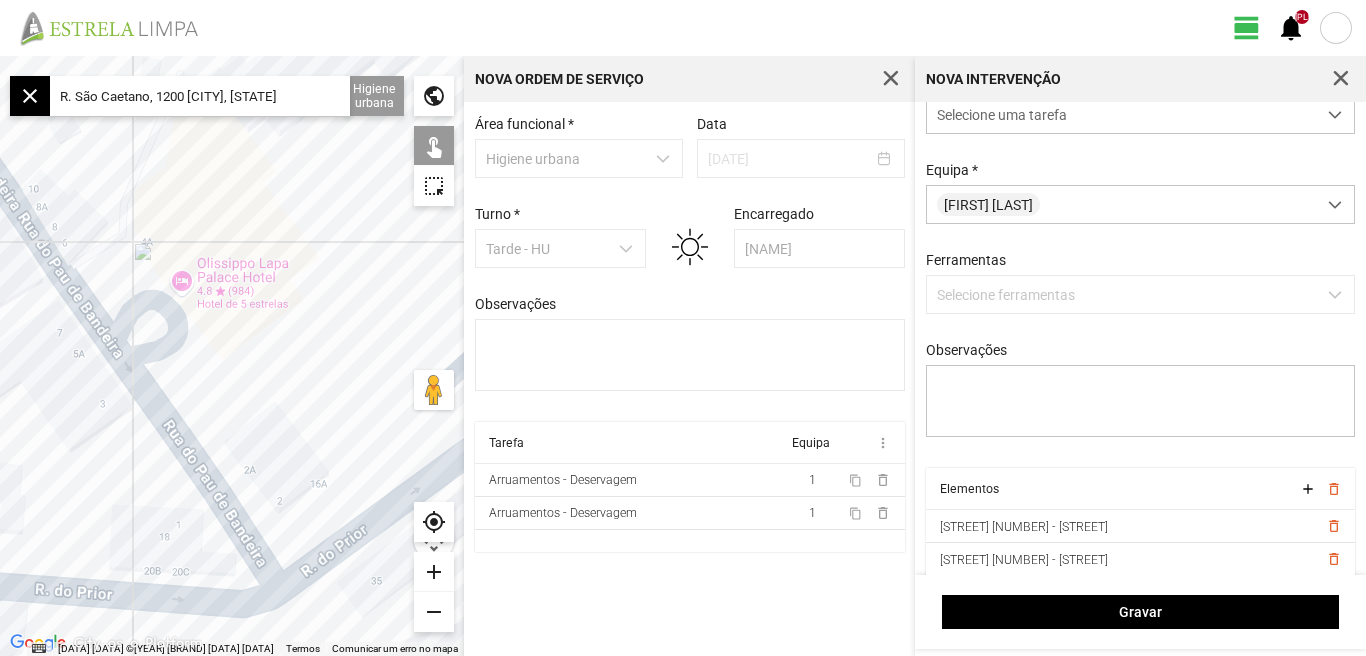 scroll, scrollTop: 0, scrollLeft: 0, axis: both 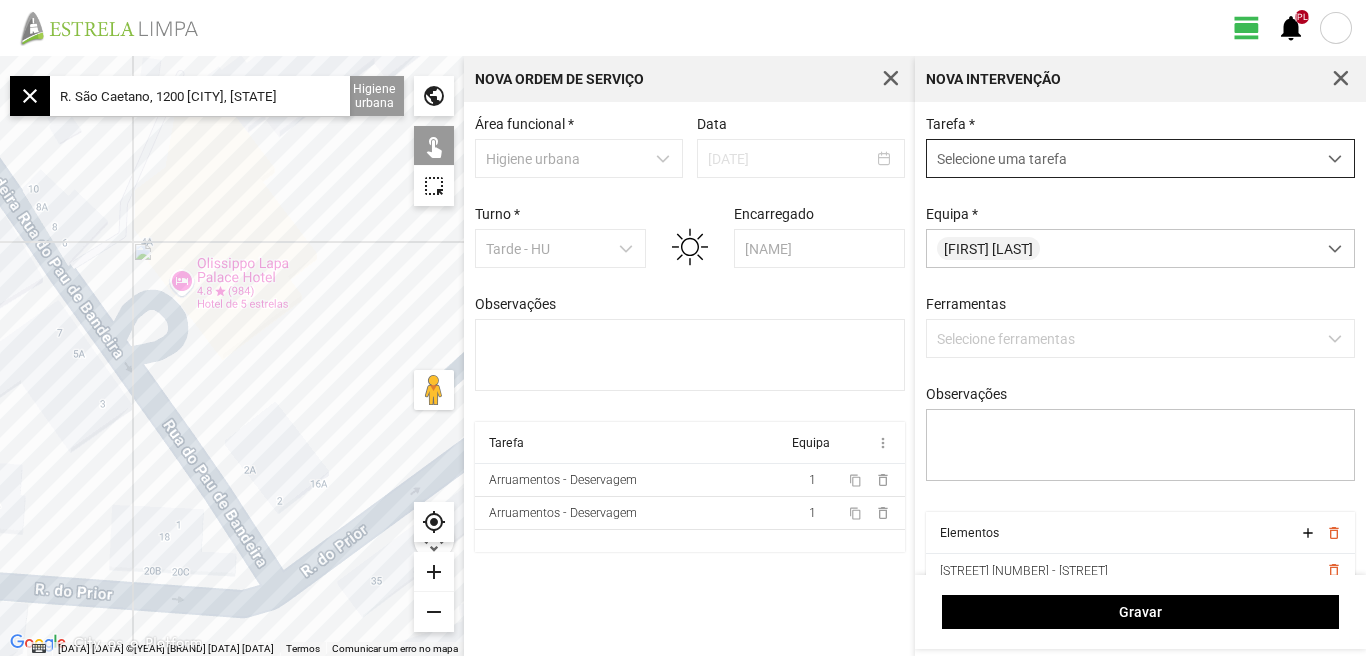 click at bounding box center (1335, 158) 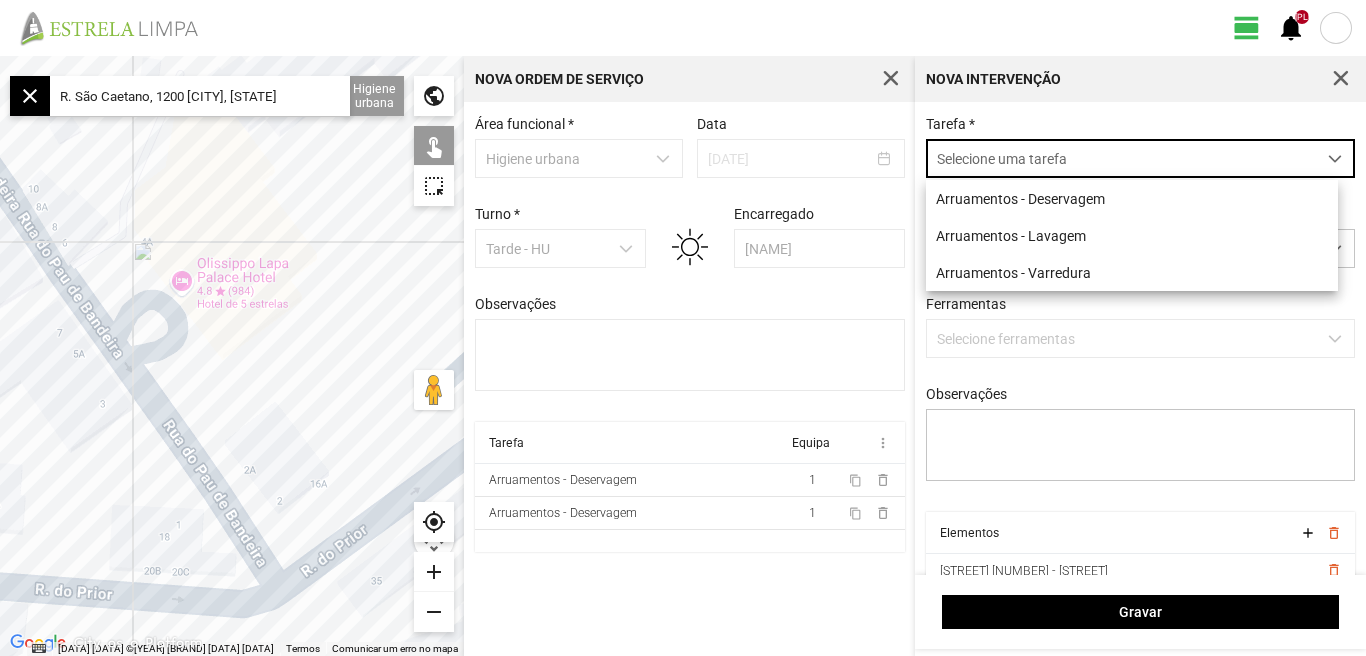 scroll, scrollTop: 11, scrollLeft: 89, axis: both 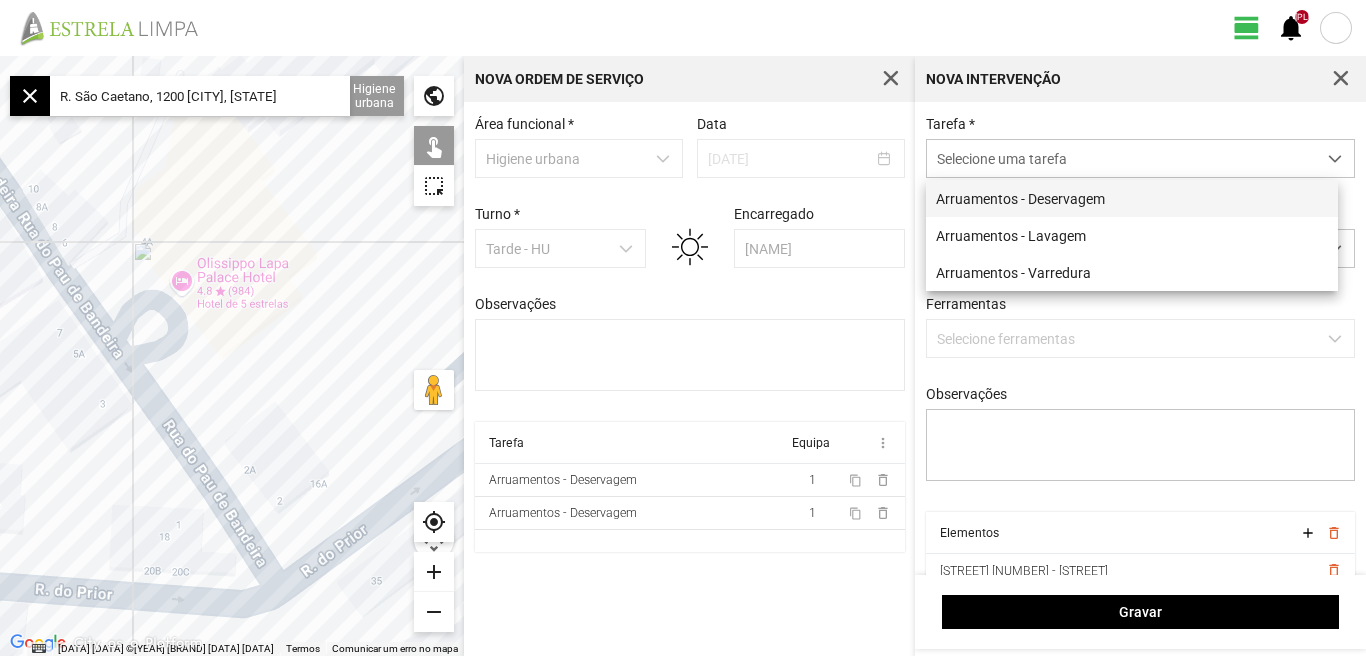 click on "Arruamentos - Deservagem" at bounding box center (1132, 198) 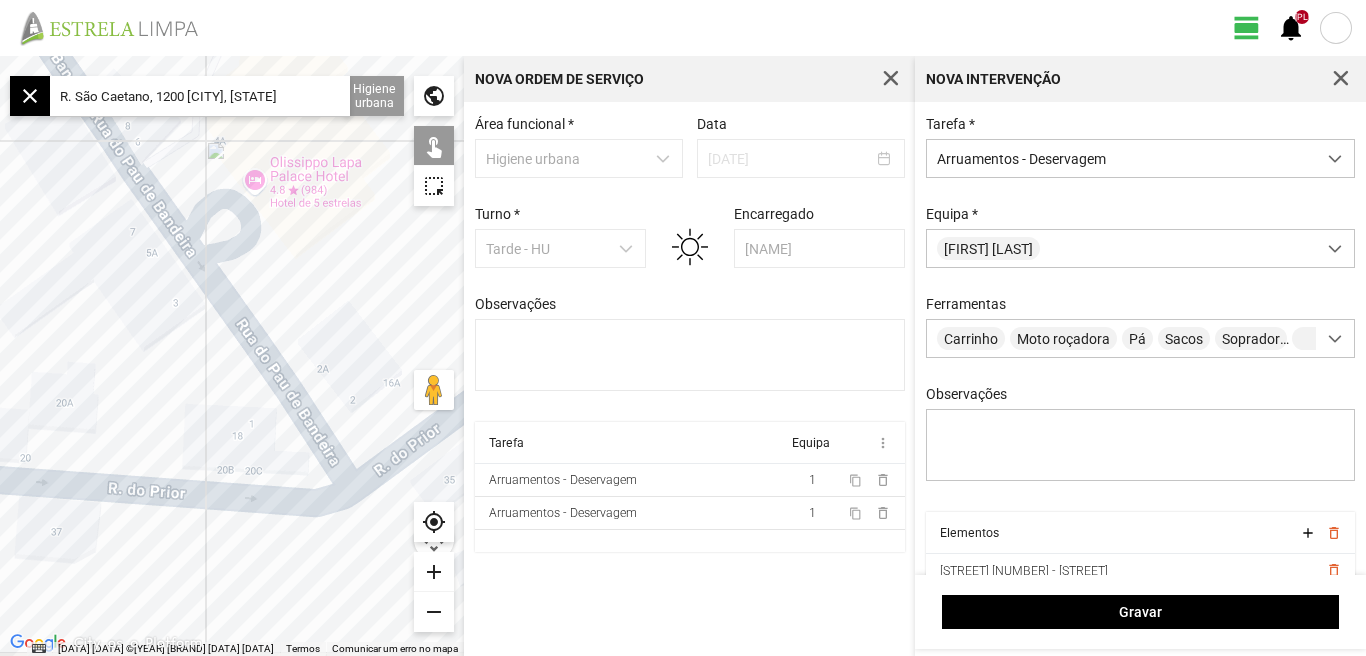 drag, startPoint x: 318, startPoint y: 305, endPoint x: 251, endPoint y: 324, distance: 69.641945 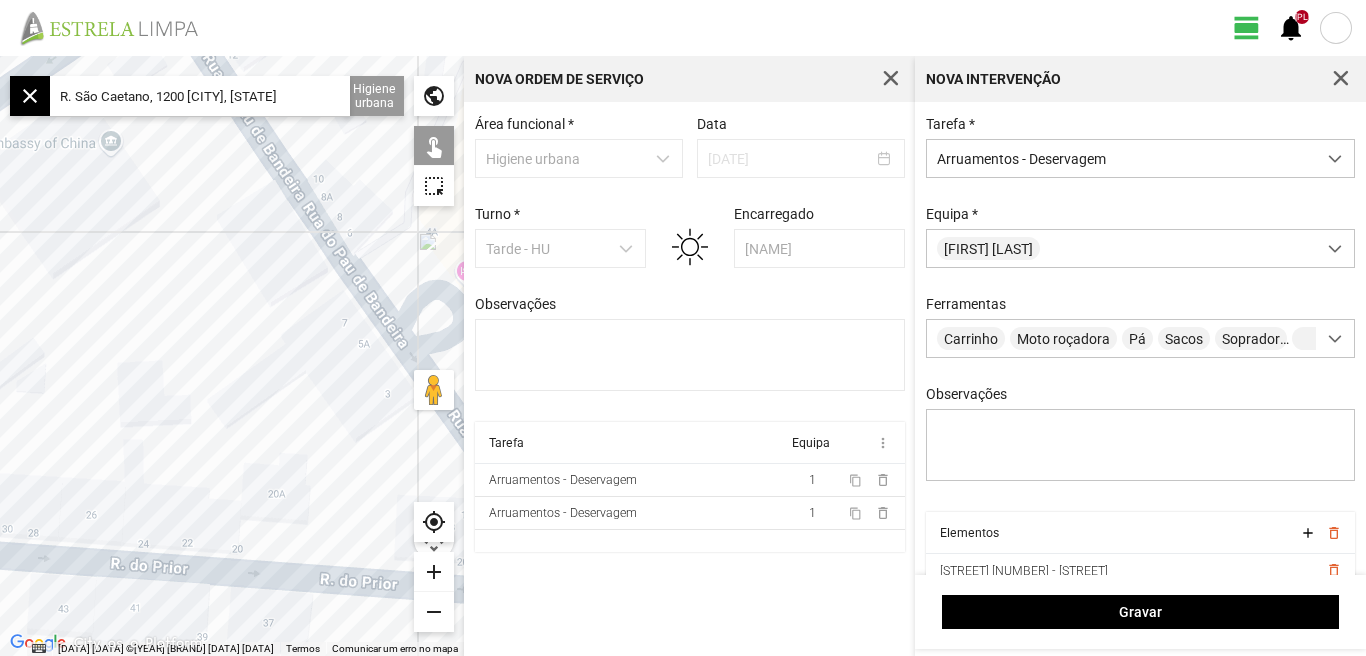 drag, startPoint x: 171, startPoint y: 408, endPoint x: 311, endPoint y: 479, distance: 156.97452 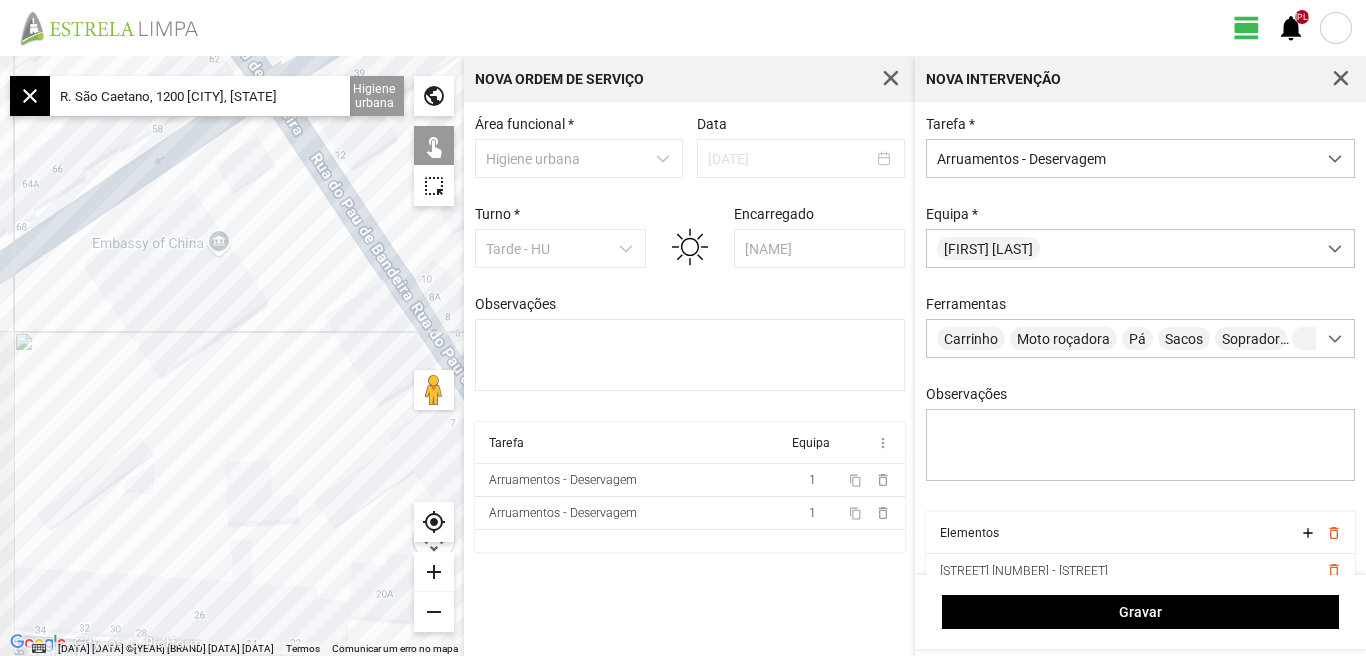drag, startPoint x: 194, startPoint y: 369, endPoint x: 256, endPoint y: 439, distance: 93.50936 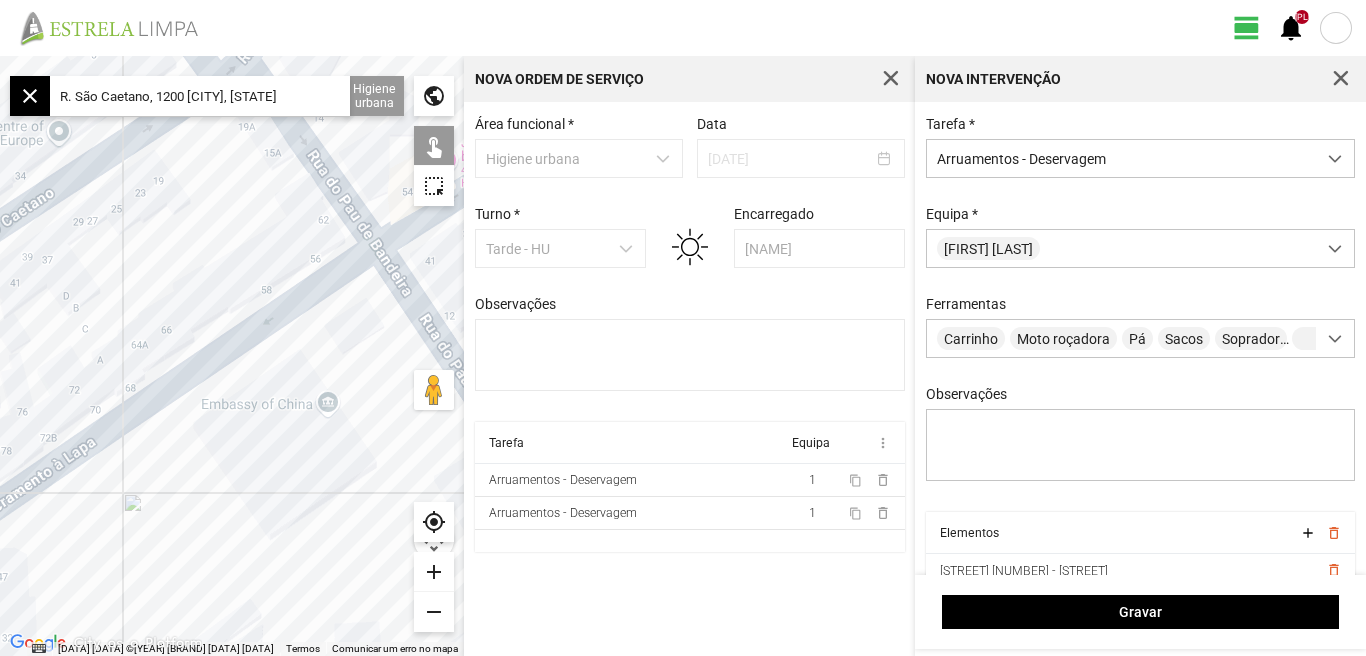 drag, startPoint x: 271, startPoint y: 464, endPoint x: 243, endPoint y: 433, distance: 41.773197 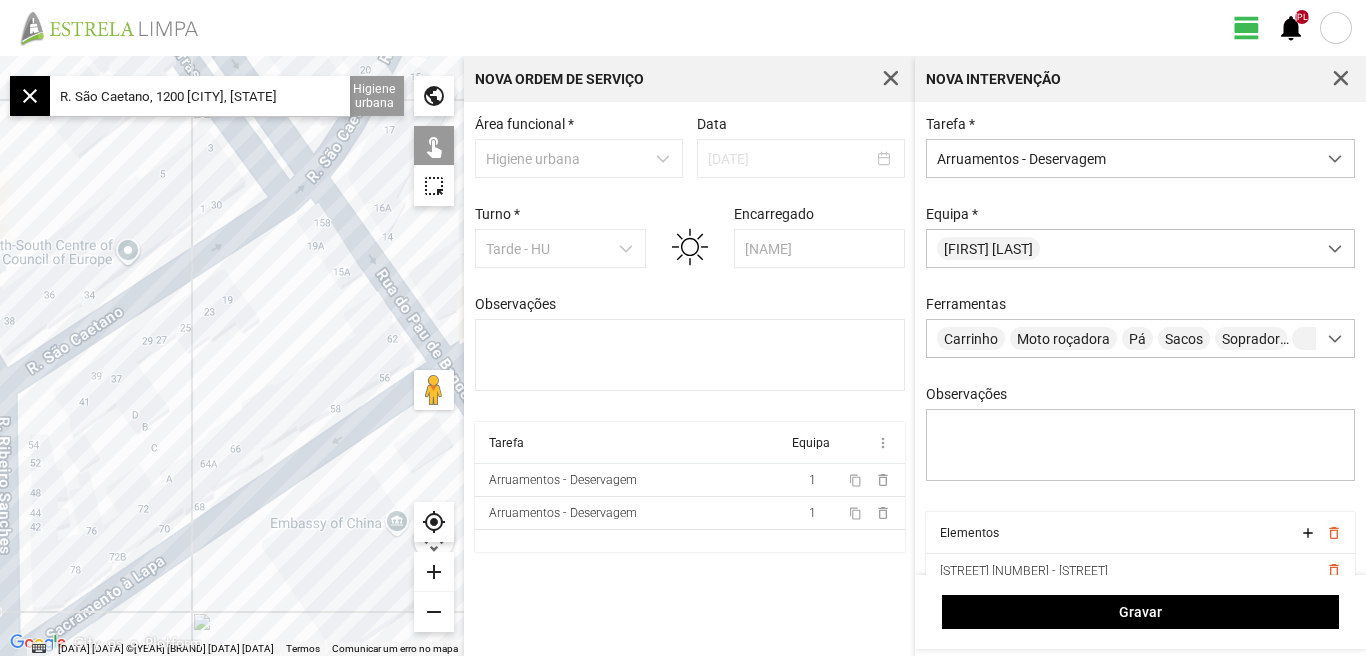drag, startPoint x: 171, startPoint y: 351, endPoint x: 200, endPoint y: 403, distance: 59.5399 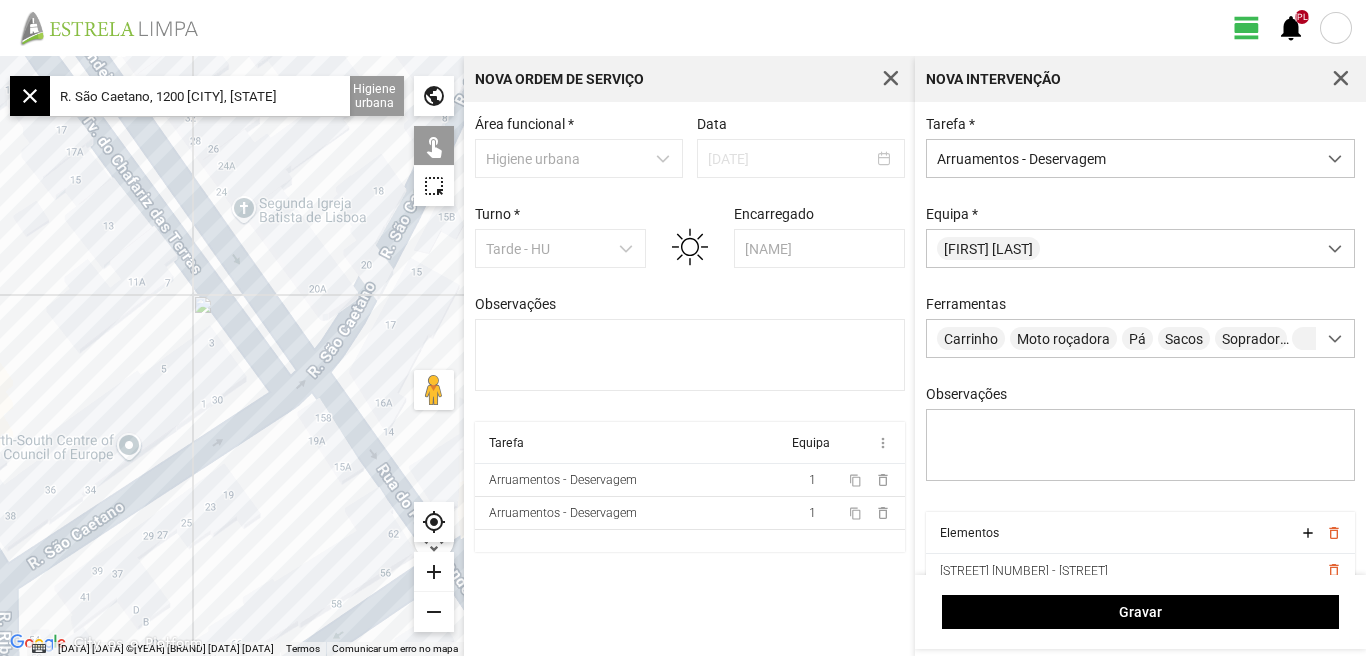 drag, startPoint x: 166, startPoint y: 311, endPoint x: 103, endPoint y: 403, distance: 111.503365 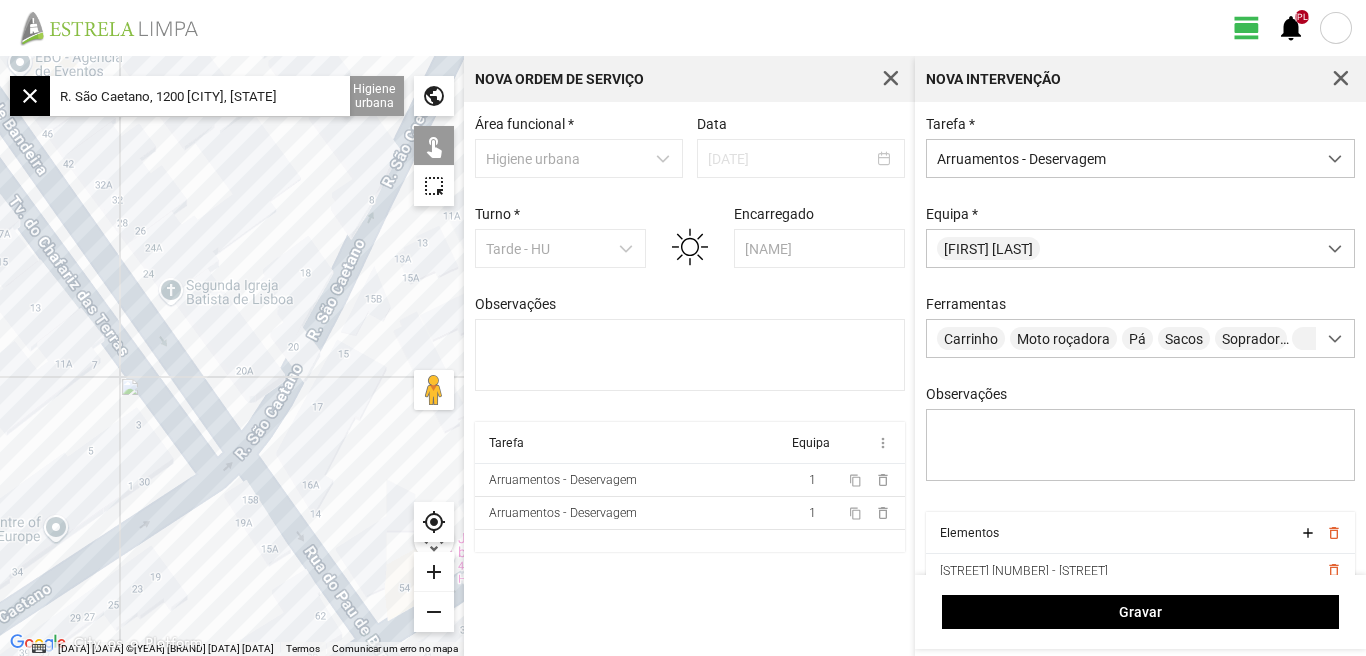 scroll, scrollTop: 85, scrollLeft: 0, axis: vertical 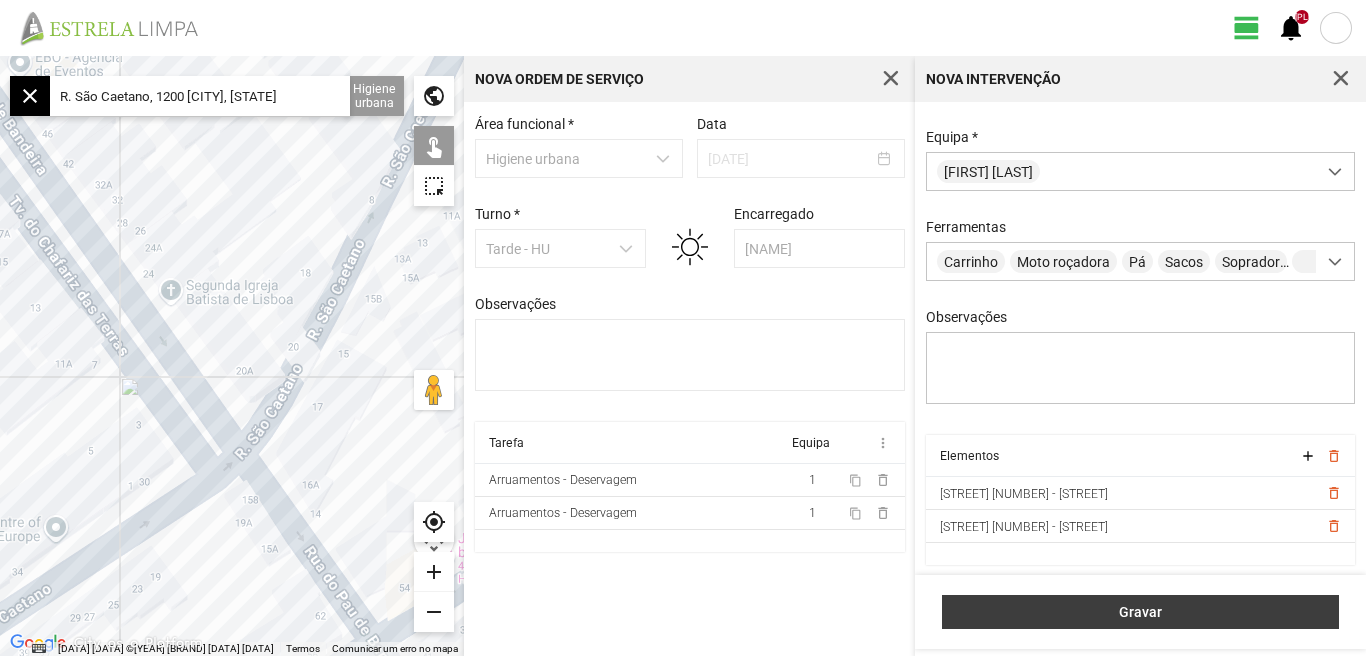 click on "Gravar" at bounding box center [1140, 612] 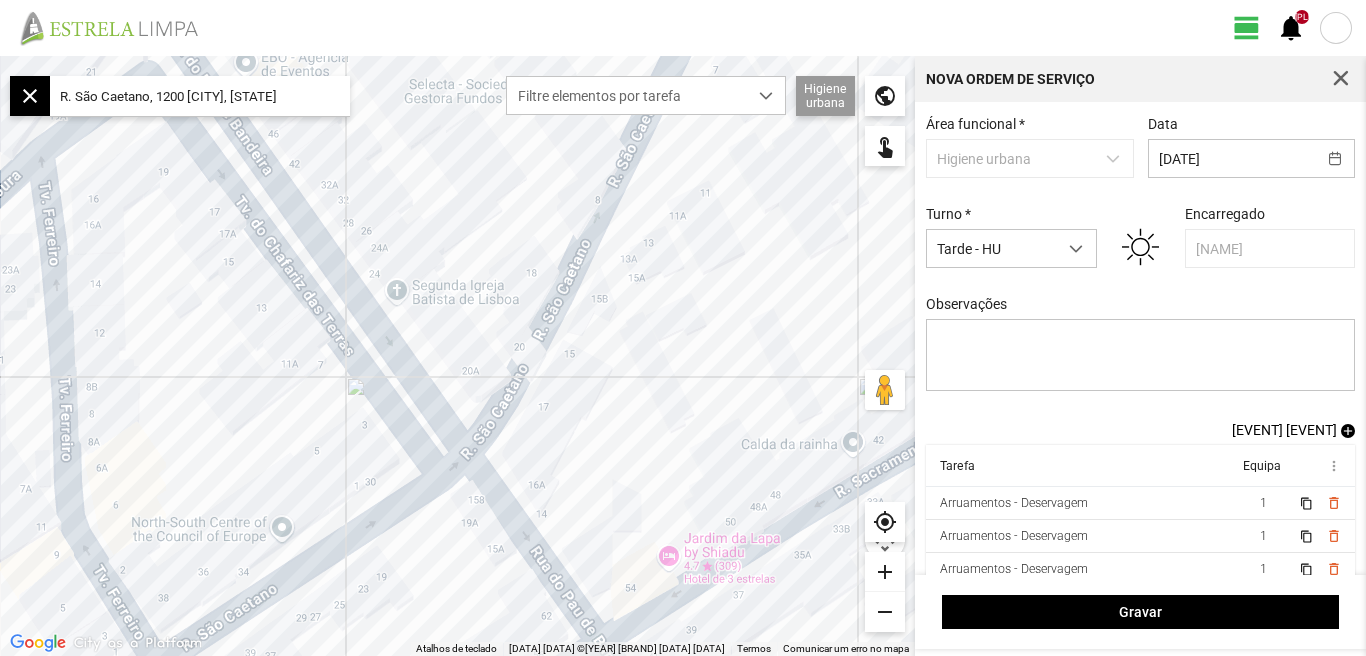 scroll, scrollTop: 17, scrollLeft: 0, axis: vertical 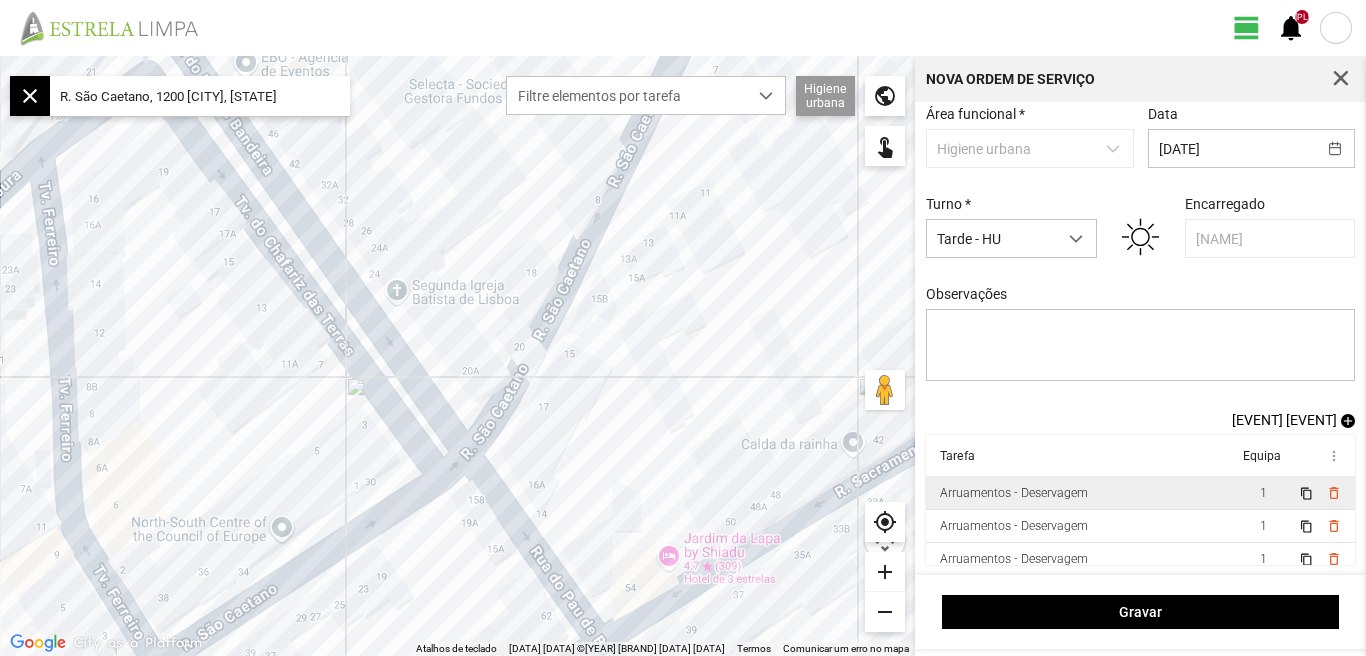 click on "1" at bounding box center (1263, 493) 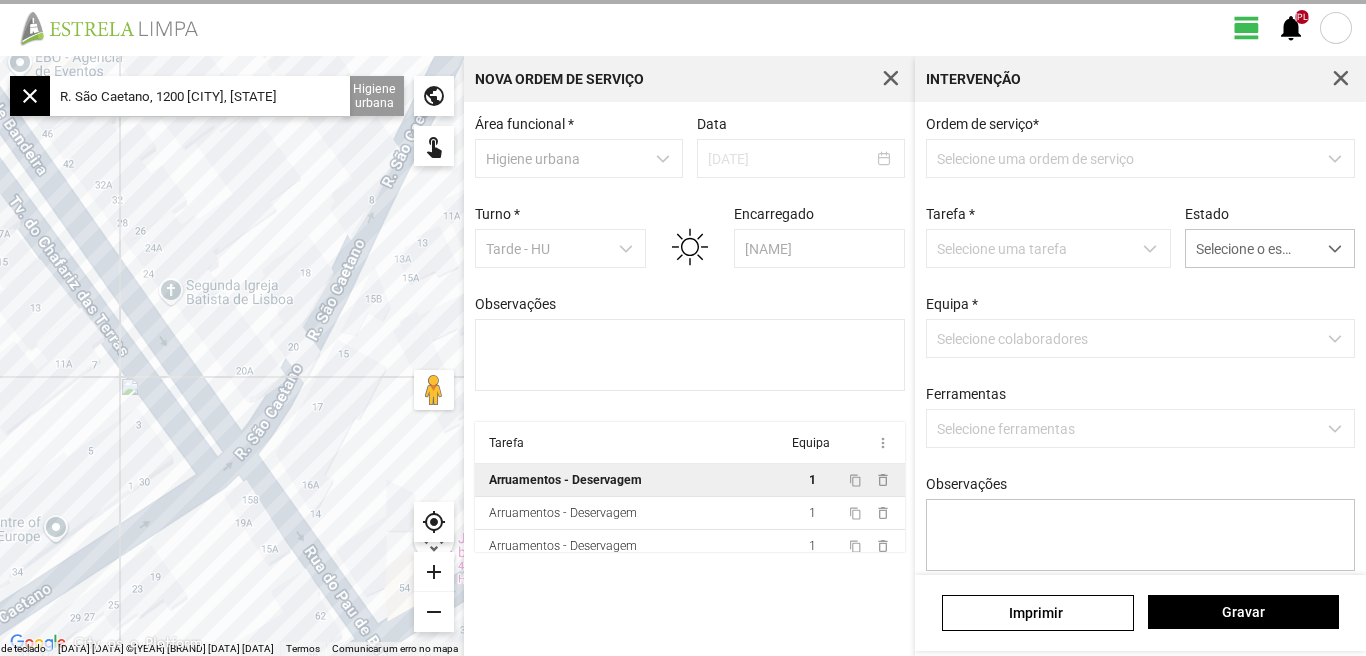 scroll, scrollTop: 0, scrollLeft: 0, axis: both 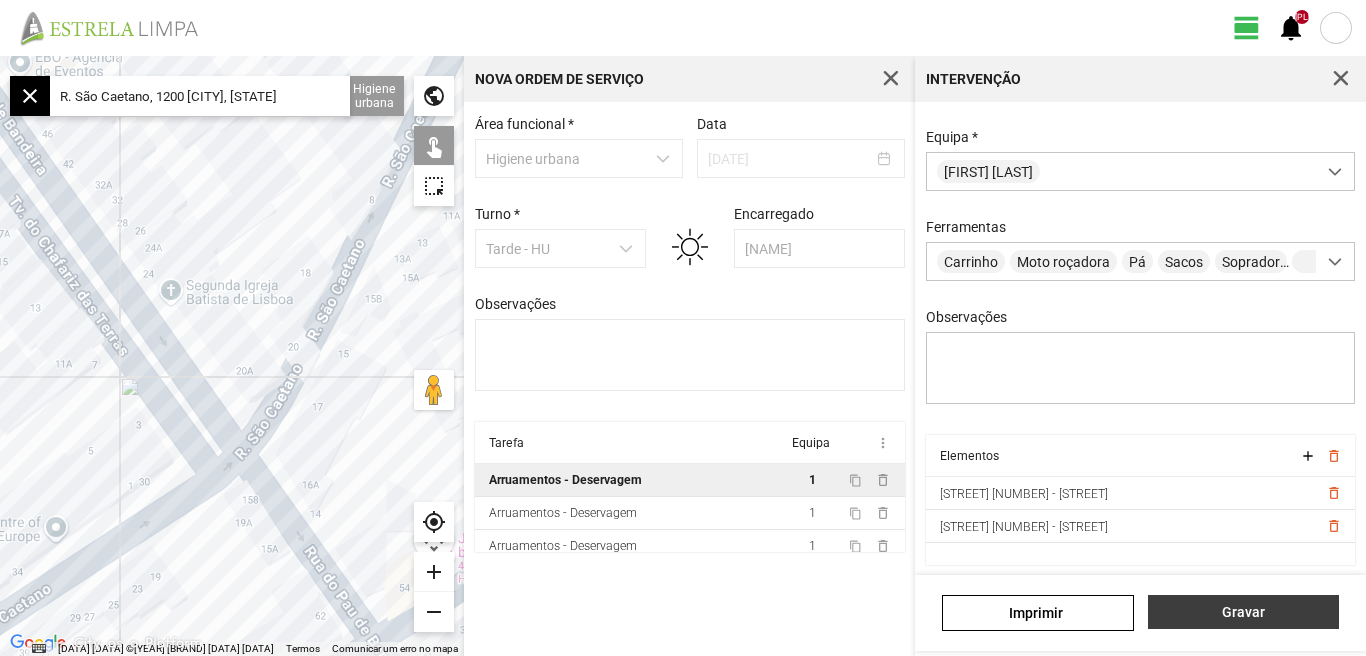 click on "Gravar" at bounding box center [1243, 612] 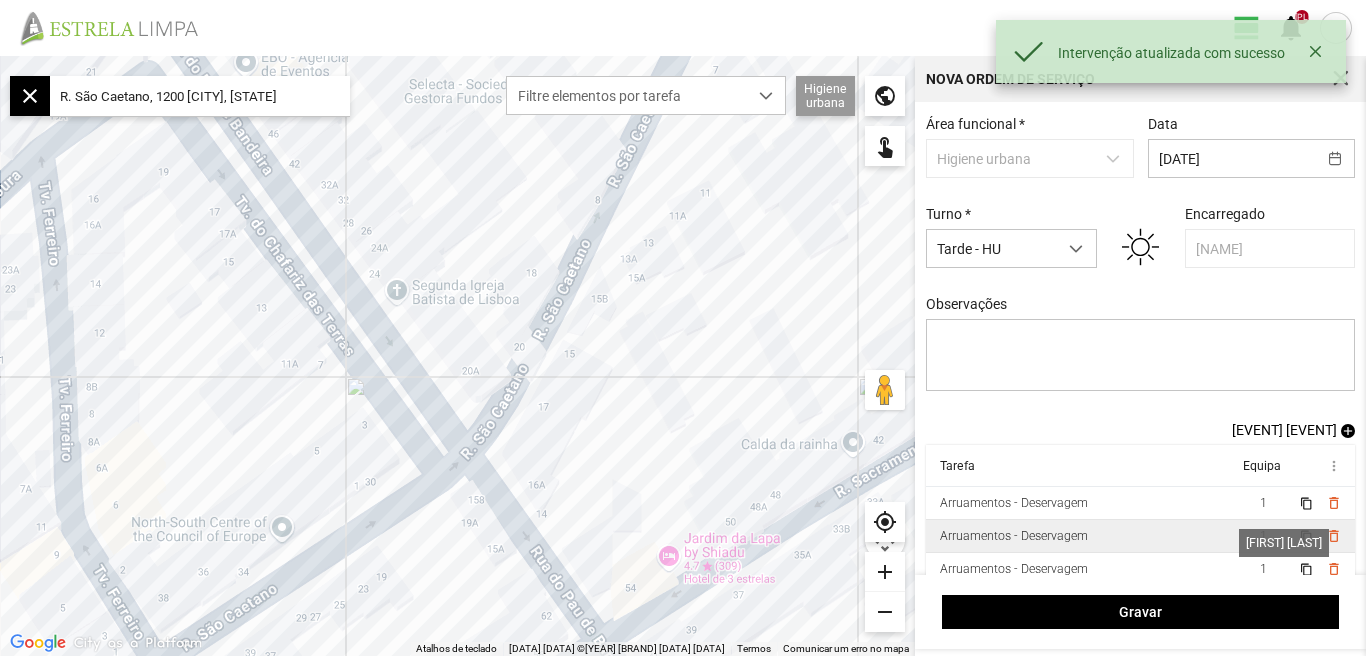click on "1" at bounding box center (1263, 536) 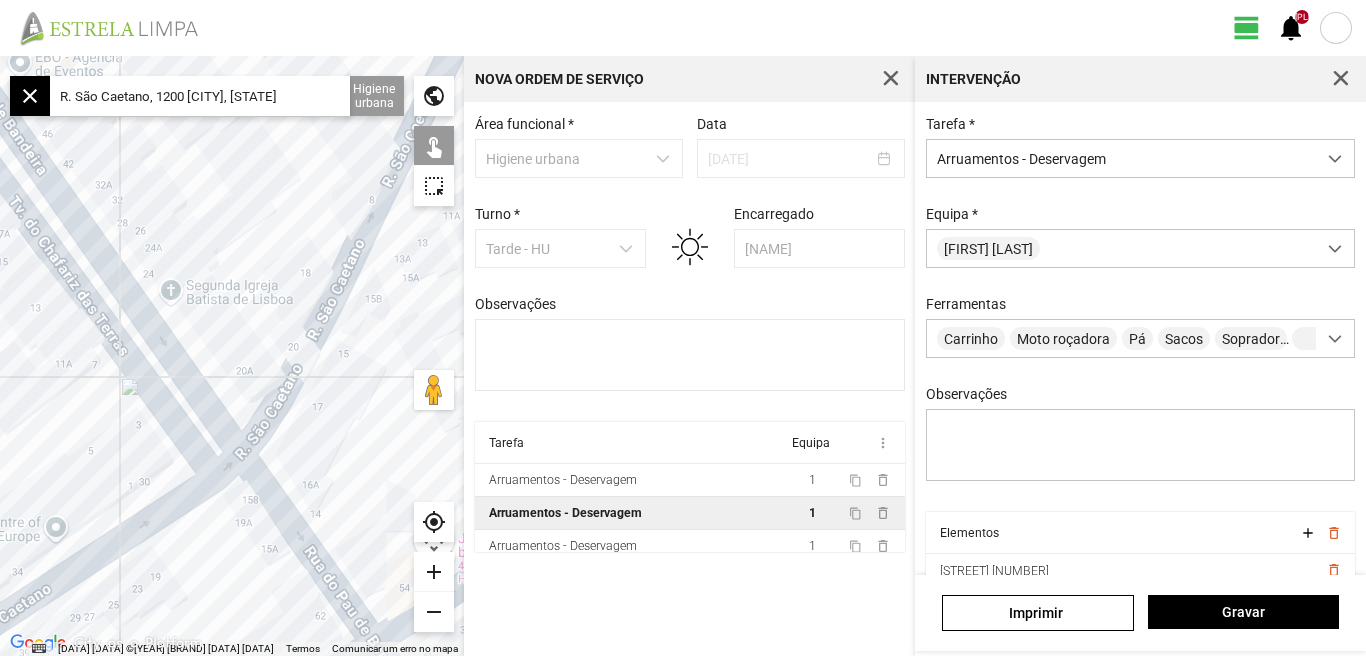 scroll, scrollTop: 85, scrollLeft: 0, axis: vertical 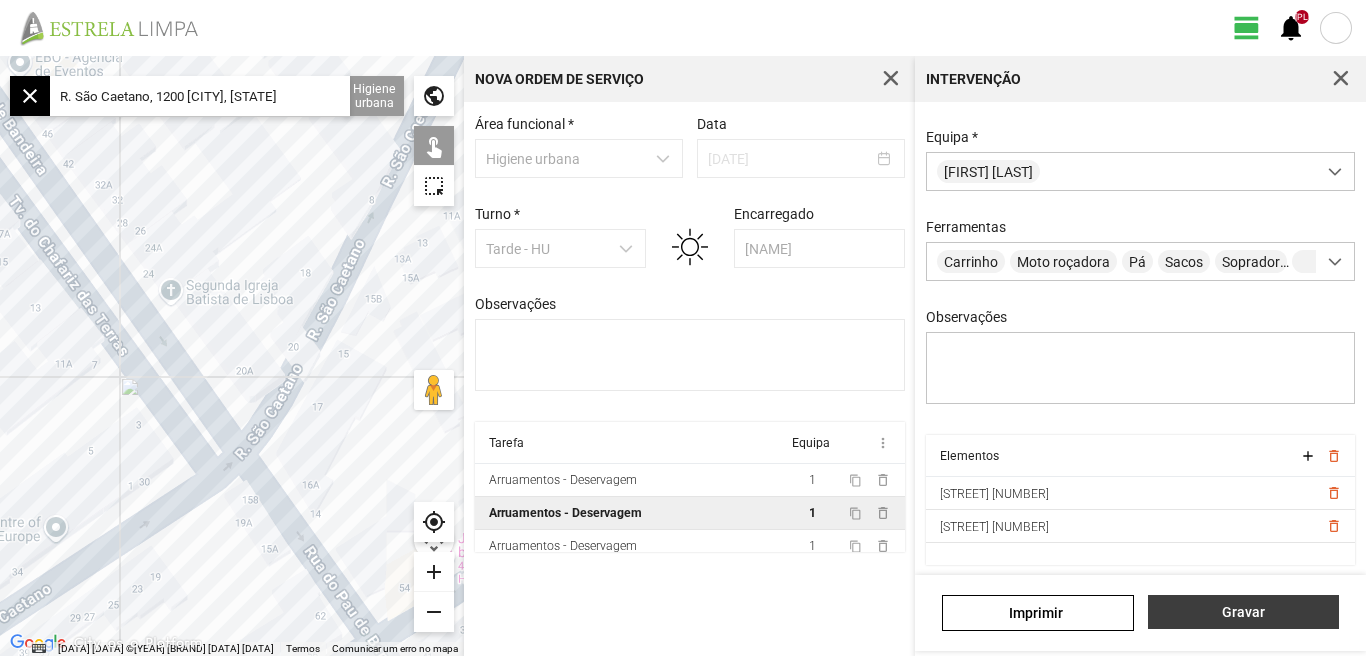 click on "Gravar" at bounding box center (1243, 612) 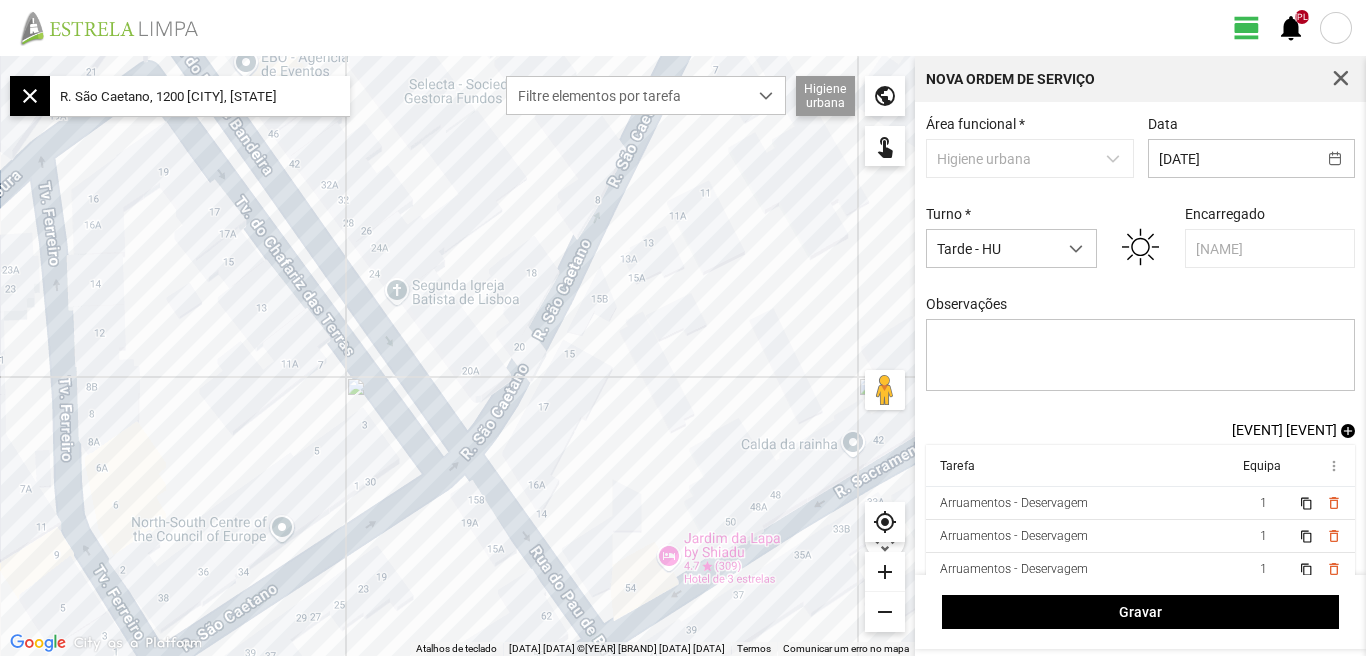 scroll, scrollTop: 17, scrollLeft: 0, axis: vertical 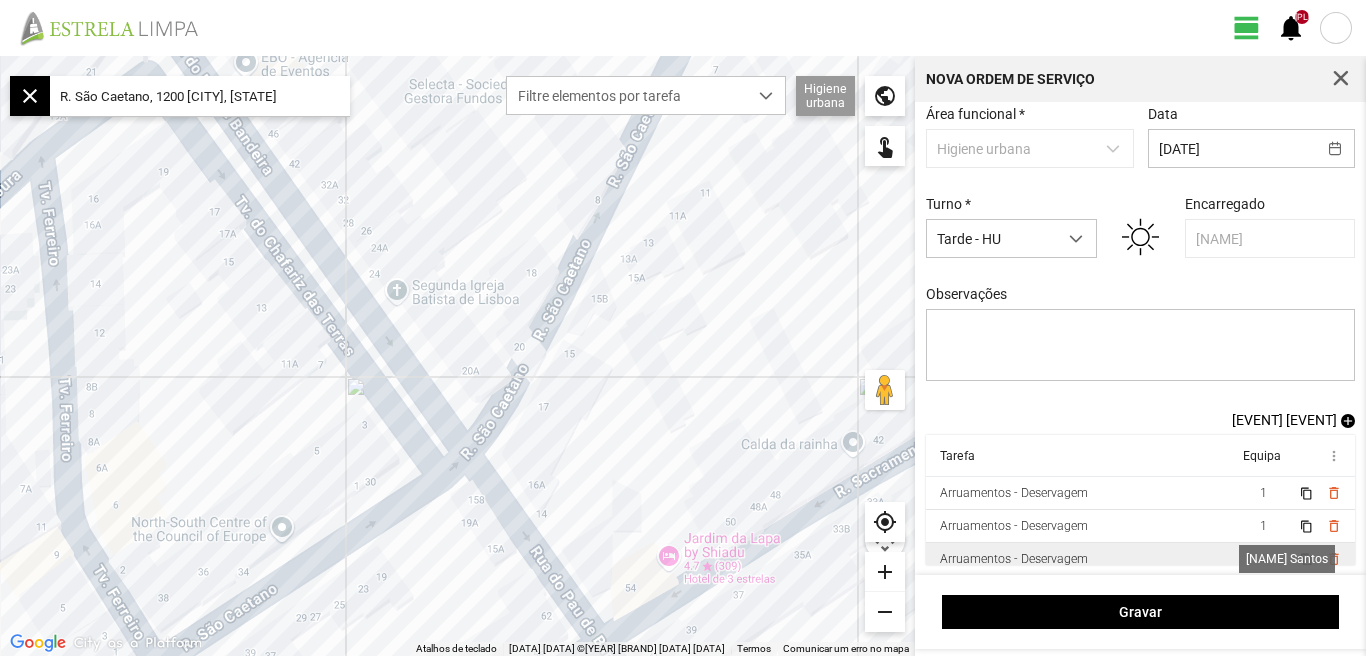 click on "1" at bounding box center (1263, 559) 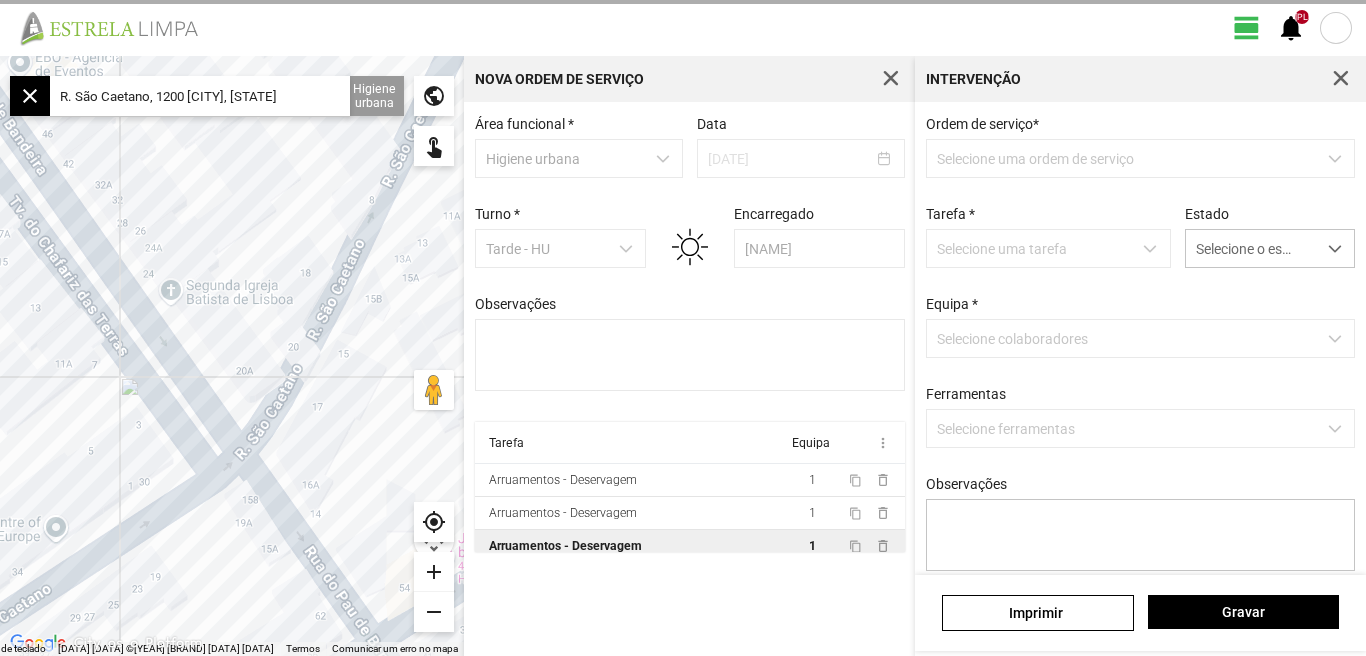 scroll, scrollTop: 0, scrollLeft: 0, axis: both 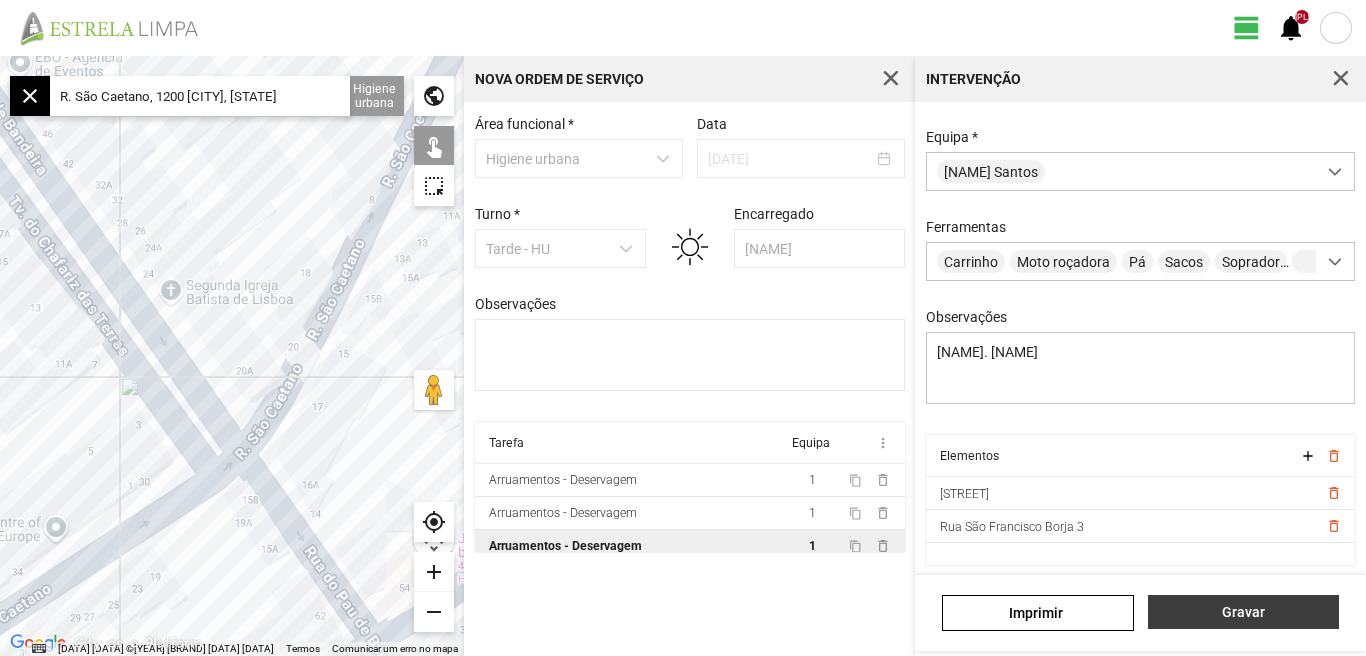 click on "Gravar" at bounding box center (1243, 612) 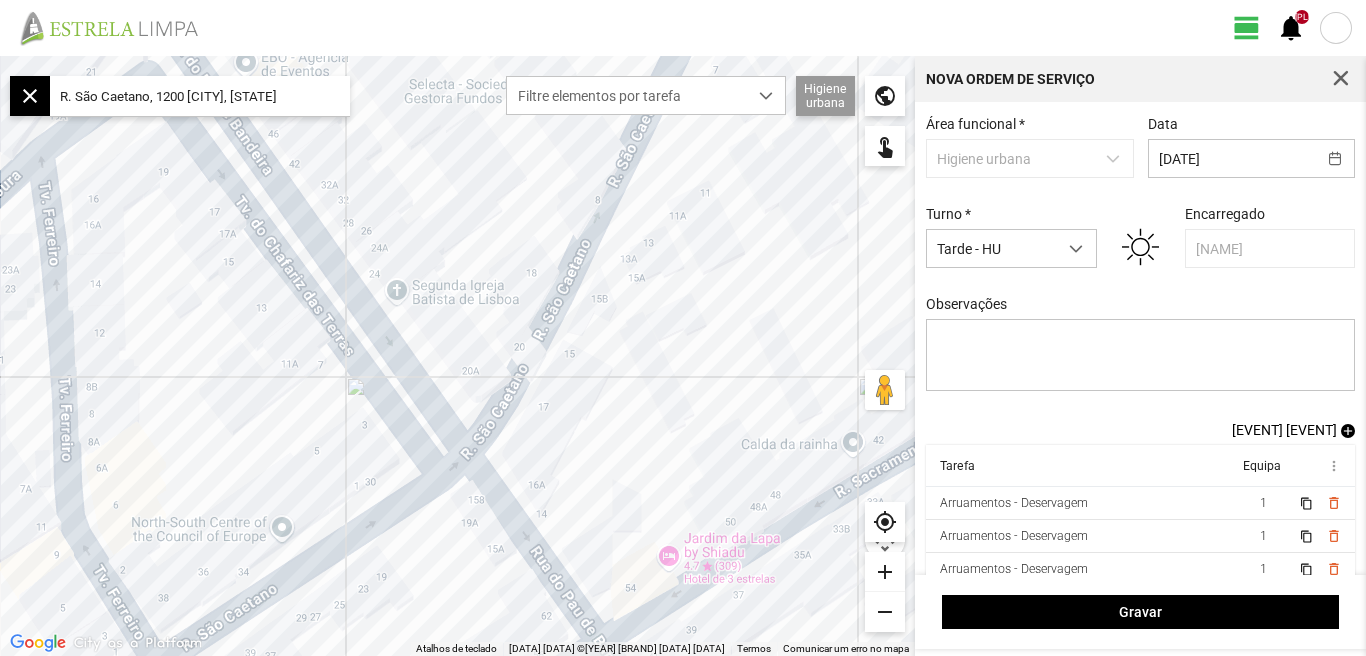 scroll, scrollTop: 17, scrollLeft: 0, axis: vertical 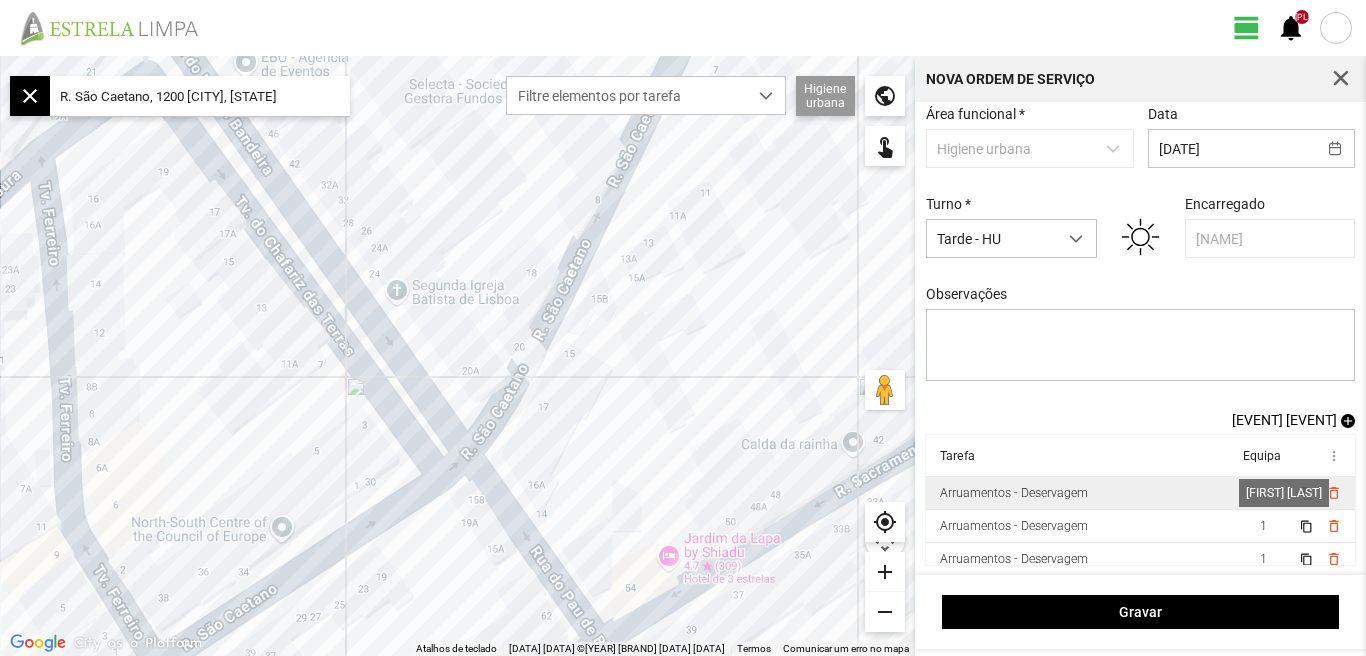 click on "1" at bounding box center [1263, 493] 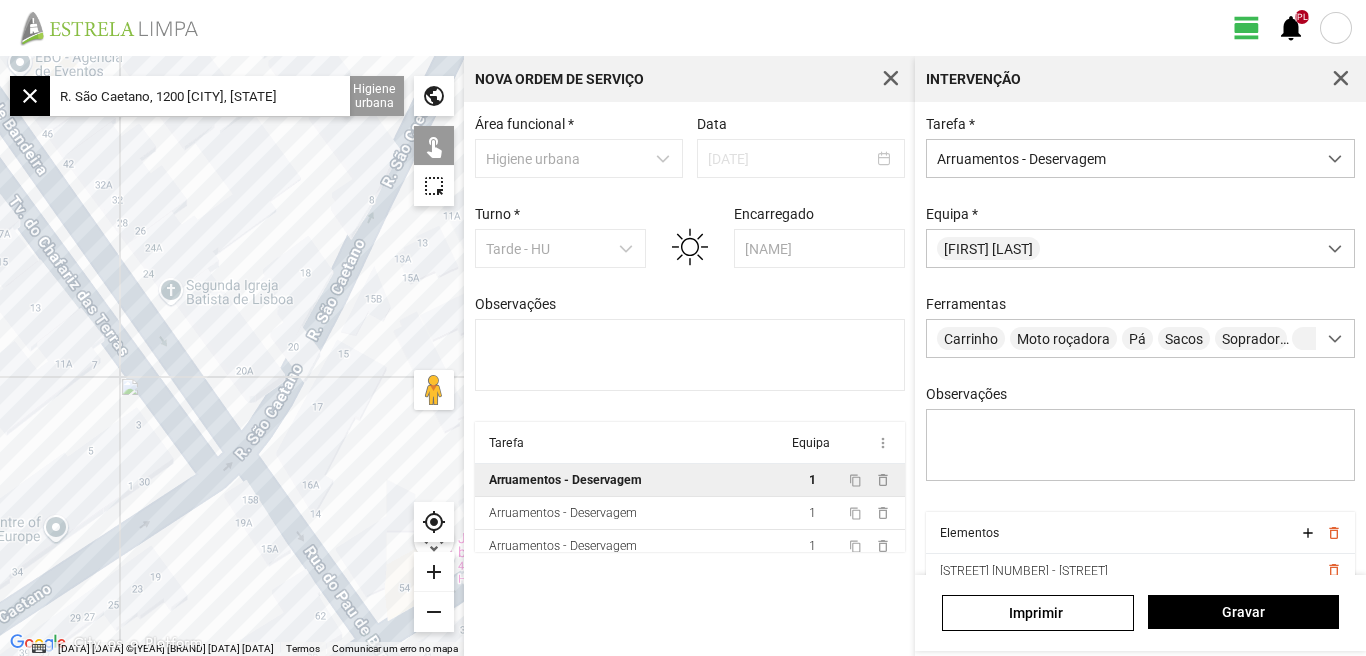 scroll, scrollTop: 85, scrollLeft: 0, axis: vertical 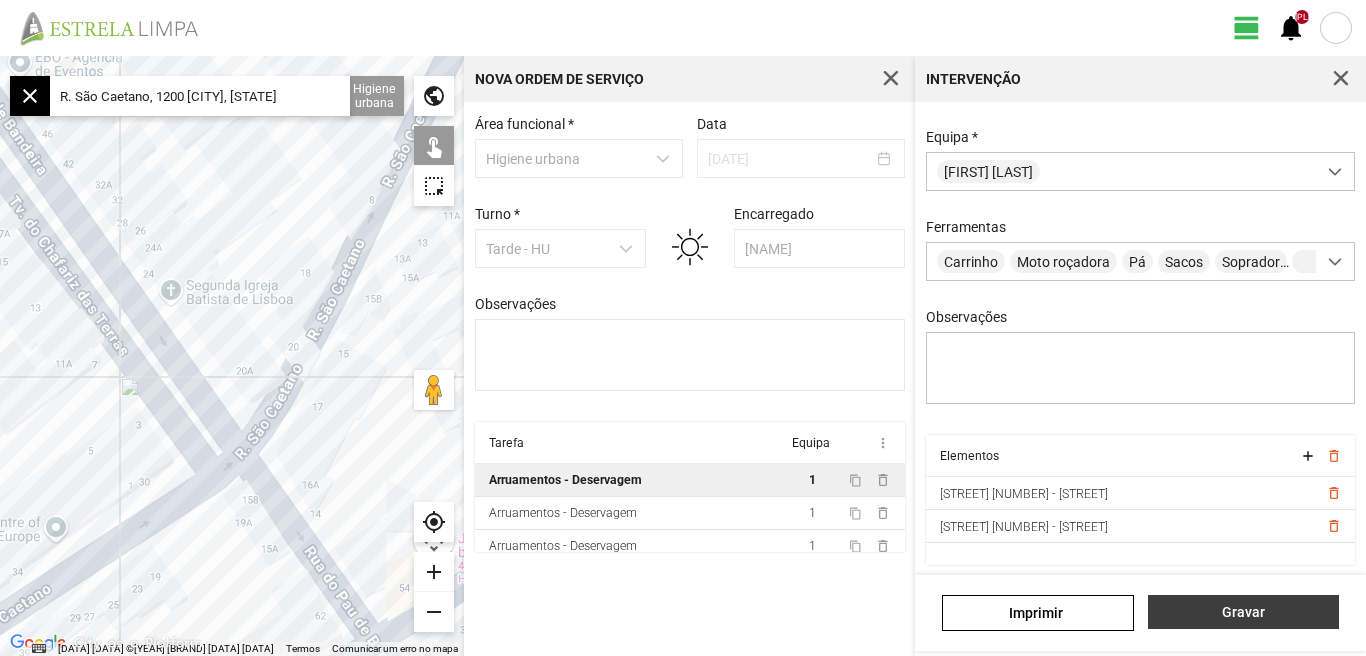 click on "Gravar" at bounding box center [1243, 612] 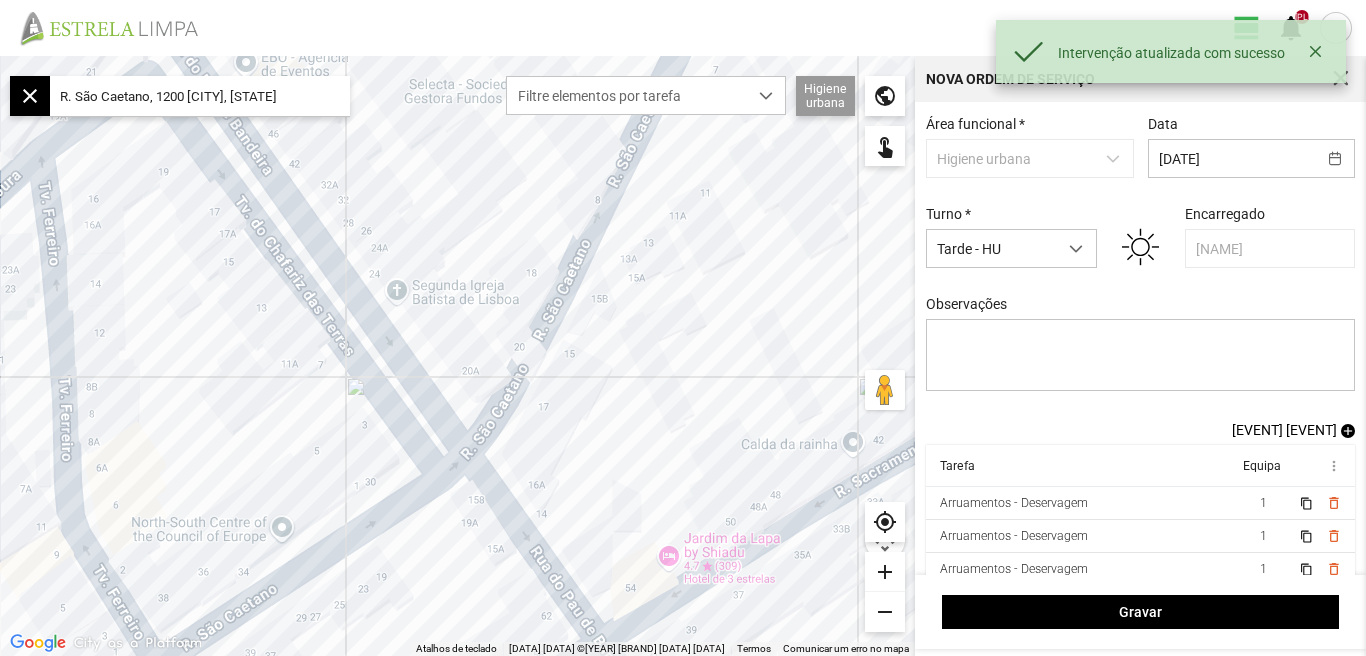 scroll, scrollTop: 17, scrollLeft: 0, axis: vertical 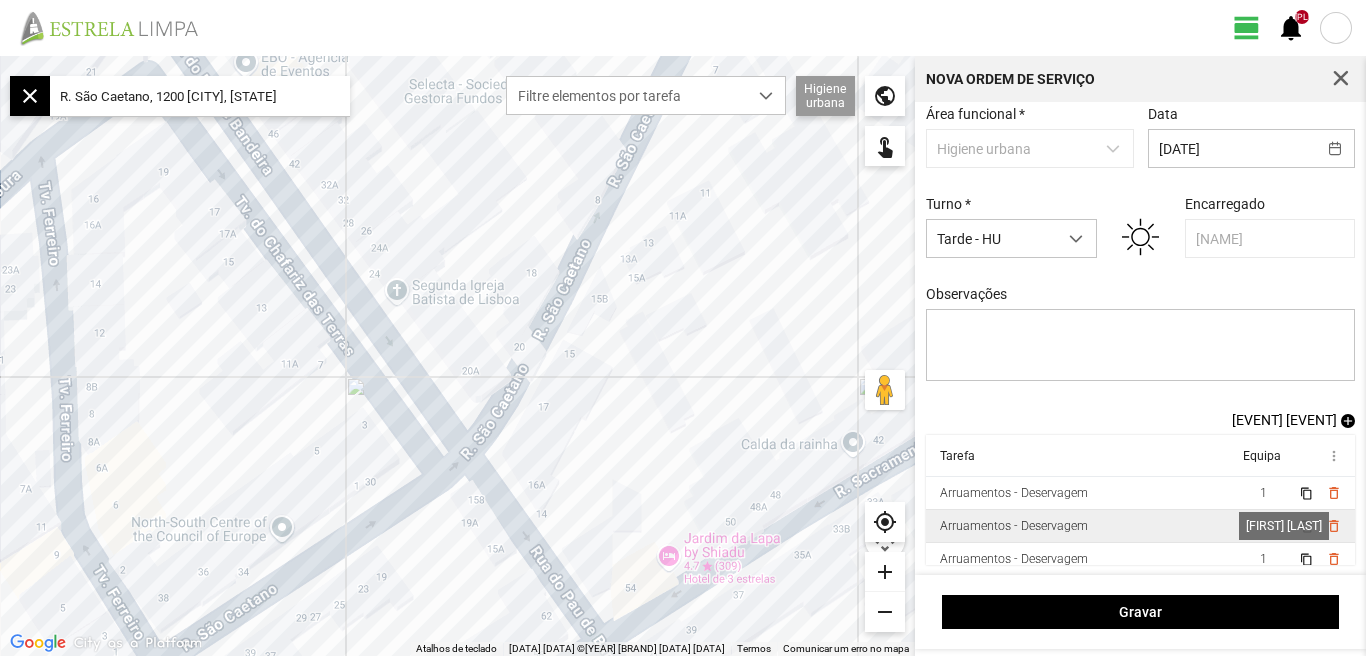 click on "1" at bounding box center (1263, 526) 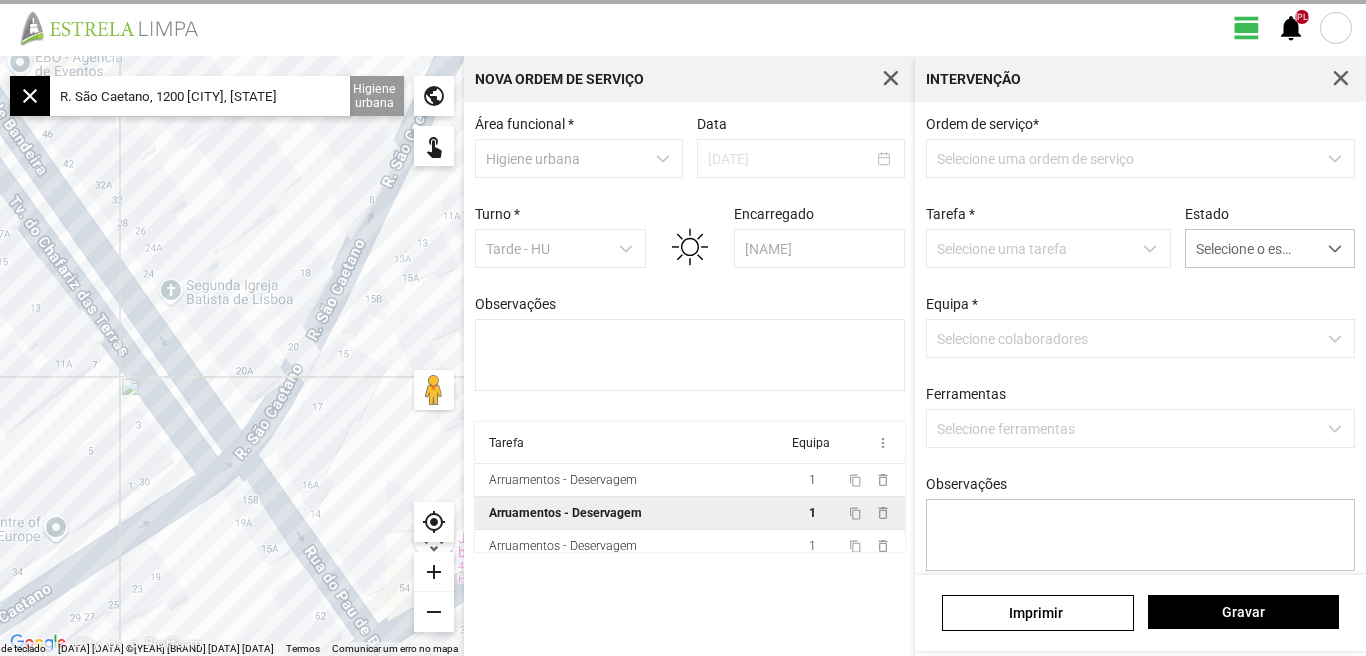 scroll, scrollTop: 0, scrollLeft: 0, axis: both 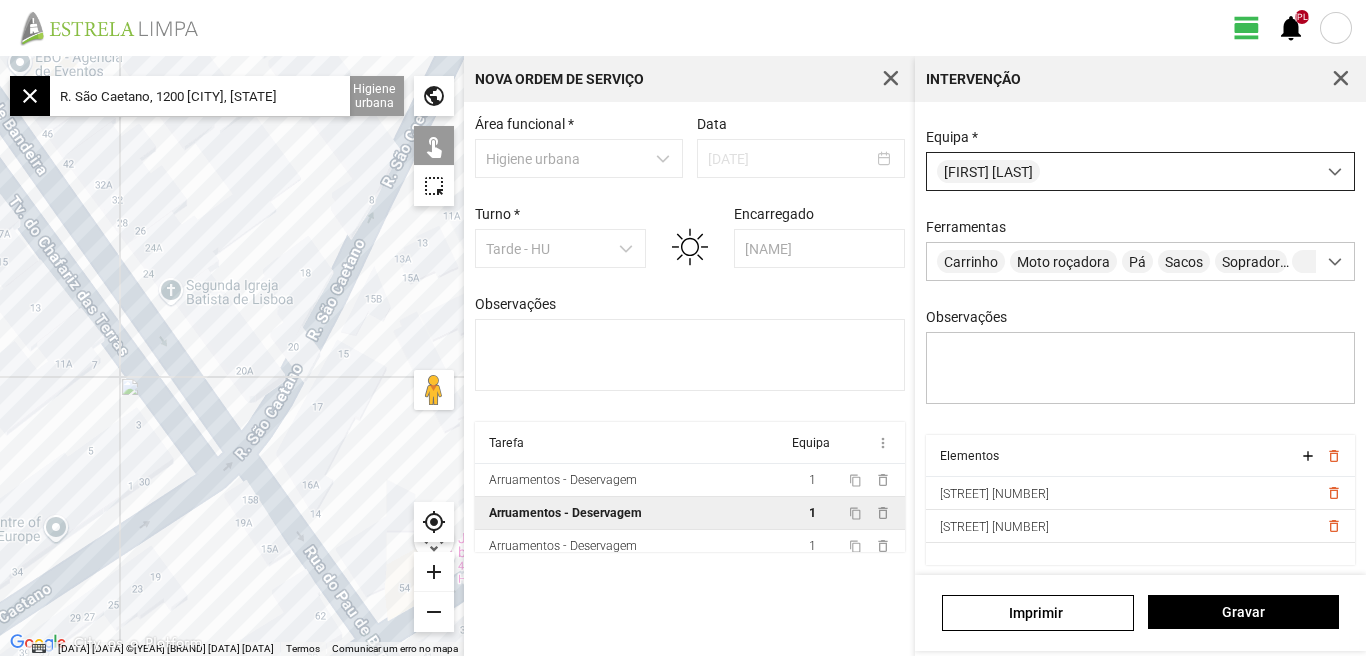 click at bounding box center (1335, 172) 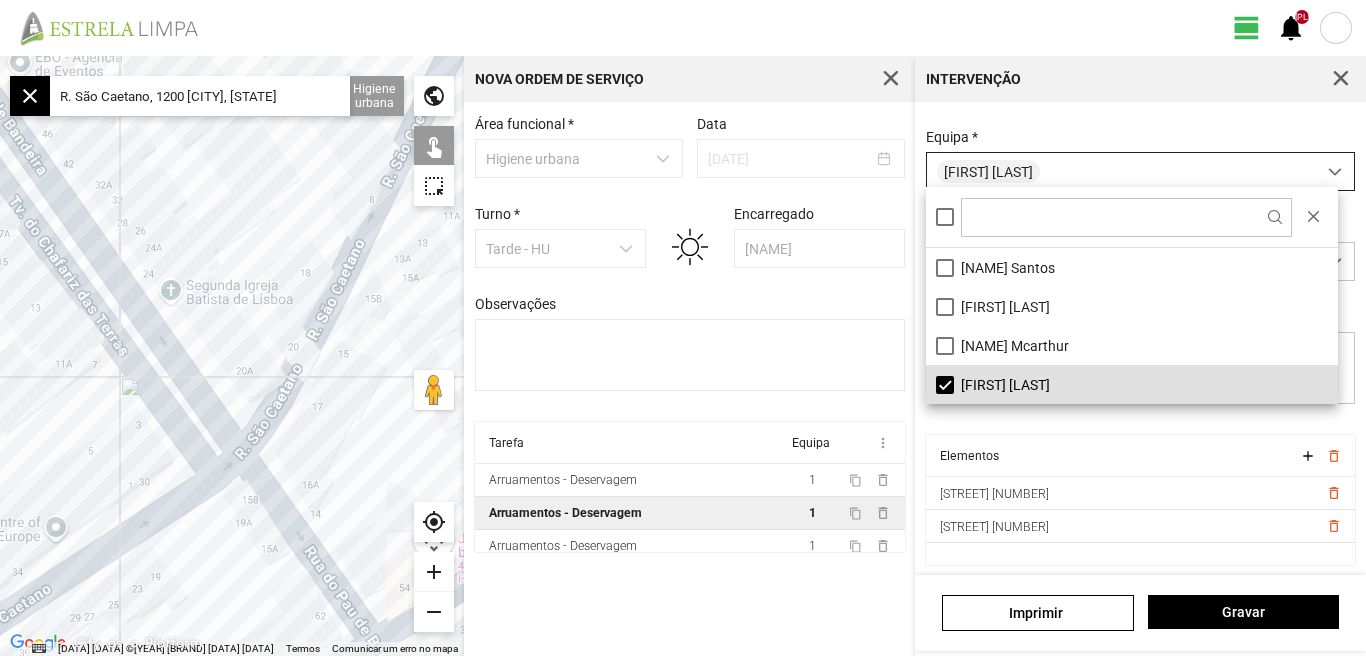 scroll, scrollTop: 11, scrollLeft: 89, axis: both 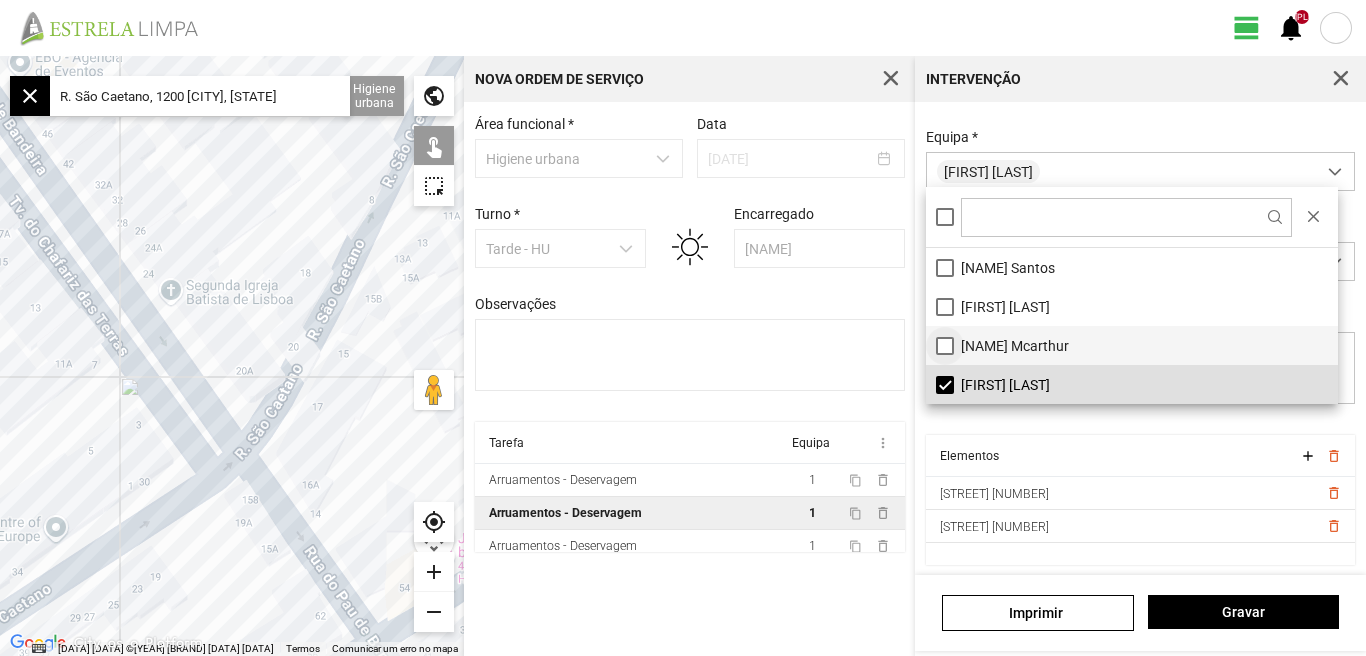 click on "[NAME] Mcarthur" at bounding box center (1132, 345) 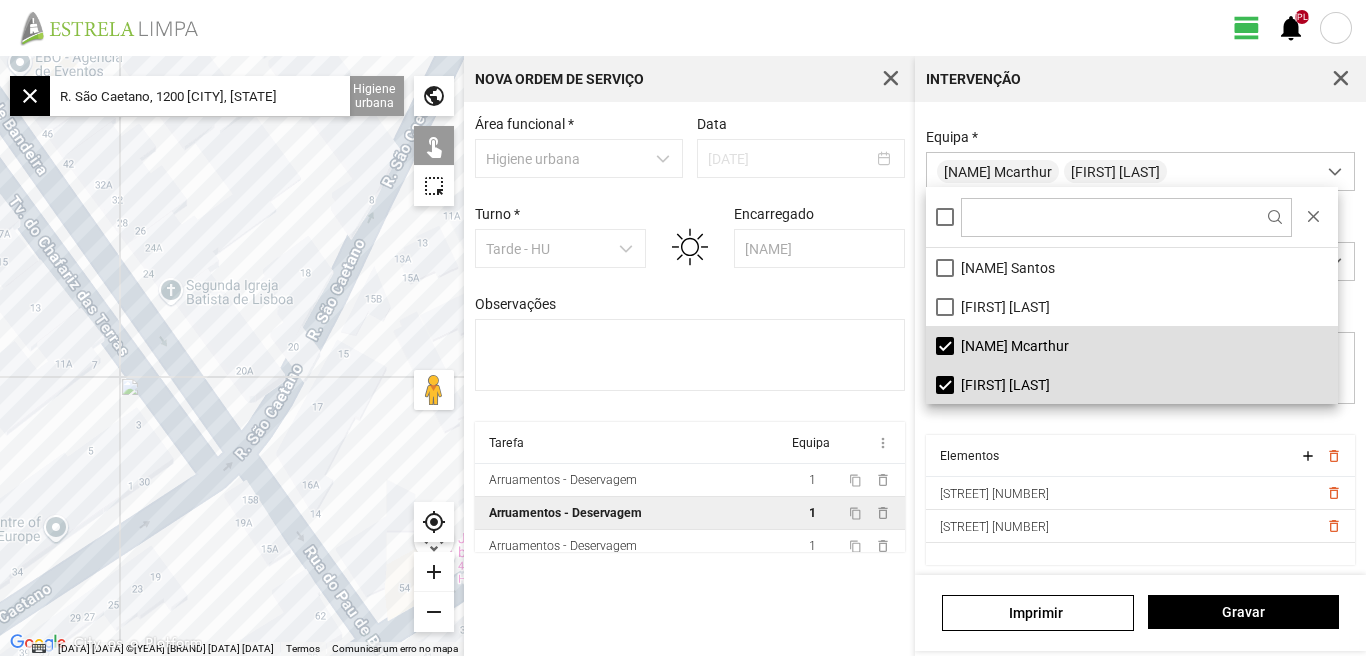 click on "[FIRST] [LAST]" at bounding box center (1132, 384) 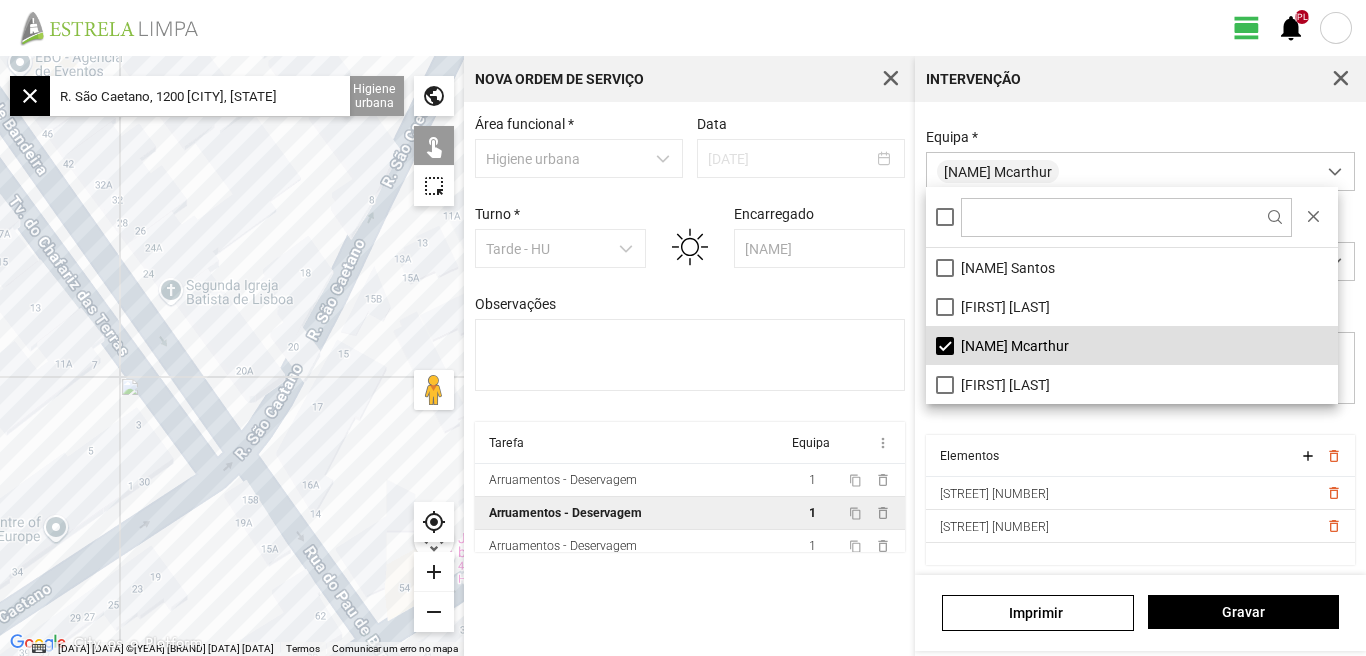 click on "Área funcional * Higiene urbana Data 03/08/2025   Turno * Tarde - HU Encarregado Graciete Brandão Observações Tarefa Equipa more_vert    Arruamentos - Deservagem  1 content_copy    delete_outline     Arruamentos - Deservagem  1 content_copy    delete_outline     Arruamentos - Deservagem  1 content_copy    delete_outline" at bounding box center [689, 379] 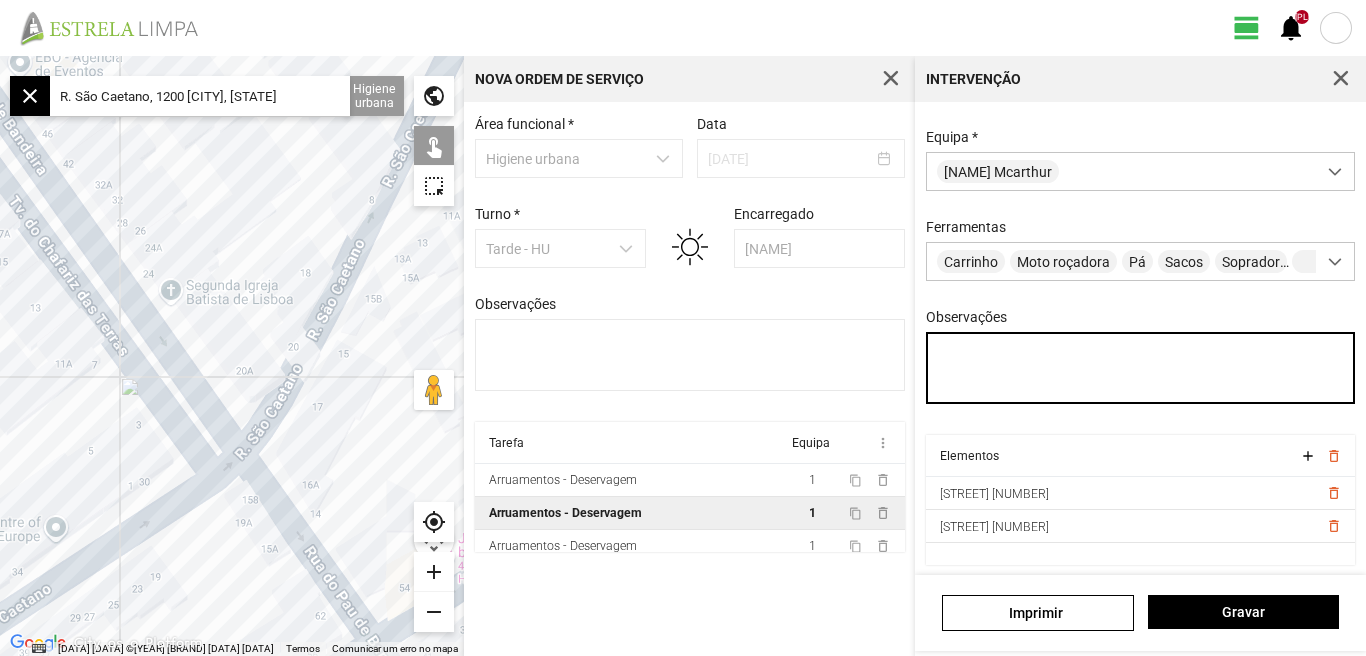 click on "Observações" at bounding box center [1141, 368] 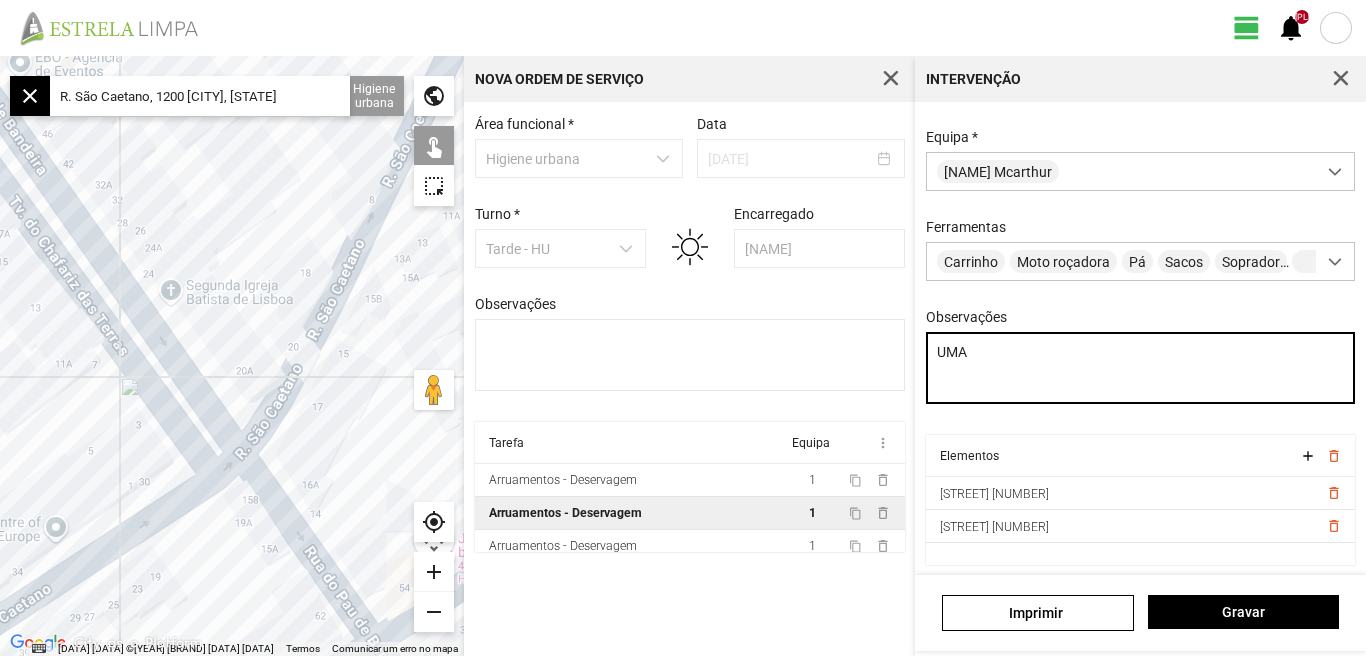 type on "[INITIAL]" 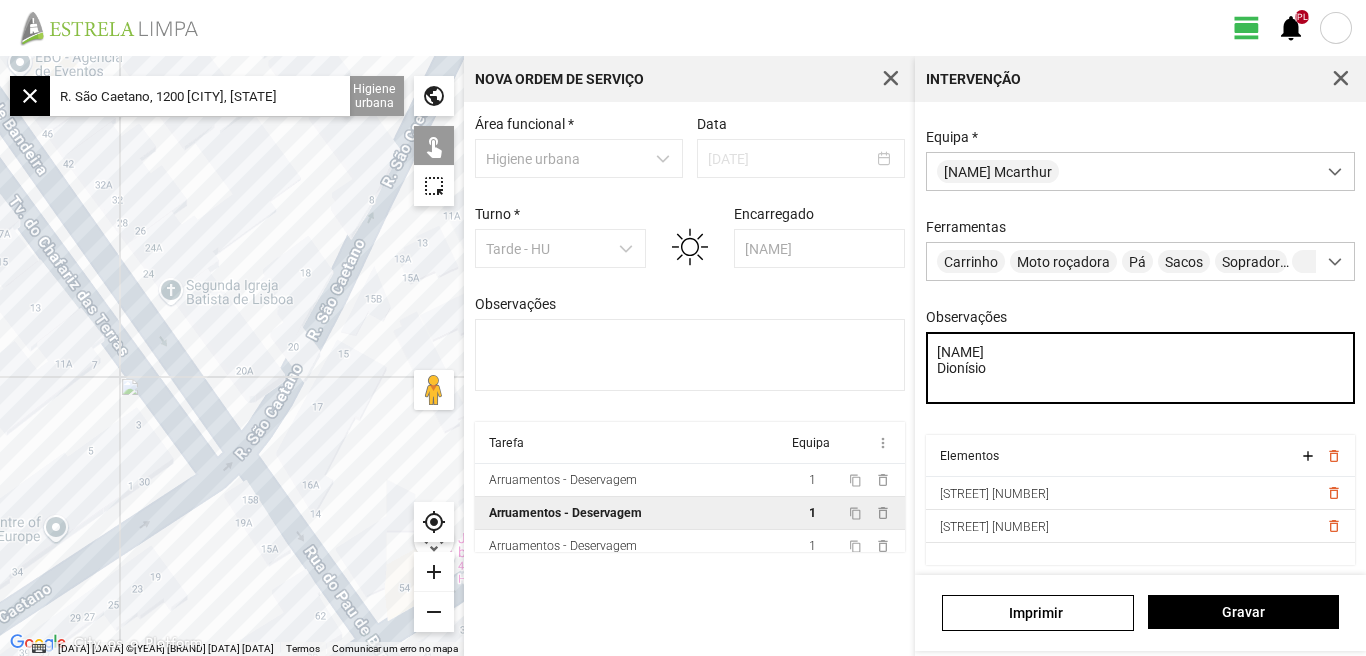 click on "[NAME]
Dionísio" at bounding box center (1141, 368) 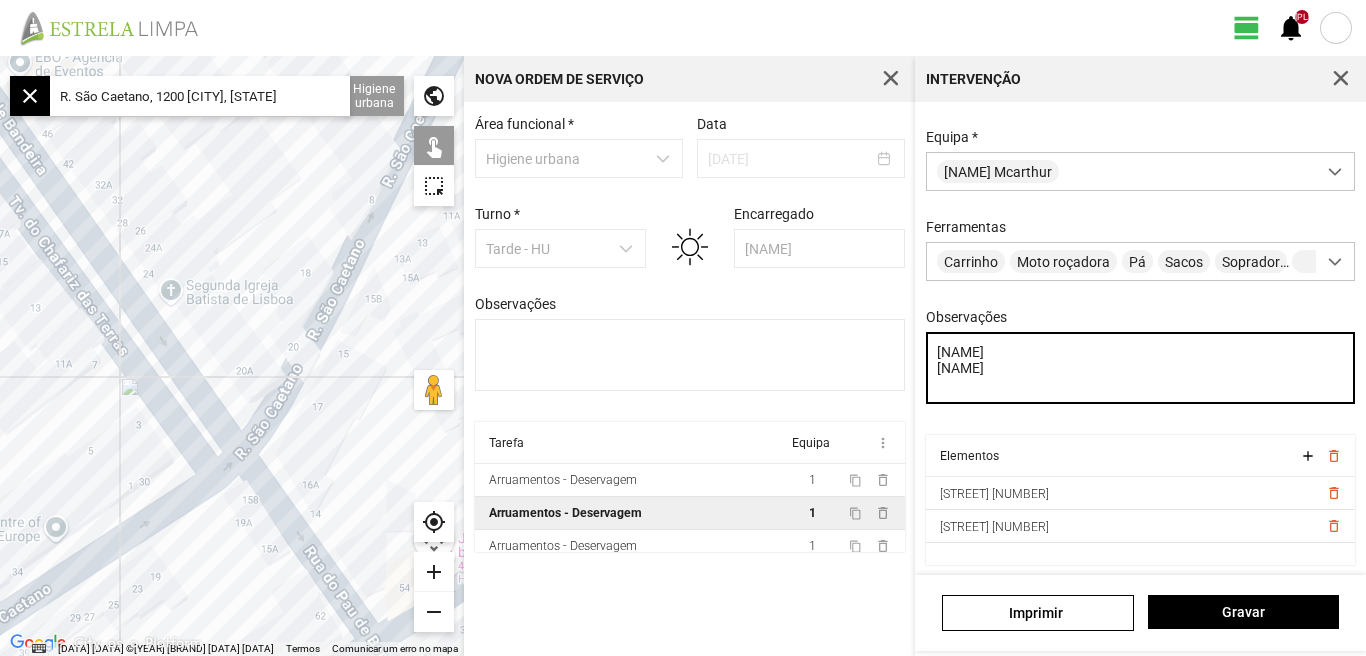 drag, startPoint x: 954, startPoint y: 358, endPoint x: 1076, endPoint y: 371, distance: 122.69067 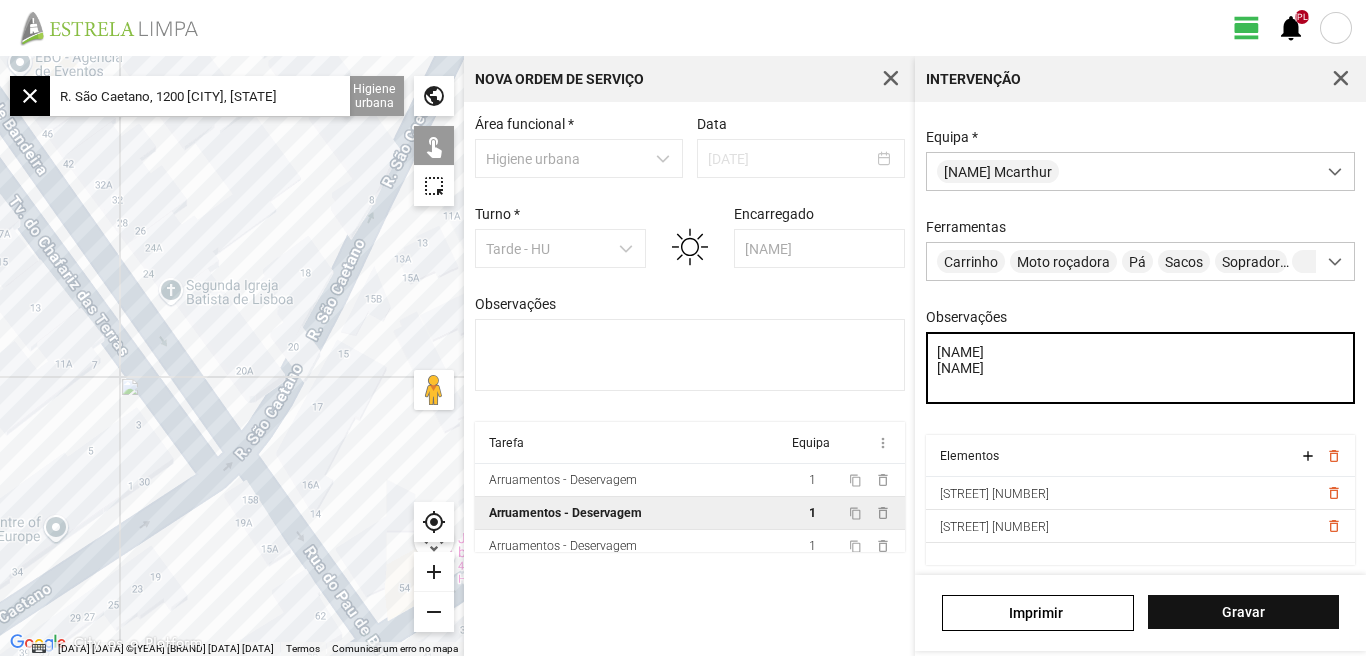 type on "[NAME]
[NAME]" 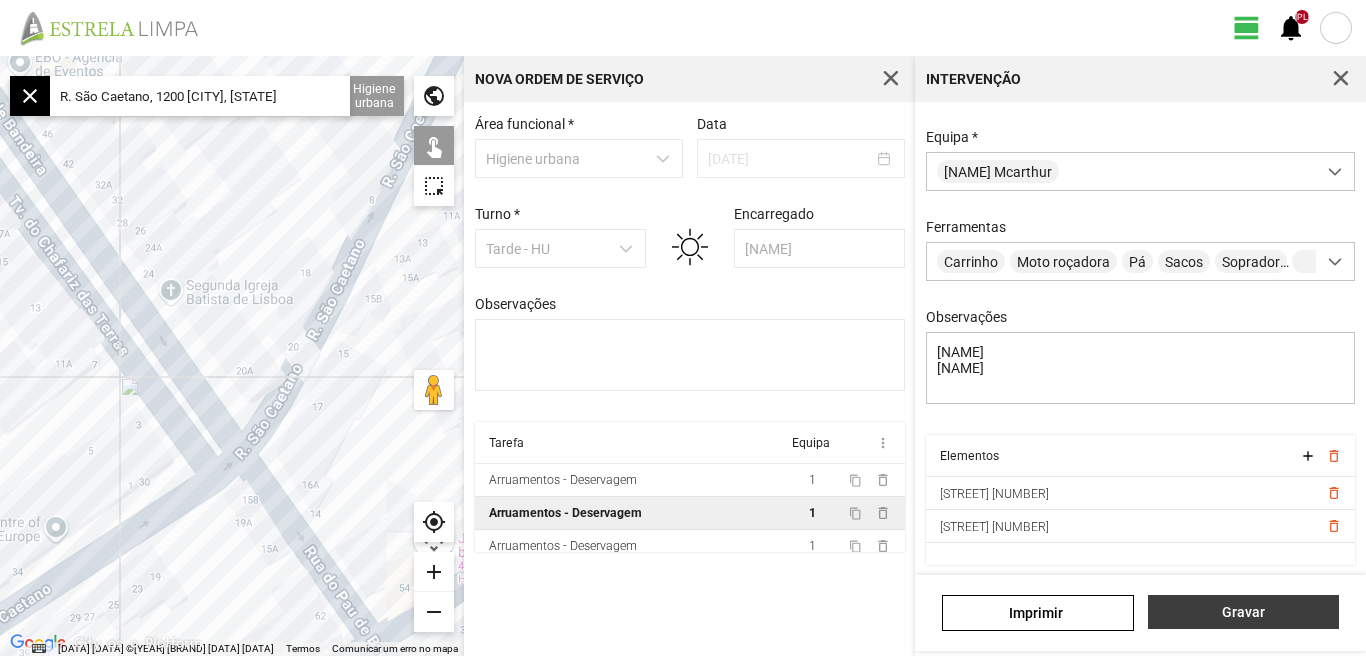 click on "Gravar" at bounding box center [1243, 612] 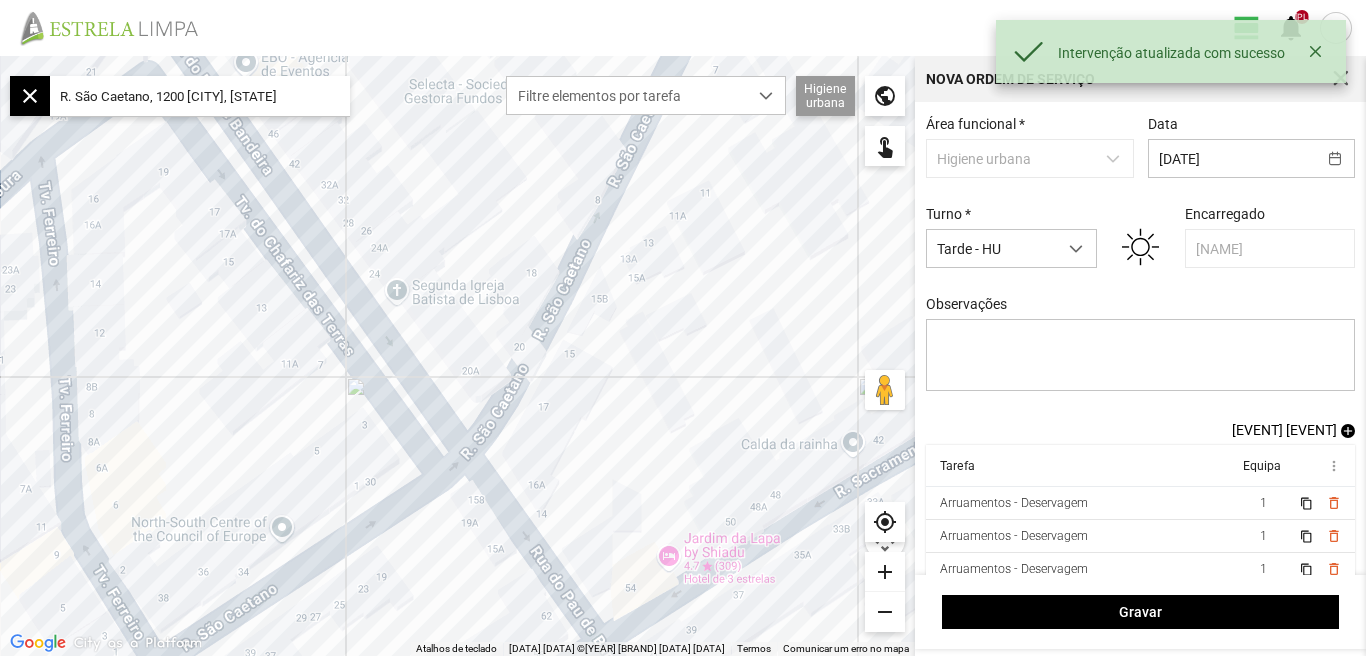 scroll, scrollTop: 17, scrollLeft: 0, axis: vertical 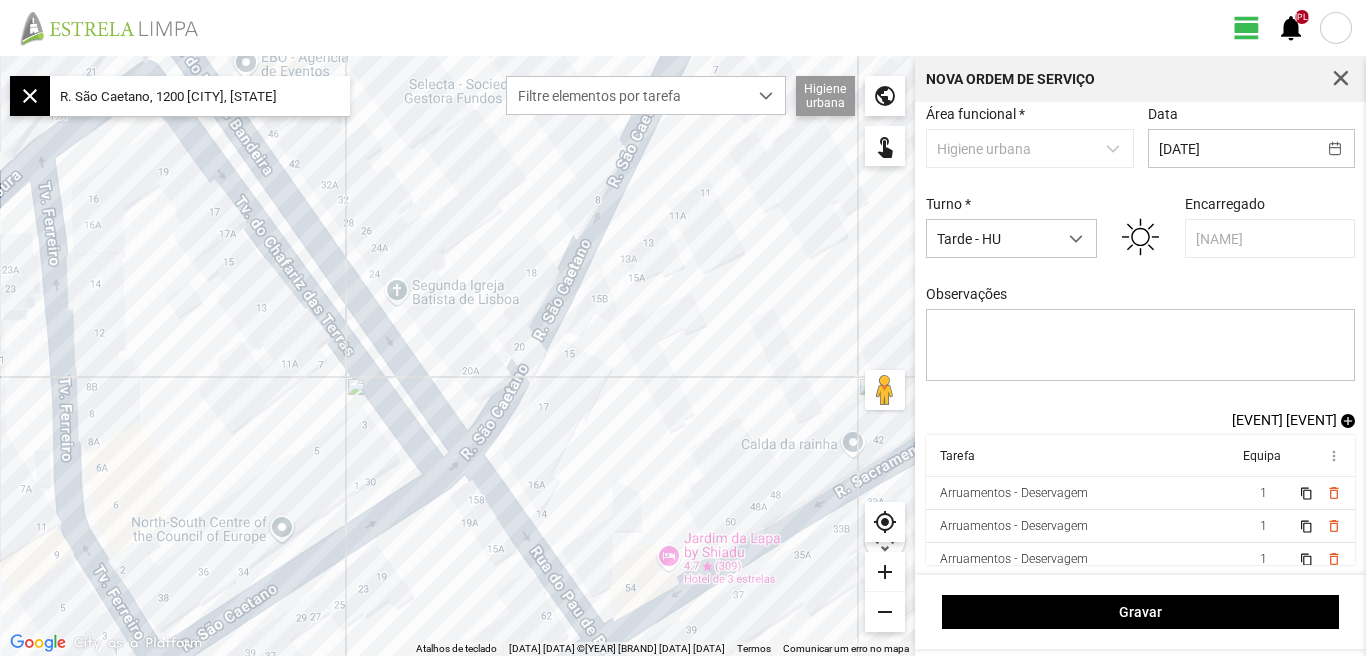 click on "[EVENT] [EVENT]" at bounding box center [1284, 420] 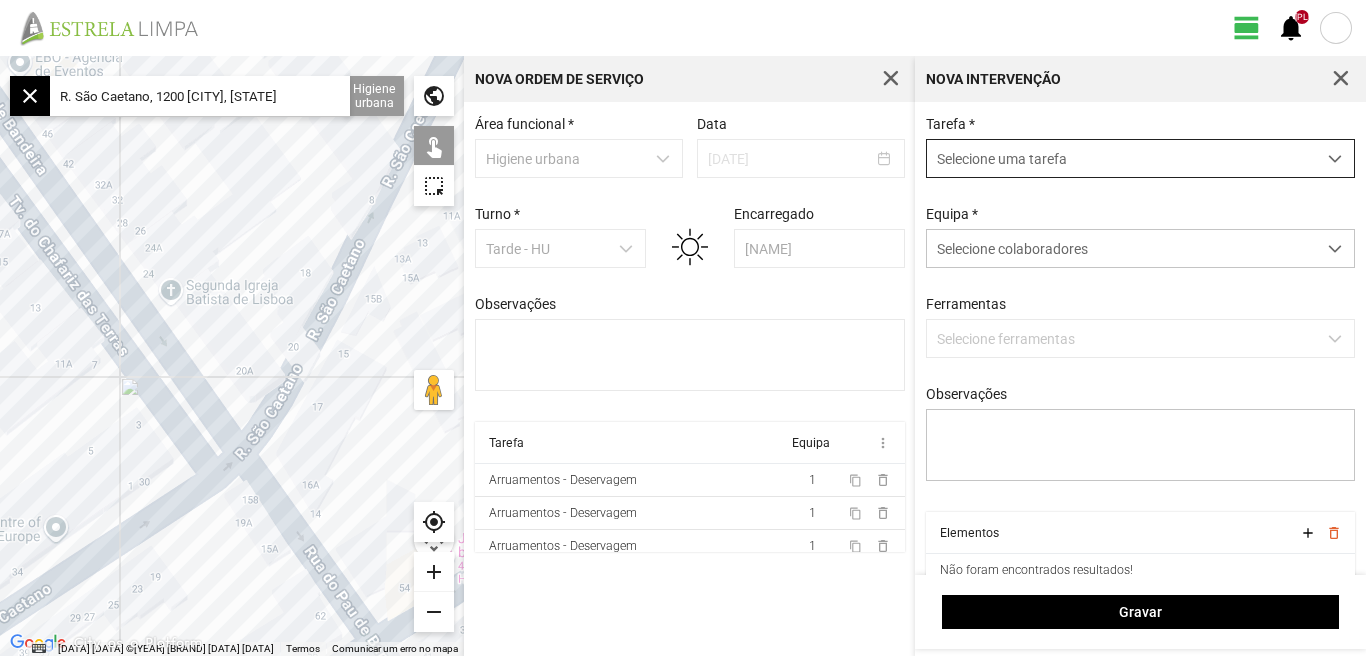 click at bounding box center (1335, 159) 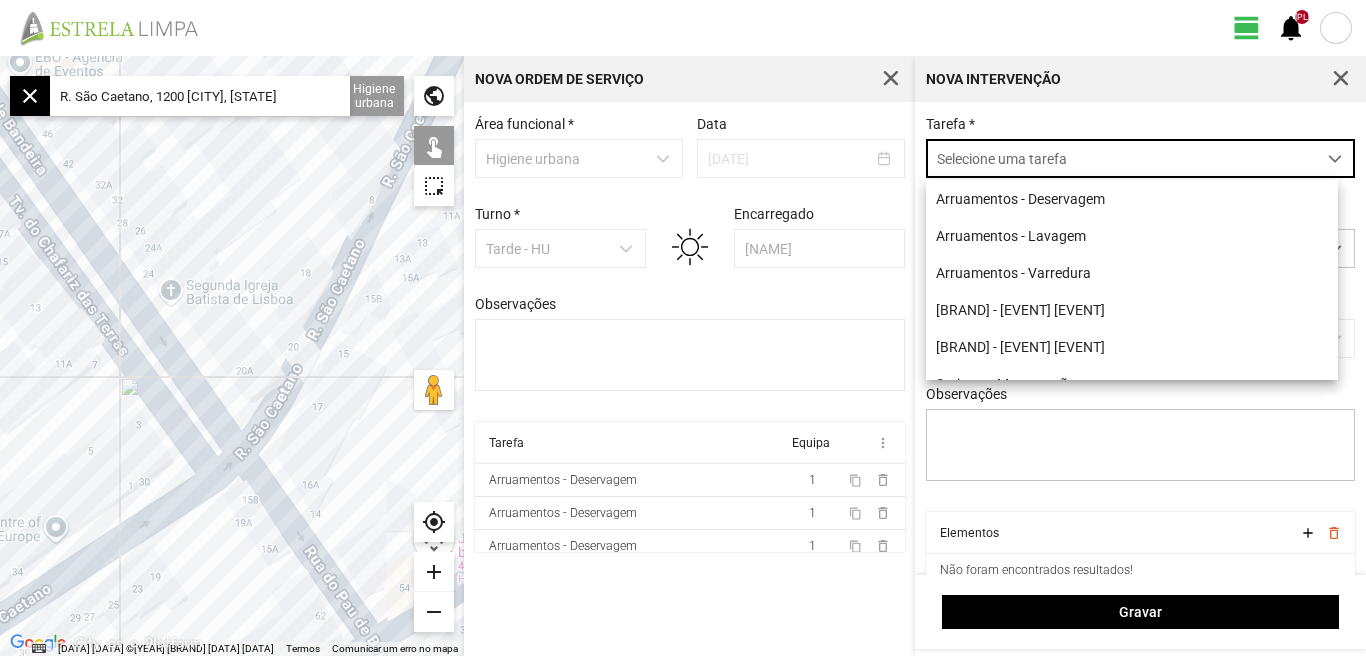 scroll, scrollTop: 11, scrollLeft: 89, axis: both 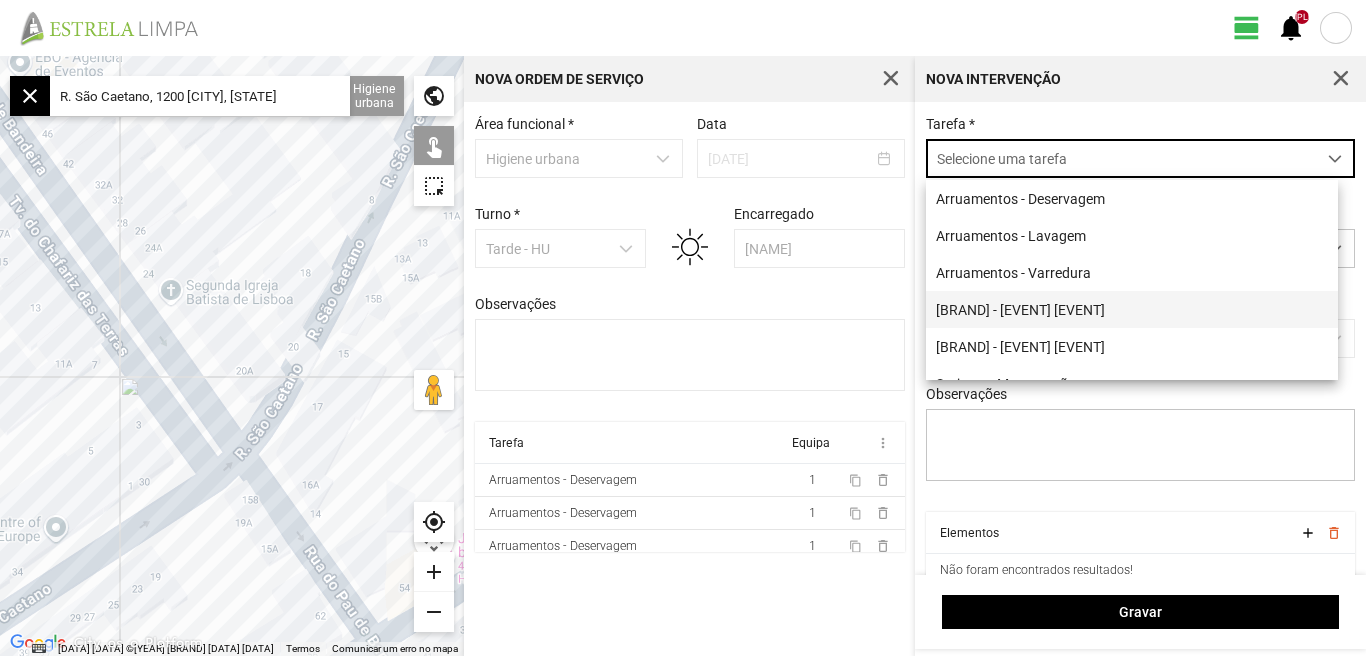 click on "[BRAND] - [EVENT] [EVENT]" at bounding box center (1132, 309) 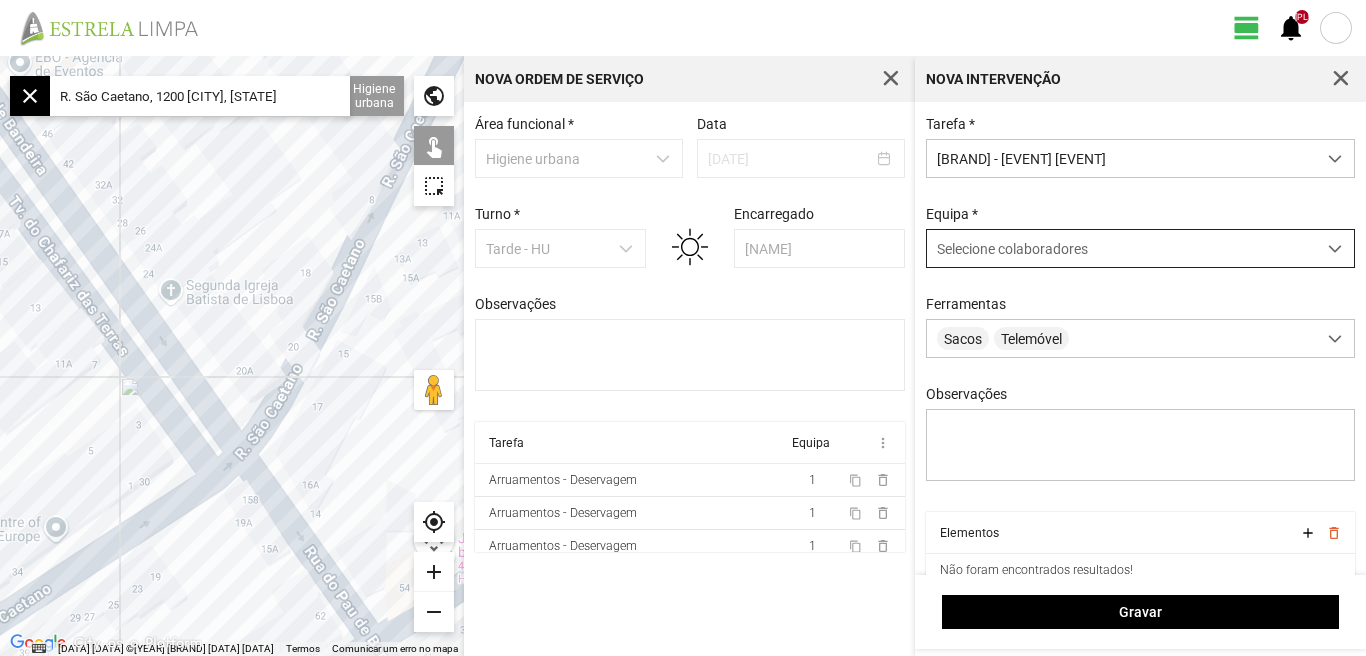 click at bounding box center [1335, 249] 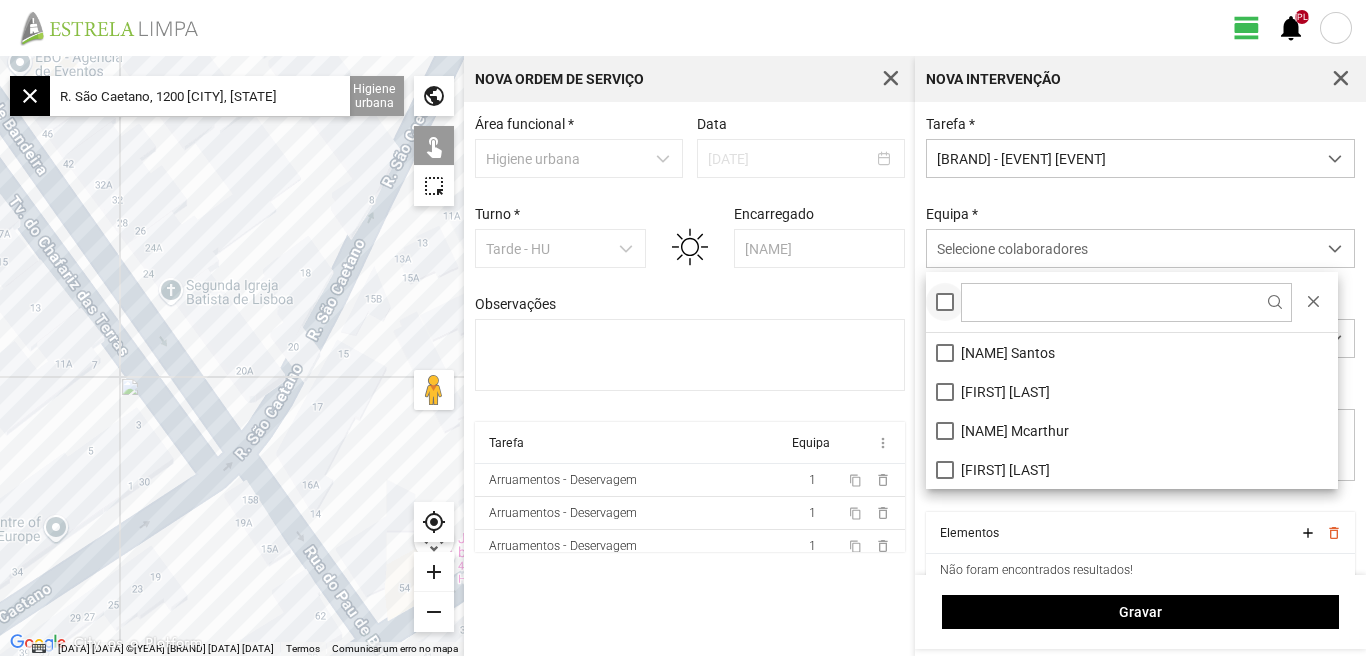 click at bounding box center (945, 302) 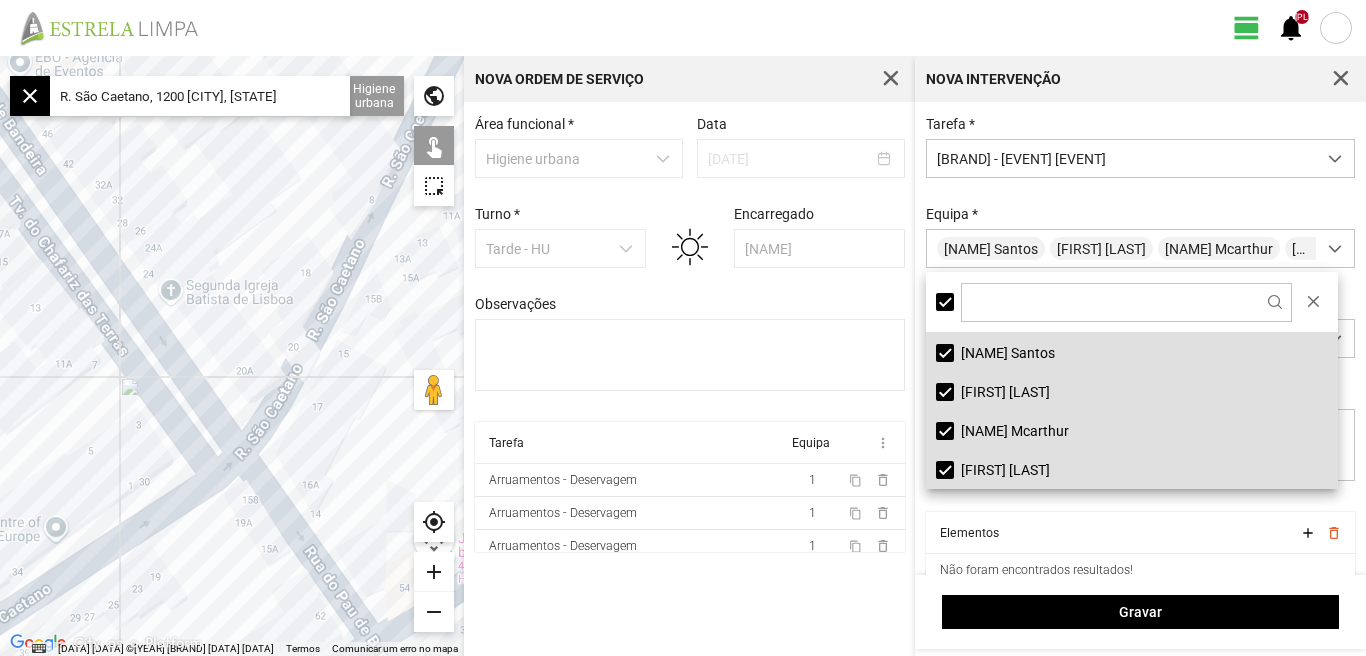 click on "view_day   +9   notifications" 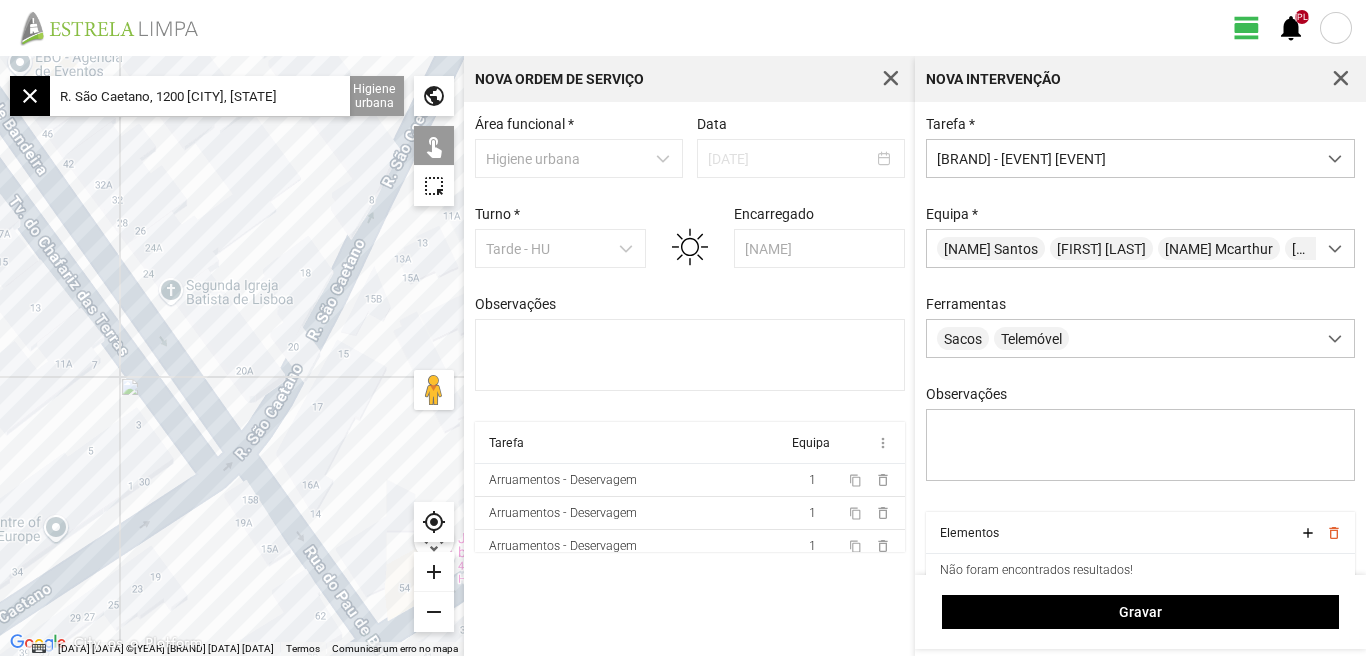 click on "R. São Caetano, 1200 [CITY], [STATE]" 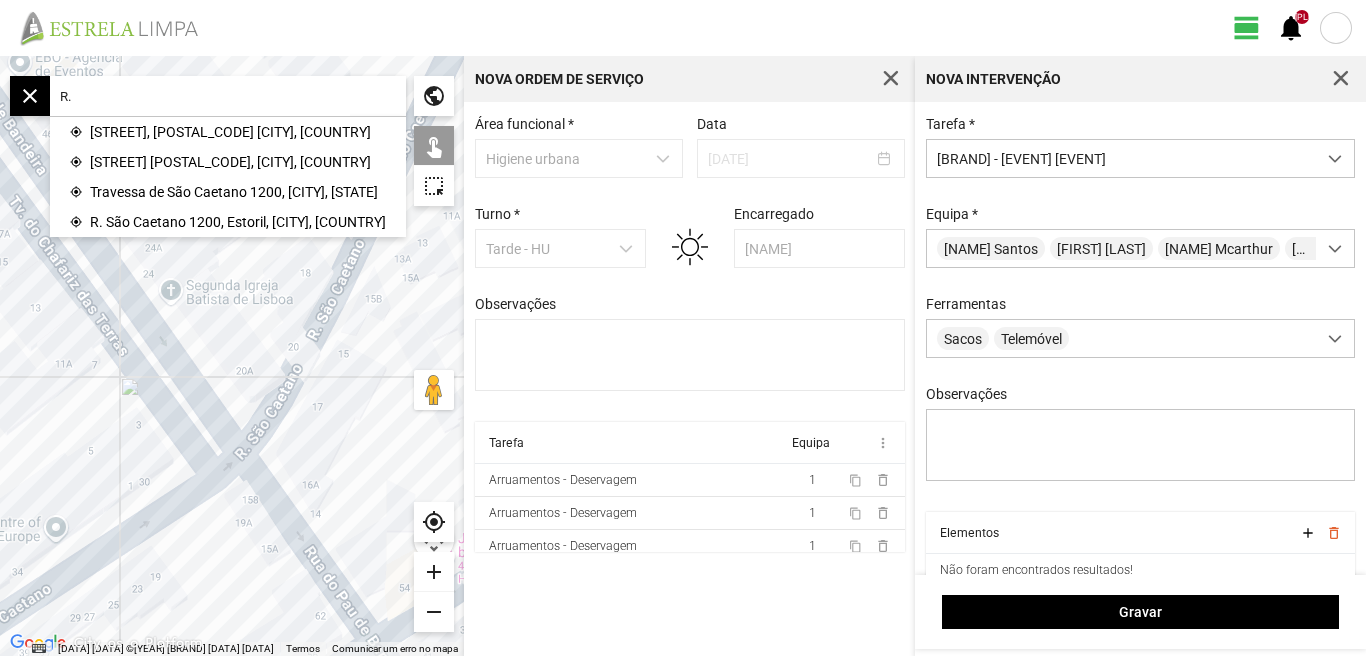 type on "R" 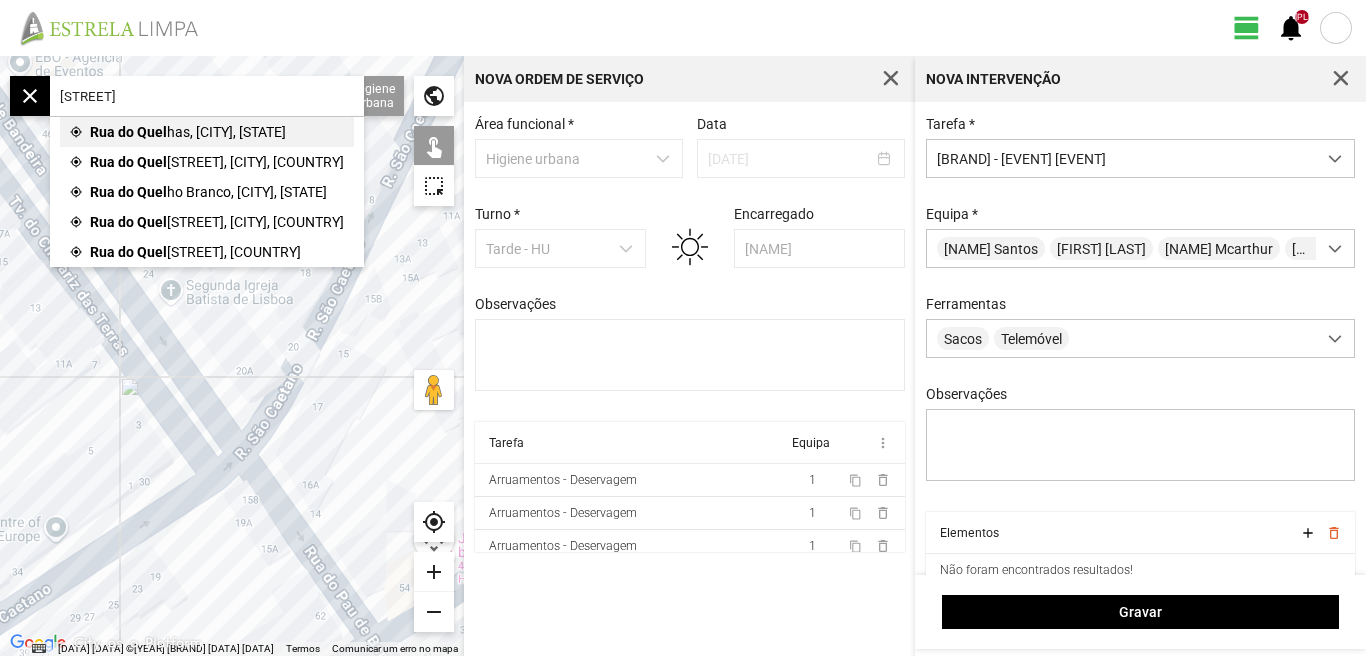 click on "has, [CITY], [STATE]" 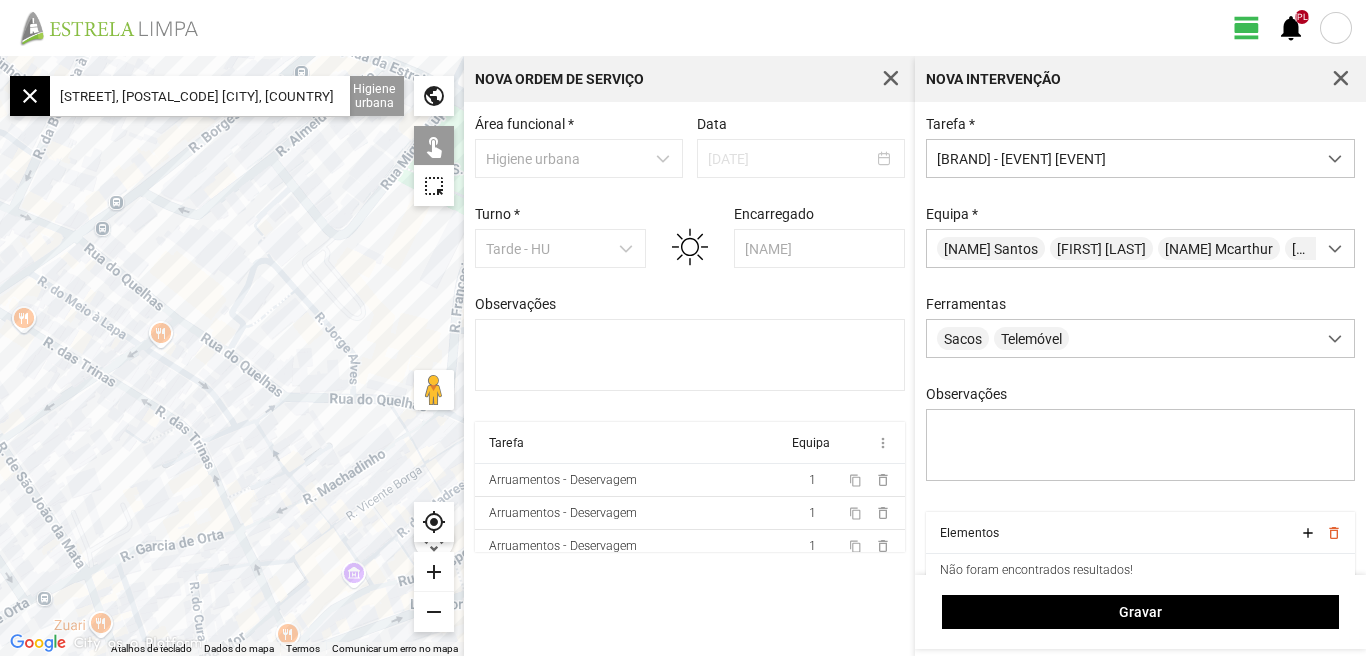 click 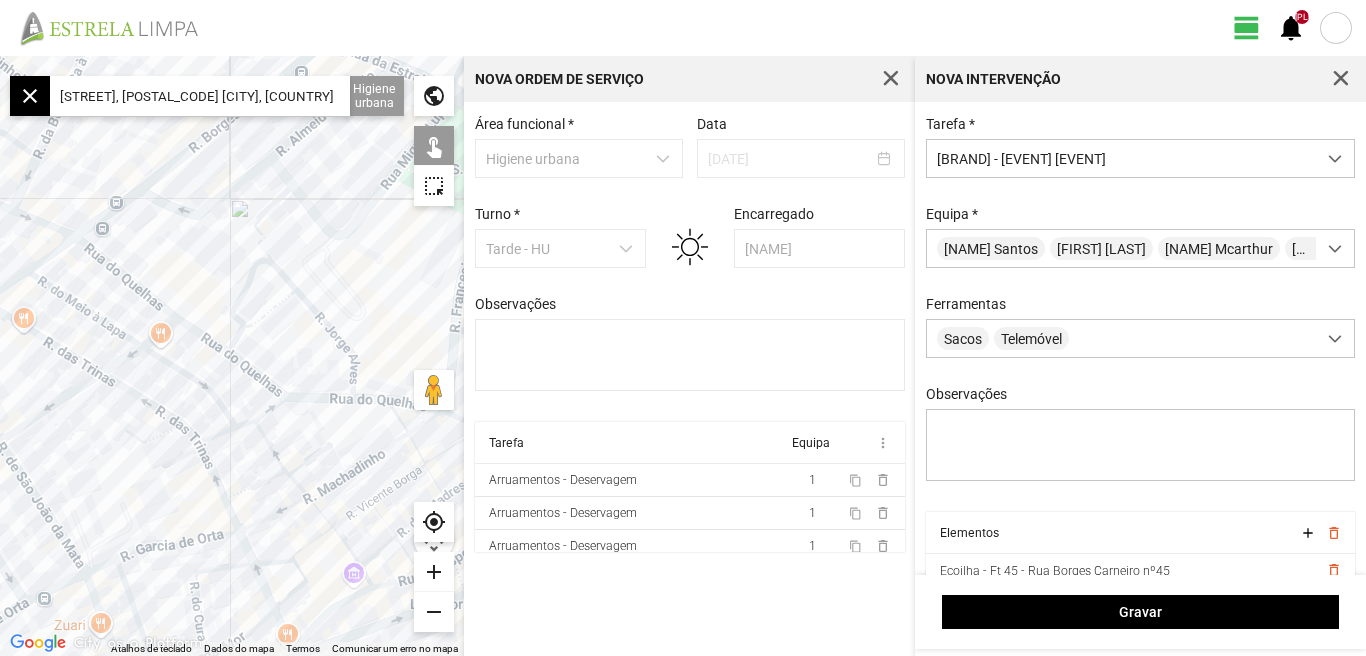 click 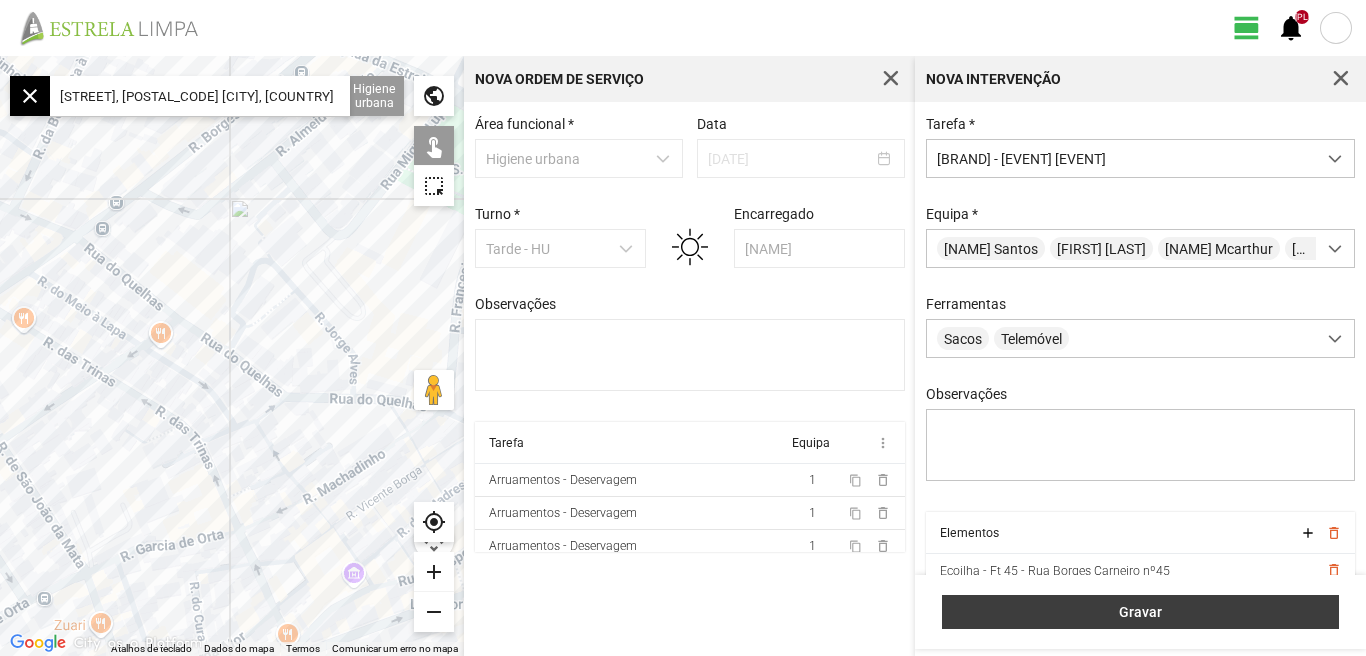 click on "Gravar" at bounding box center (1141, 612) 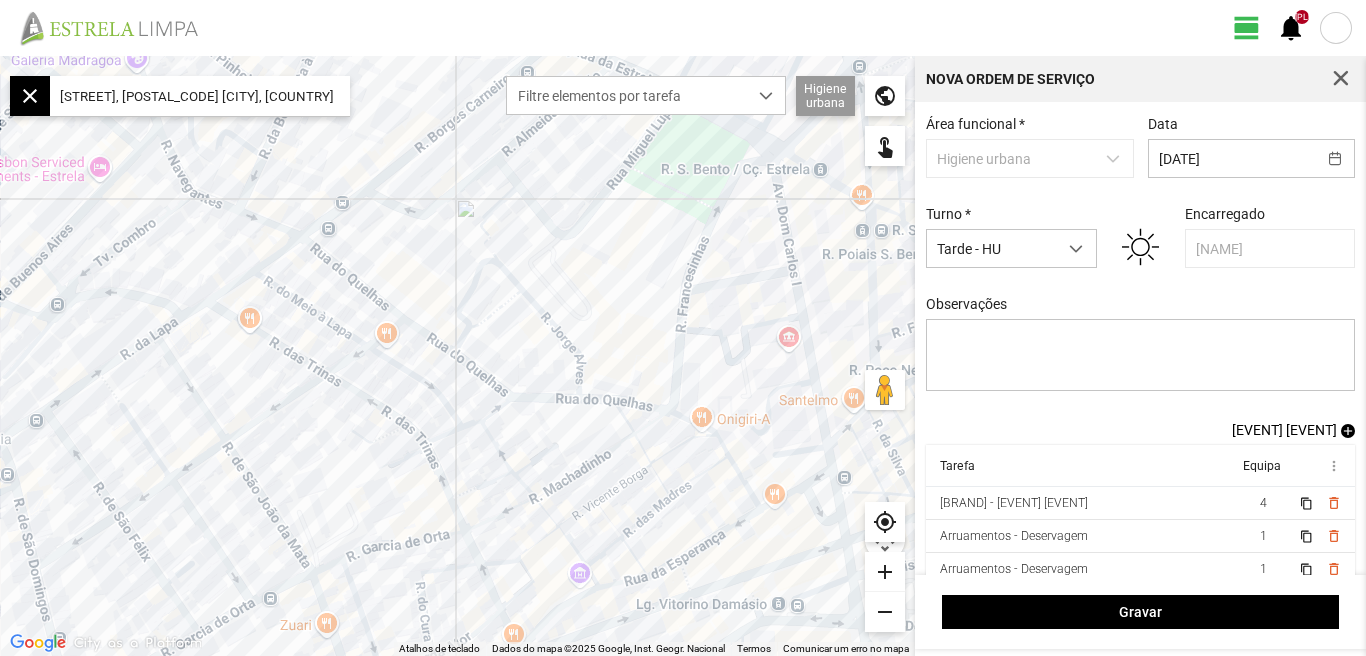 click on "[EVENT] [EVENT]" at bounding box center [1284, 430] 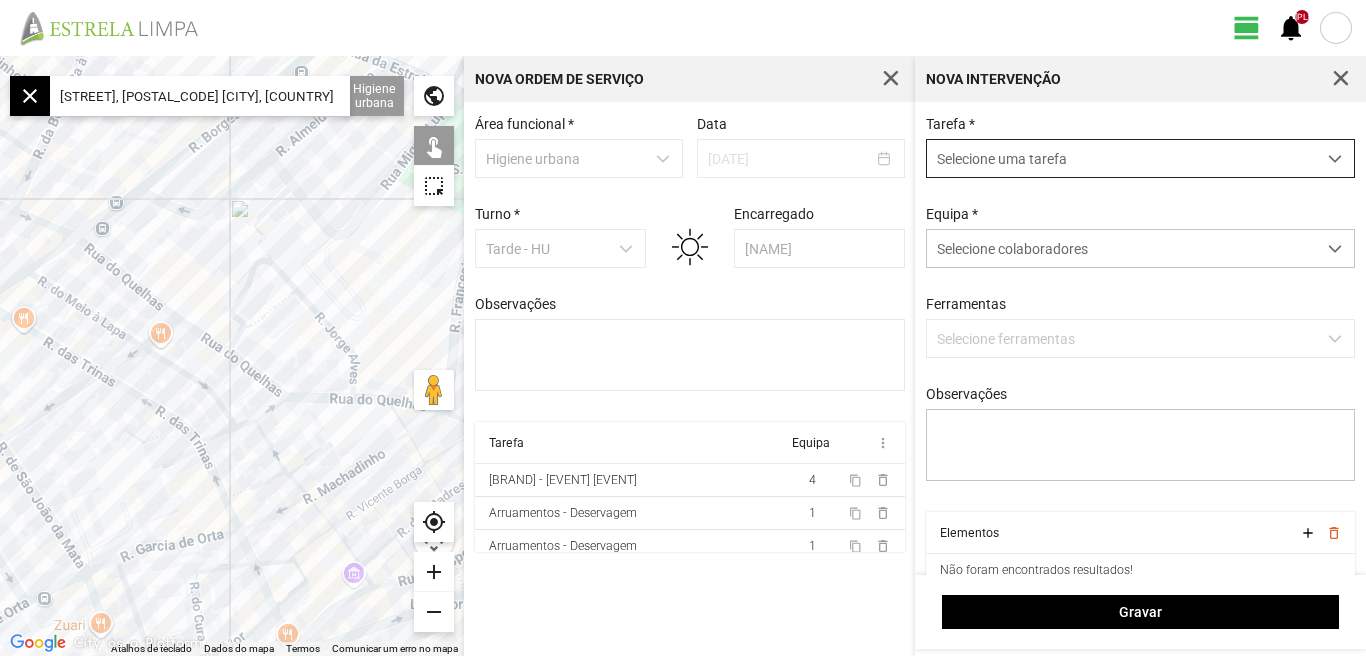 click at bounding box center (1335, 159) 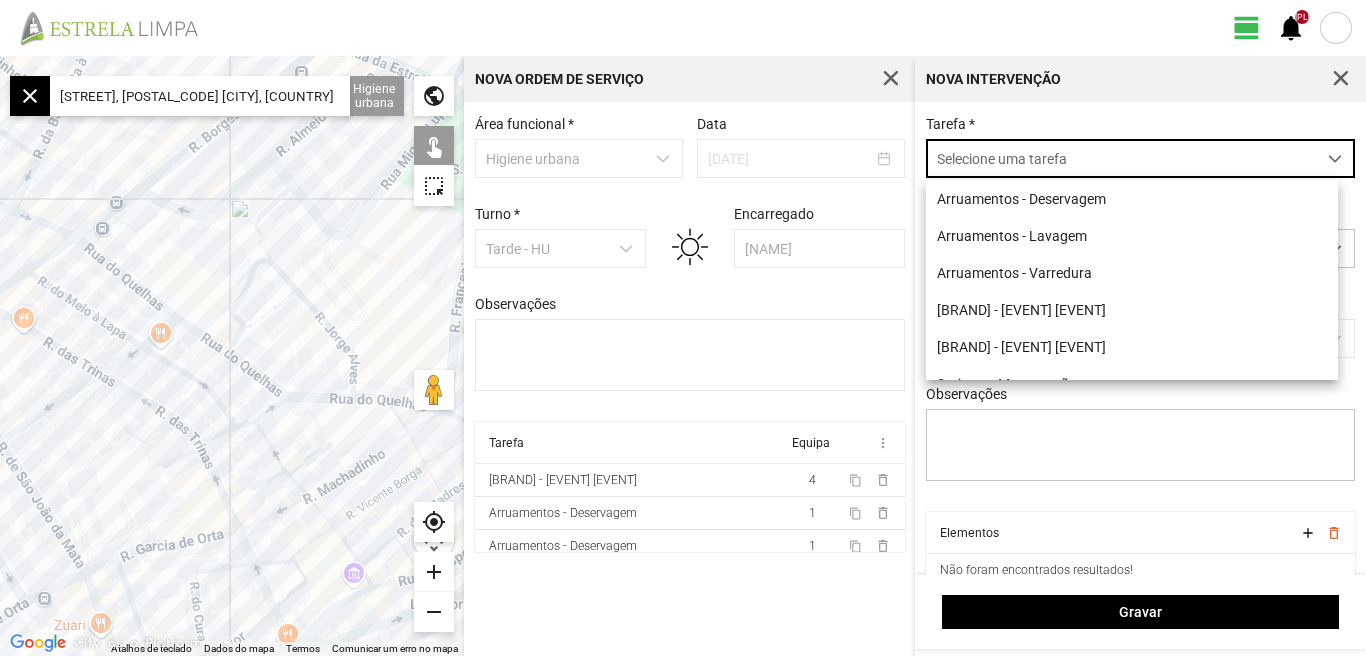 scroll, scrollTop: 11, scrollLeft: 89, axis: both 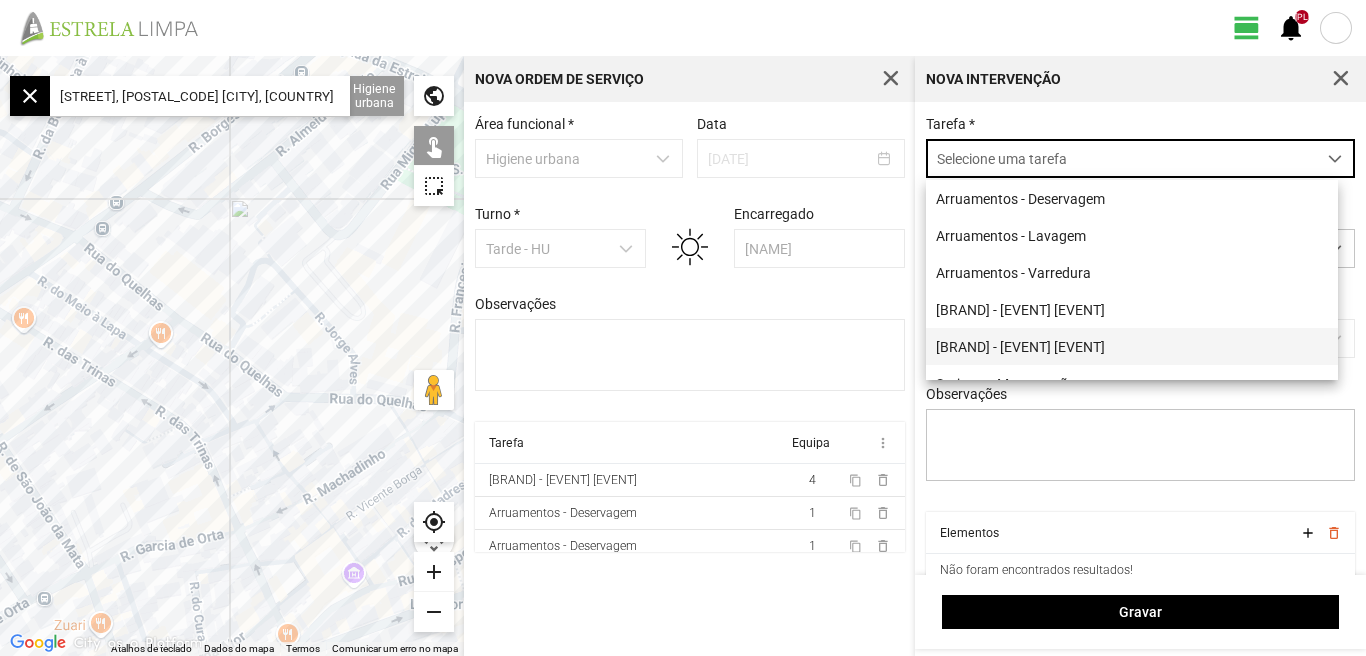 click on "[BRAND] - [EVENT] [EVENT]" at bounding box center [1132, 346] 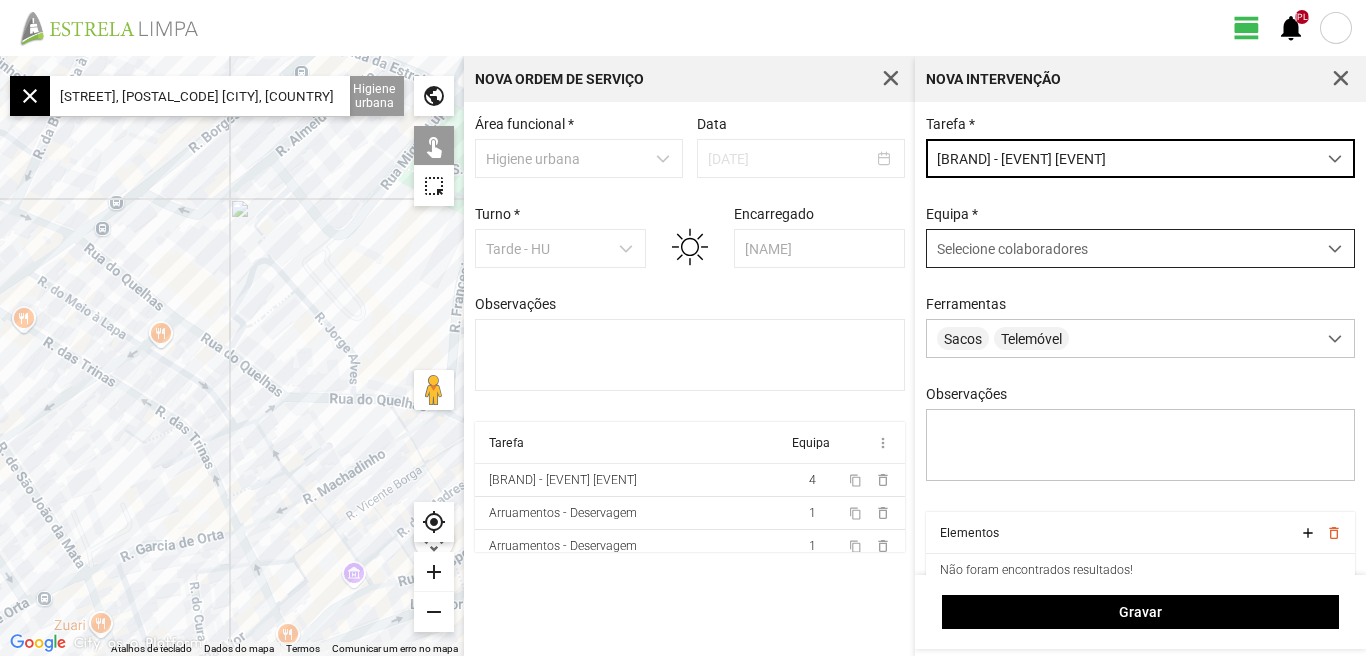 click at bounding box center [1335, 249] 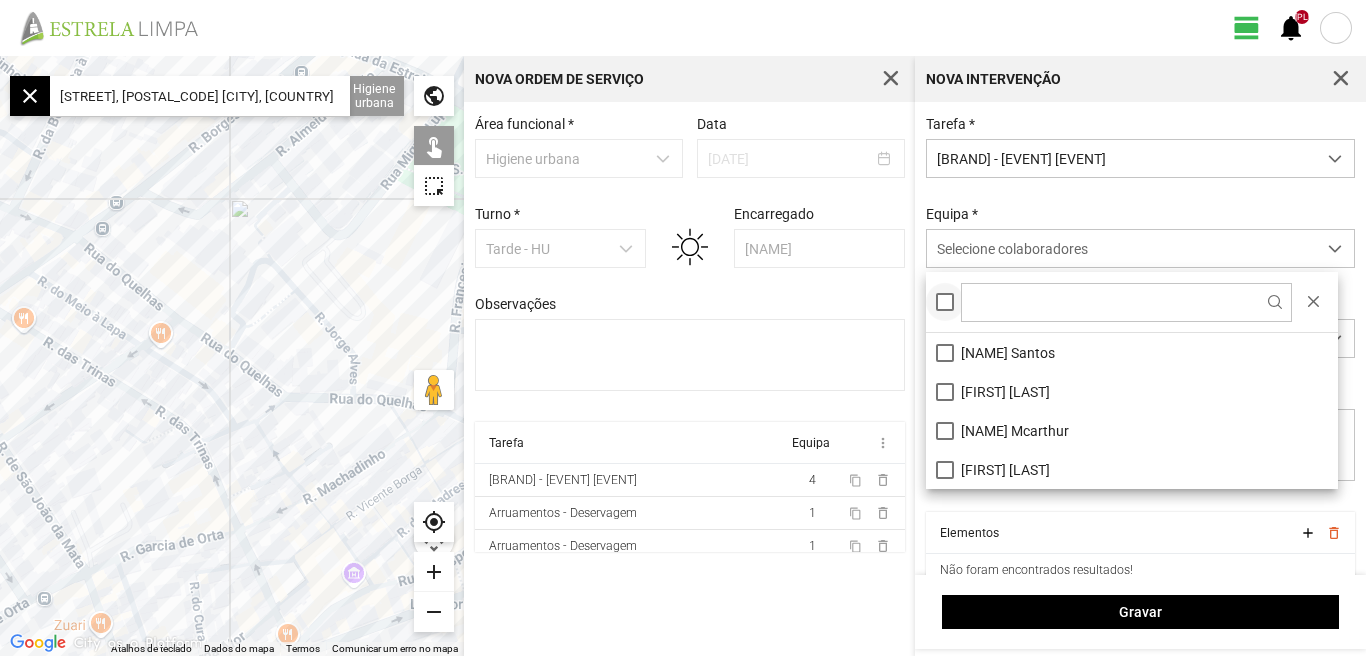 click at bounding box center [945, 302] 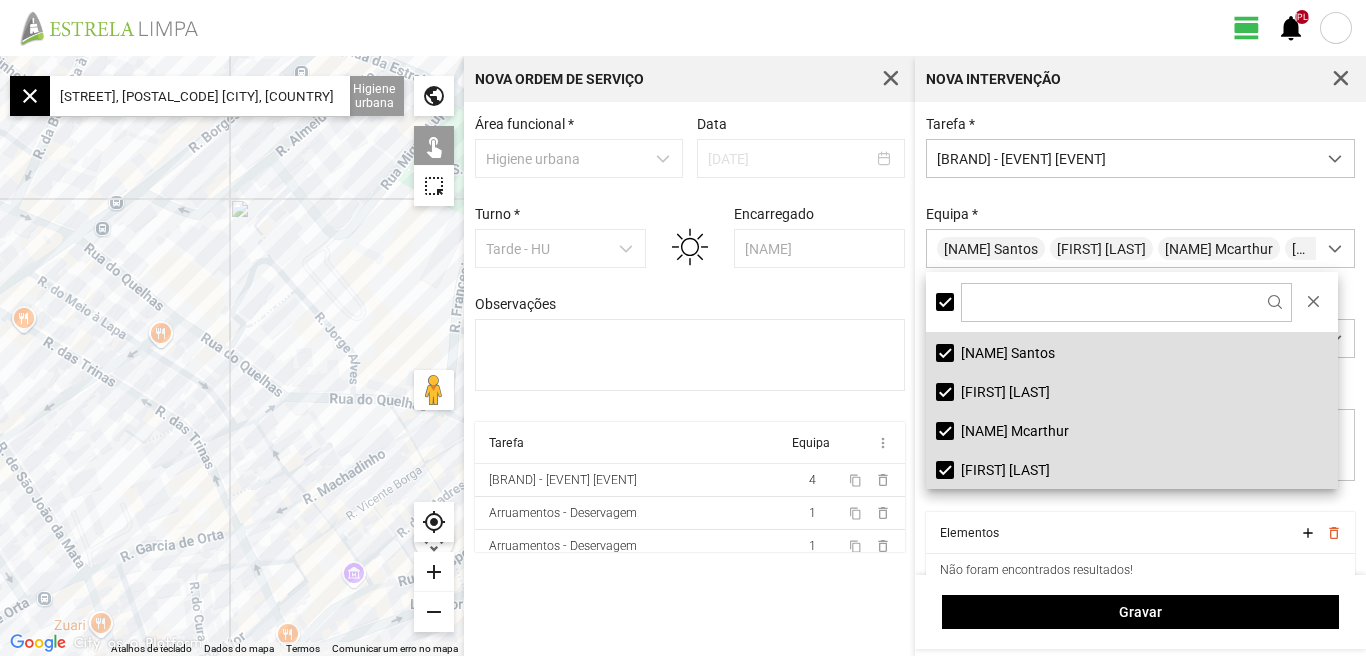 click 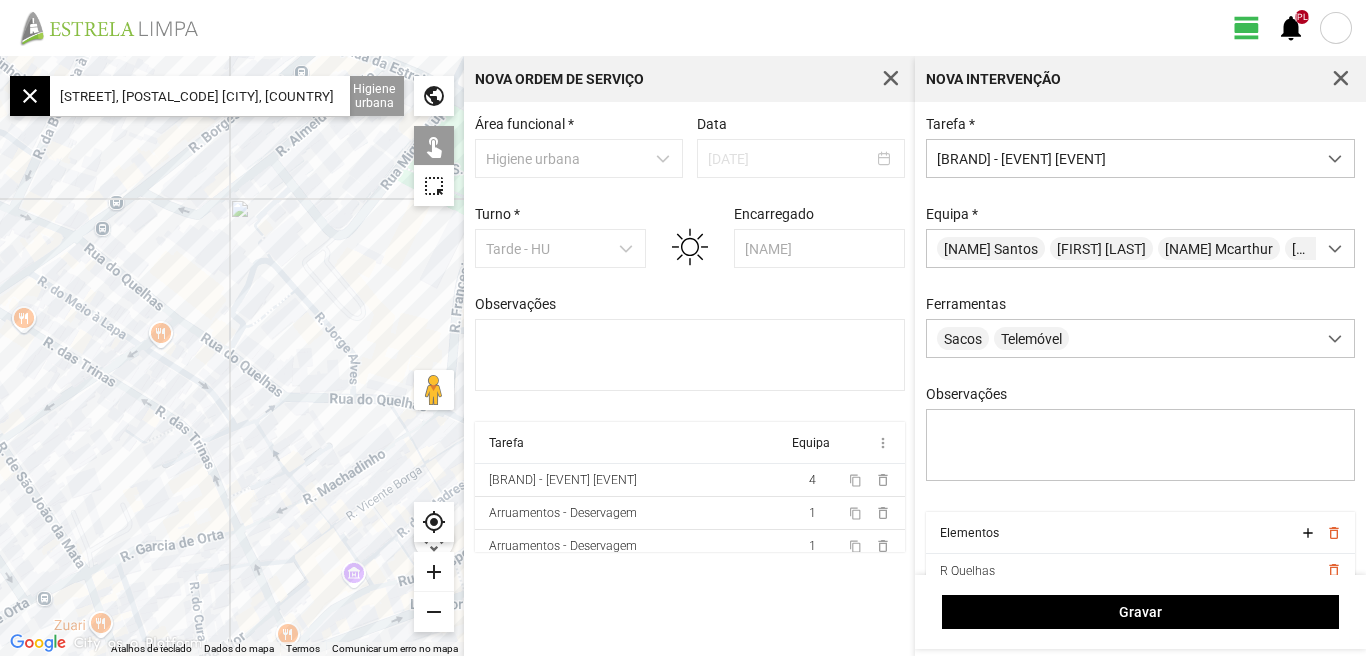 click 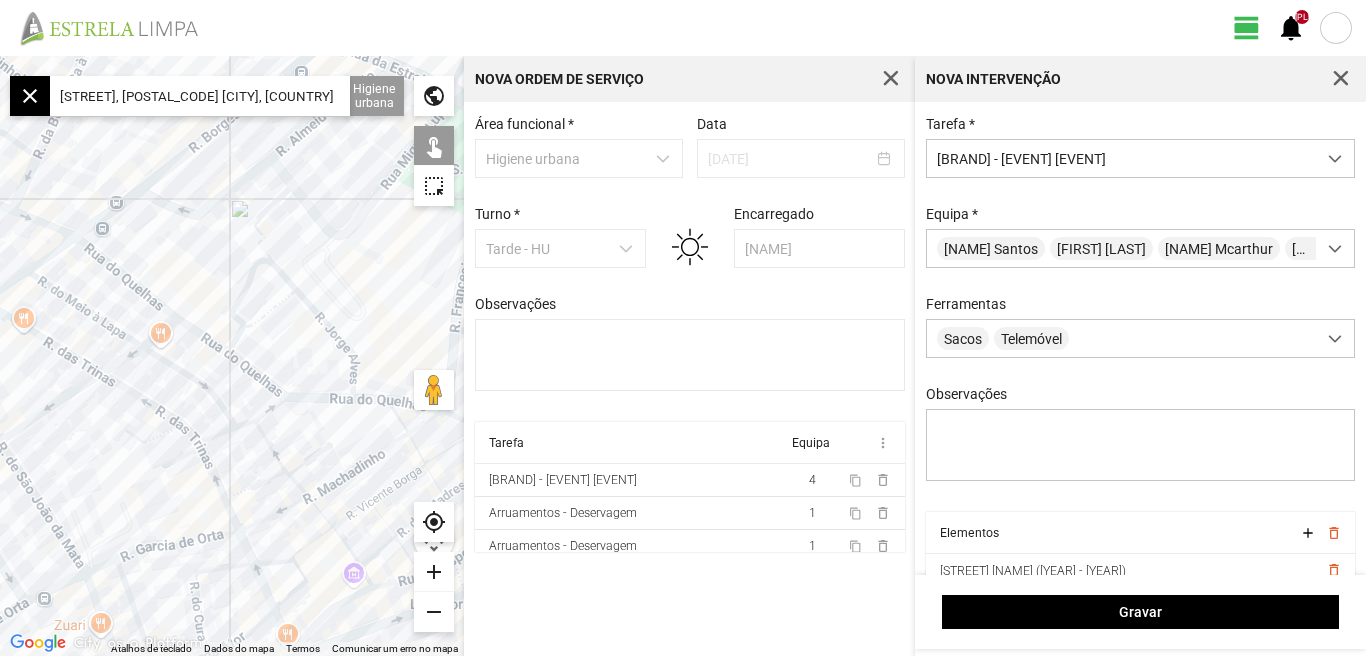 scroll, scrollTop: 85, scrollLeft: 0, axis: vertical 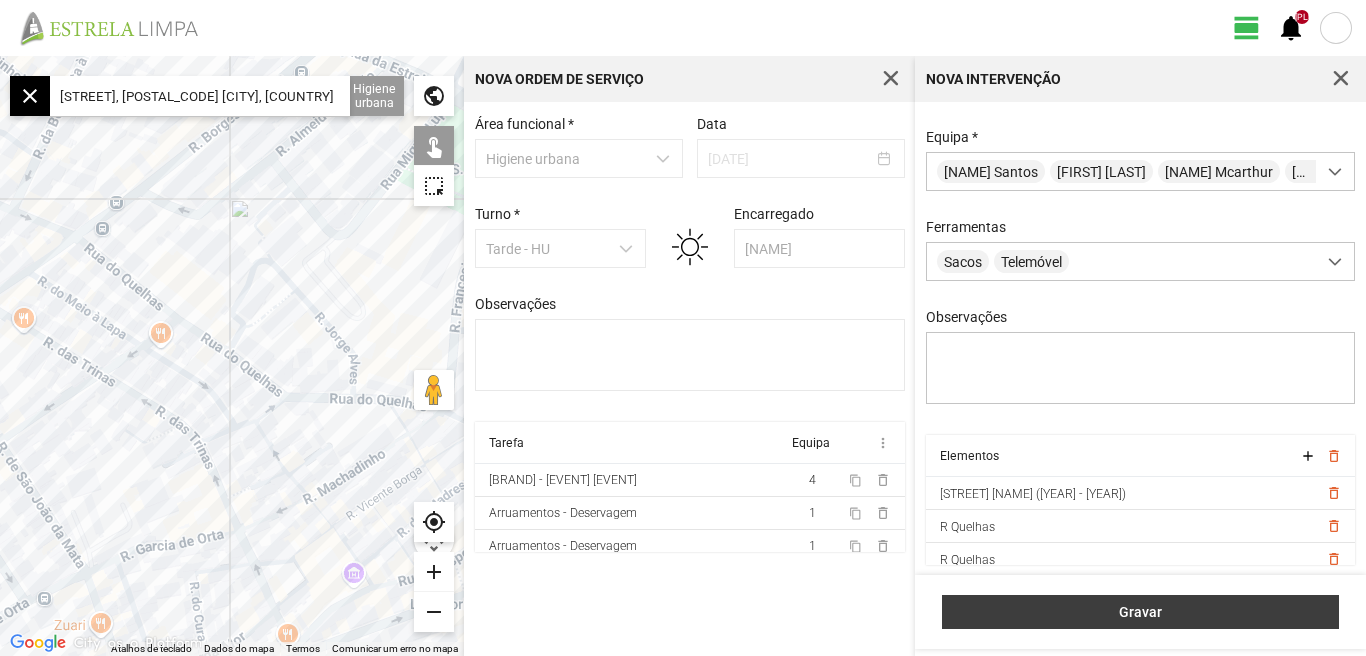 click on "Gravar" at bounding box center [1141, 612] 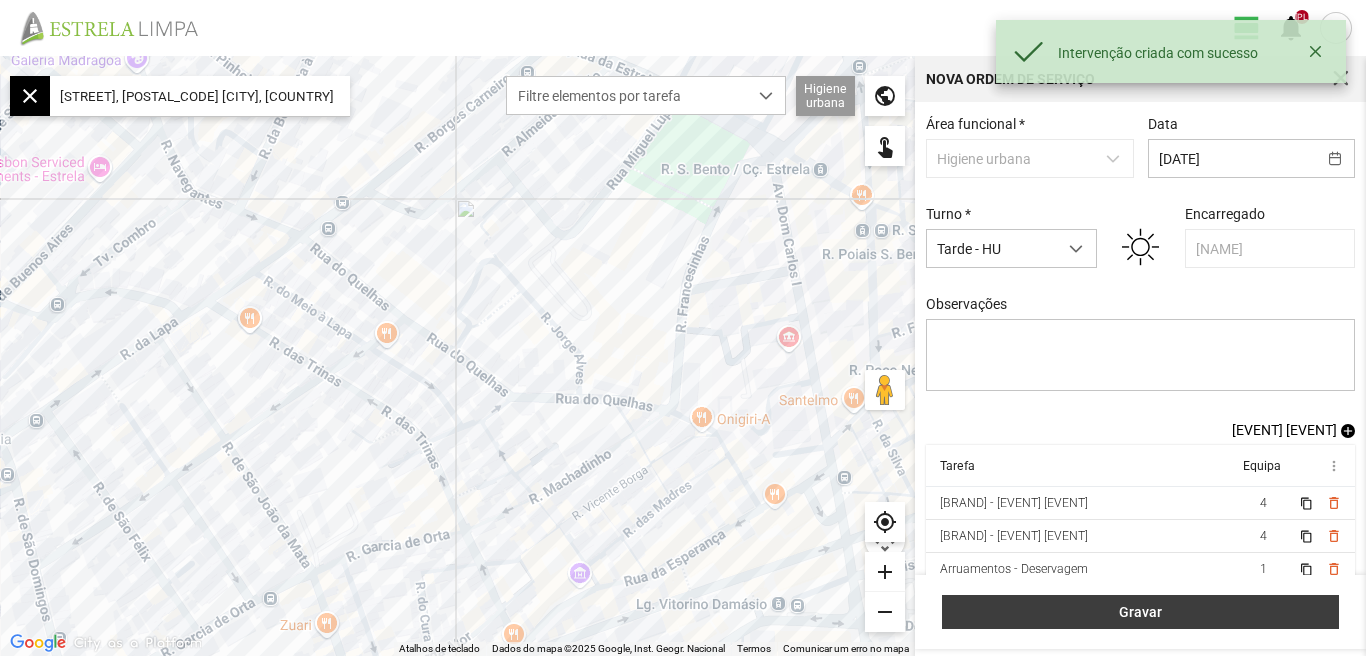 click on "Gravar" at bounding box center [1141, 612] 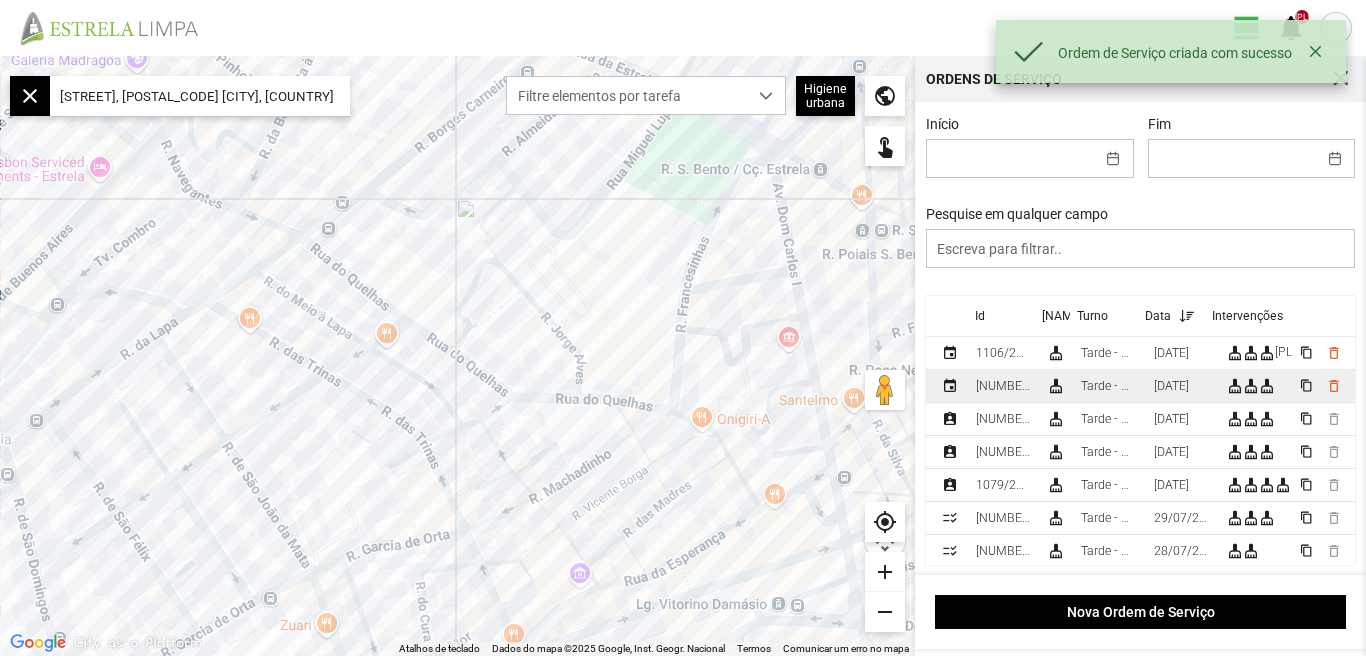 click on "[DATE]" at bounding box center (1171, 386) 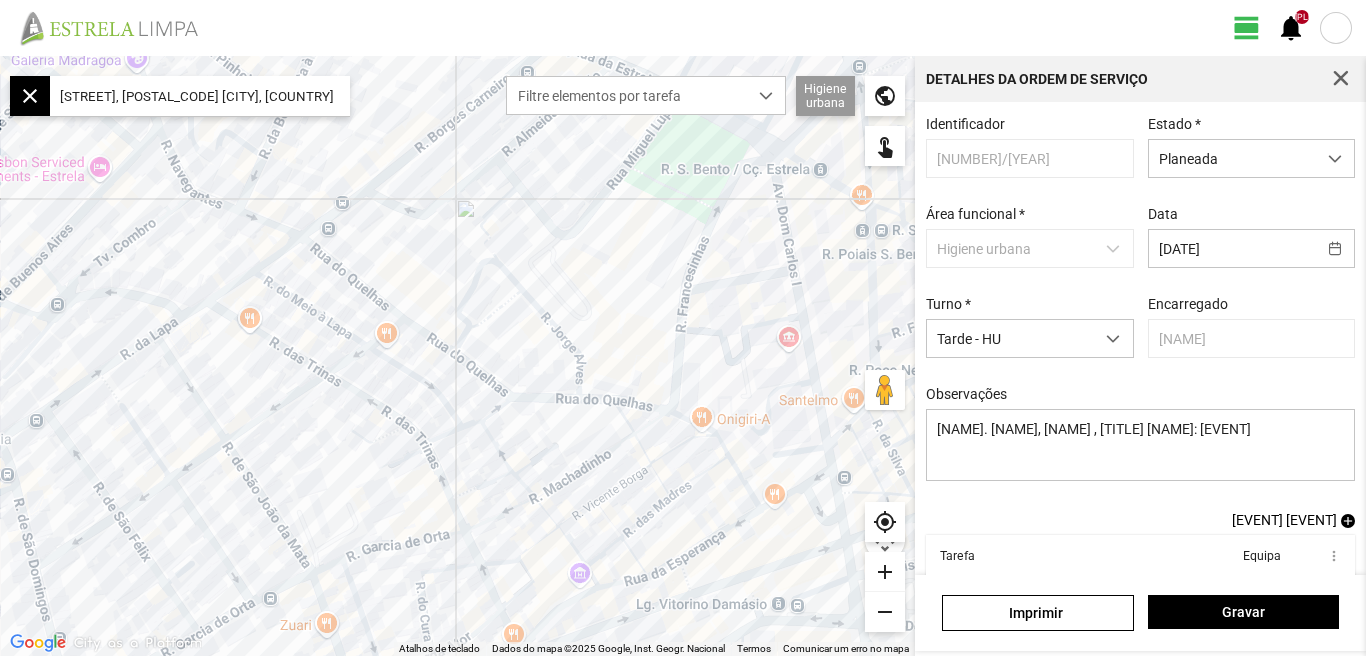 scroll, scrollTop: 109, scrollLeft: 0, axis: vertical 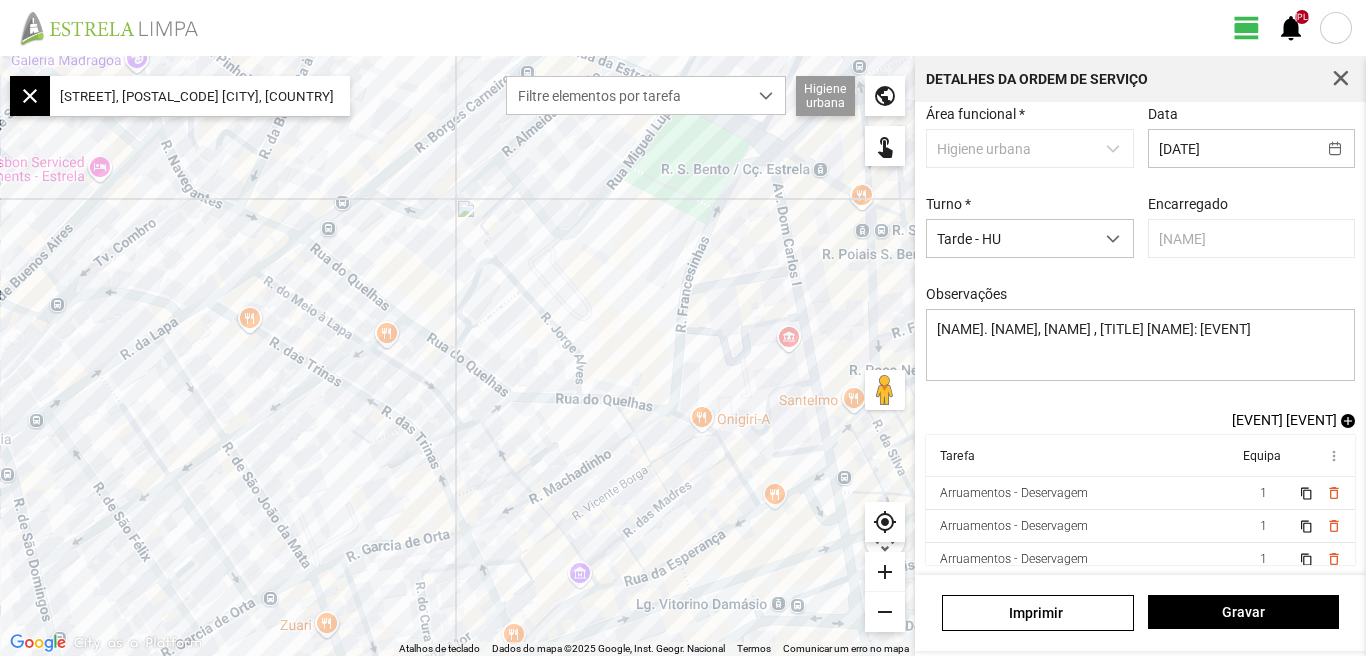 click on "[EVENT] [EVENT]" at bounding box center [1284, 420] 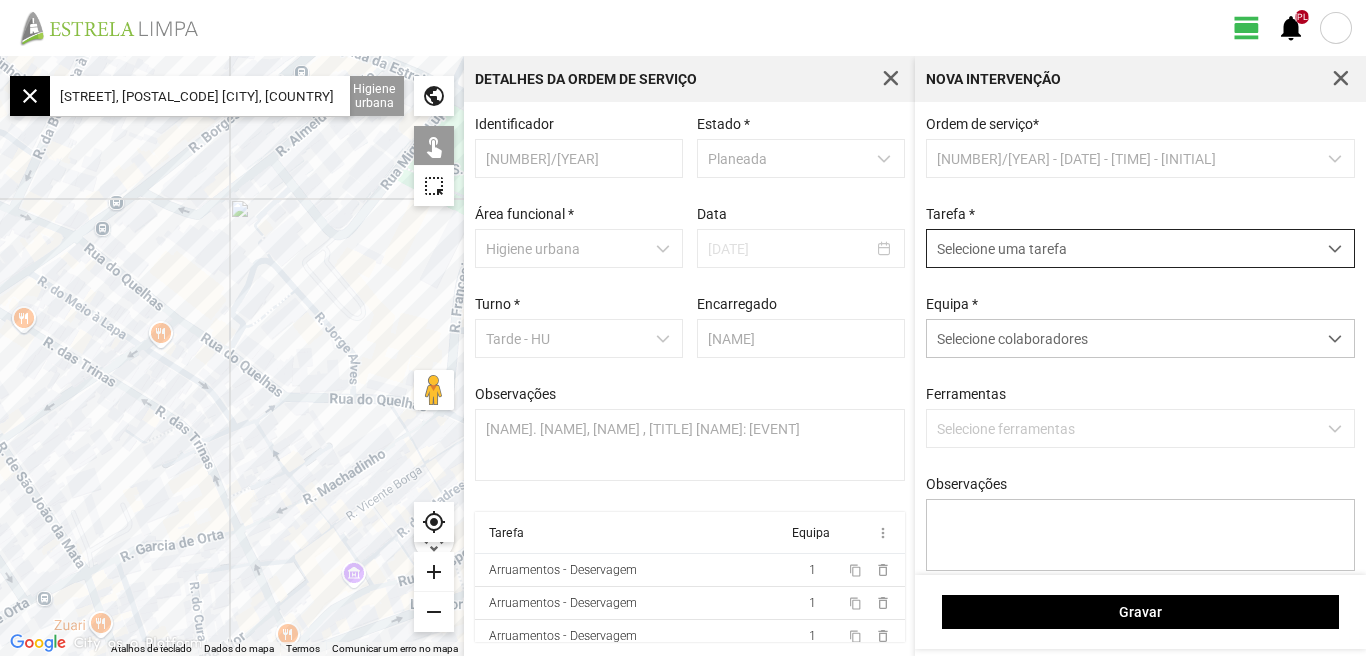 click at bounding box center (1335, 248) 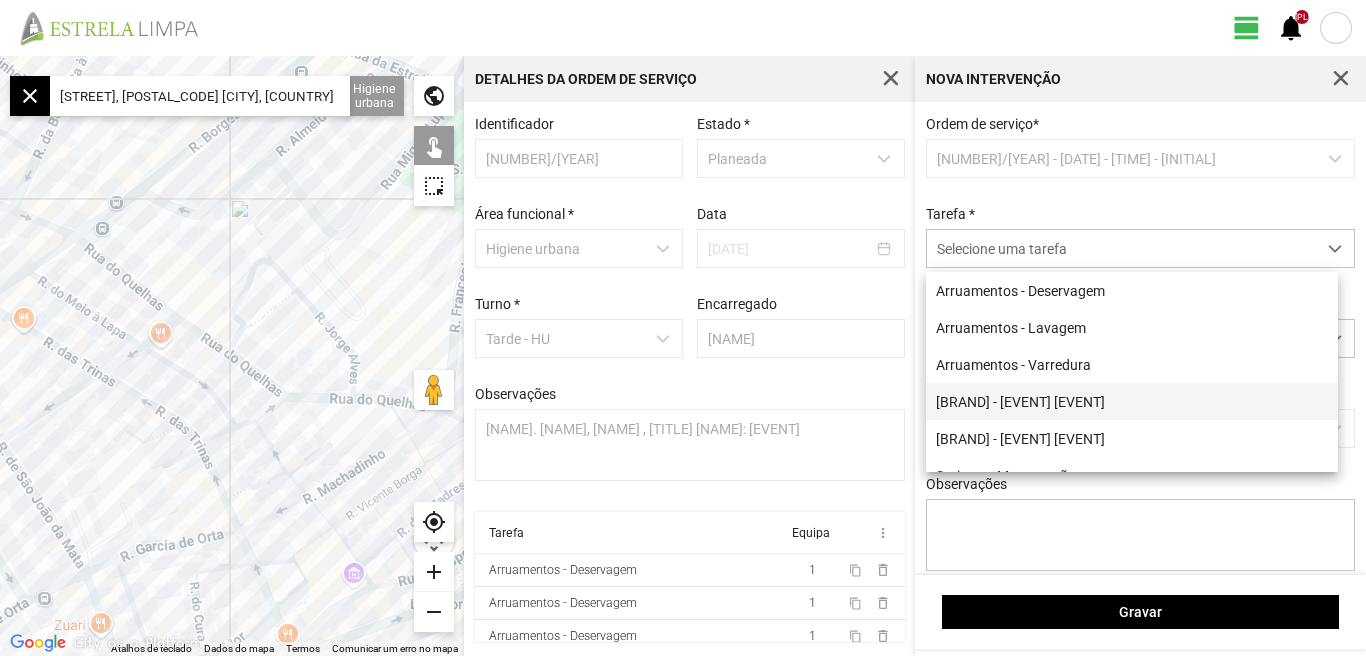 click on "[BRAND] - [EVENT] [EVENT]" at bounding box center [1132, 401] 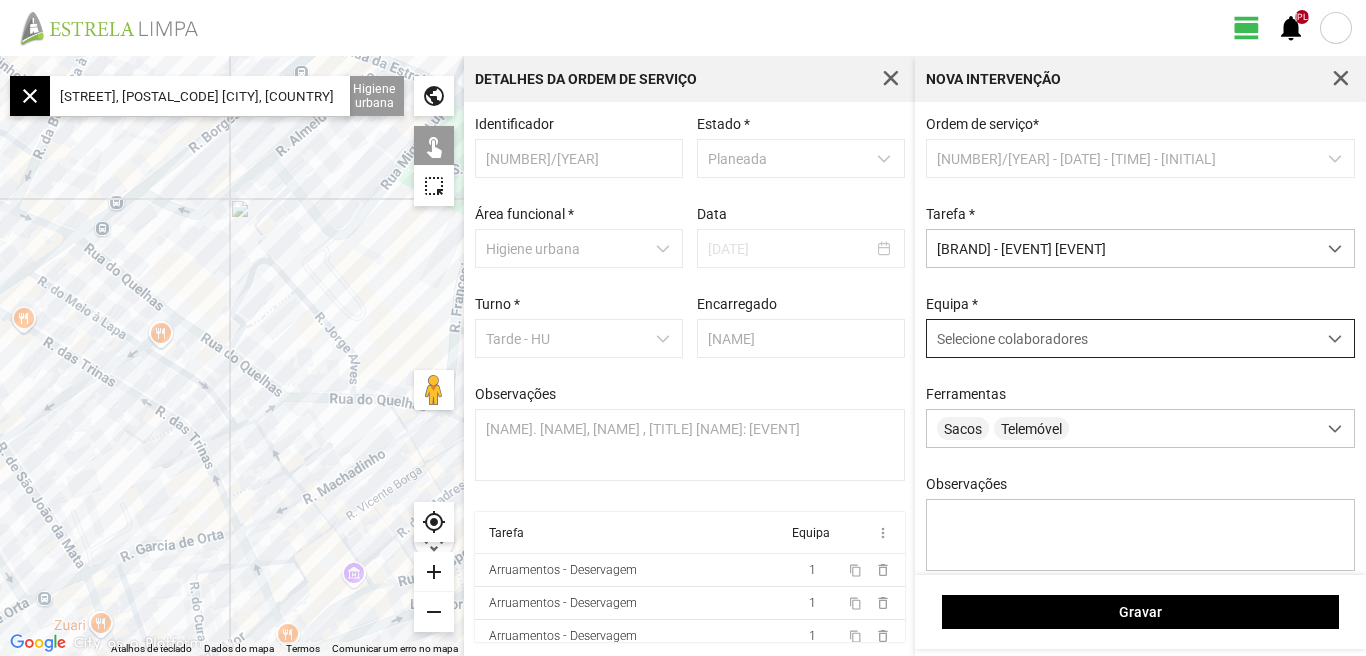 click at bounding box center [1335, 339] 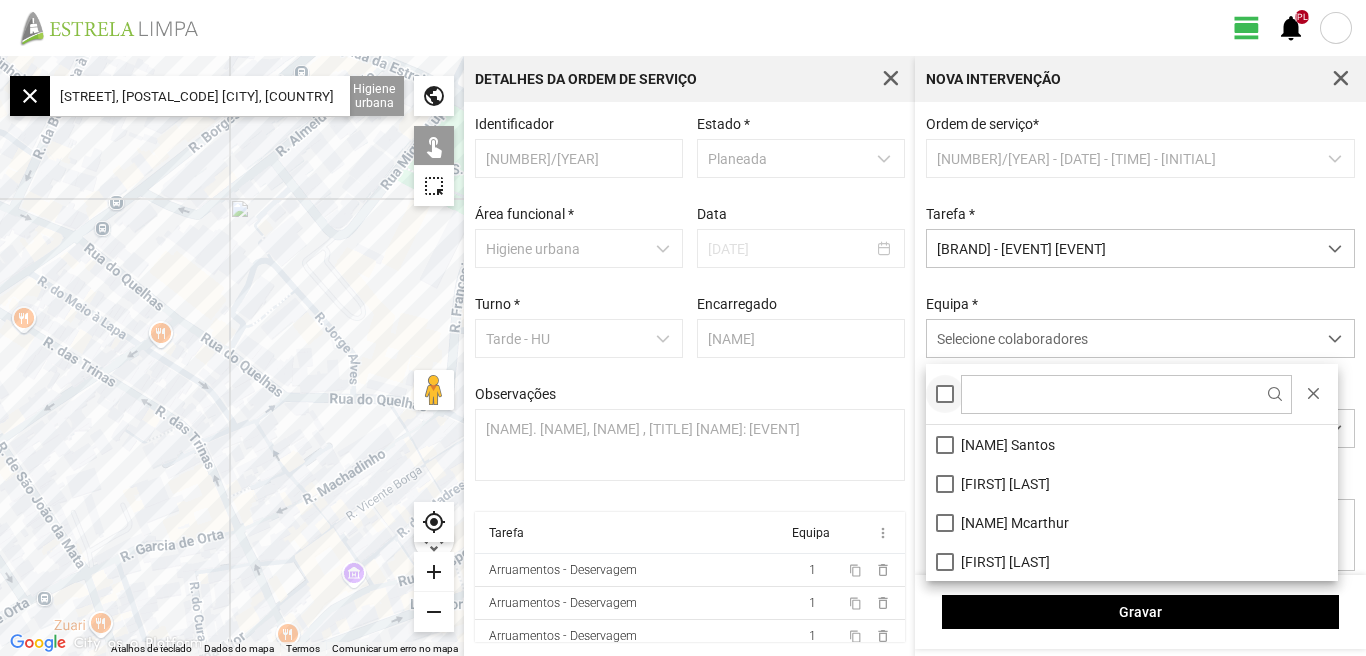 click at bounding box center (945, 394) 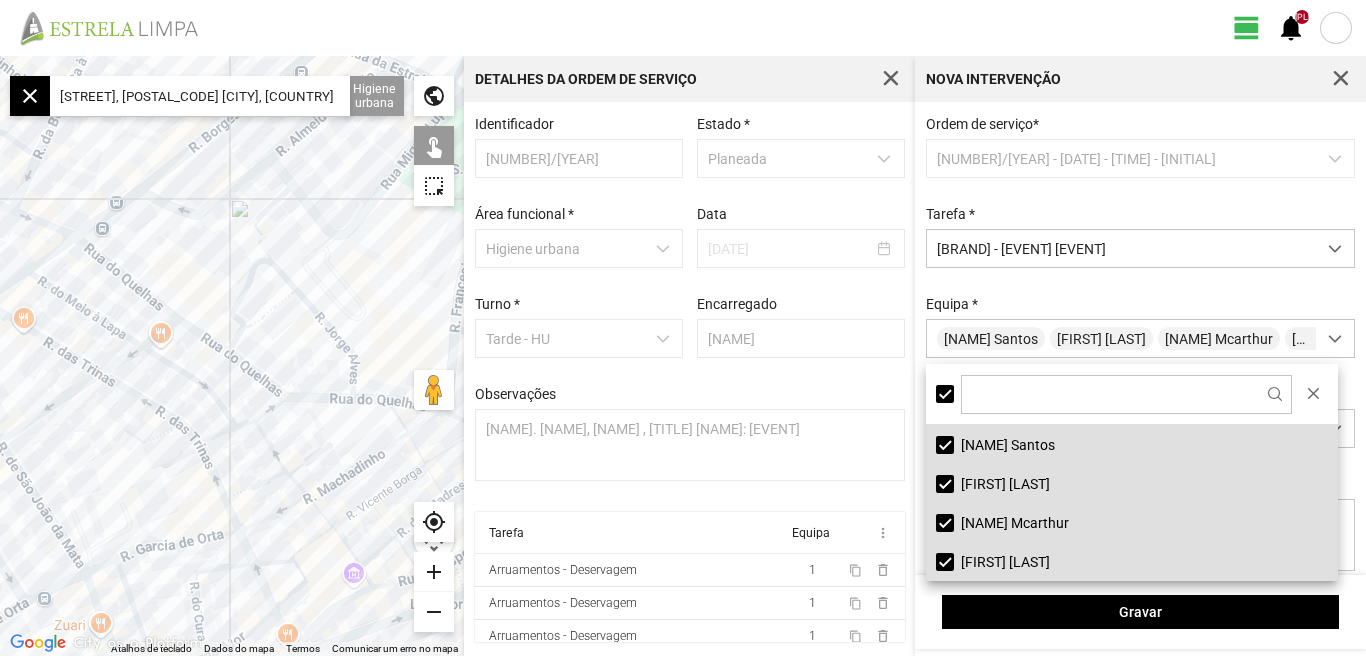 click 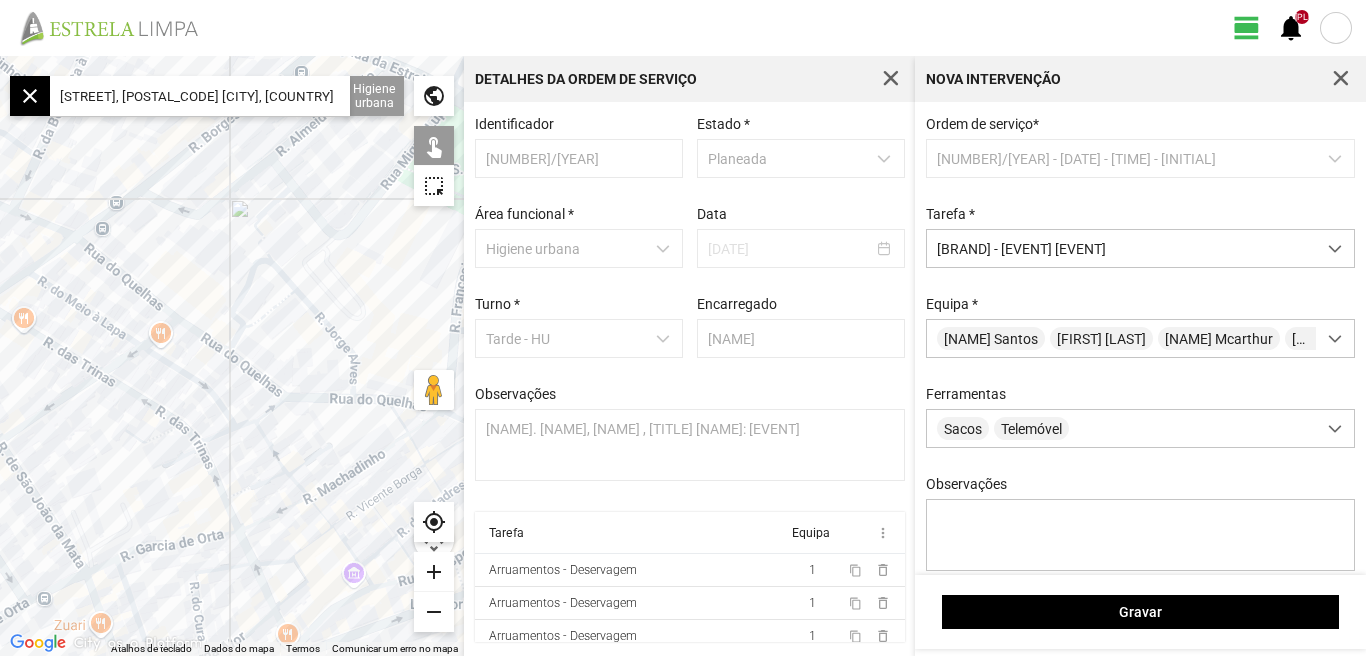 click 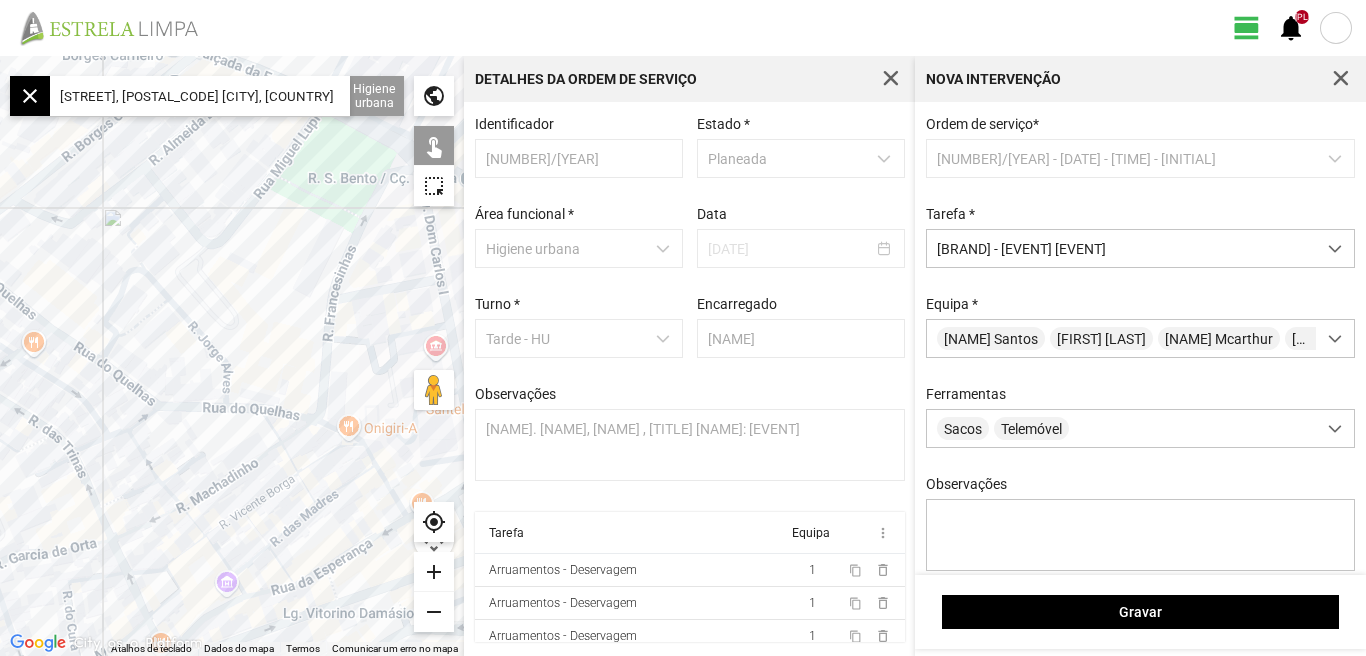 drag, startPoint x: 233, startPoint y: 302, endPoint x: 102, endPoint y: 311, distance: 131.30879 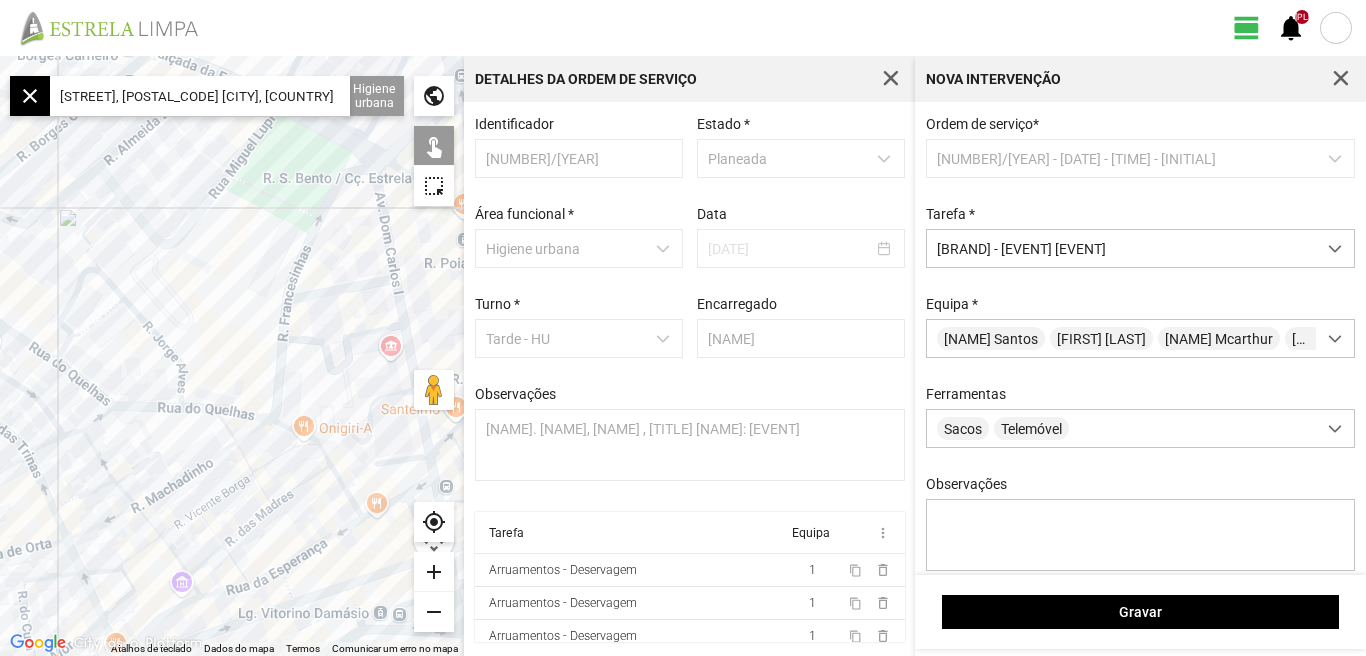 drag, startPoint x: 258, startPoint y: 409, endPoint x: 203, endPoint y: 409, distance: 55 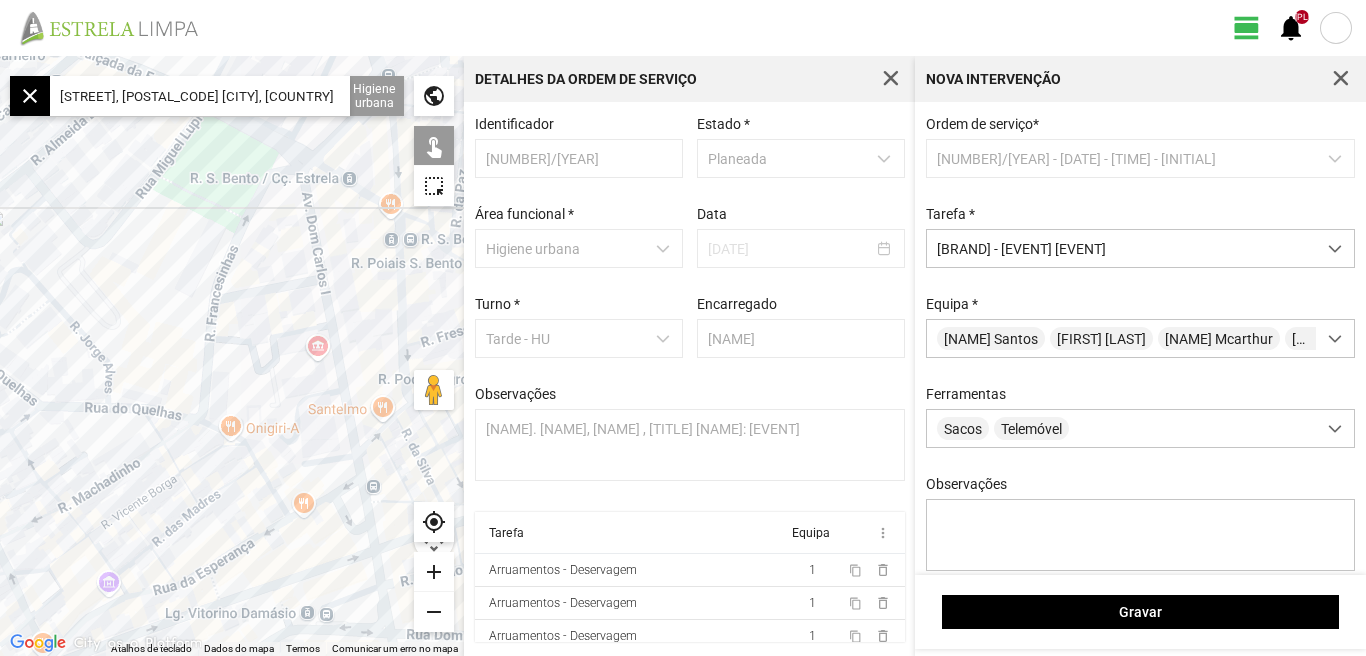 click 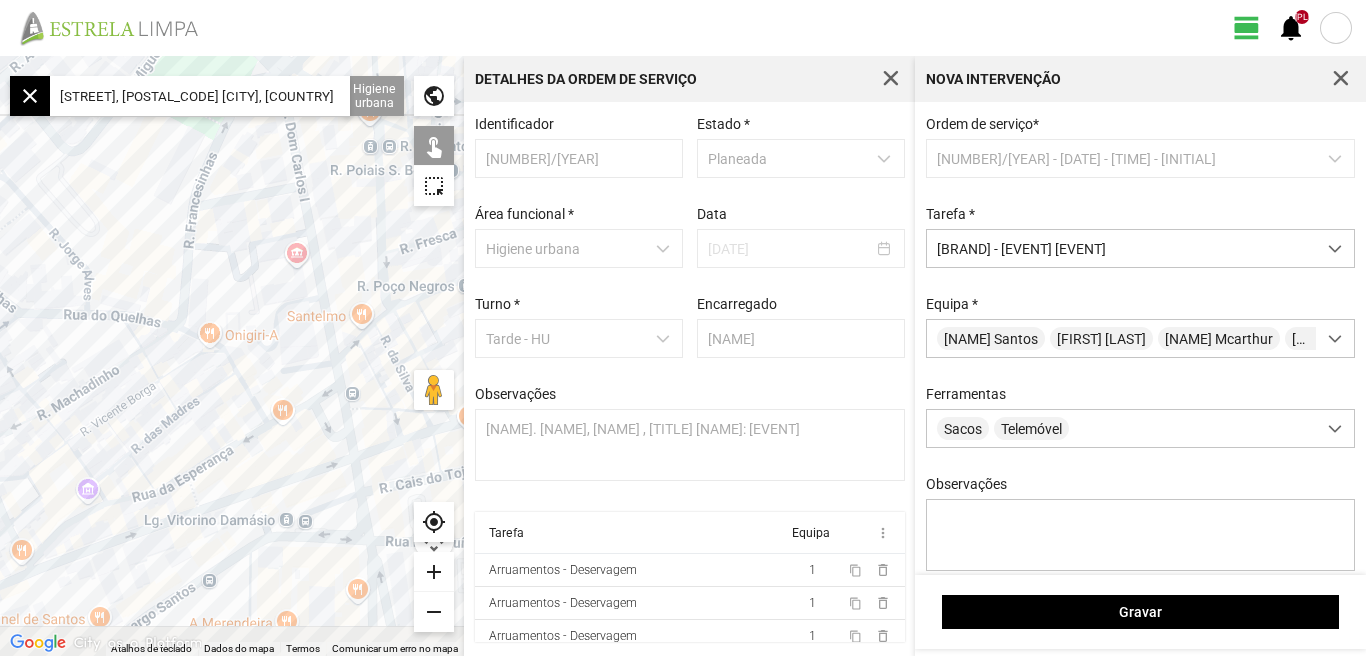 drag, startPoint x: 259, startPoint y: 562, endPoint x: 237, endPoint y: 452, distance: 112.17843 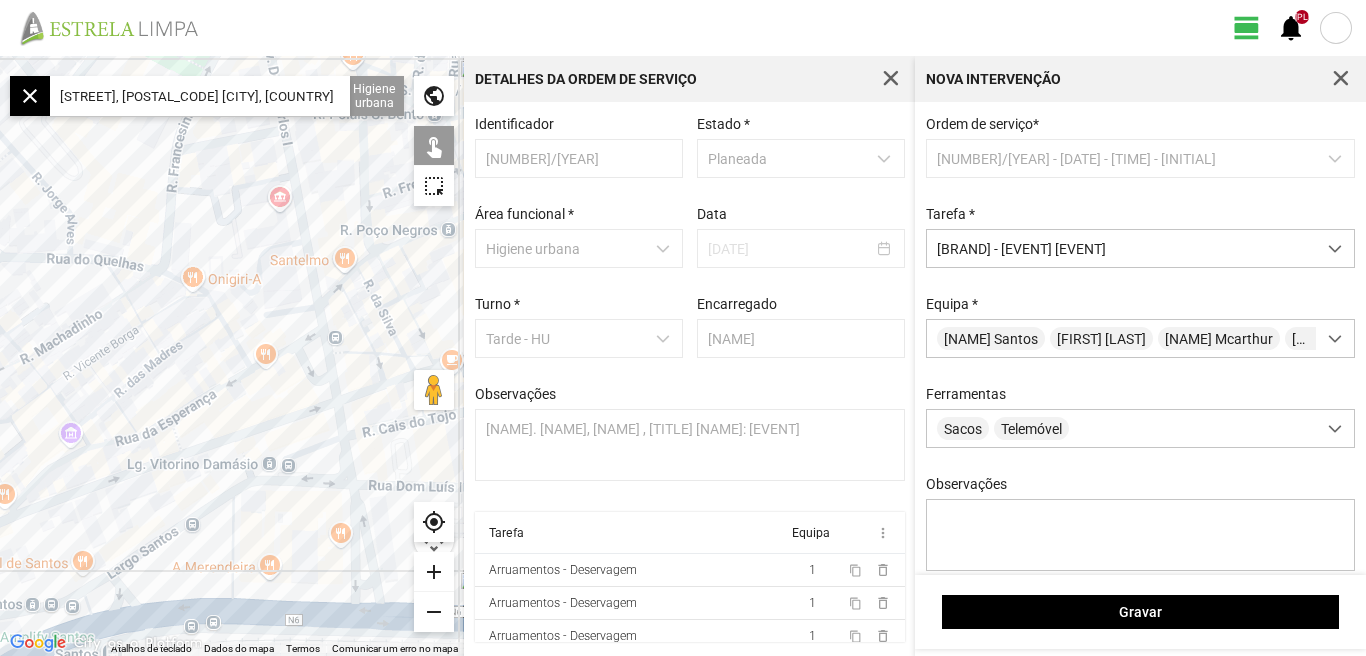 click 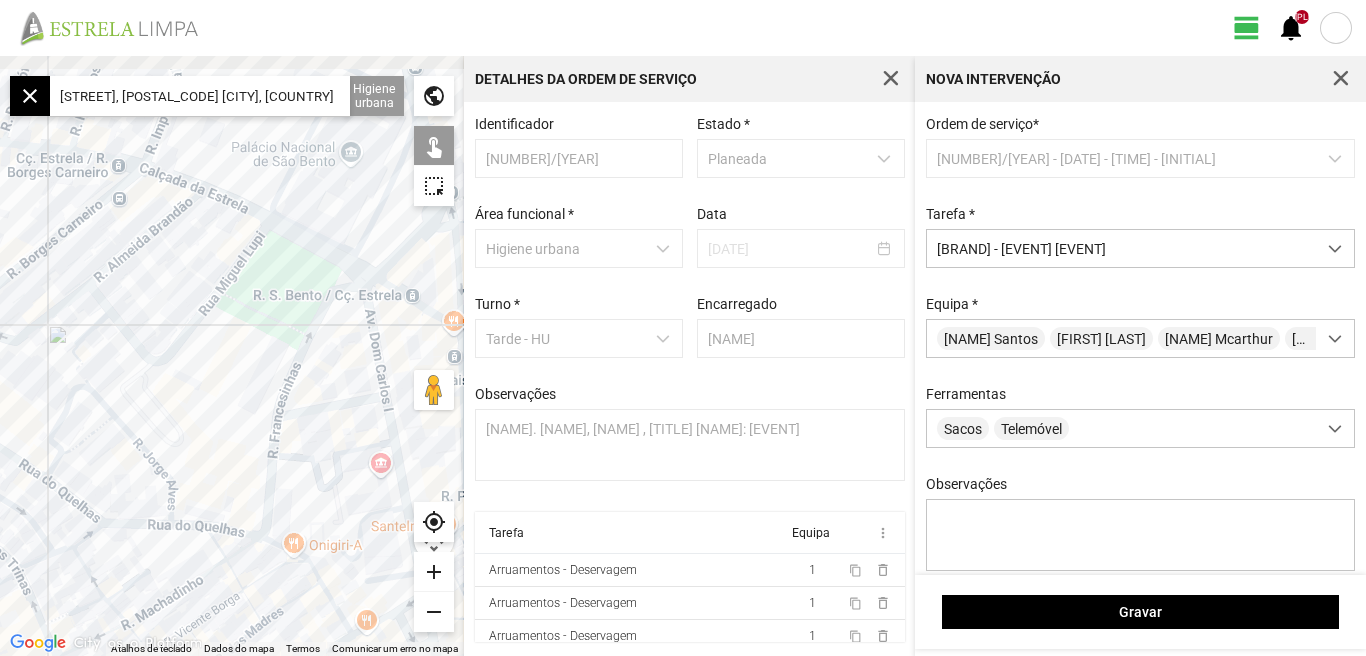 drag, startPoint x: 151, startPoint y: 371, endPoint x: 173, endPoint y: 444, distance: 76.243034 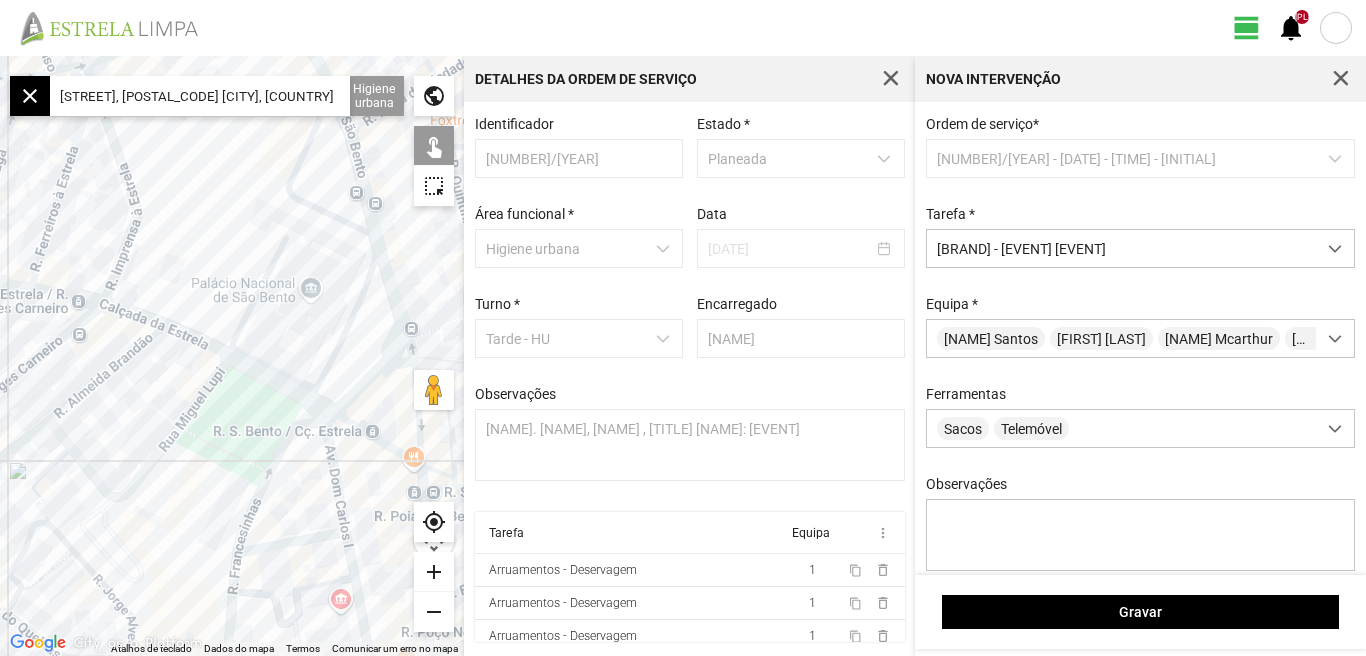drag, startPoint x: 261, startPoint y: 498, endPoint x: 150, endPoint y: 441, distance: 124.77981 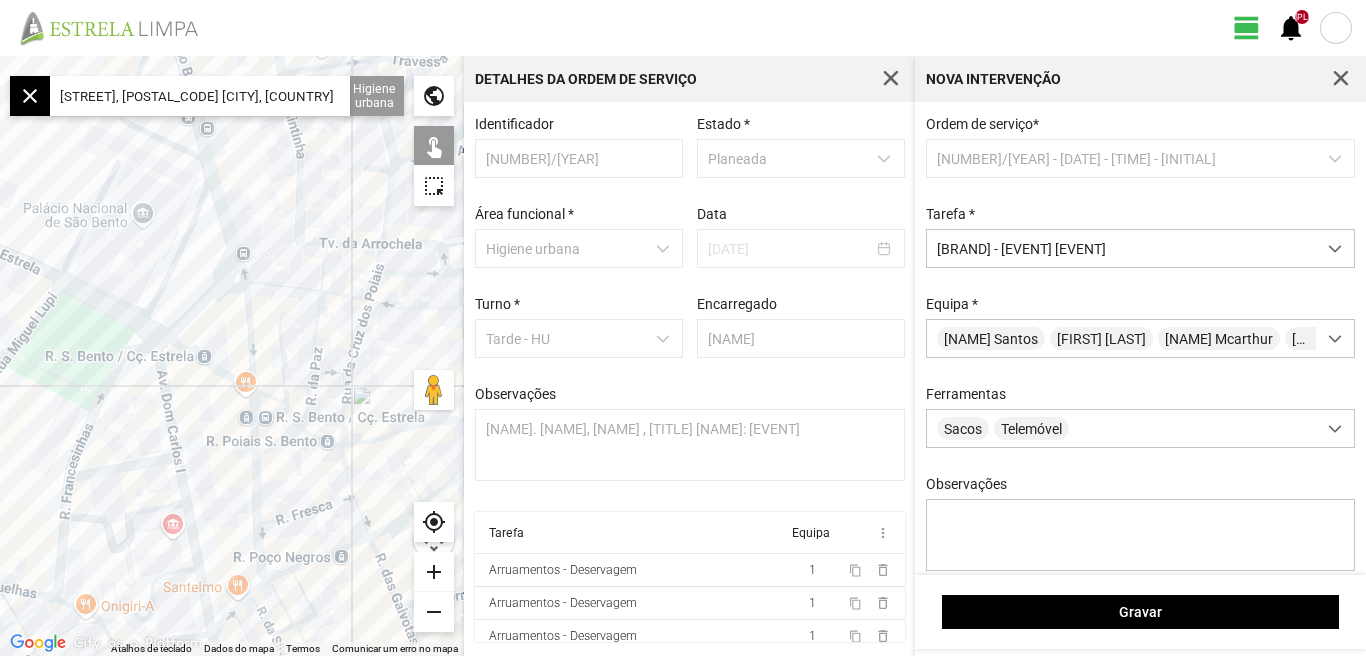 click 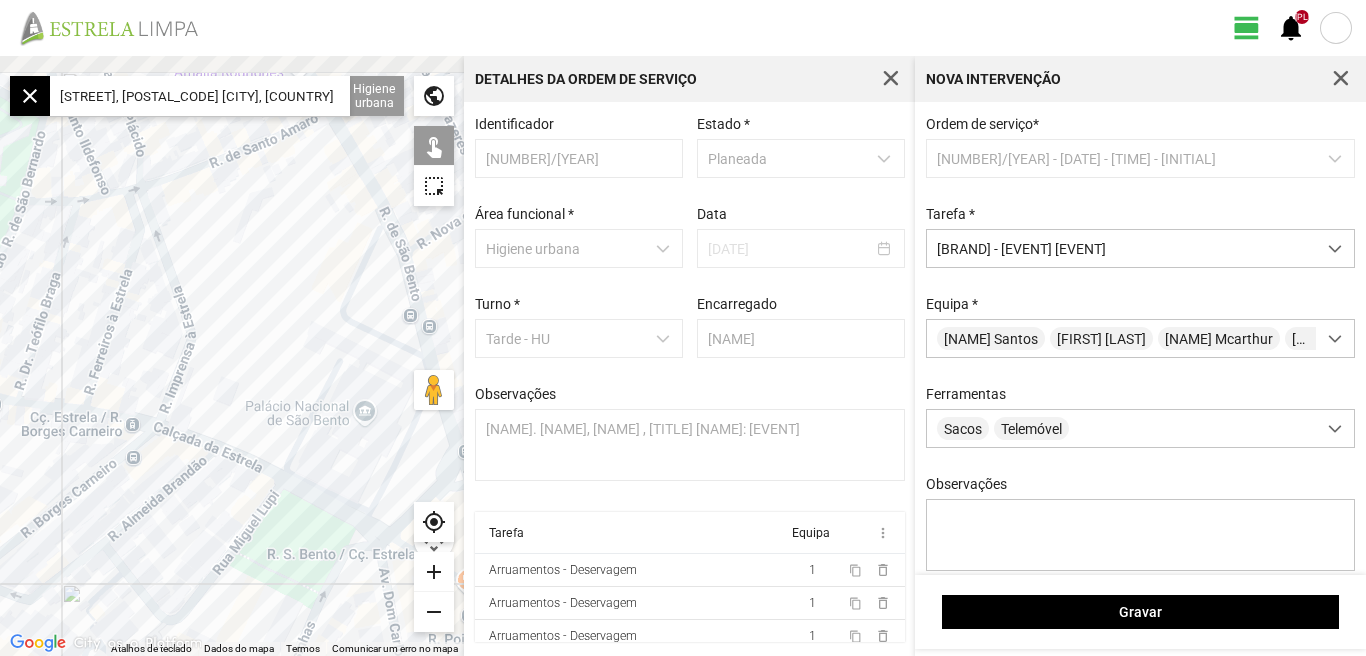 drag, startPoint x: 170, startPoint y: 250, endPoint x: 262, endPoint y: 299, distance: 104.23531 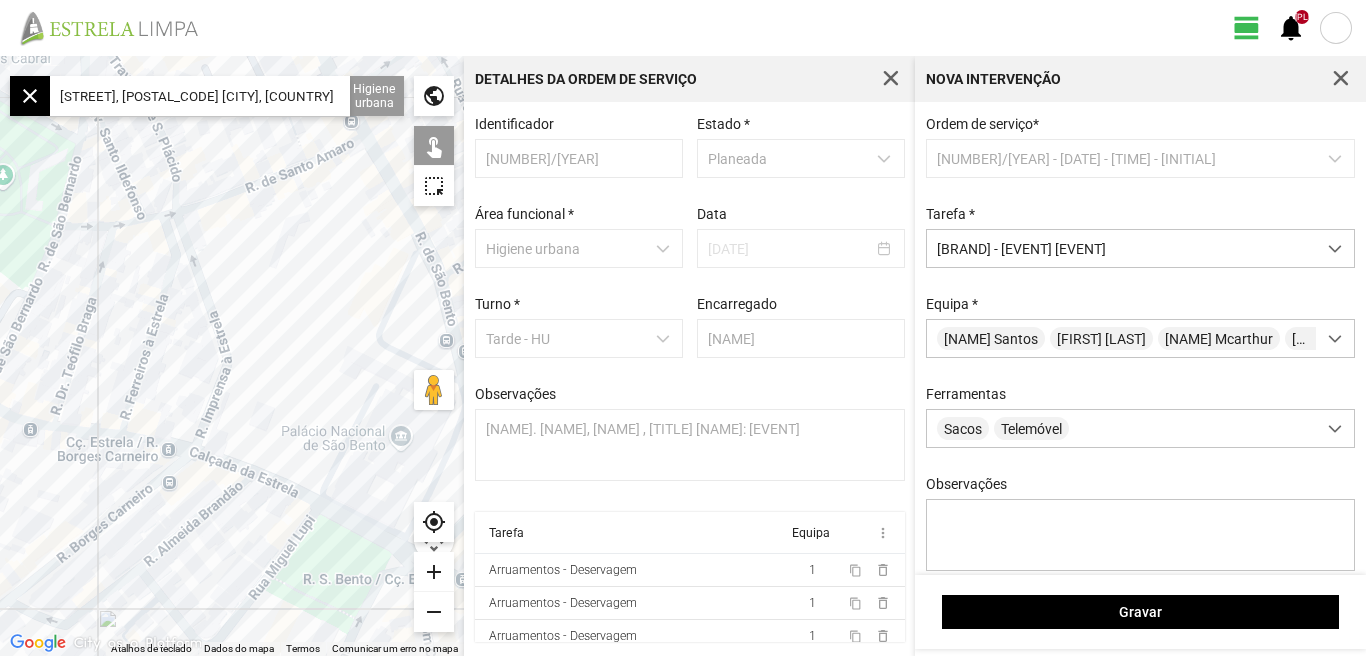 click 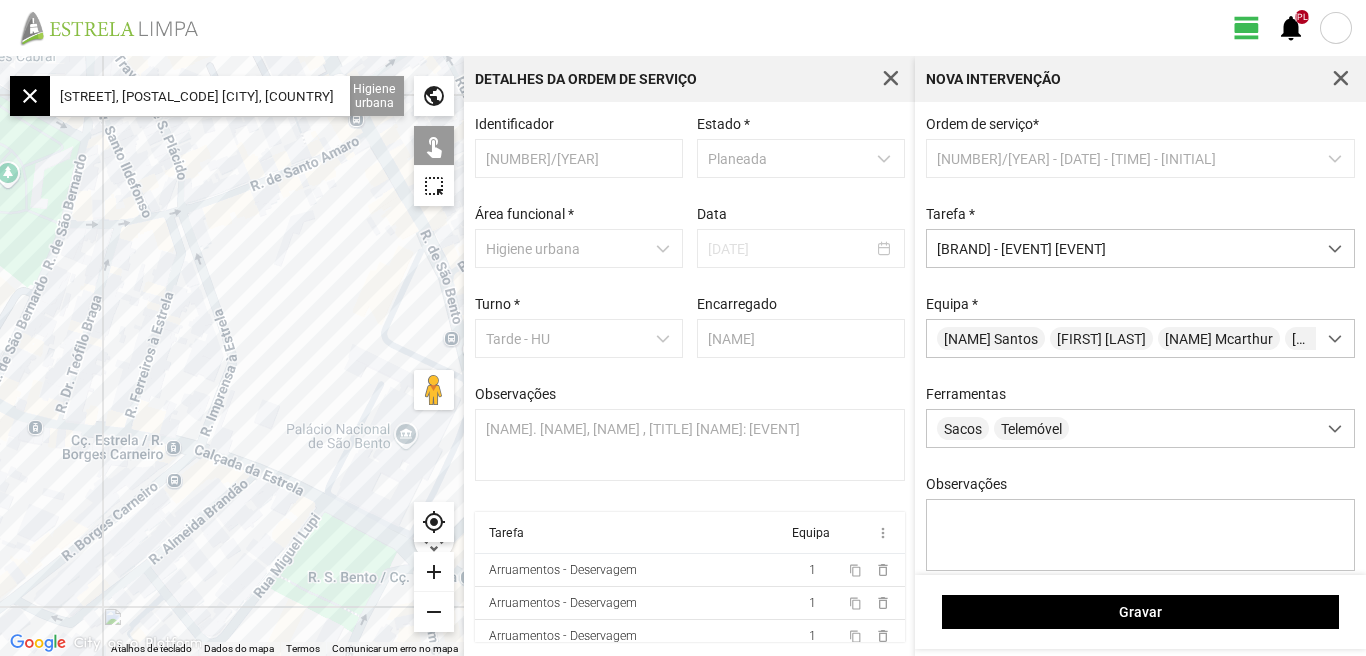 click 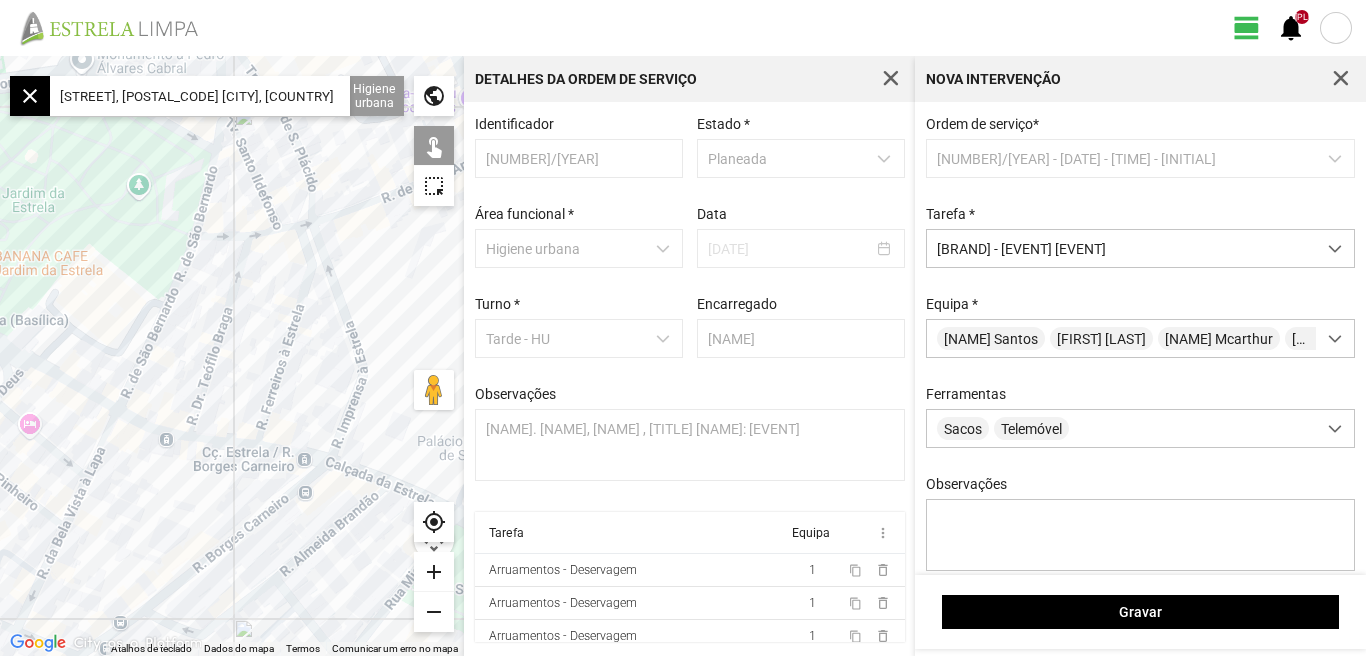 click 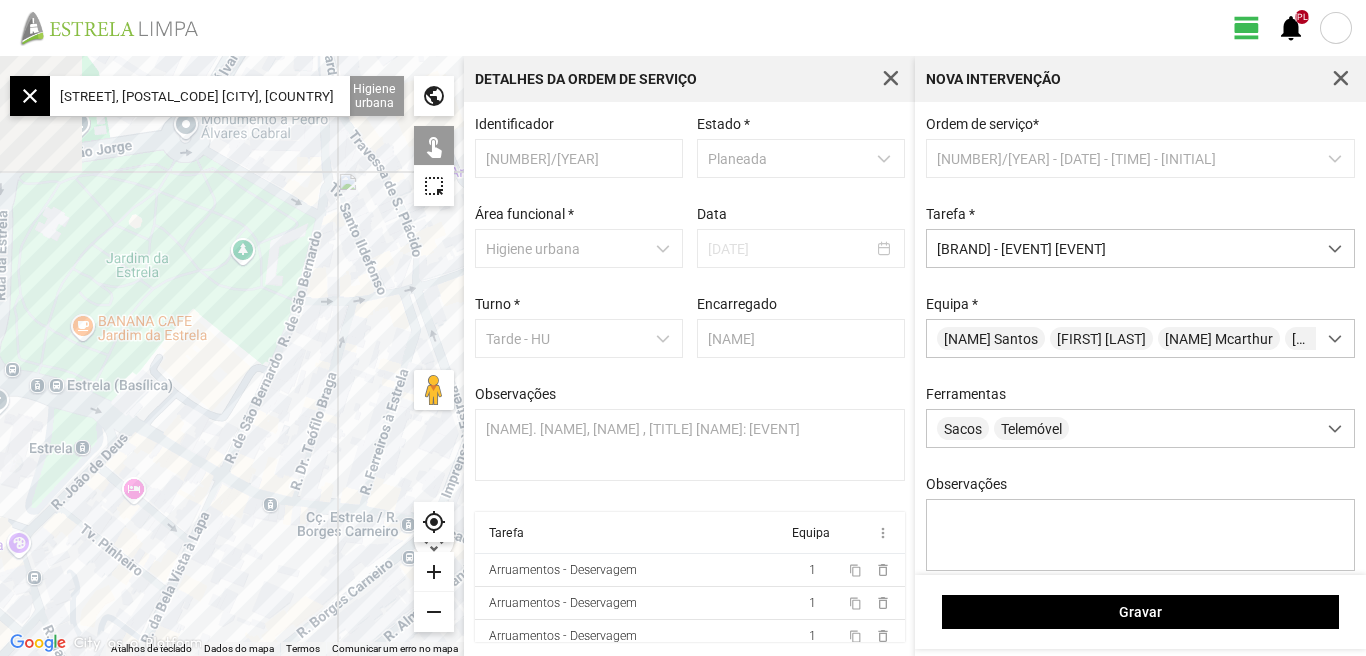 click 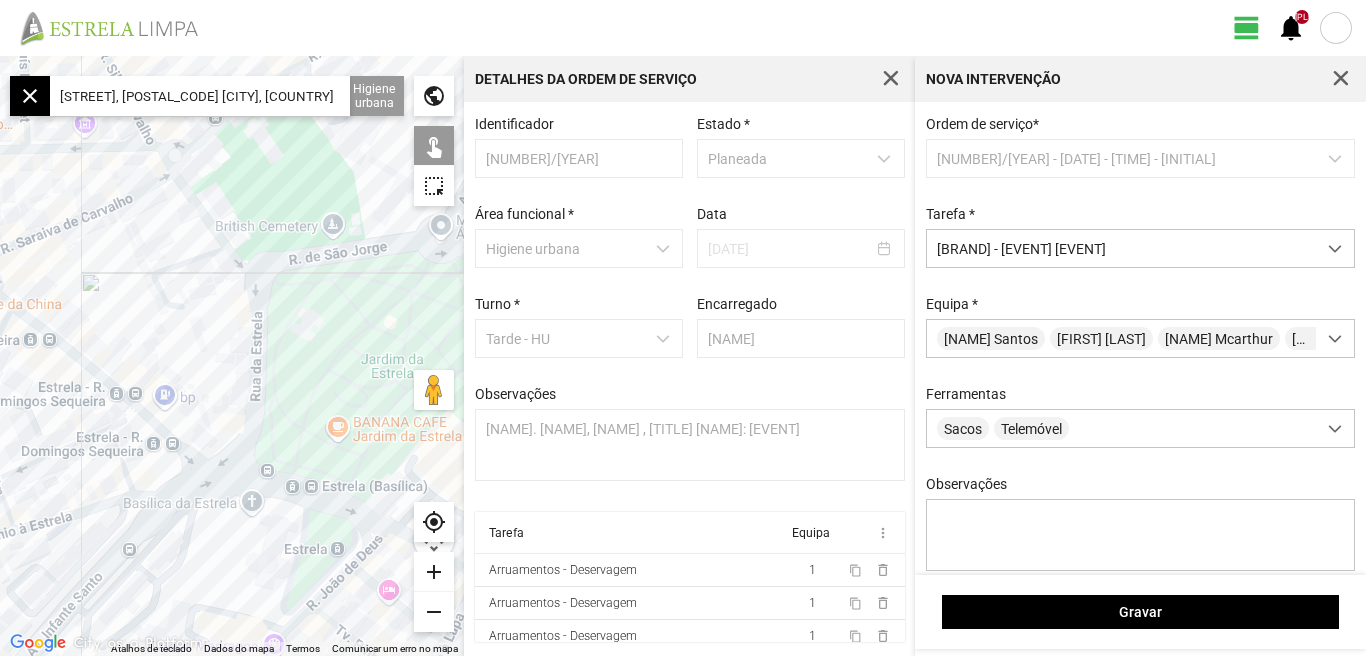 drag, startPoint x: 201, startPoint y: 308, endPoint x: 295, endPoint y: 291, distance: 95.524864 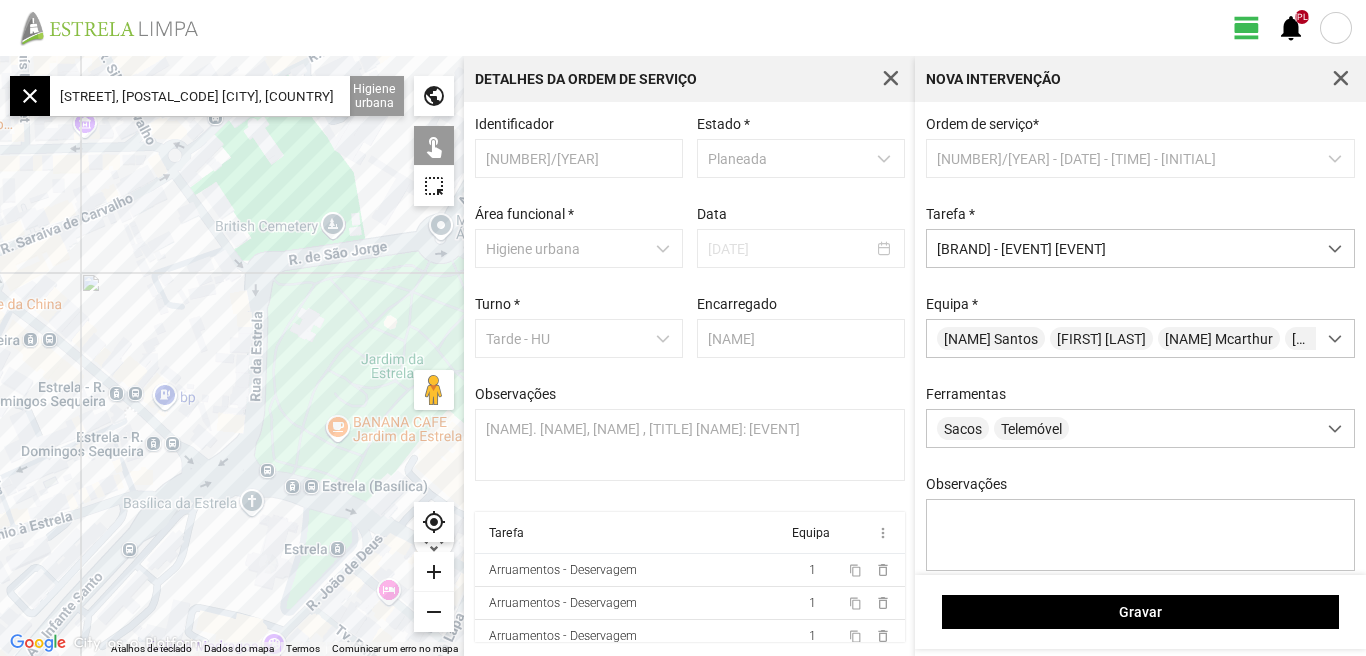 click 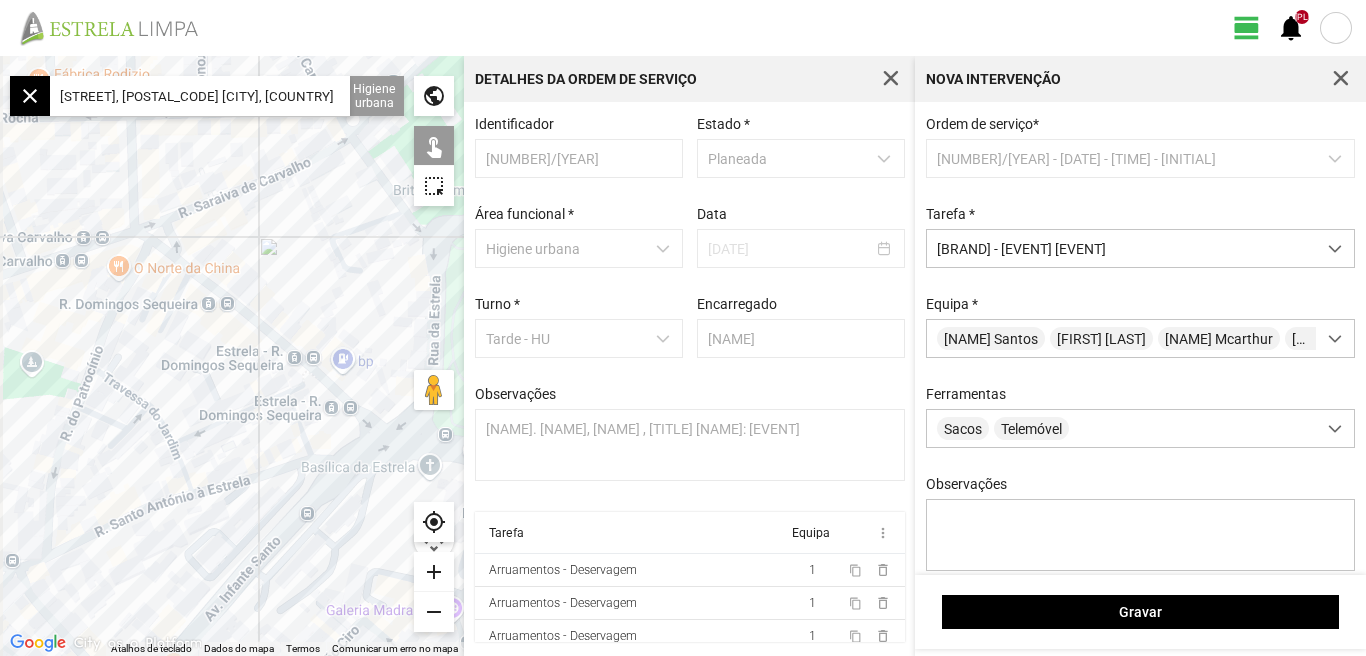 drag, startPoint x: 183, startPoint y: 312, endPoint x: 235, endPoint y: 299, distance: 53.600372 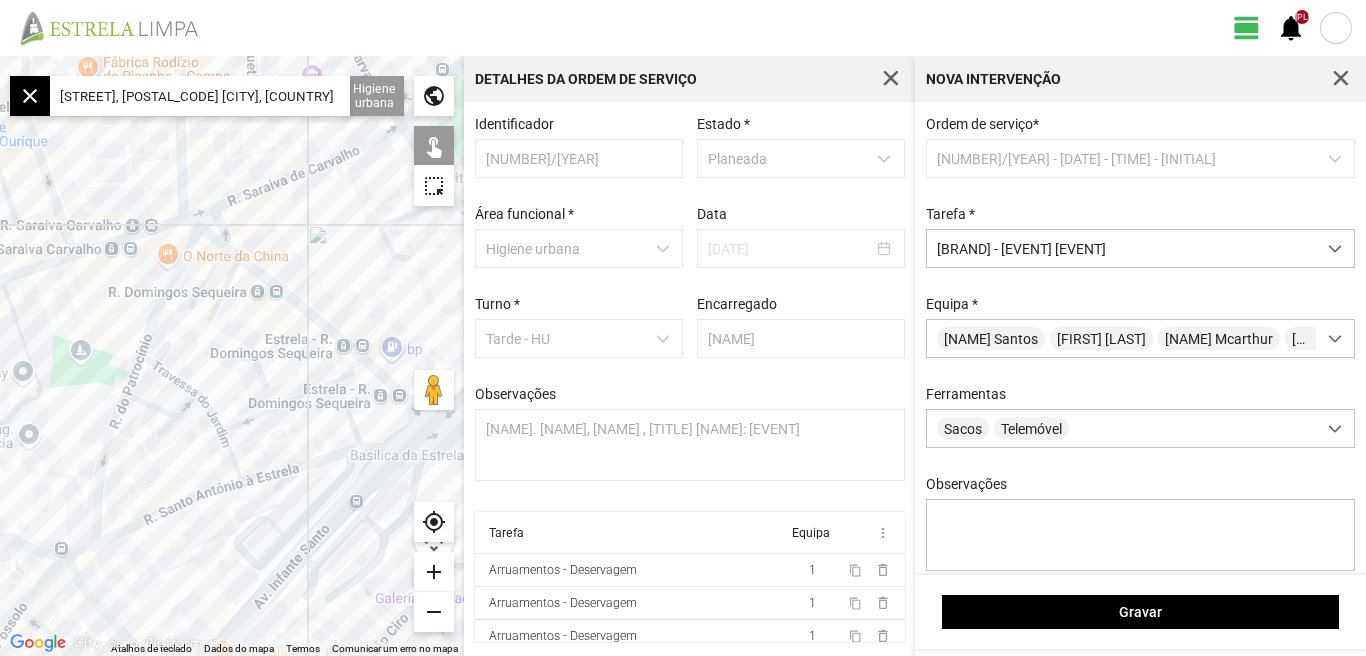 click 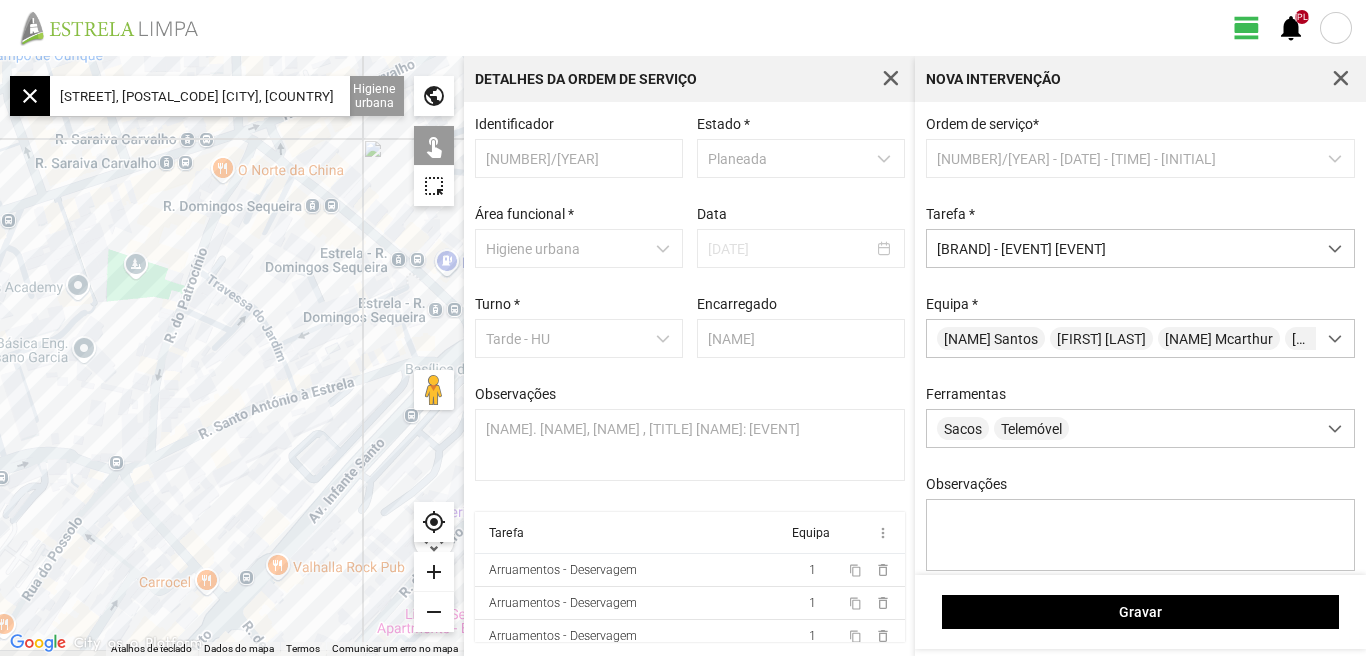 drag, startPoint x: 196, startPoint y: 613, endPoint x: 258, endPoint y: 509, distance: 121.07848 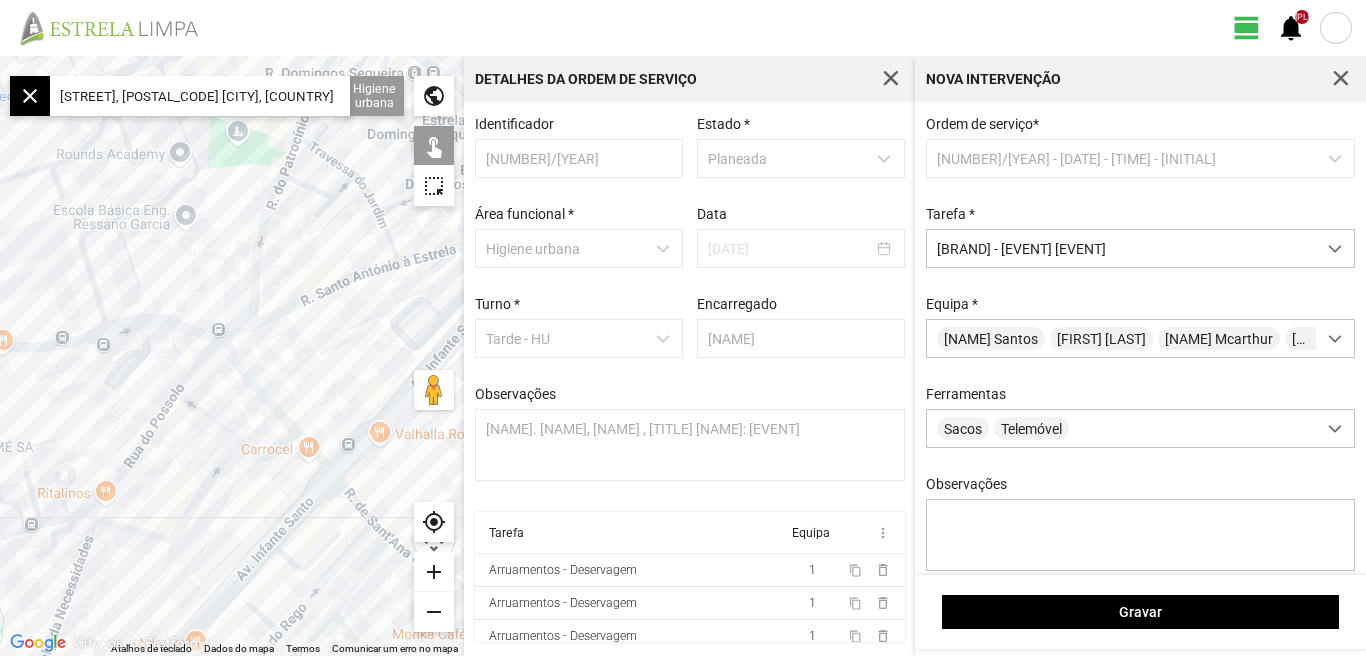 drag, startPoint x: 226, startPoint y: 534, endPoint x: 299, endPoint y: 435, distance: 123.00407 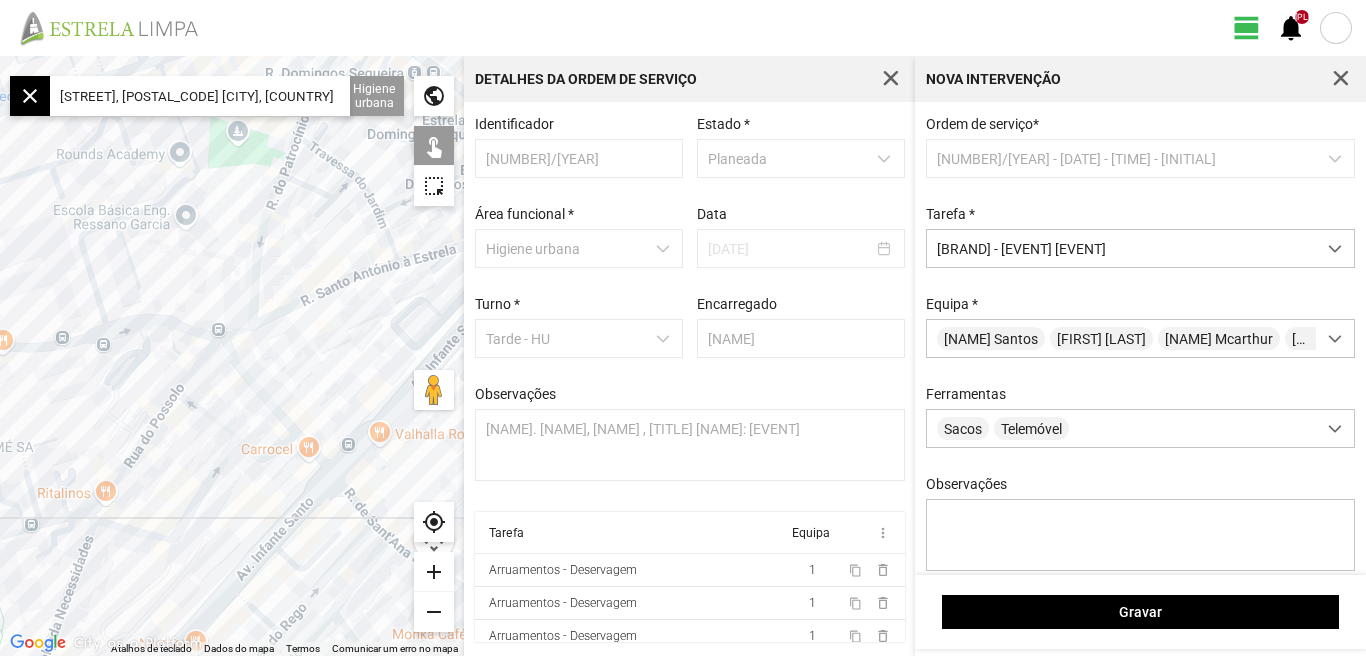 click 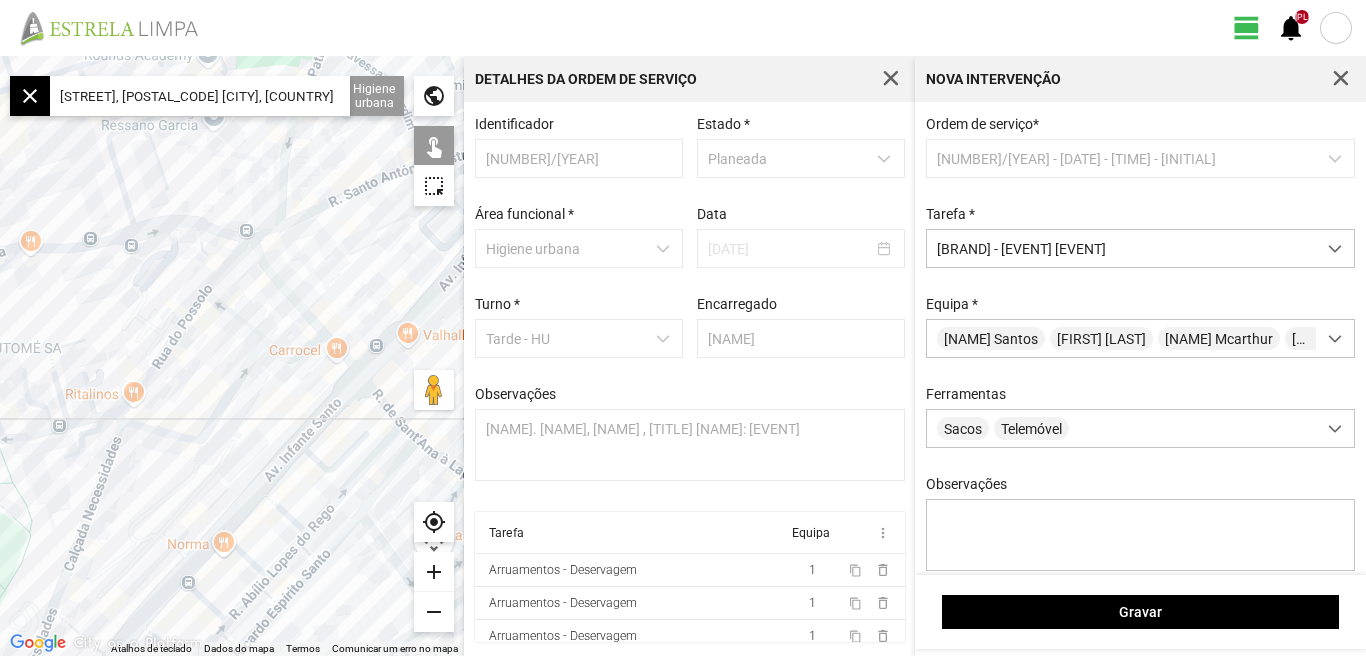 drag, startPoint x: 278, startPoint y: 438, endPoint x: 212, endPoint y: 386, distance: 84.0238 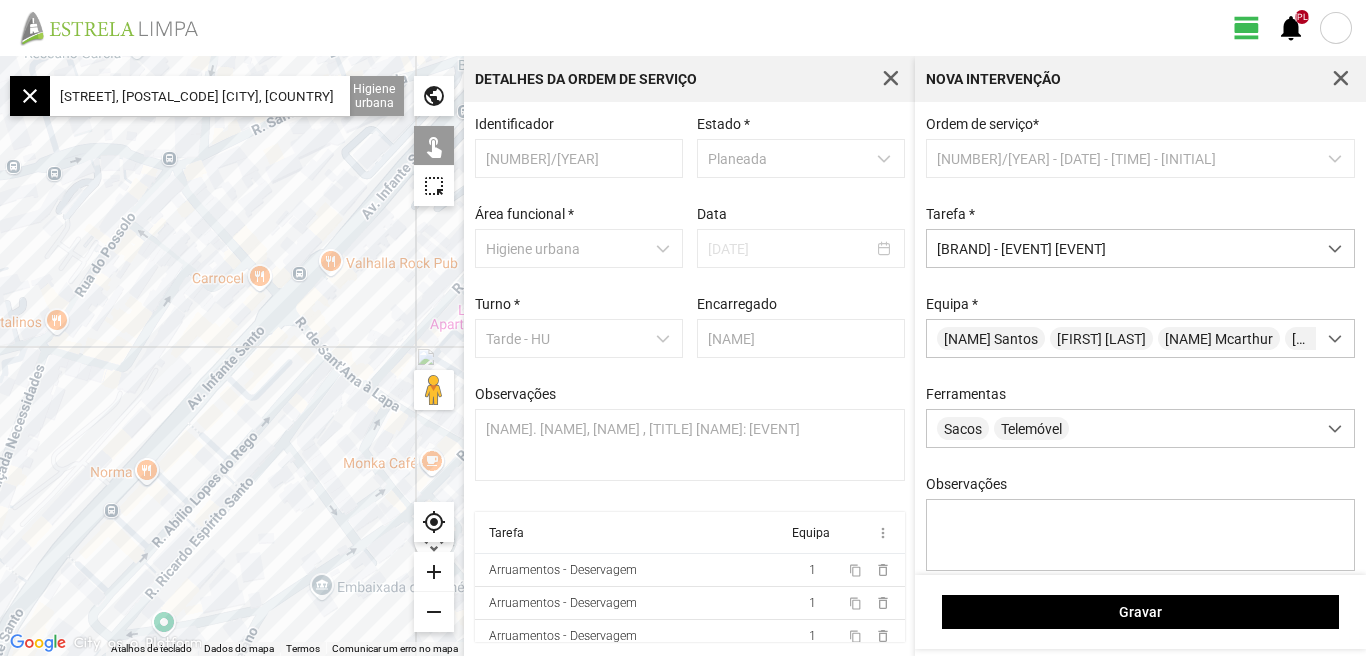 click 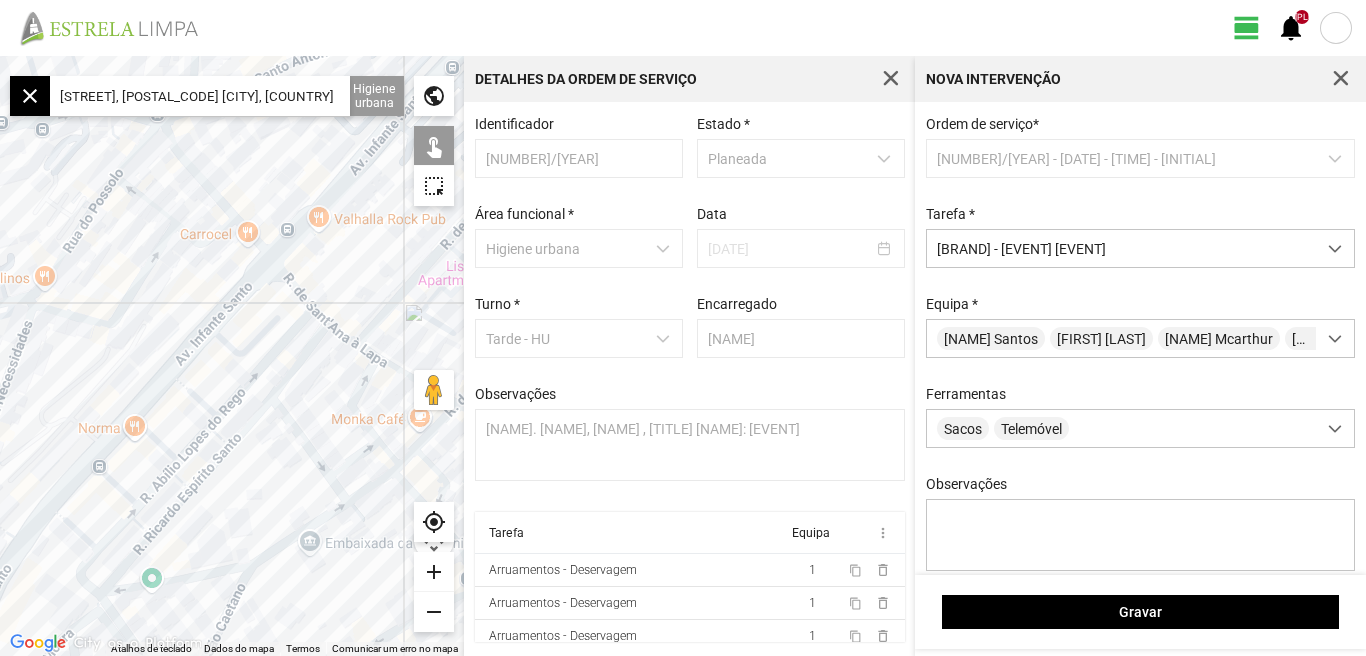 drag, startPoint x: 297, startPoint y: 533, endPoint x: 278, endPoint y: 451, distance: 84.17244 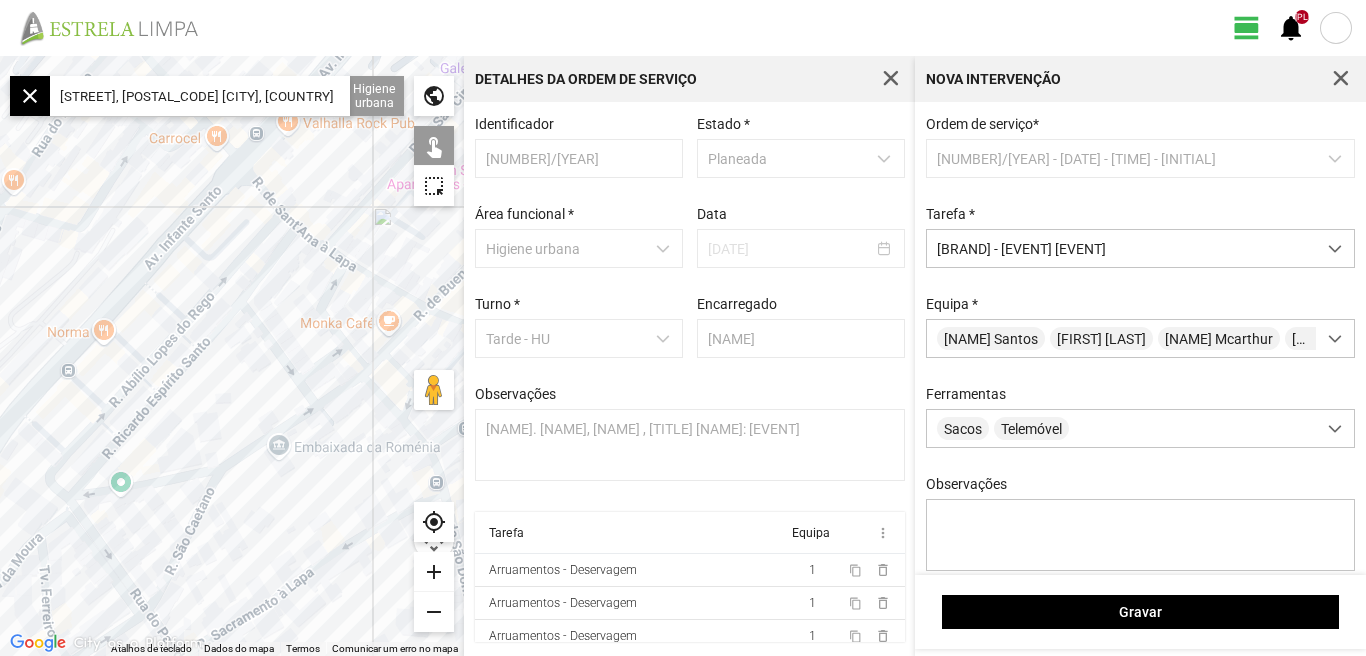 drag, startPoint x: 278, startPoint y: 462, endPoint x: 267, endPoint y: 428, distance: 35.735138 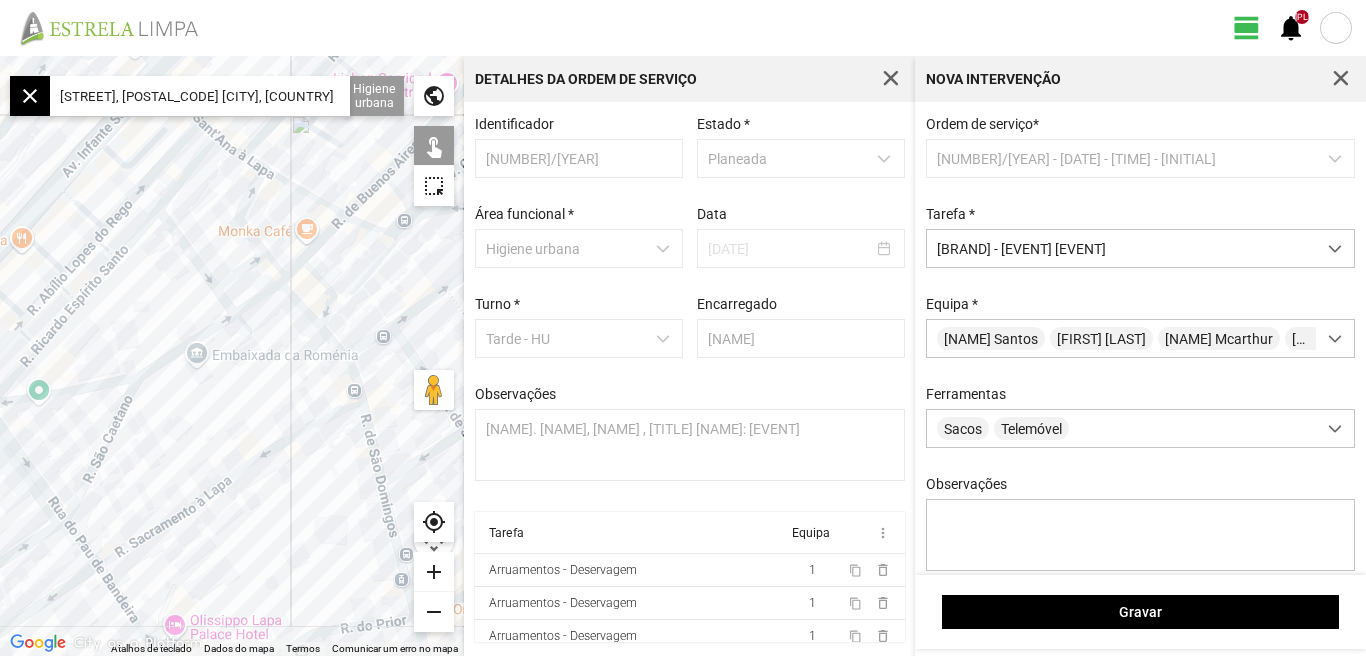drag, startPoint x: 273, startPoint y: 505, endPoint x: 194, endPoint y: 440, distance: 102.30347 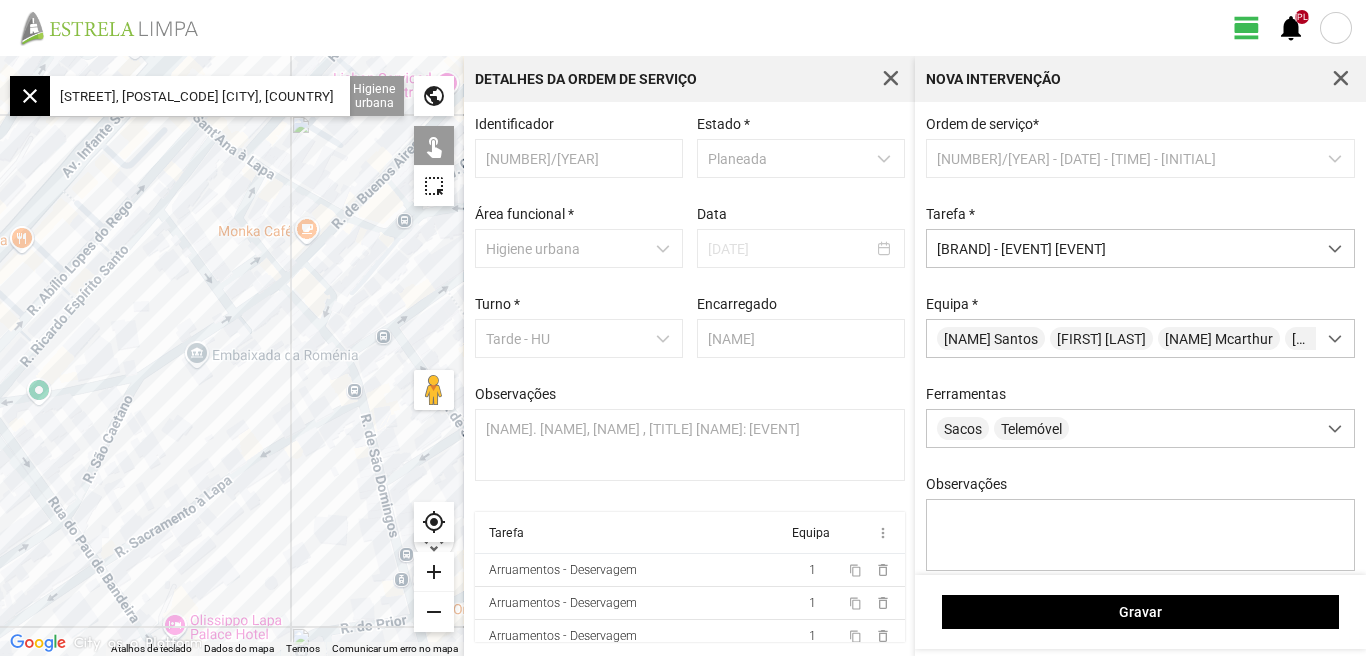 click 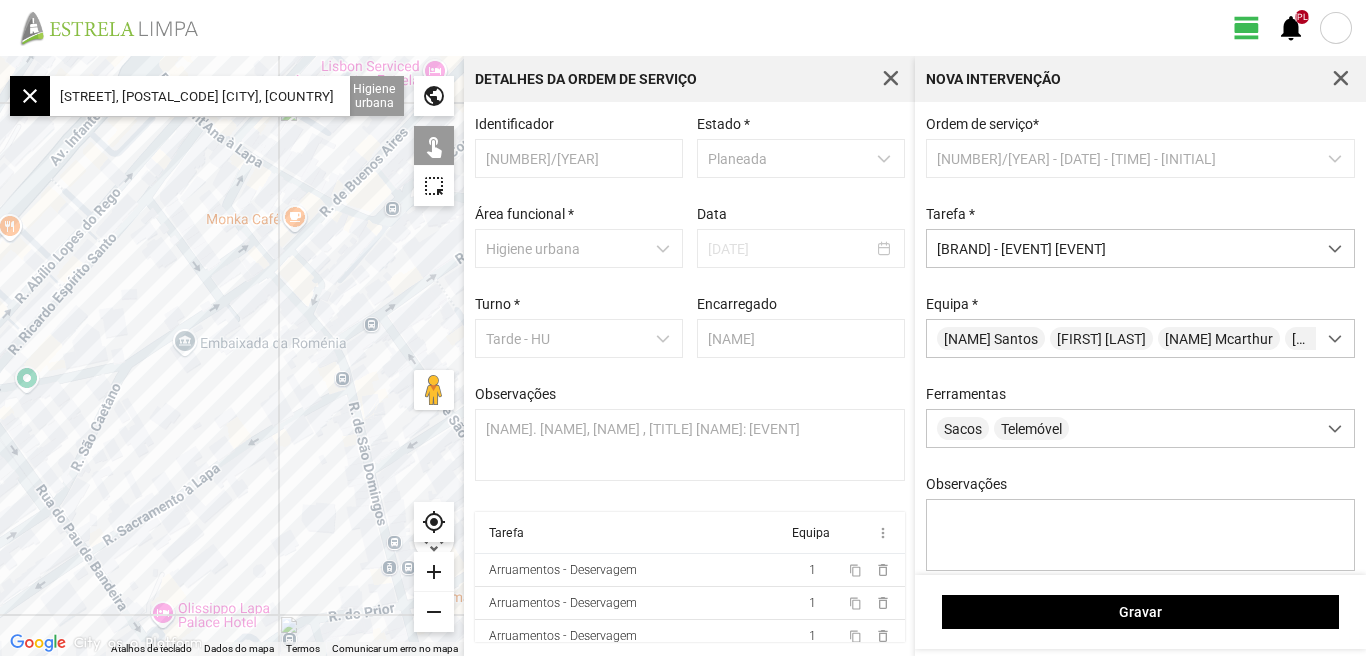 drag, startPoint x: 194, startPoint y: 440, endPoint x: 130, endPoint y: 382, distance: 86.37129 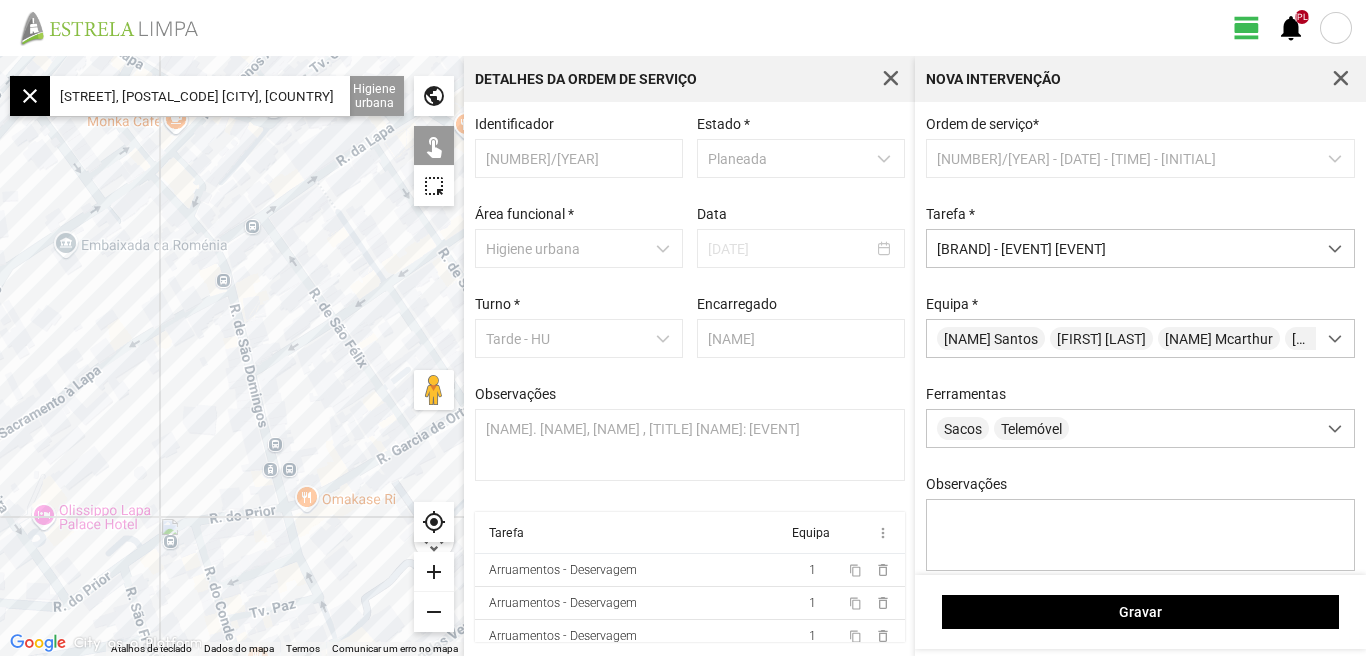click 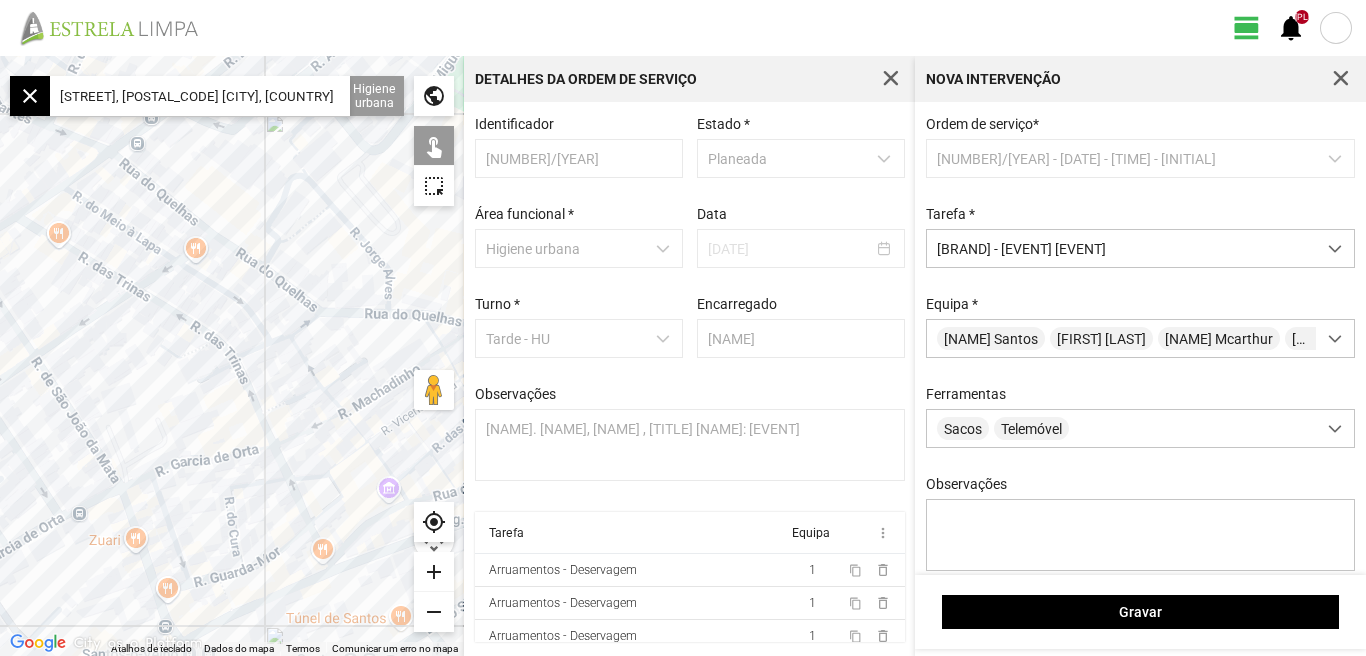 drag, startPoint x: 216, startPoint y: 395, endPoint x: 147, endPoint y: 333, distance: 92.76314 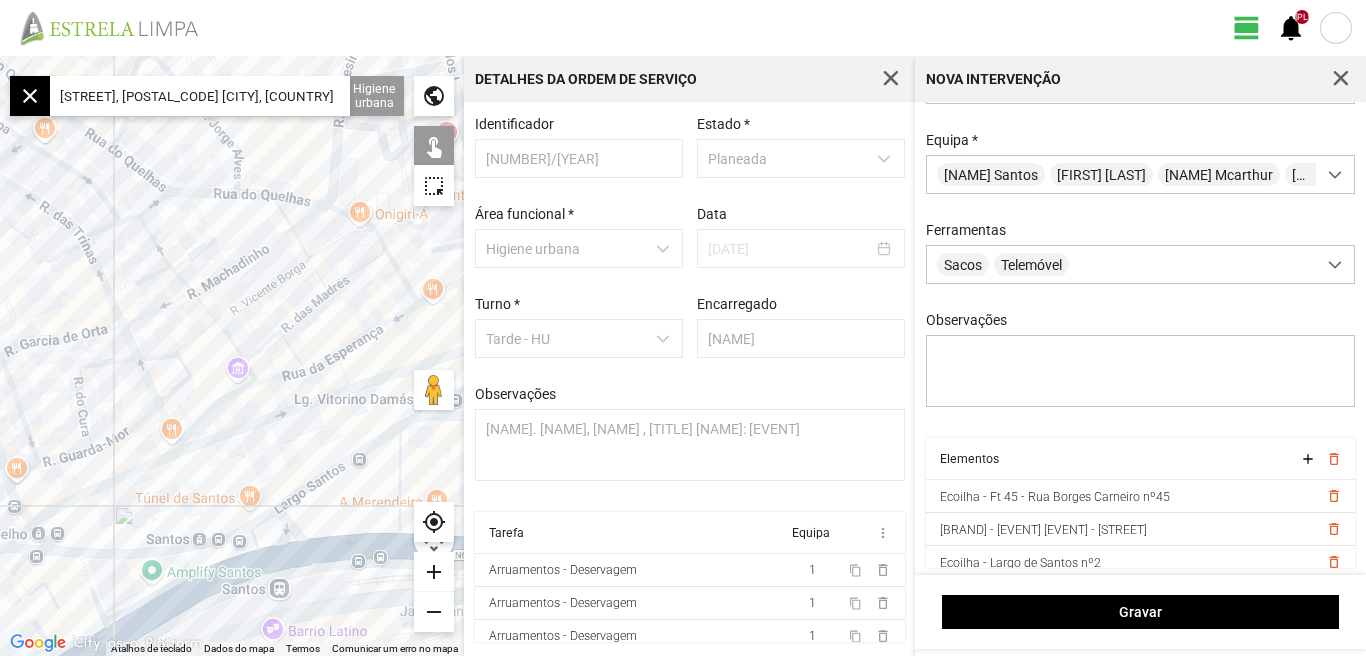 scroll, scrollTop: 177, scrollLeft: 0, axis: vertical 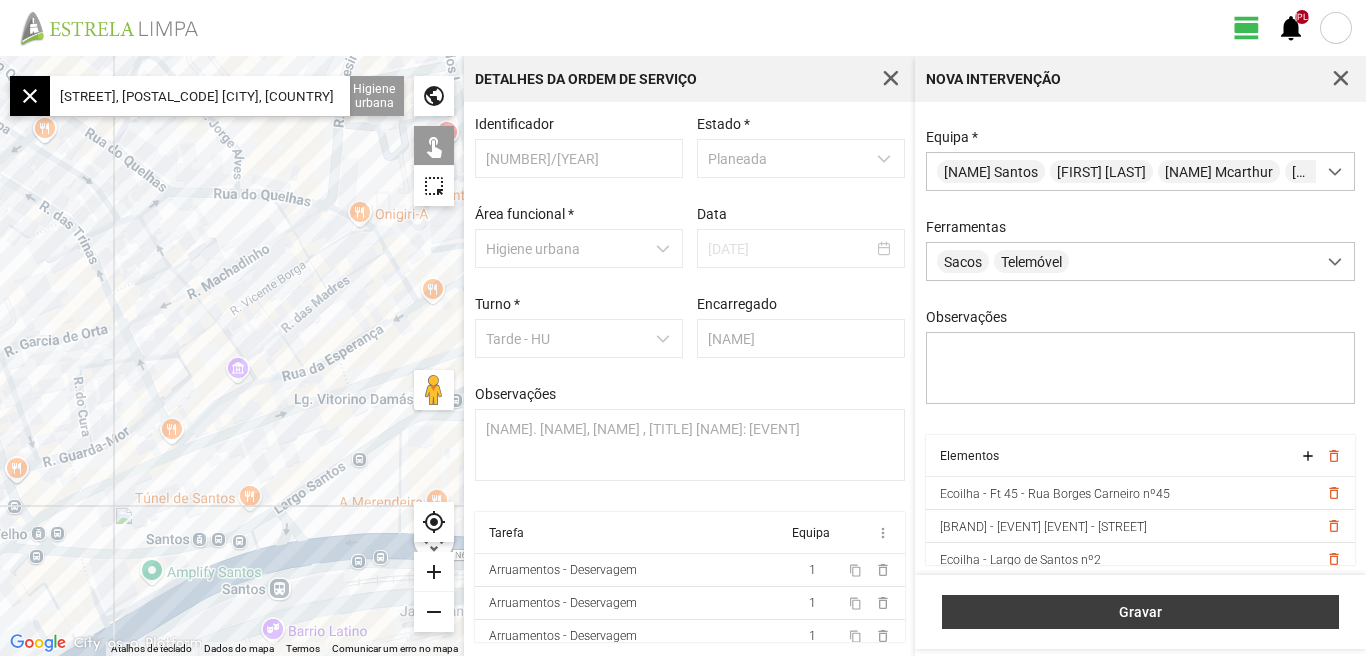 click on "Gravar" at bounding box center (1141, 612) 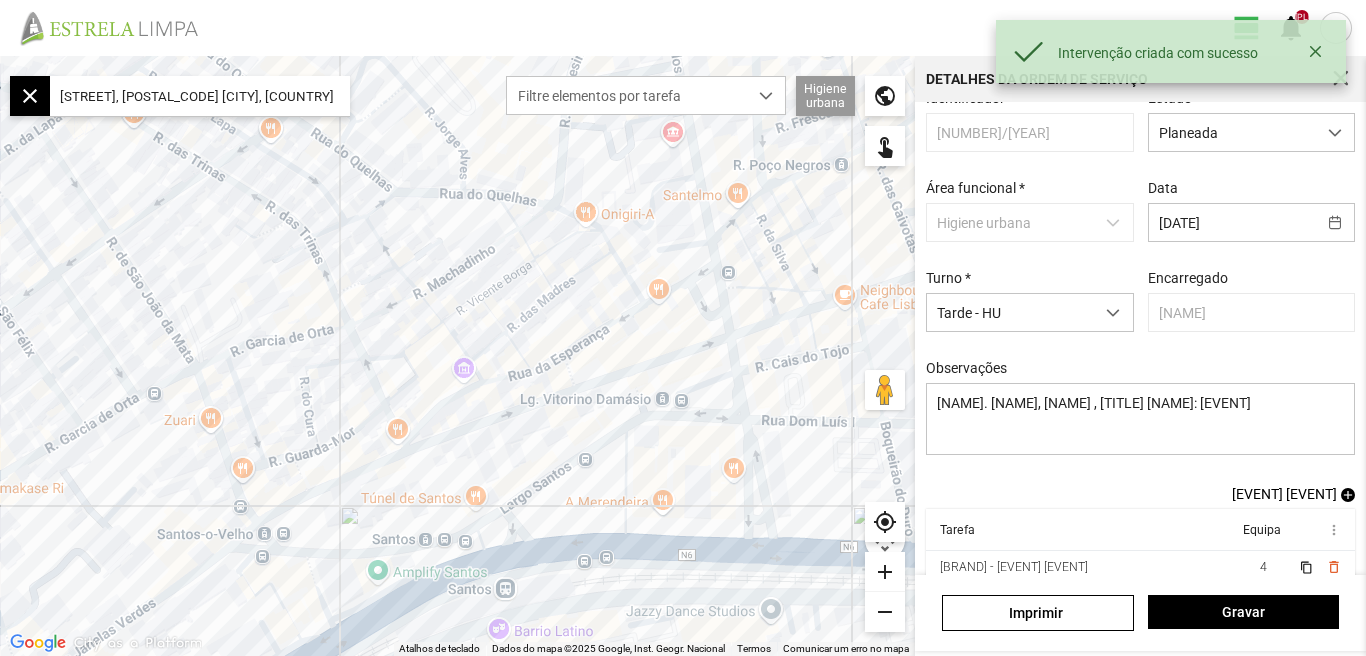 scroll, scrollTop: 109, scrollLeft: 0, axis: vertical 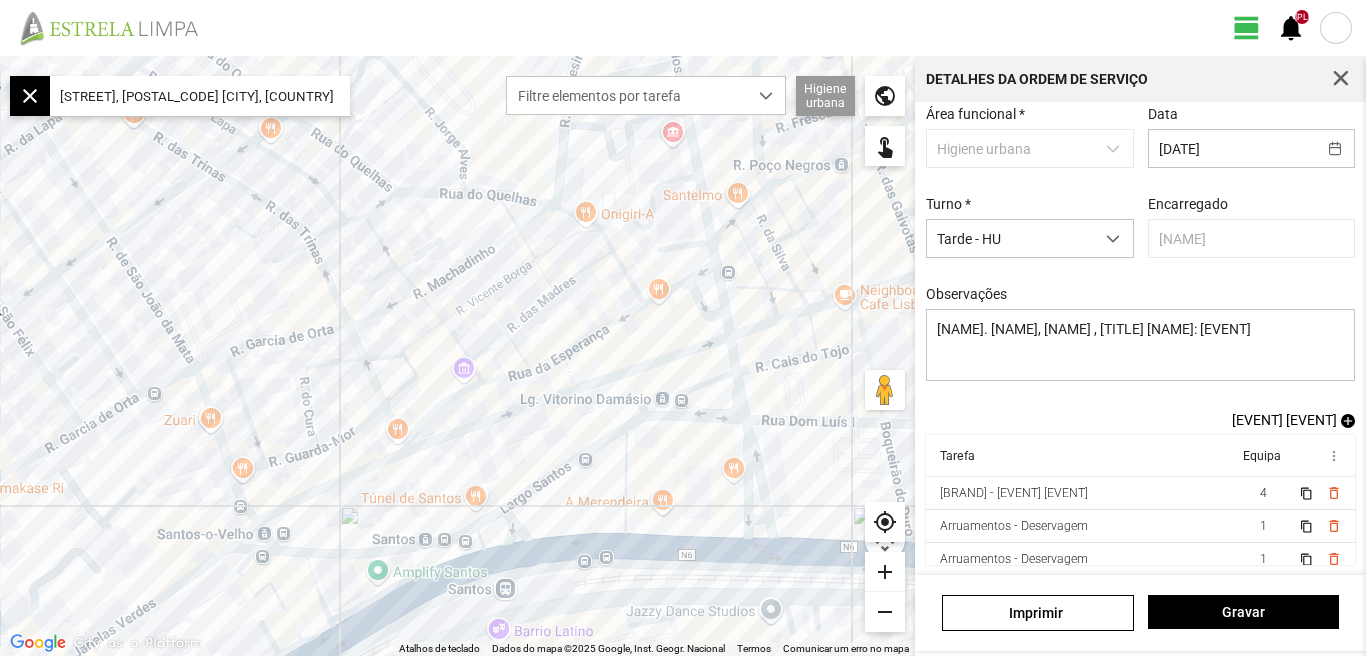 click on "[EVENT] [EVENT]" at bounding box center (1284, 420) 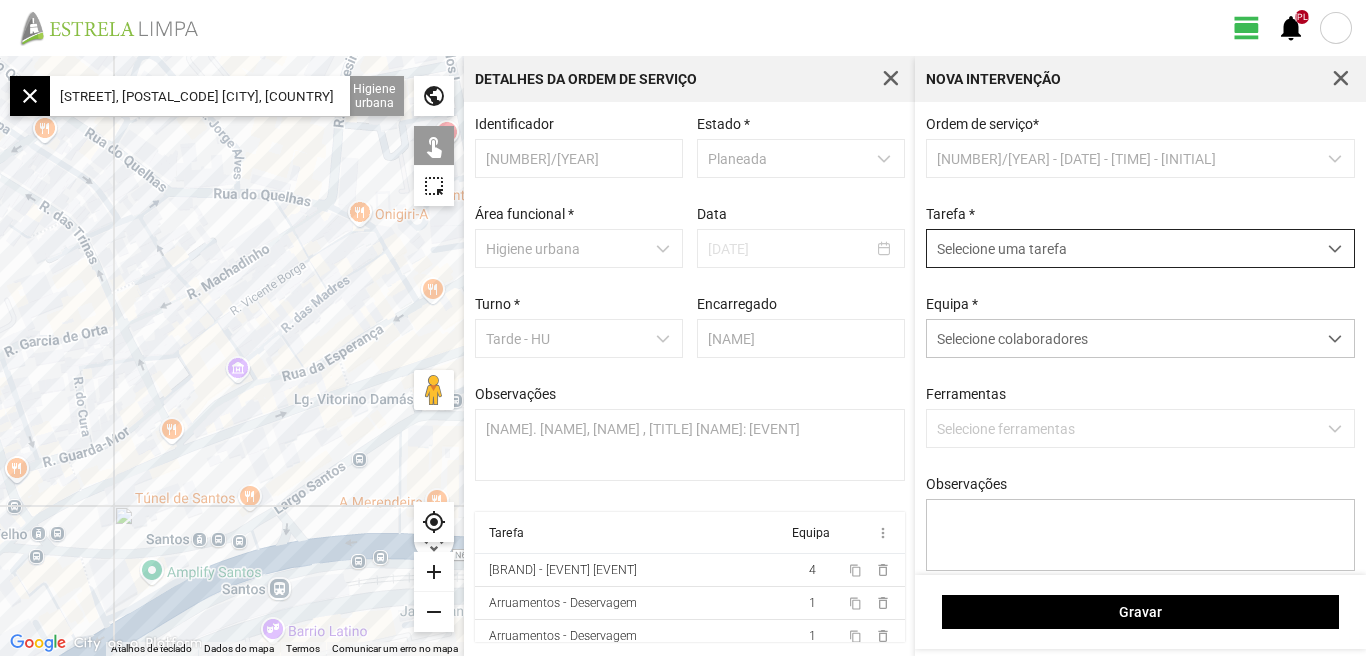 click at bounding box center [1335, 249] 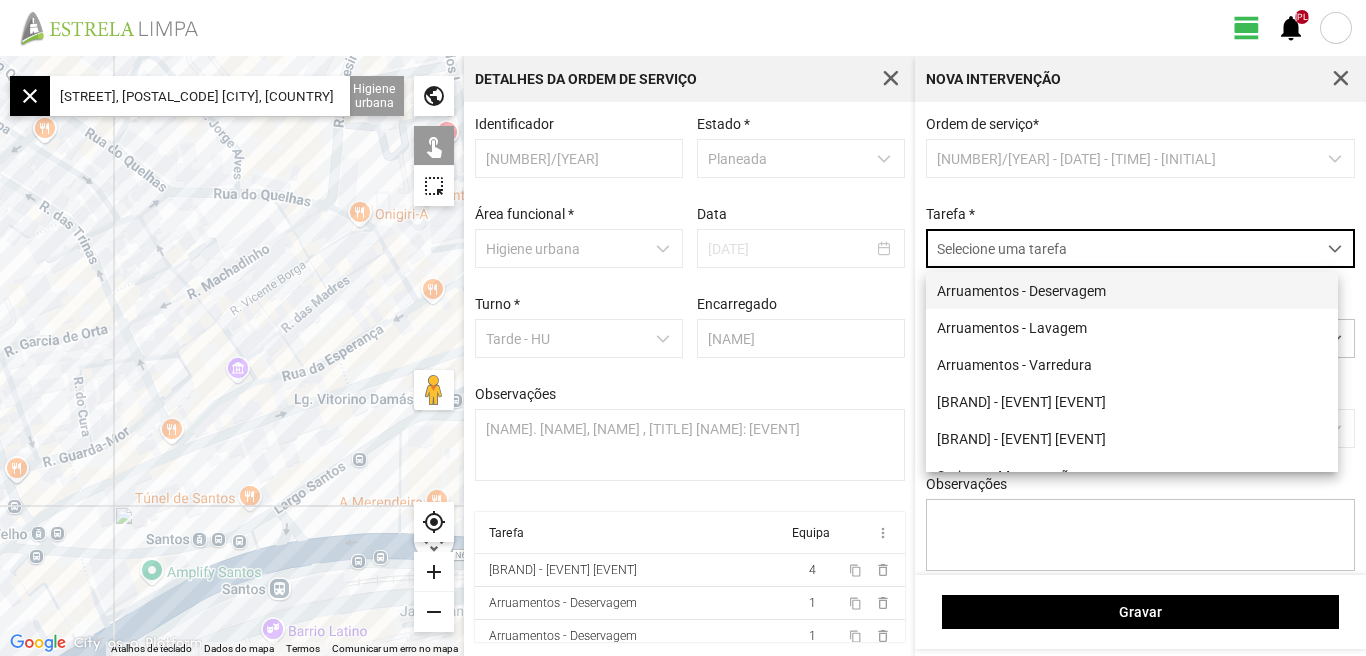 scroll, scrollTop: 11, scrollLeft: 89, axis: both 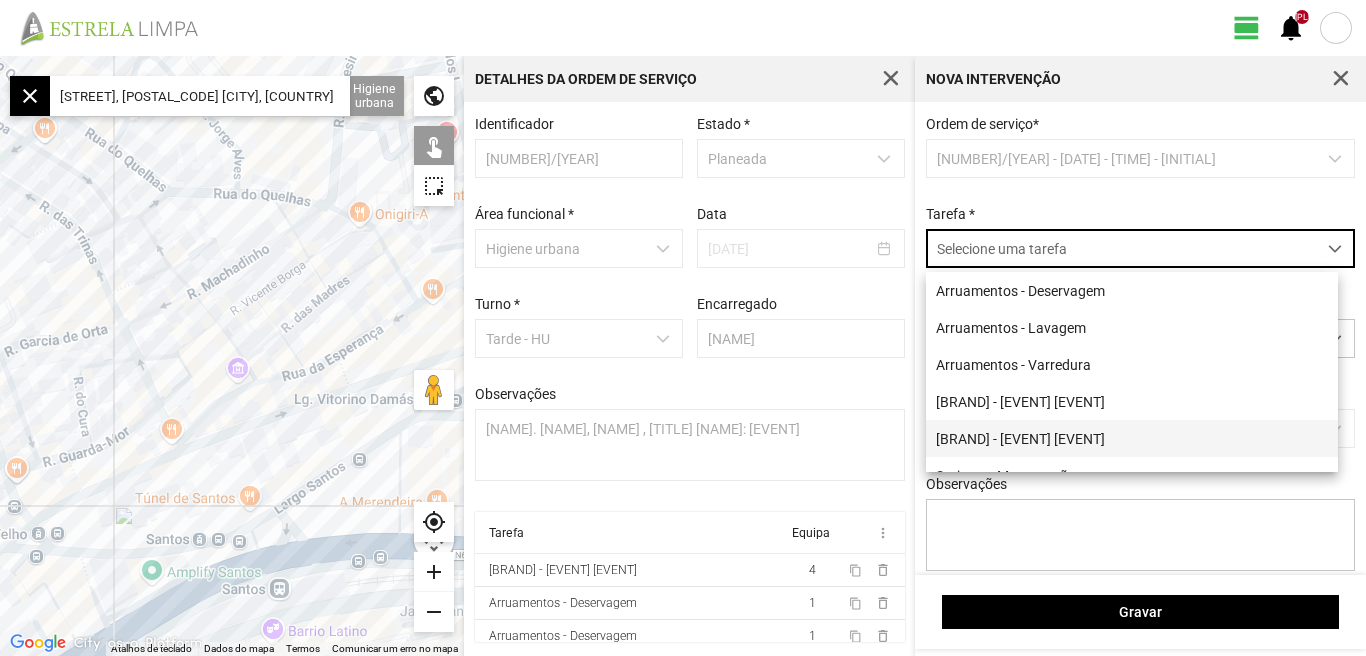 click on "[BRAND] - [EVENT] [EVENT]" at bounding box center (1132, 438) 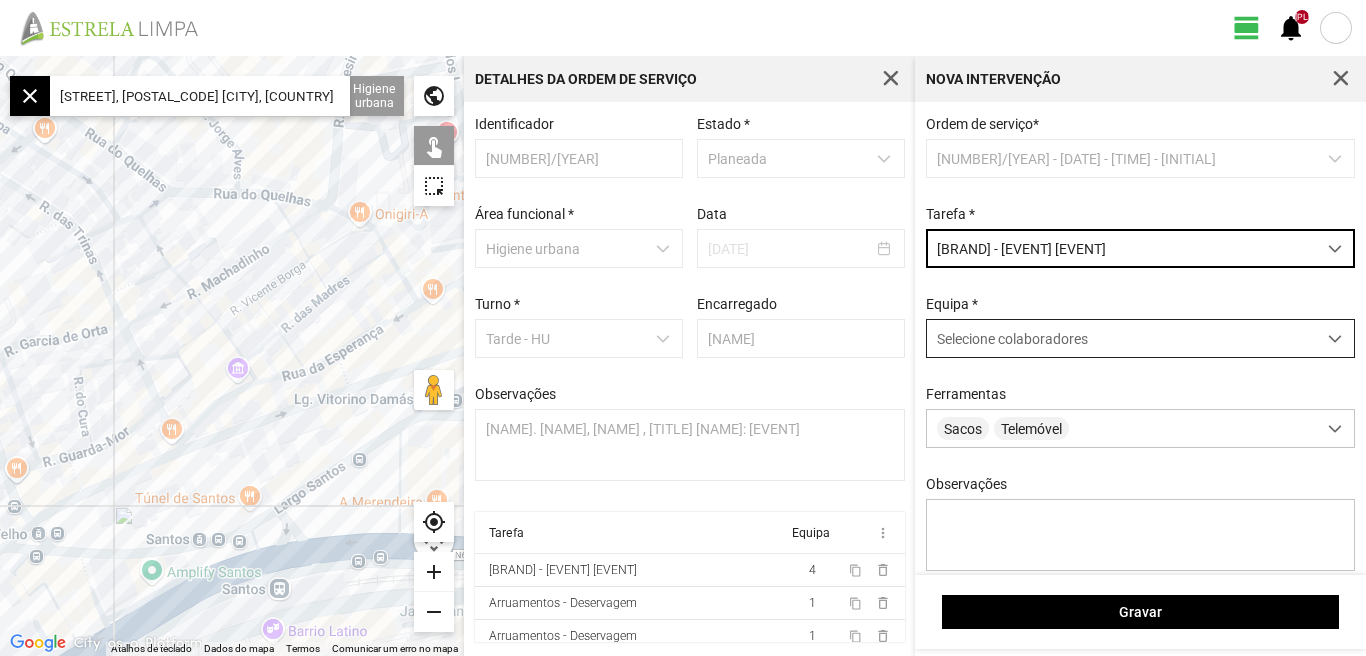 click at bounding box center [1335, 339] 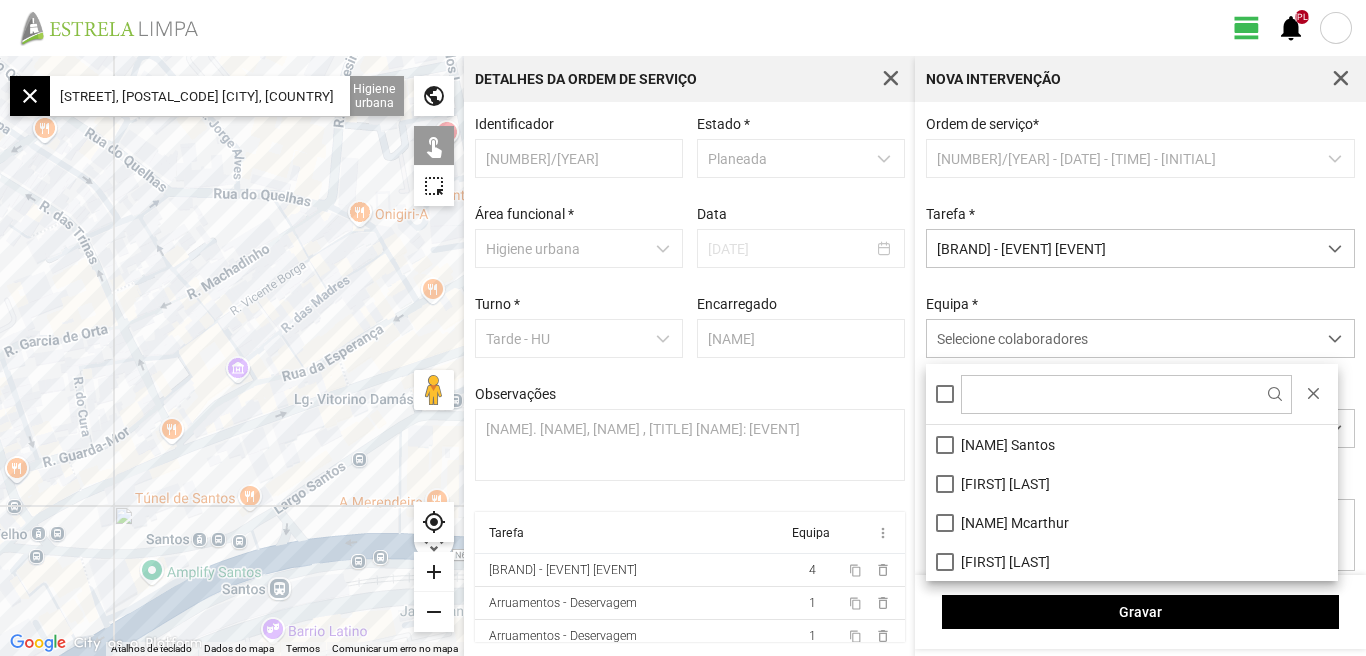 scroll, scrollTop: 11, scrollLeft: 89, axis: both 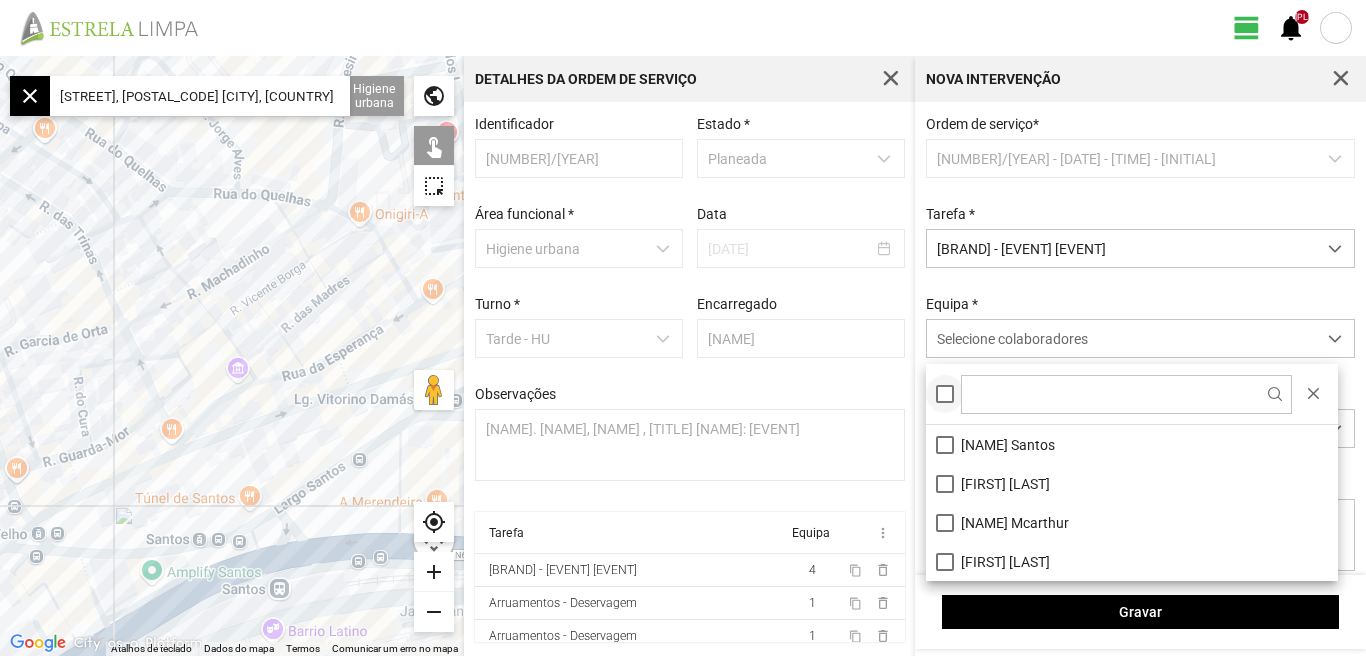 click at bounding box center [945, 394] 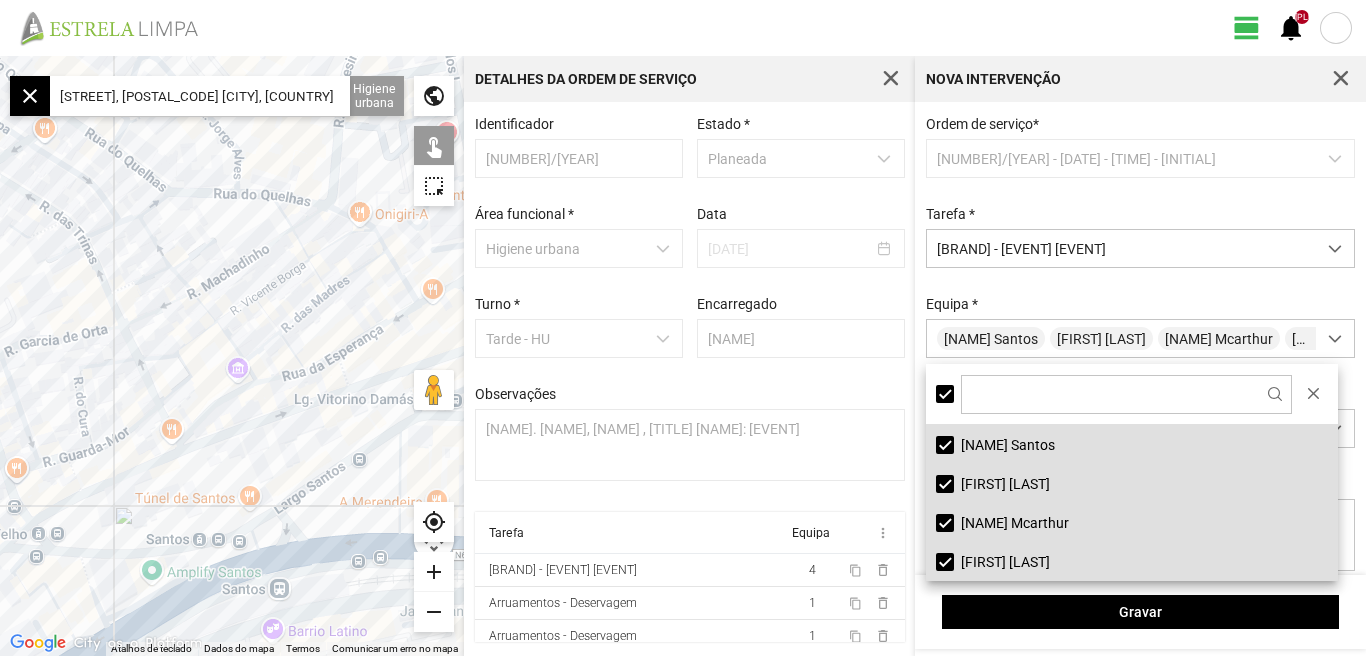 click on "[STREET], [POSTAL_CODE] [CITY], [COUNTRY]" 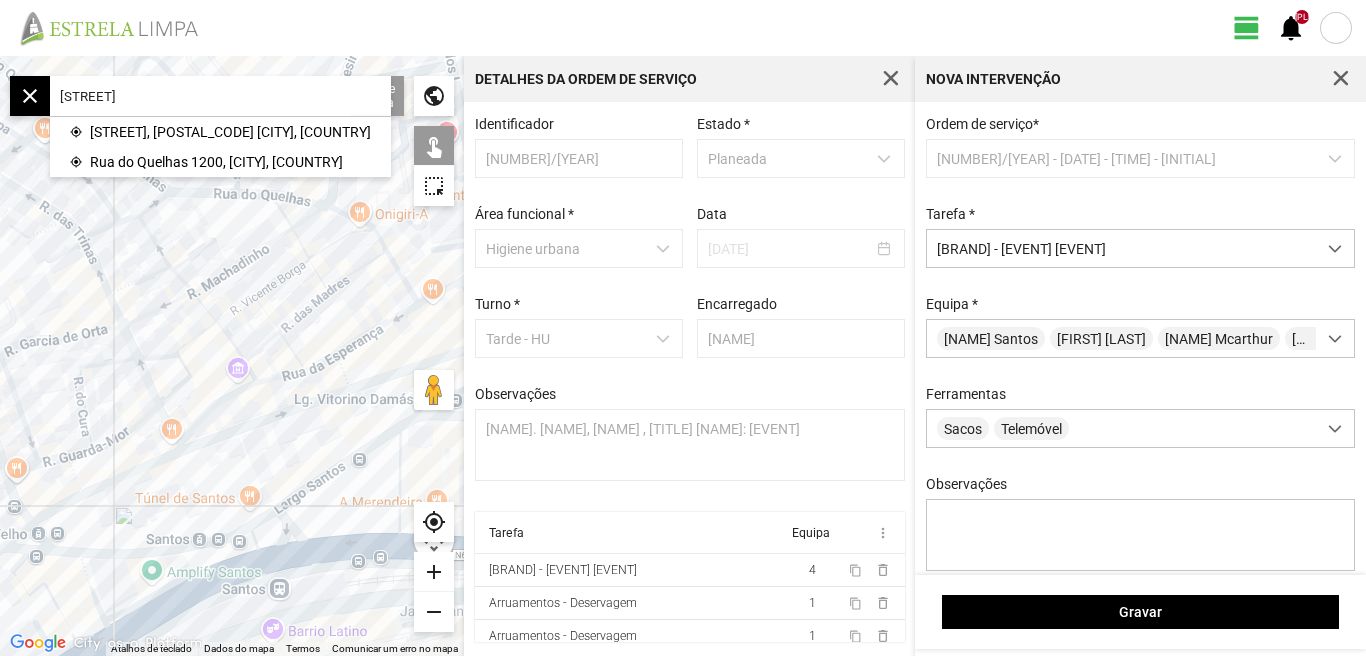 type on "R" 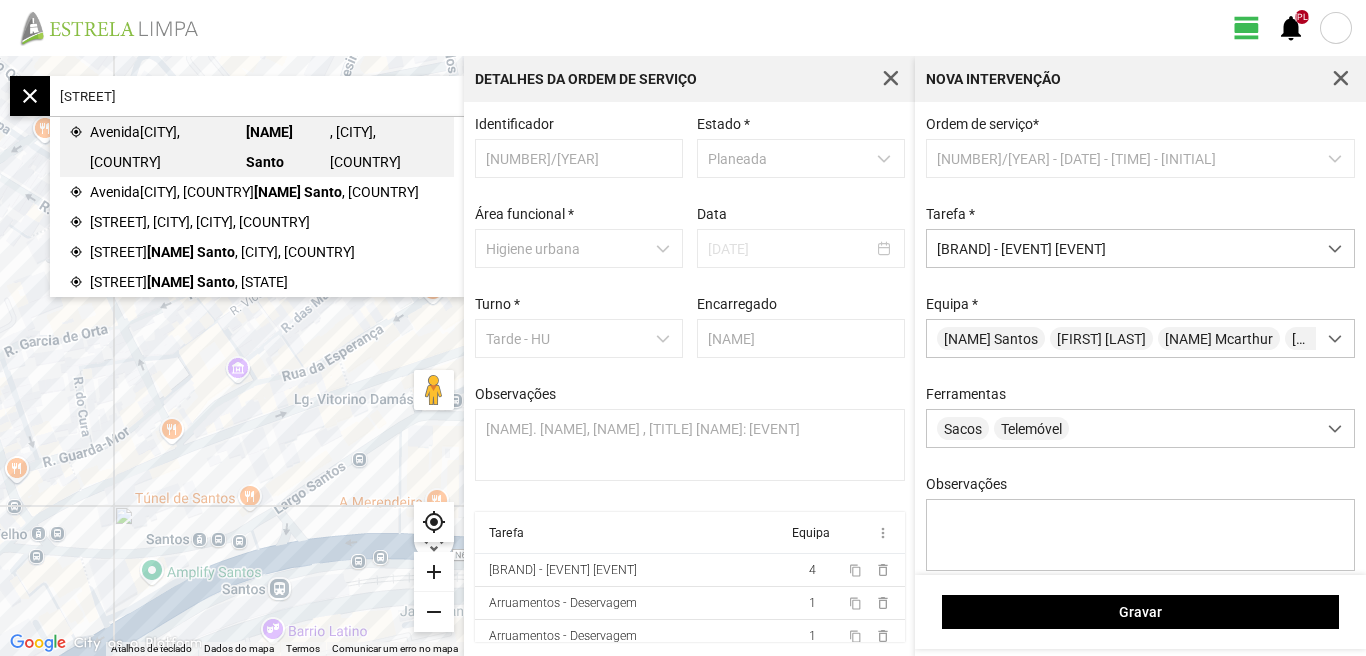 click on "[NAME] Santo" 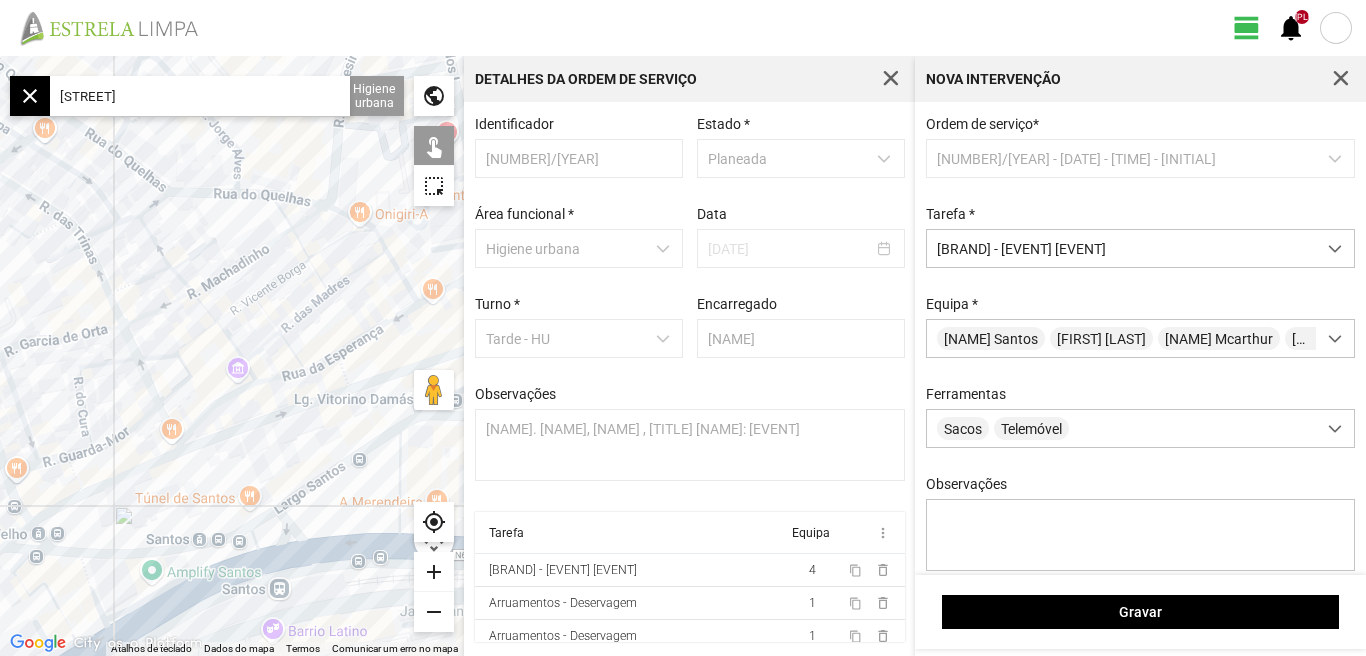 type on "[STREET], [CITY], [COUNTRY]" 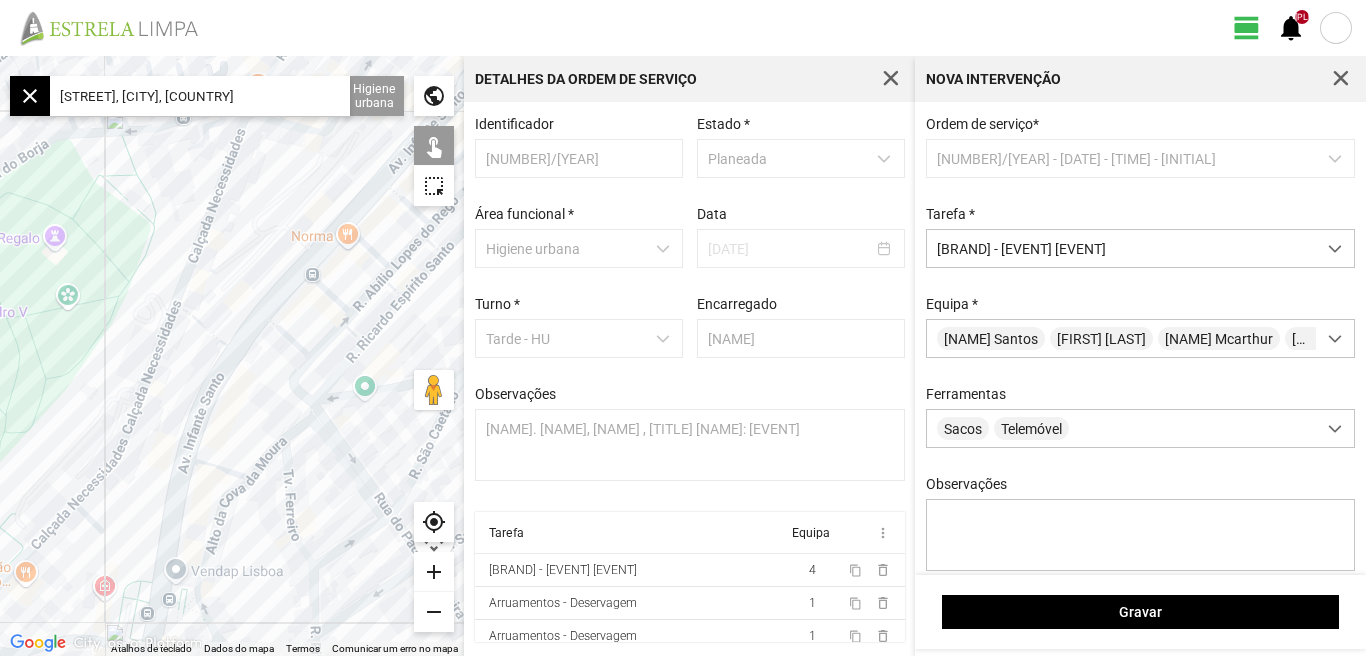 click 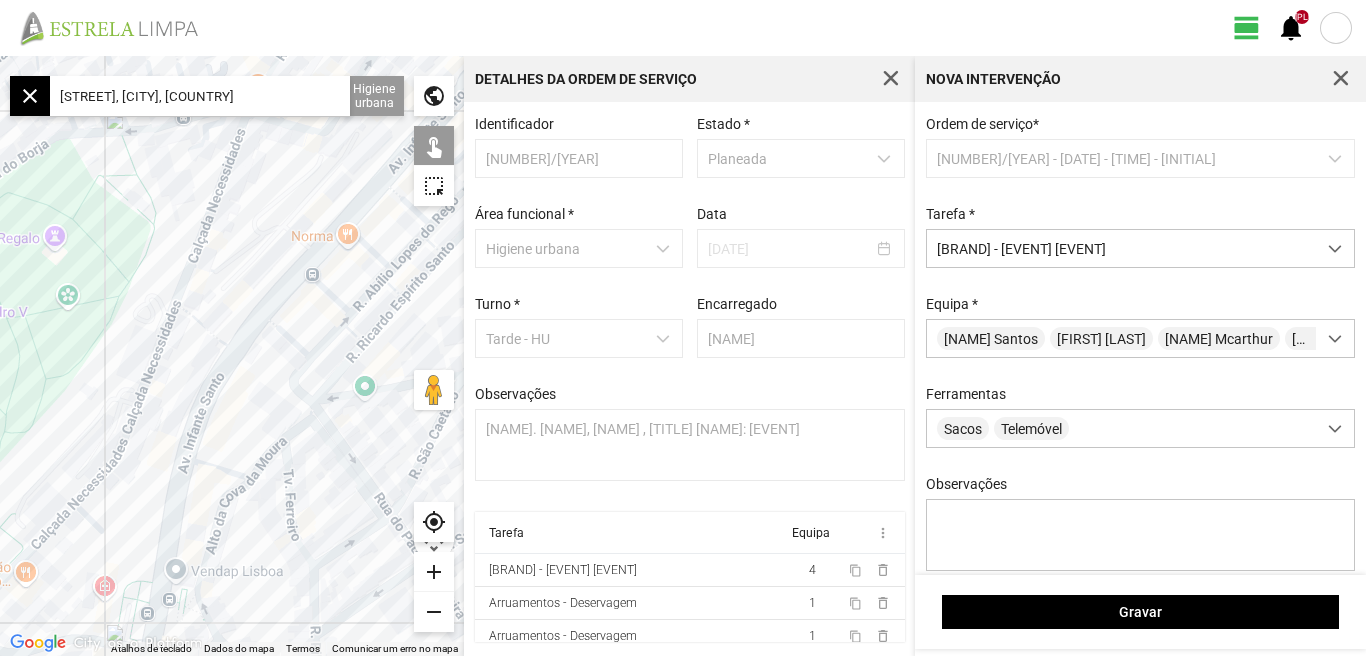 click 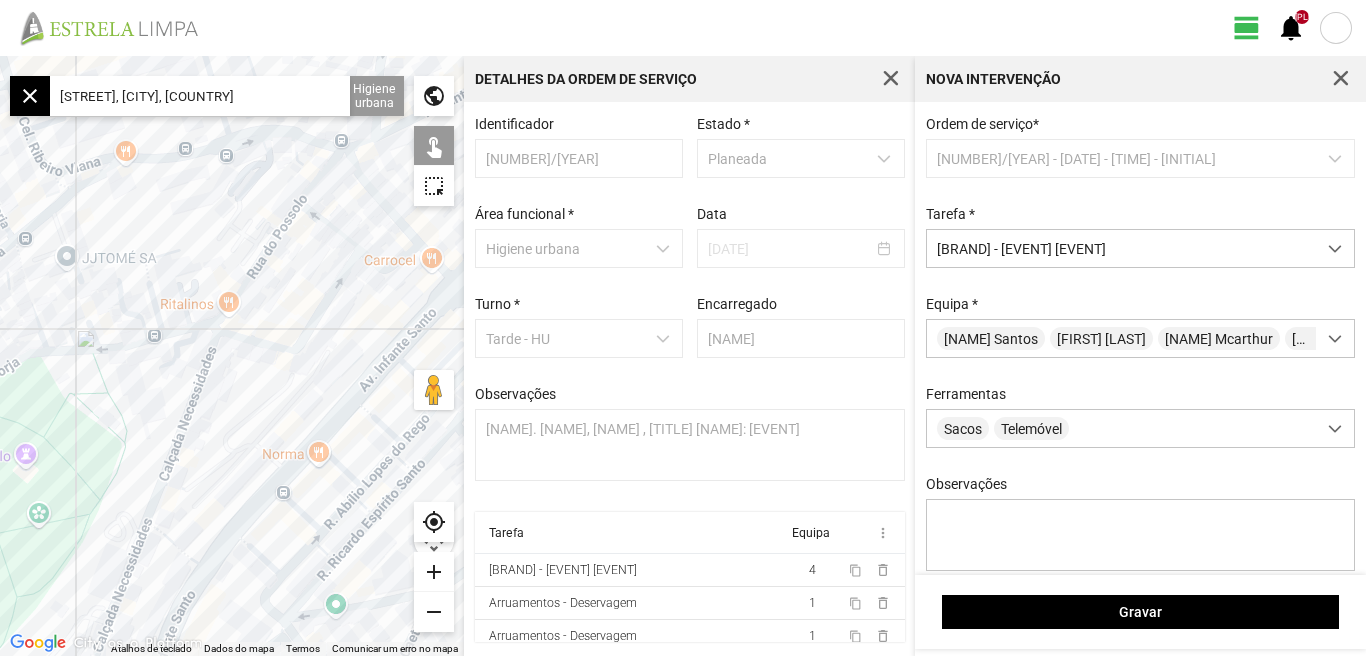 click 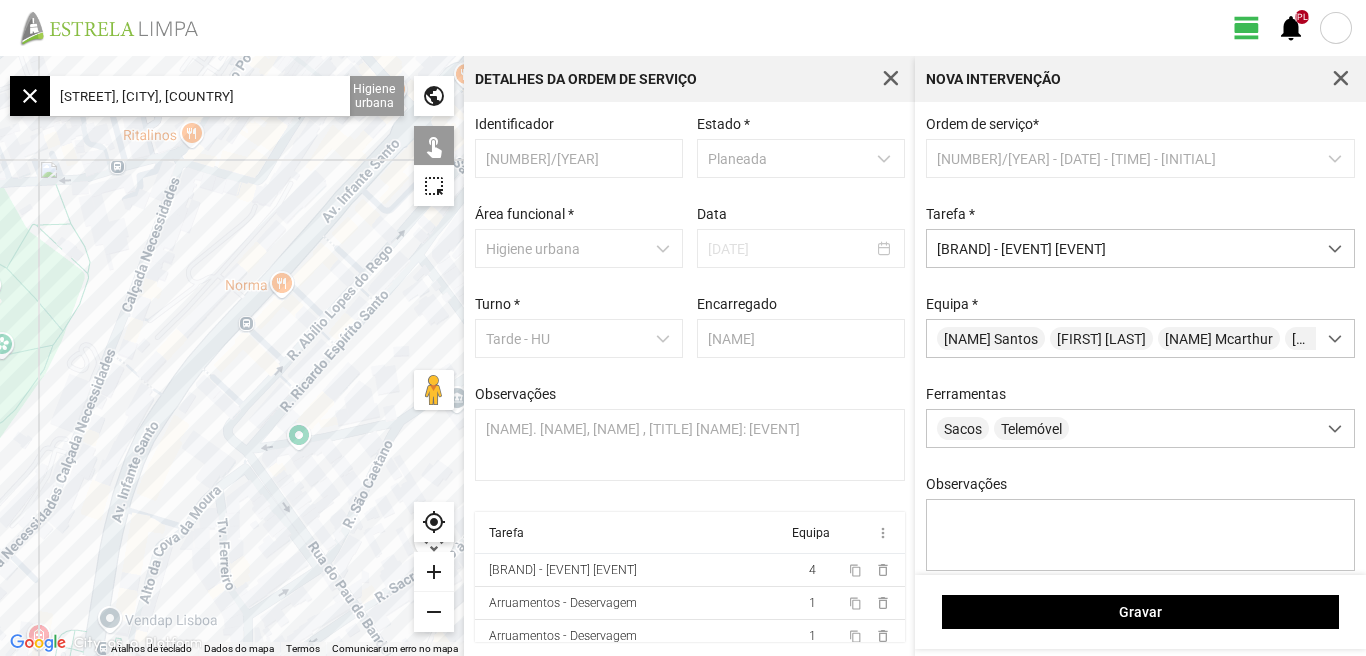 click 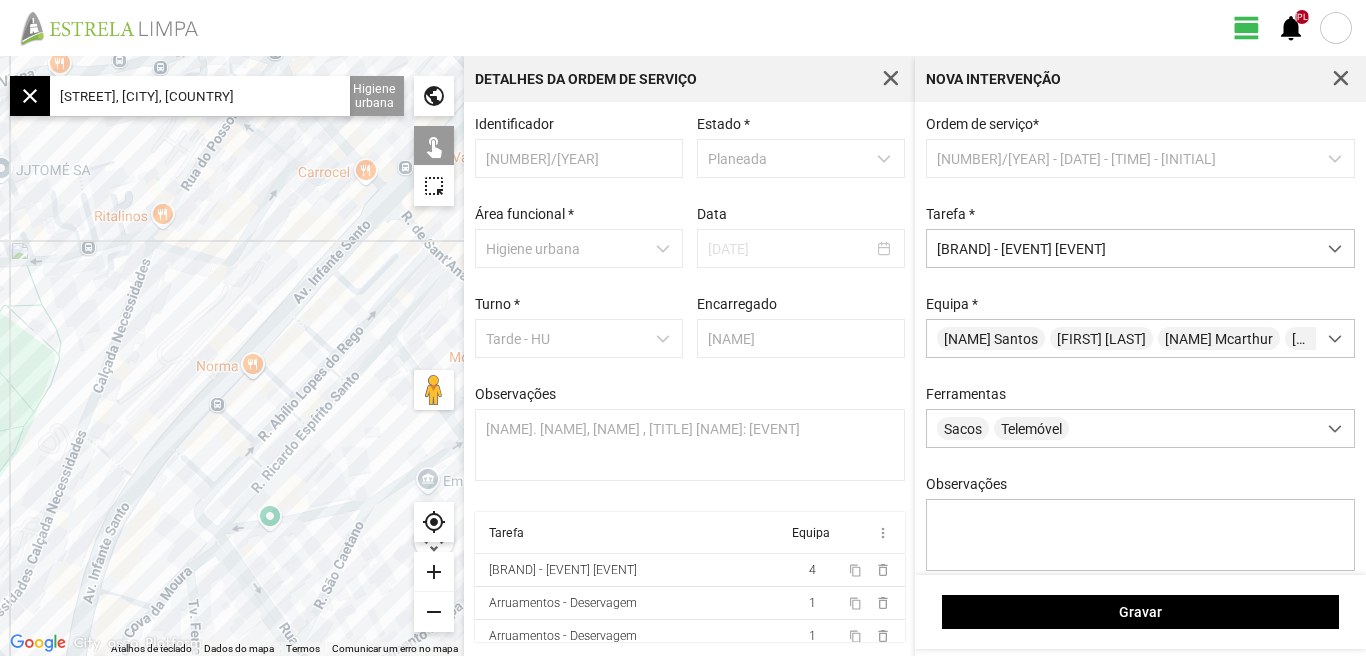 click 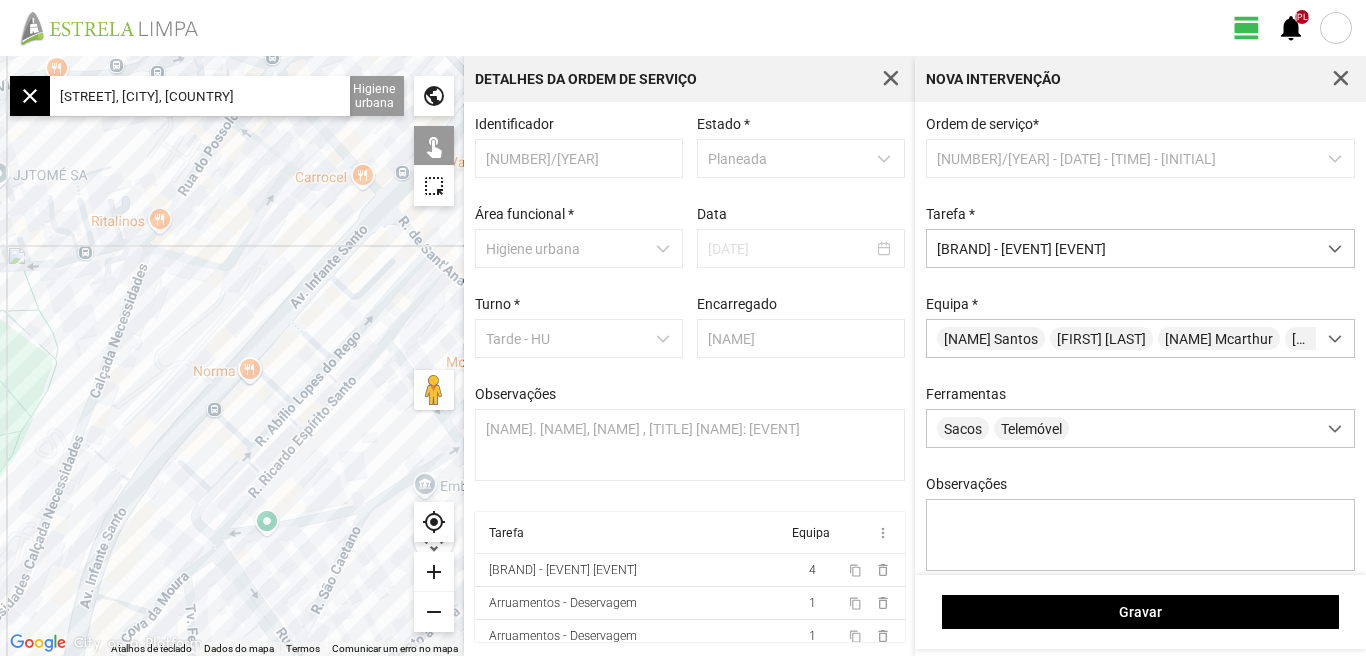 click 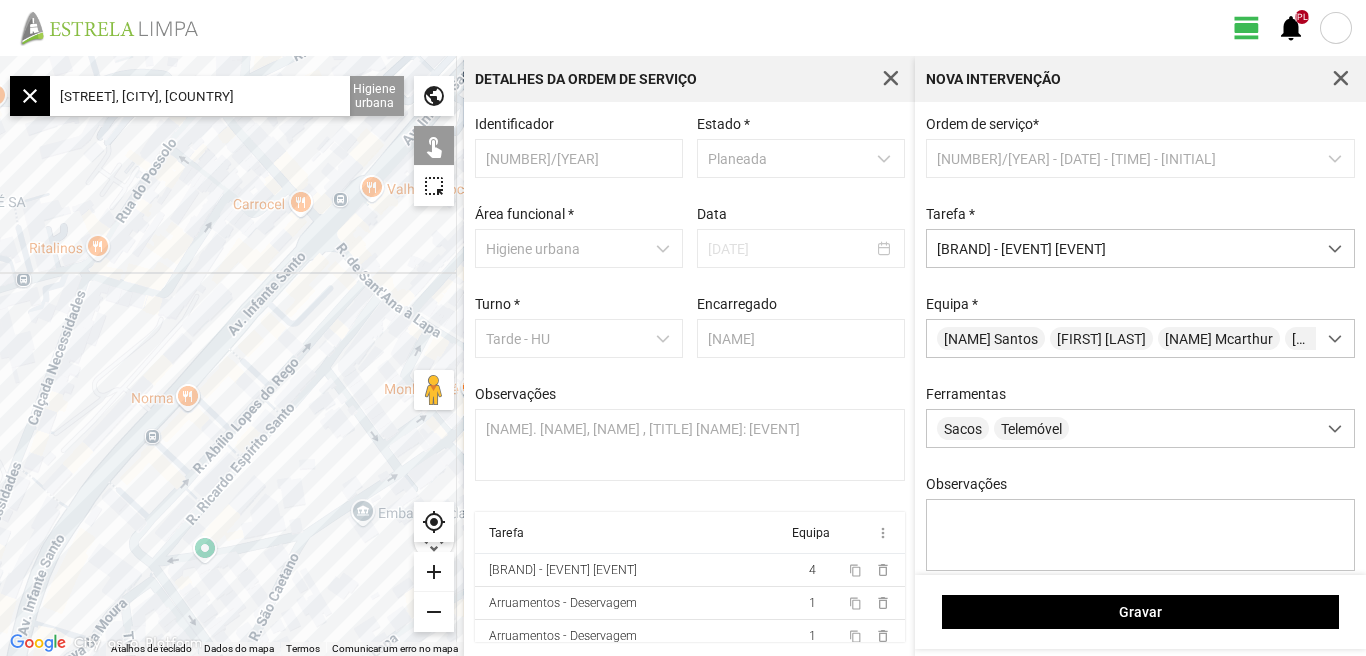 drag, startPoint x: 332, startPoint y: 329, endPoint x: 249, endPoint y: 345, distance: 84.5281 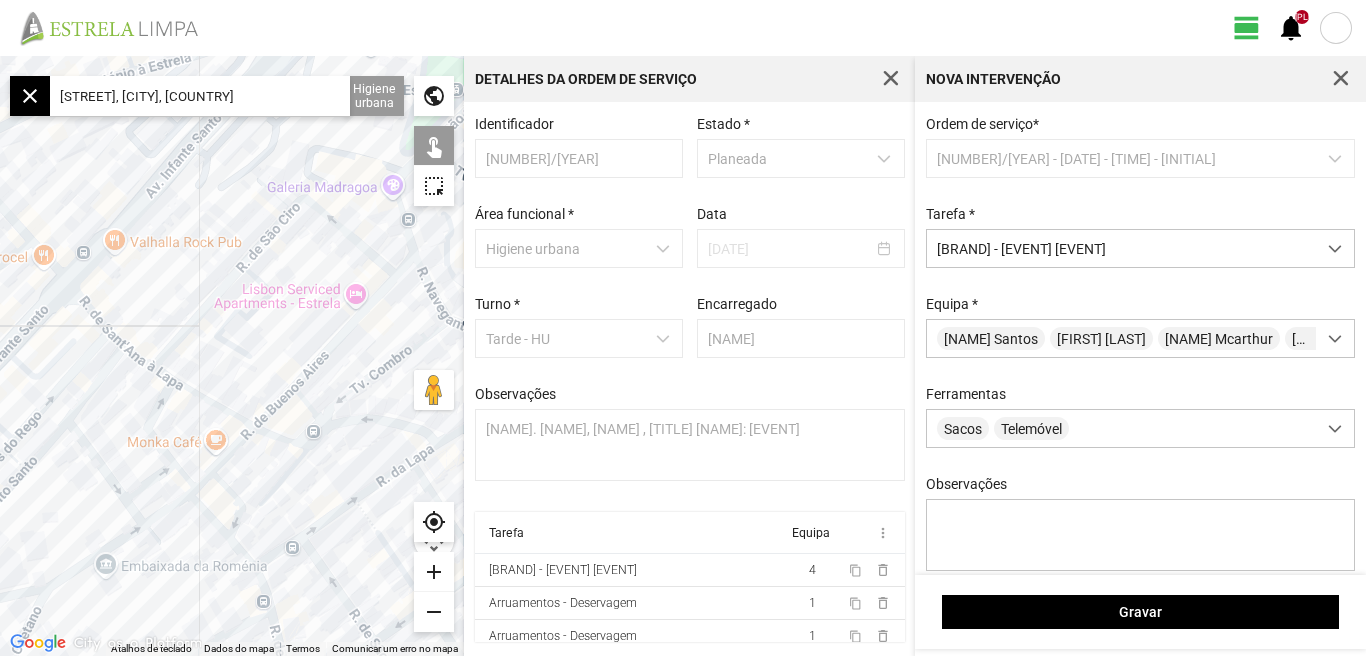 click 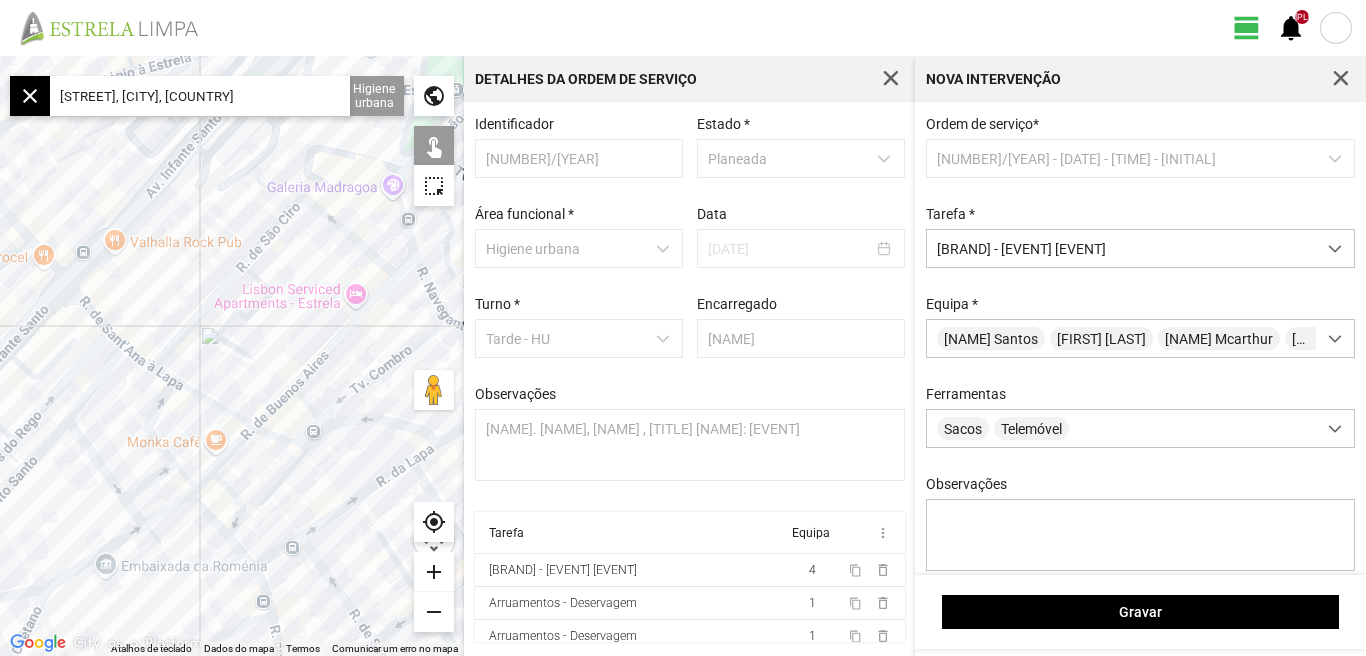 click 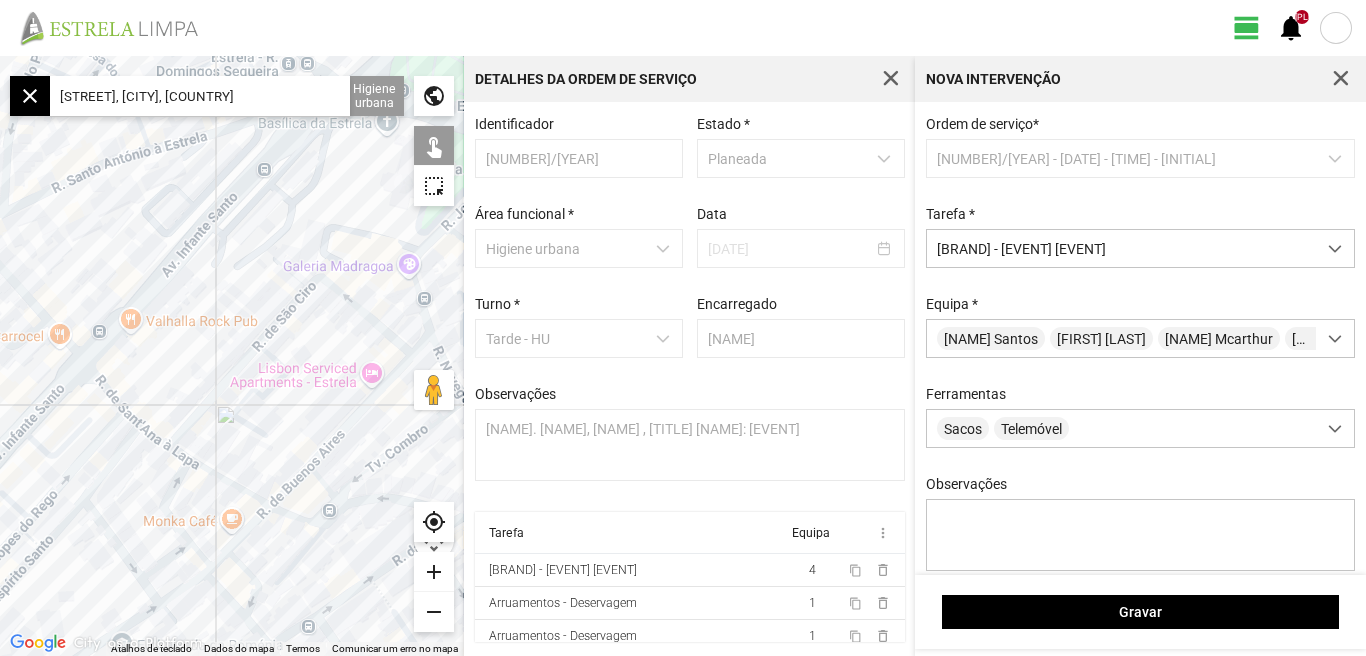 click 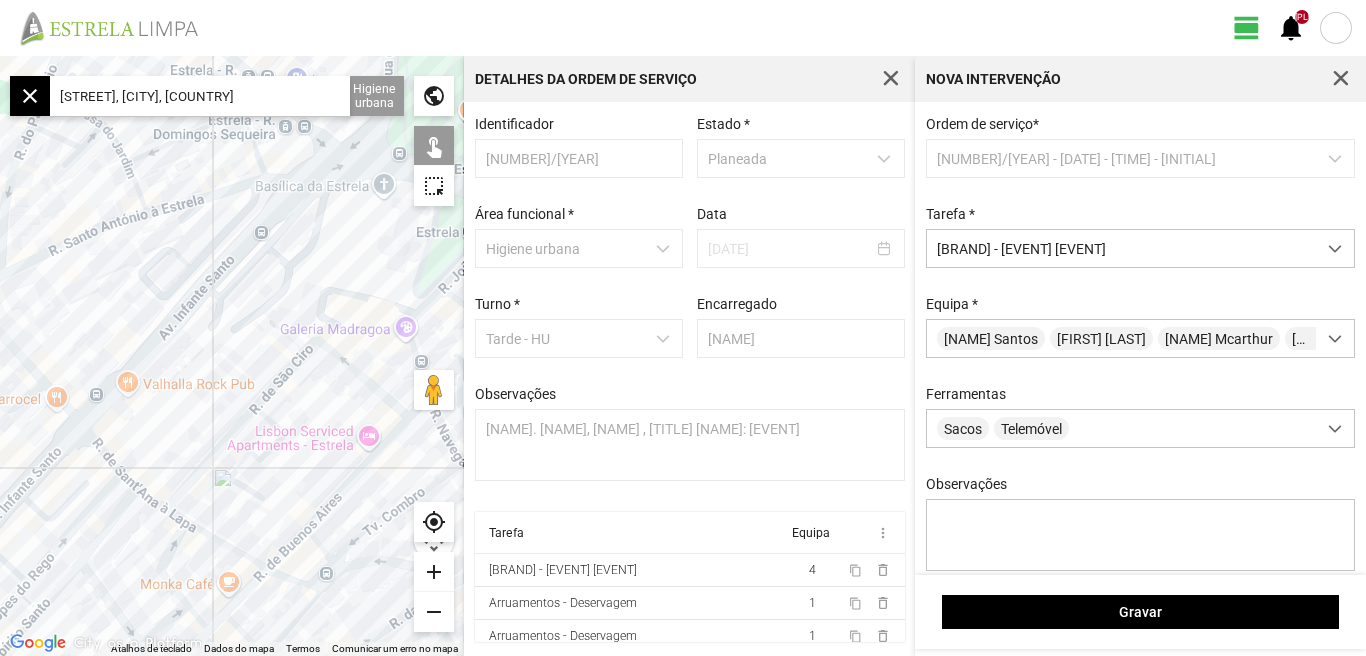 drag, startPoint x: 242, startPoint y: 315, endPoint x: 230, endPoint y: 360, distance: 46.572525 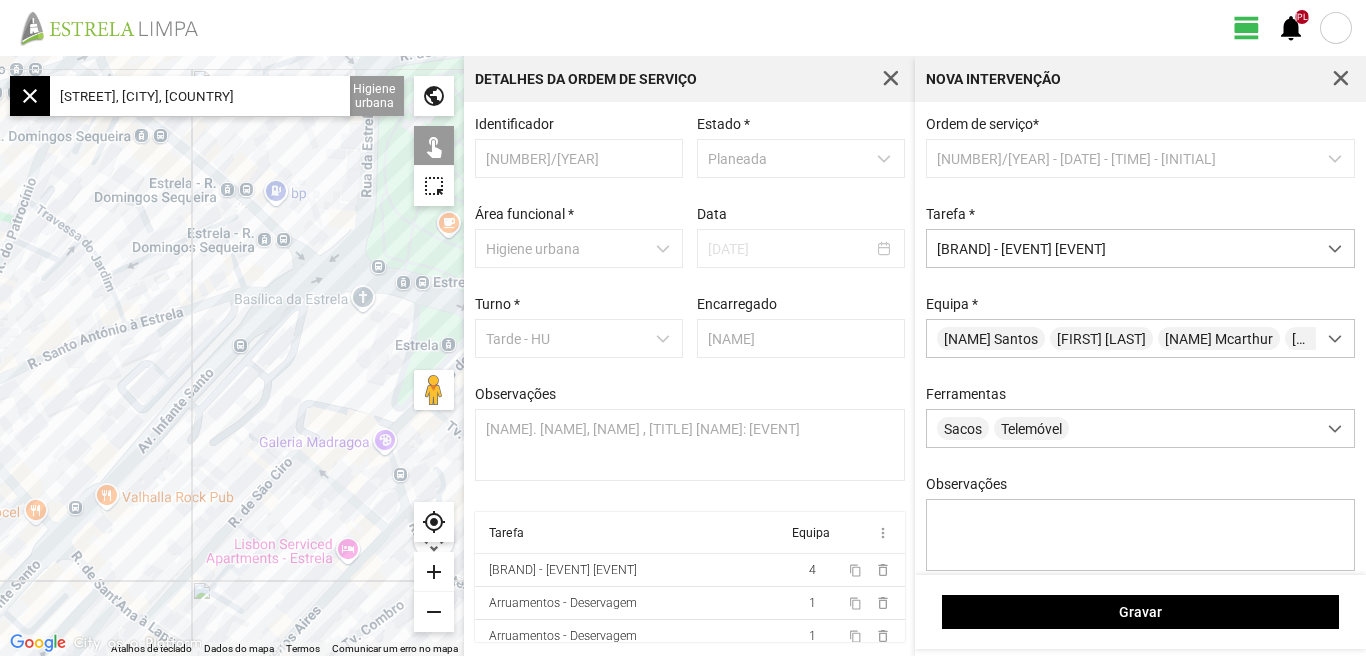 click 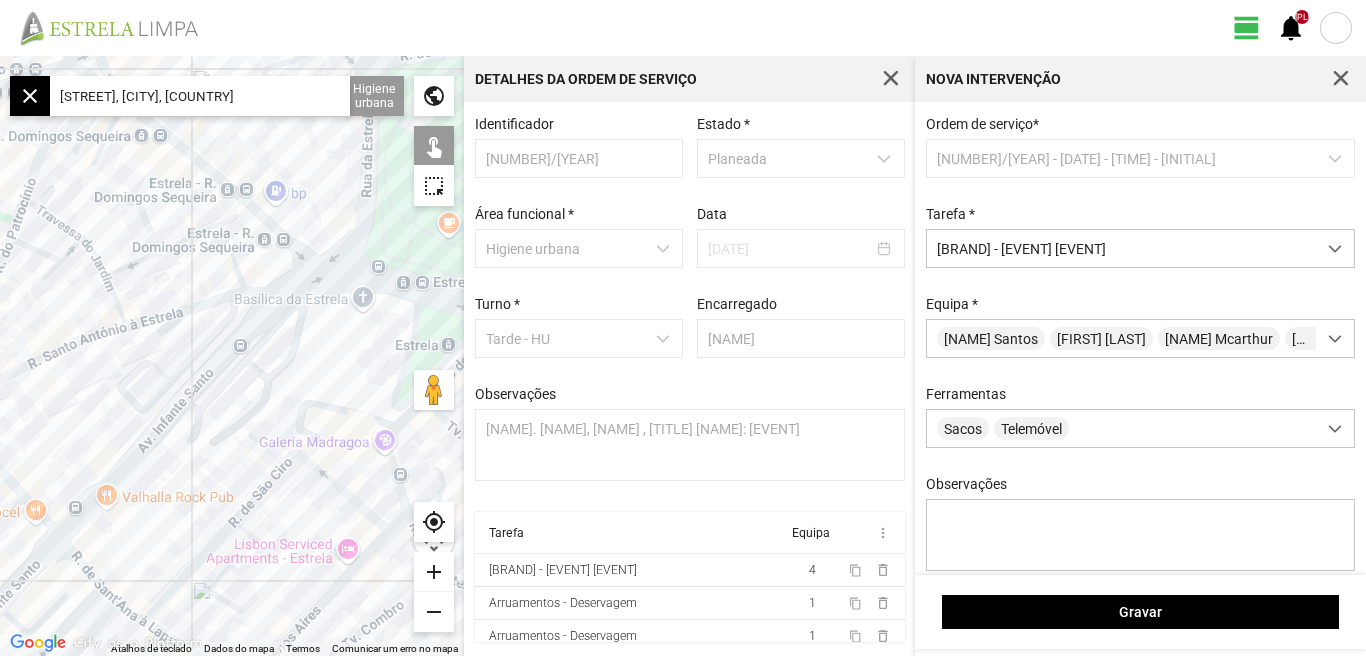 click 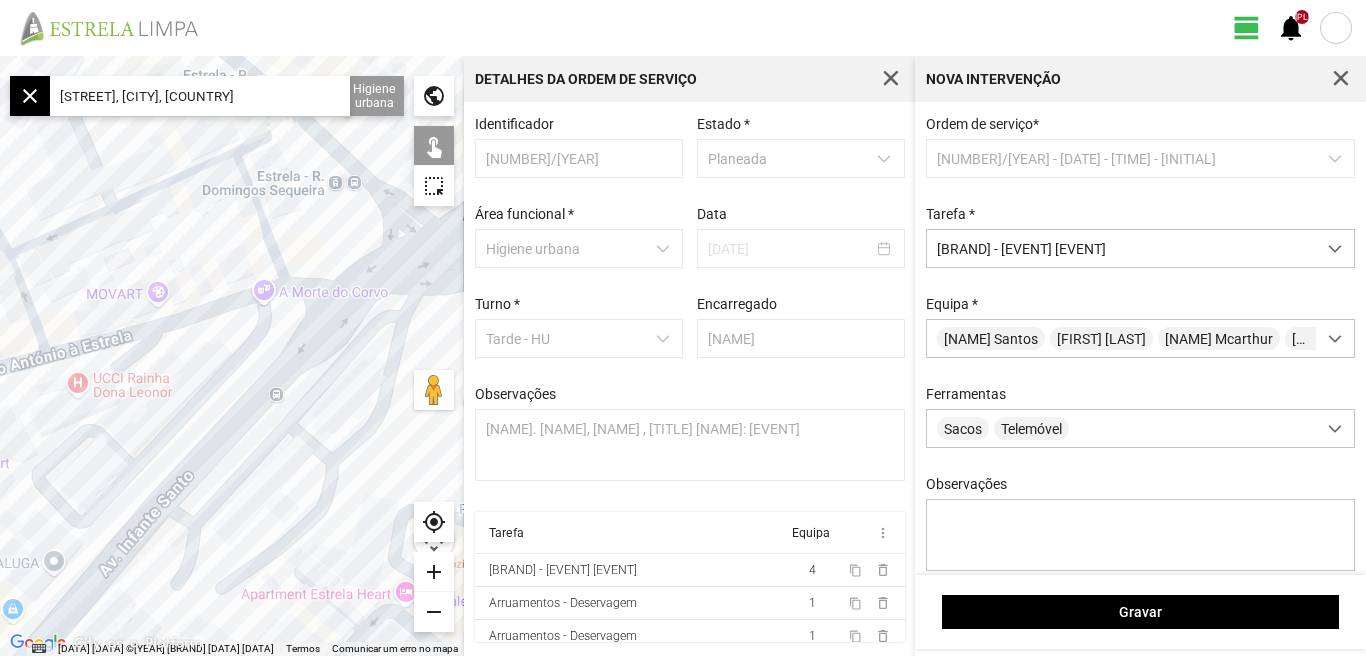 click 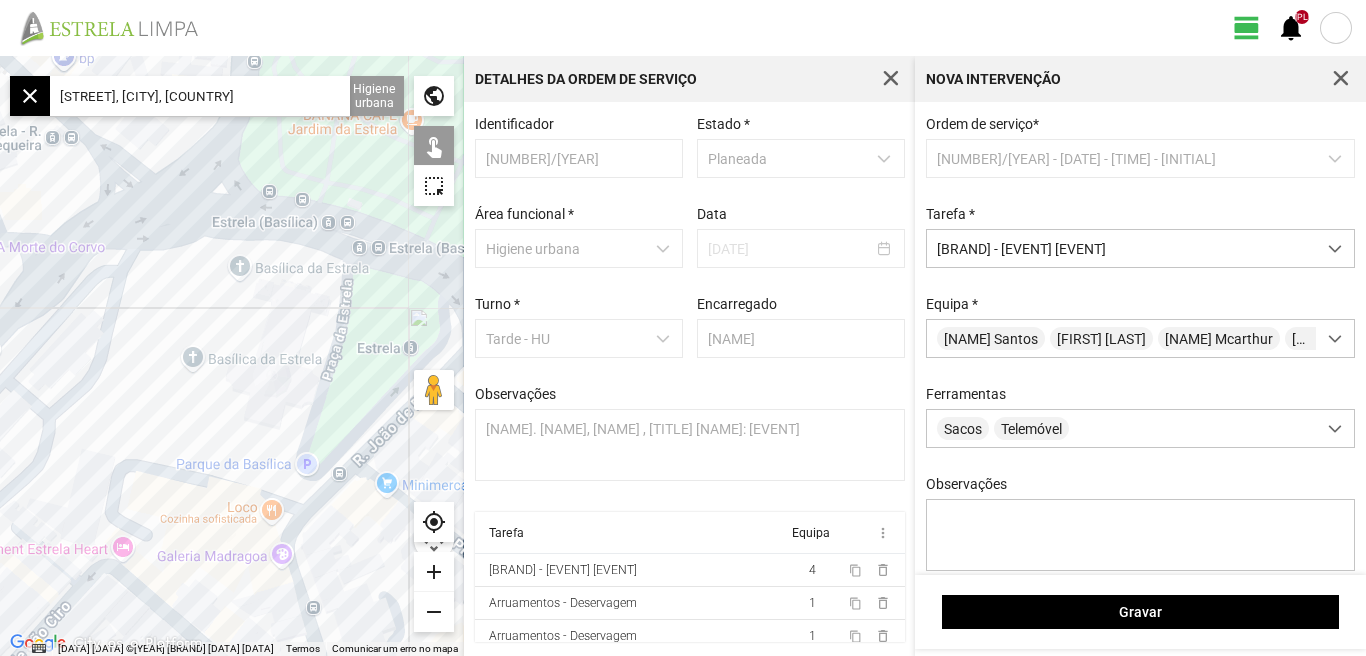 drag, startPoint x: 227, startPoint y: 342, endPoint x: 158, endPoint y: 342, distance: 69 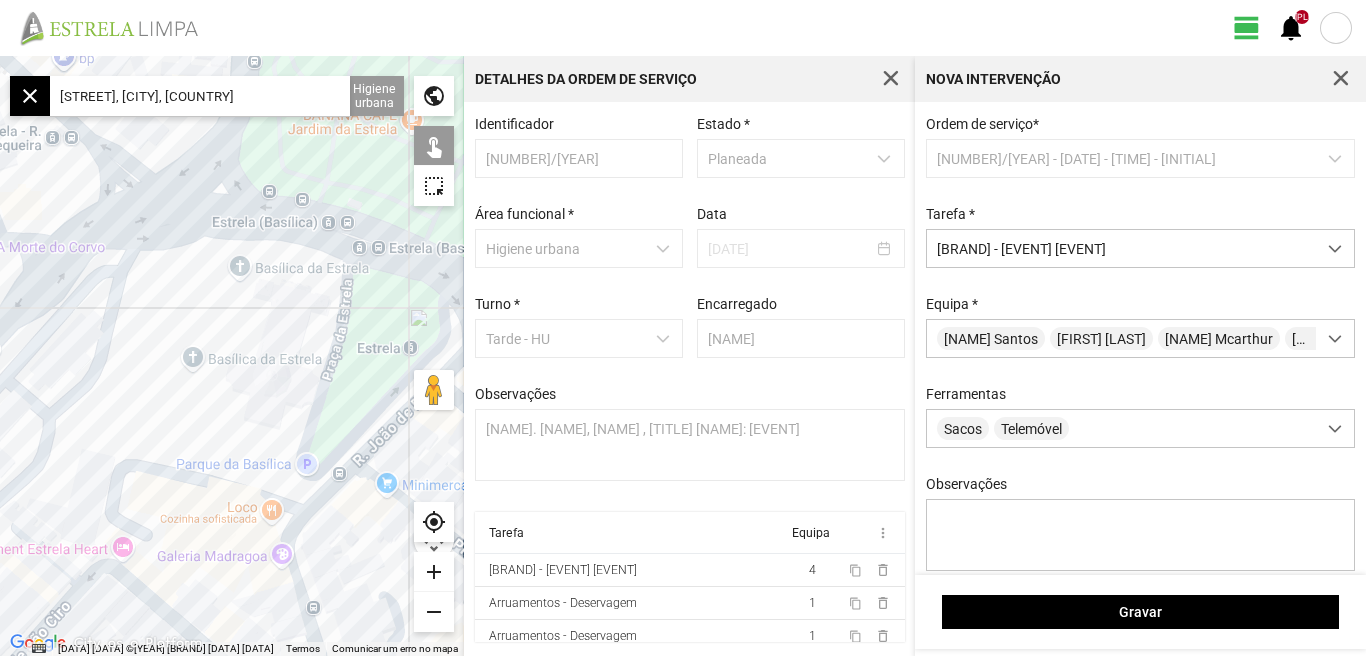 click 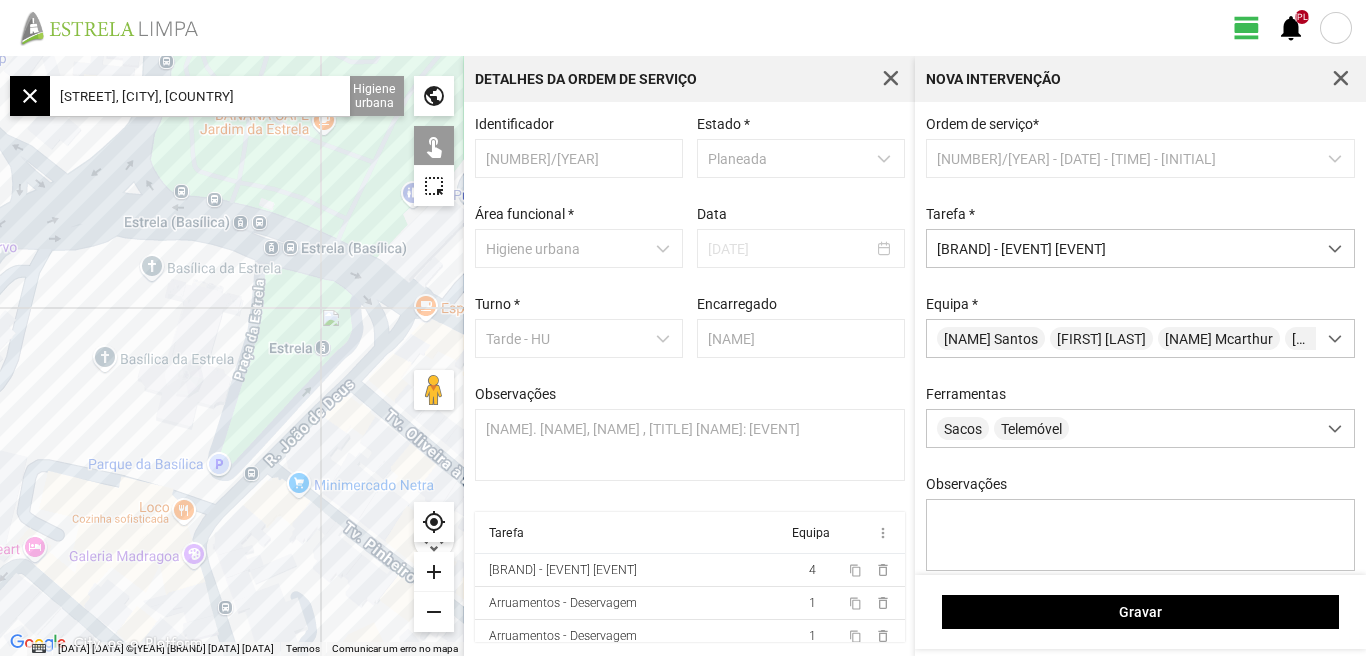 drag, startPoint x: 197, startPoint y: 356, endPoint x: 160, endPoint y: 326, distance: 47.63402 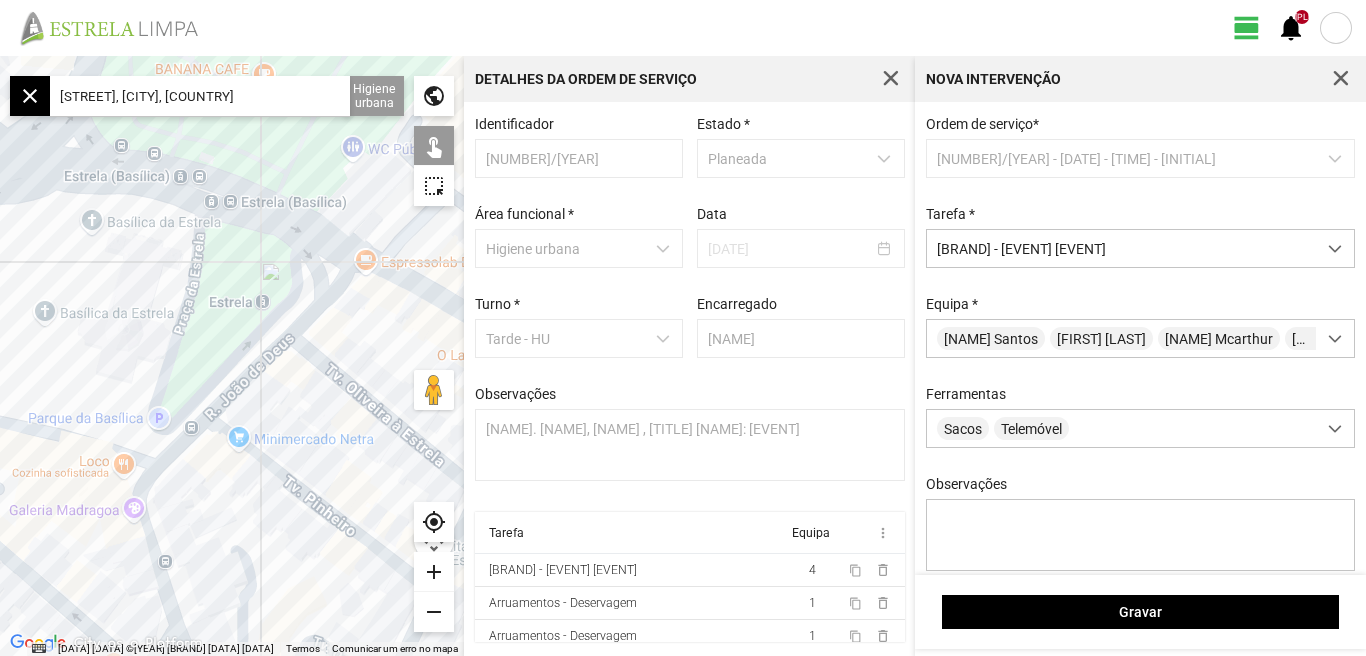 click 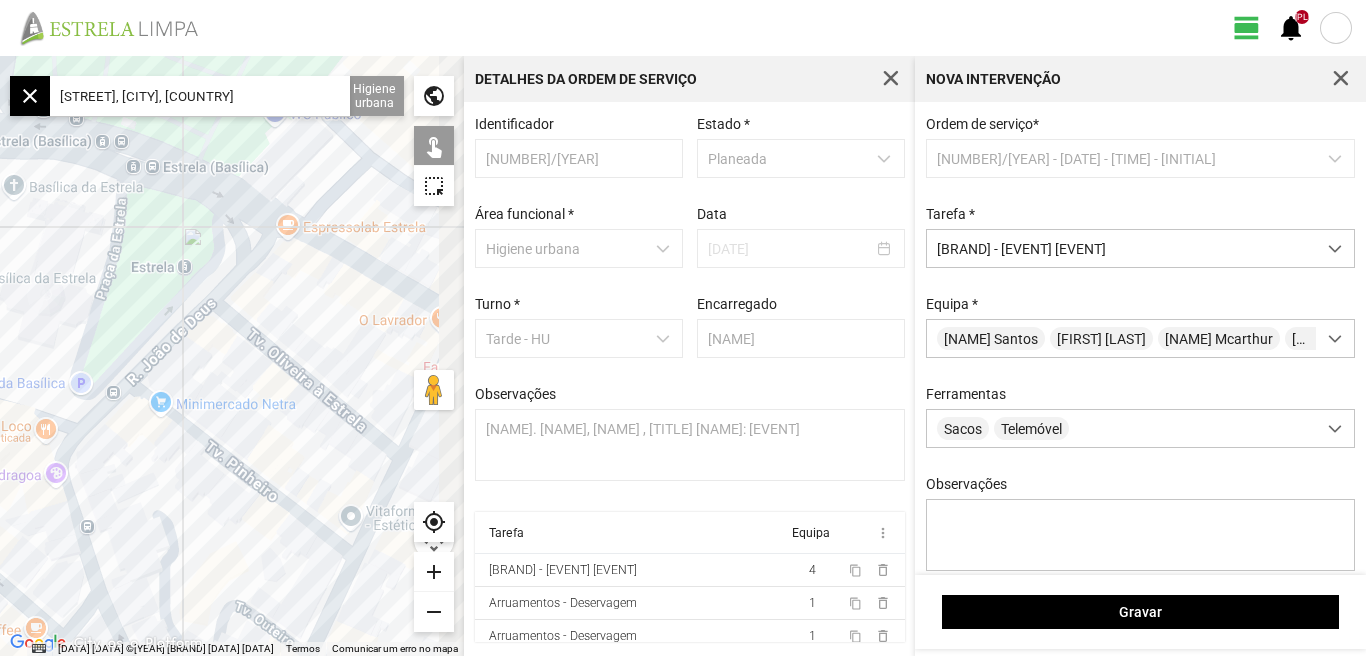 drag, startPoint x: 275, startPoint y: 420, endPoint x: 197, endPoint y: 385, distance: 85.49269 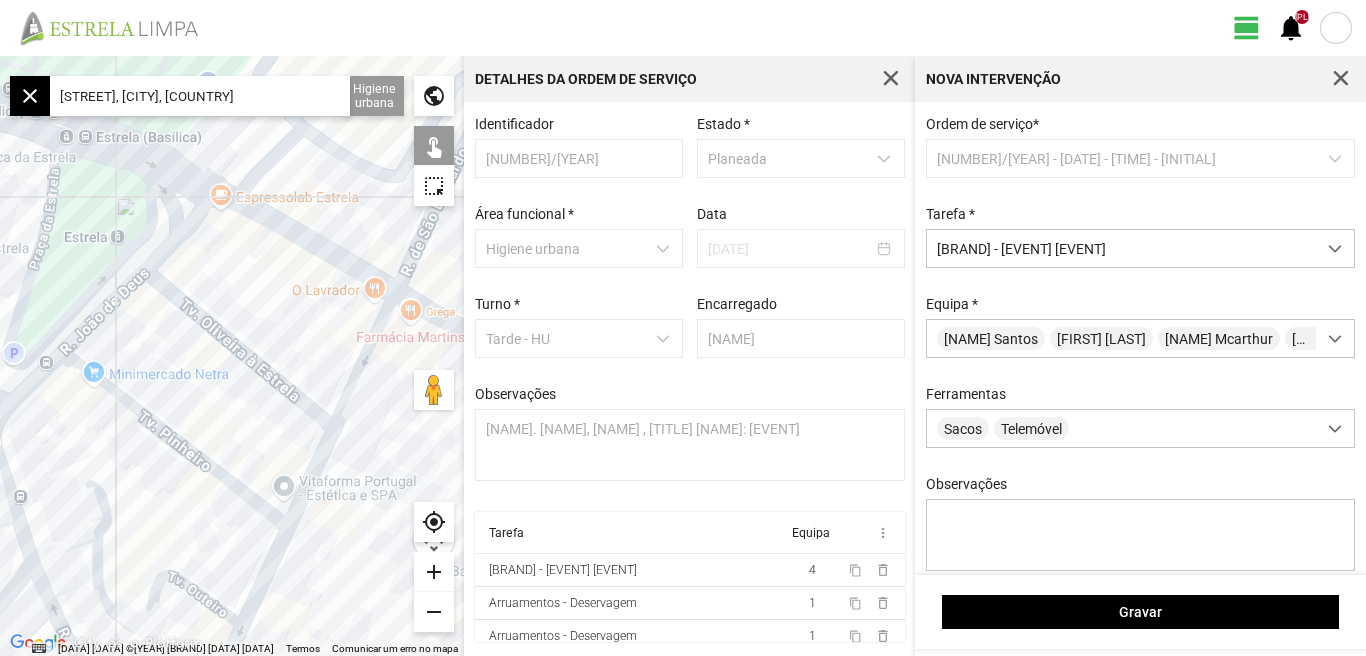 click 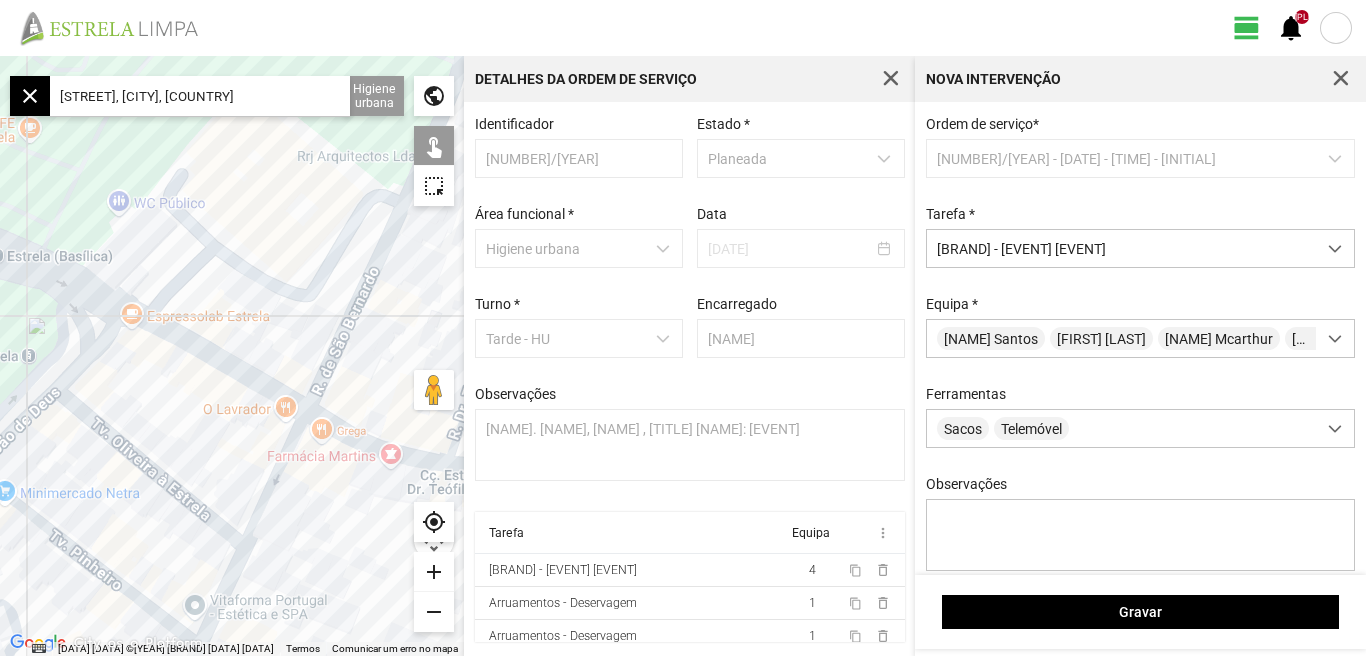 click 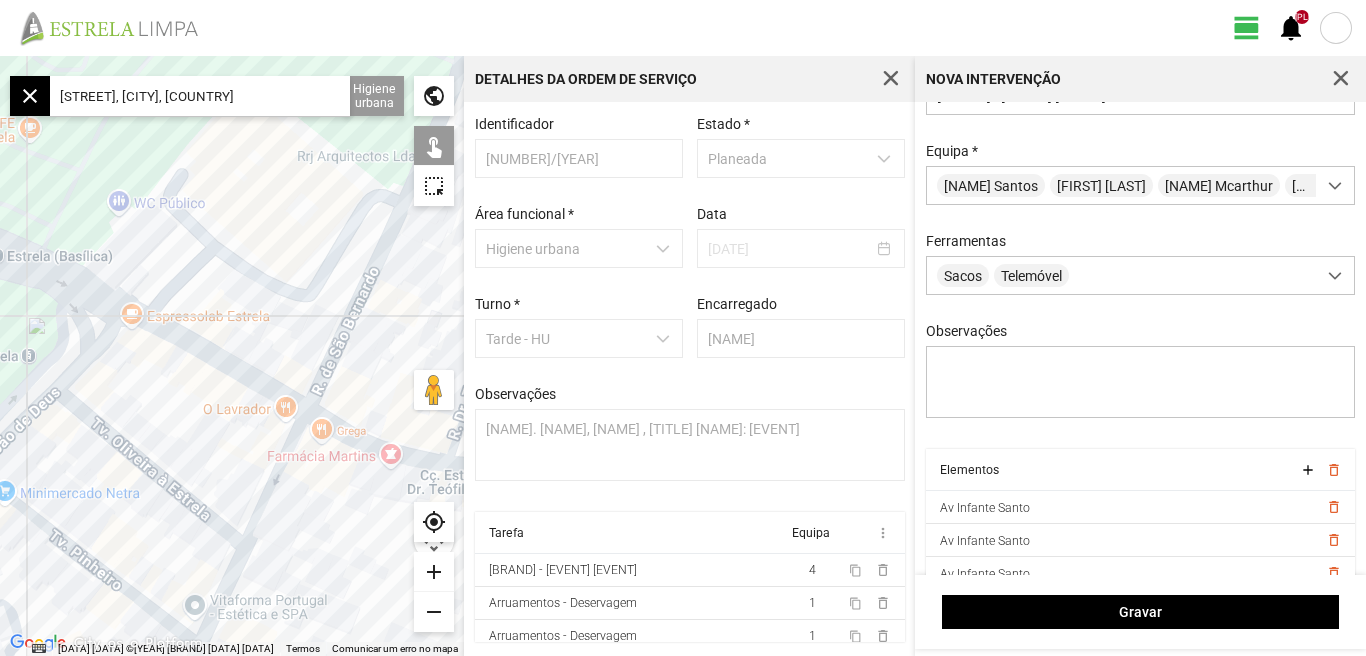 scroll, scrollTop: 177, scrollLeft: 0, axis: vertical 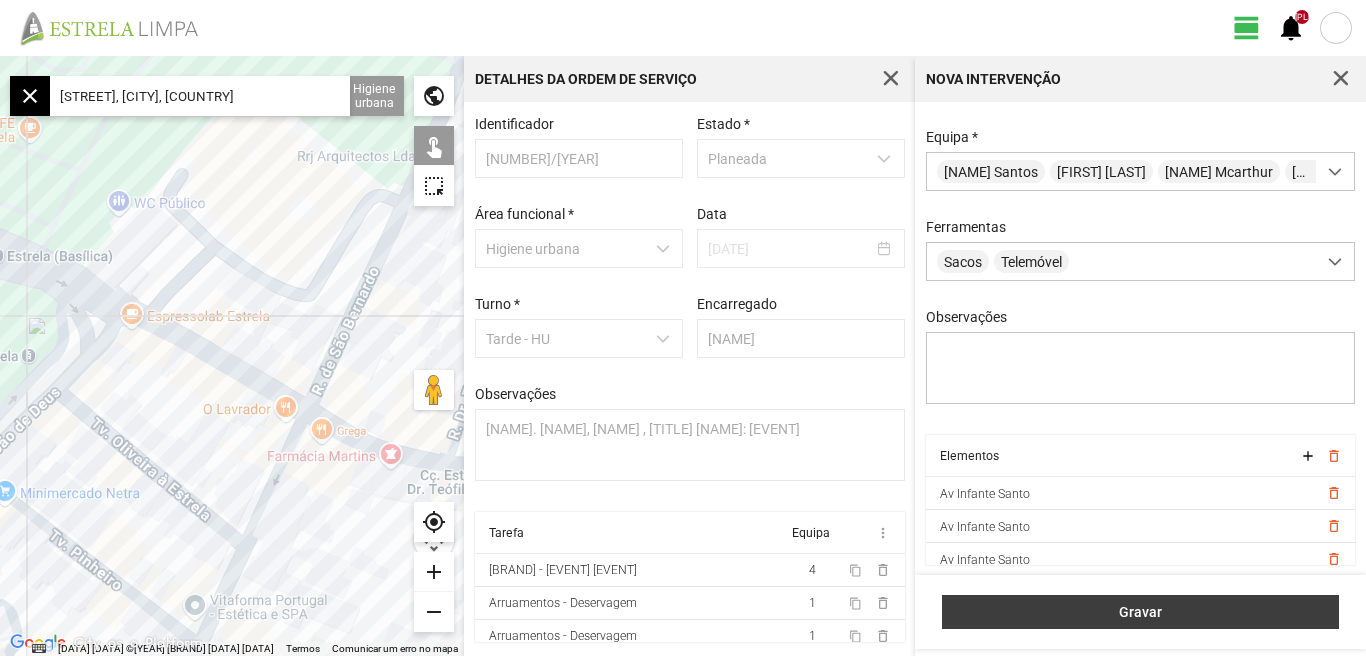 click on "Gravar" at bounding box center (1140, 612) 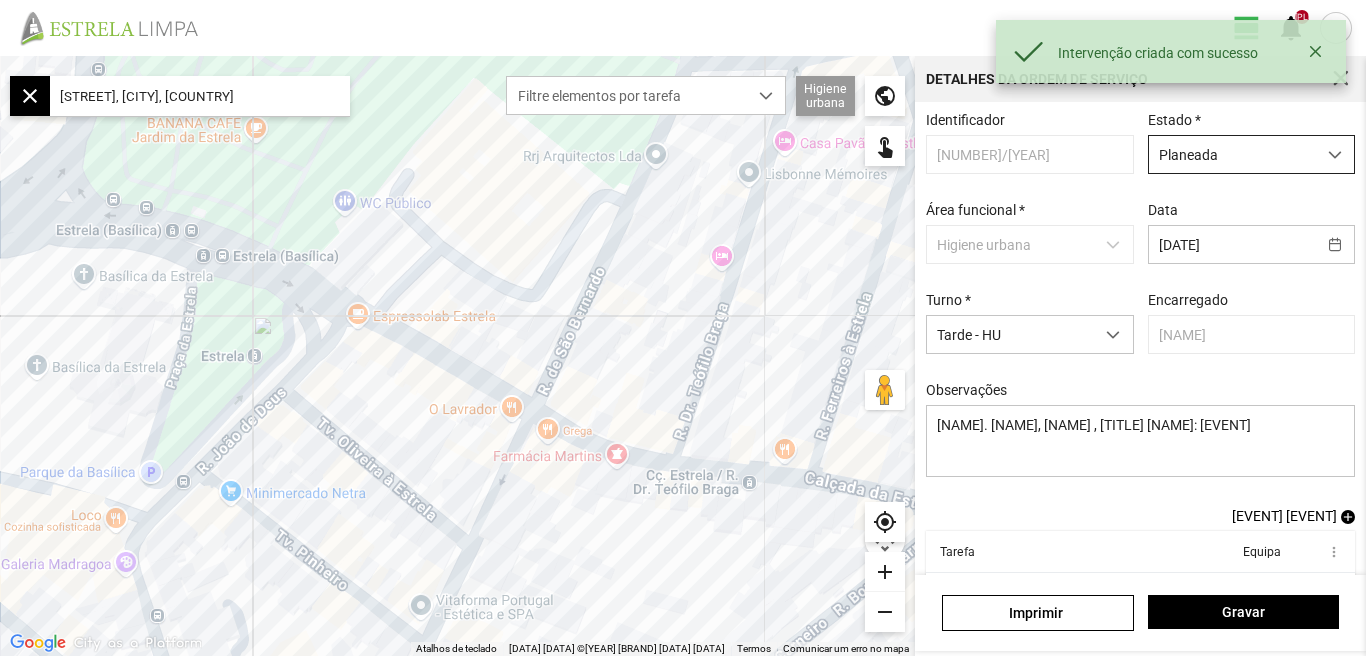click at bounding box center [1335, 155] 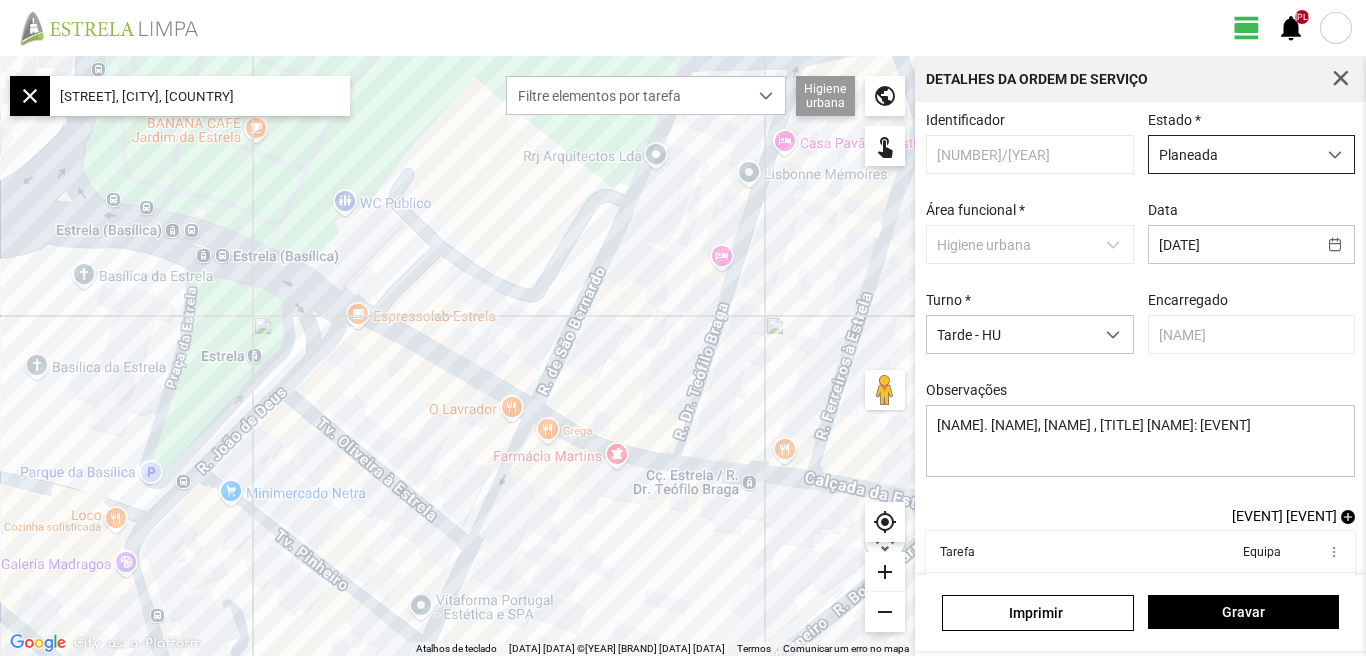 scroll, scrollTop: 11, scrollLeft: 89, axis: both 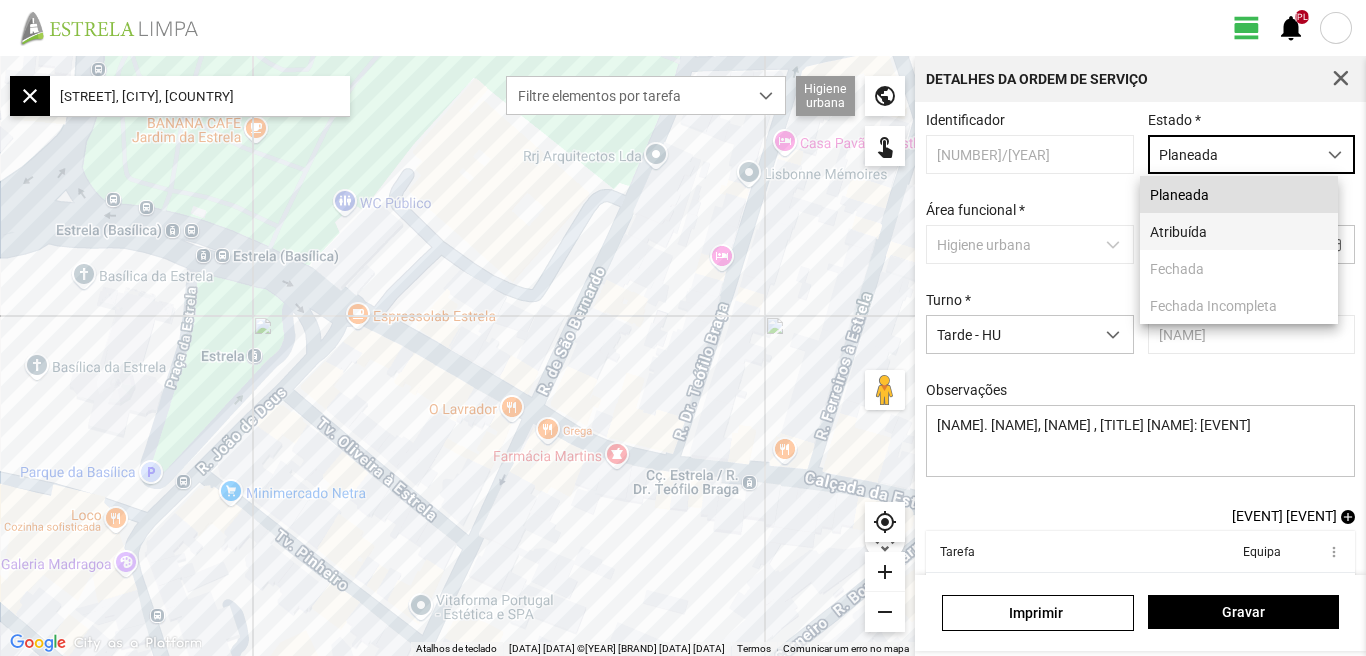 click on "Atribuída" at bounding box center (1239, 231) 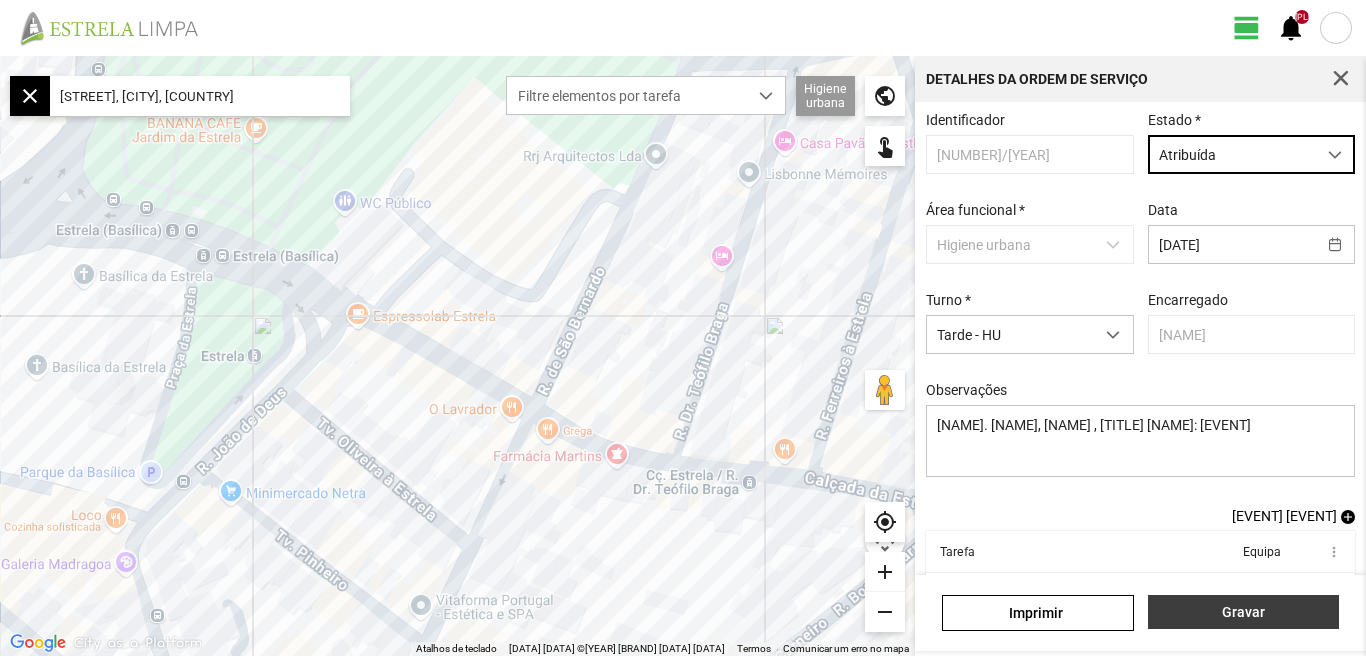 click on "Gravar" at bounding box center (1243, 612) 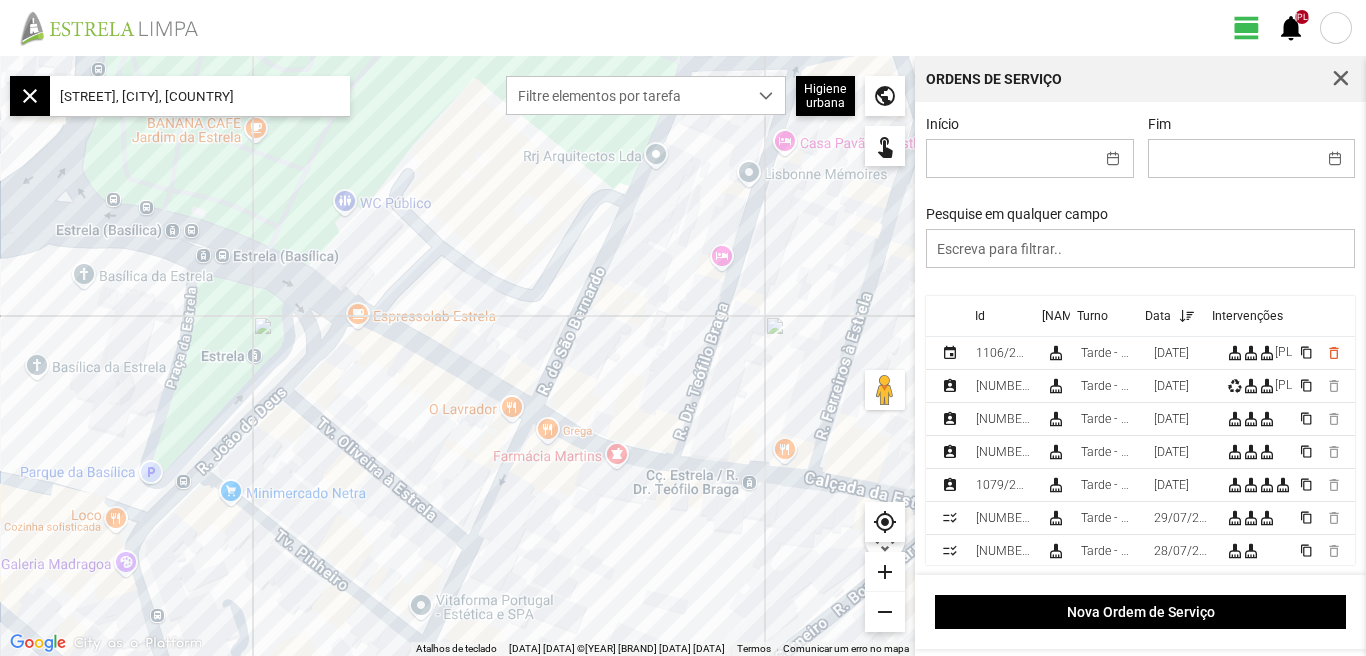 scroll, scrollTop: 4, scrollLeft: 0, axis: vertical 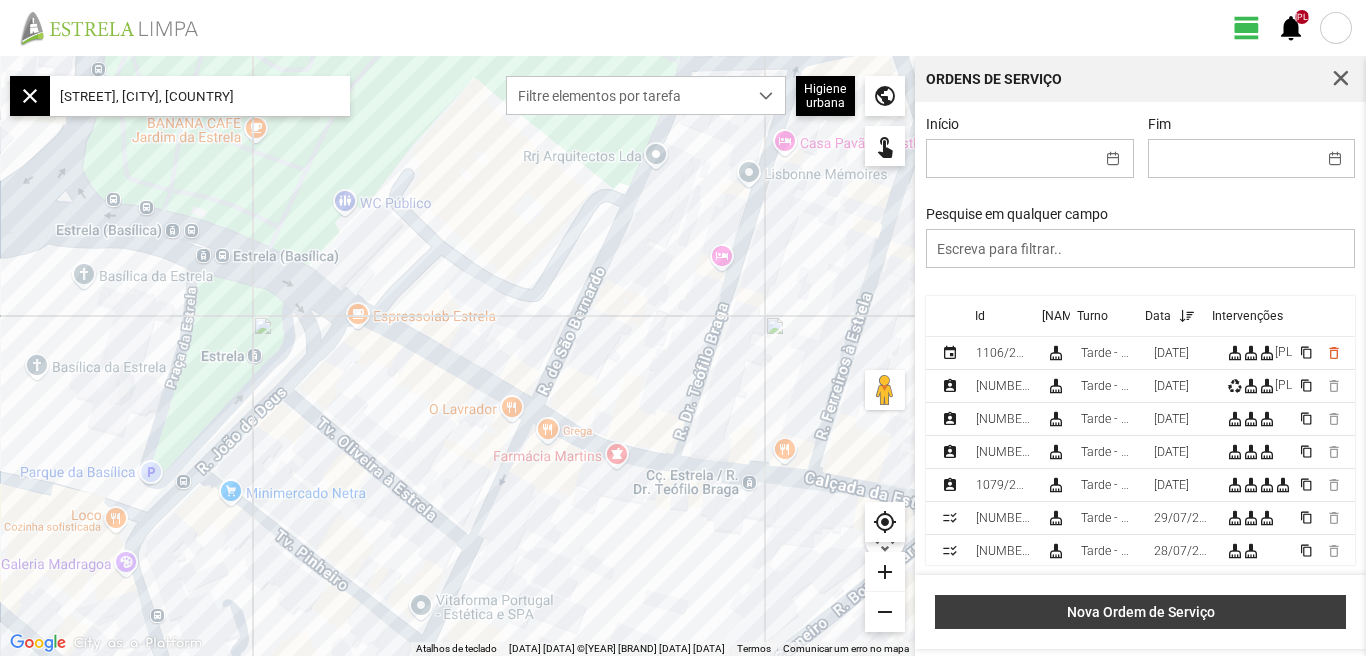 click on "Nova Ordem de Serviço" at bounding box center [1141, 612] 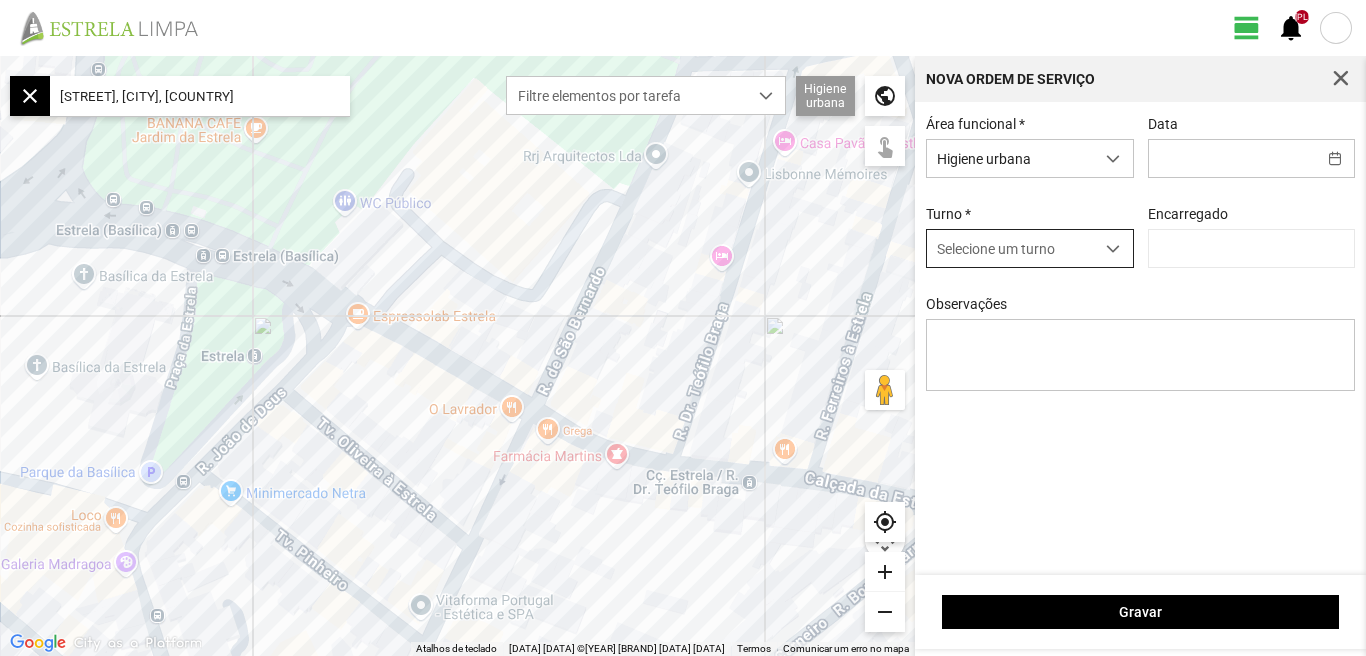 click at bounding box center (1113, 249) 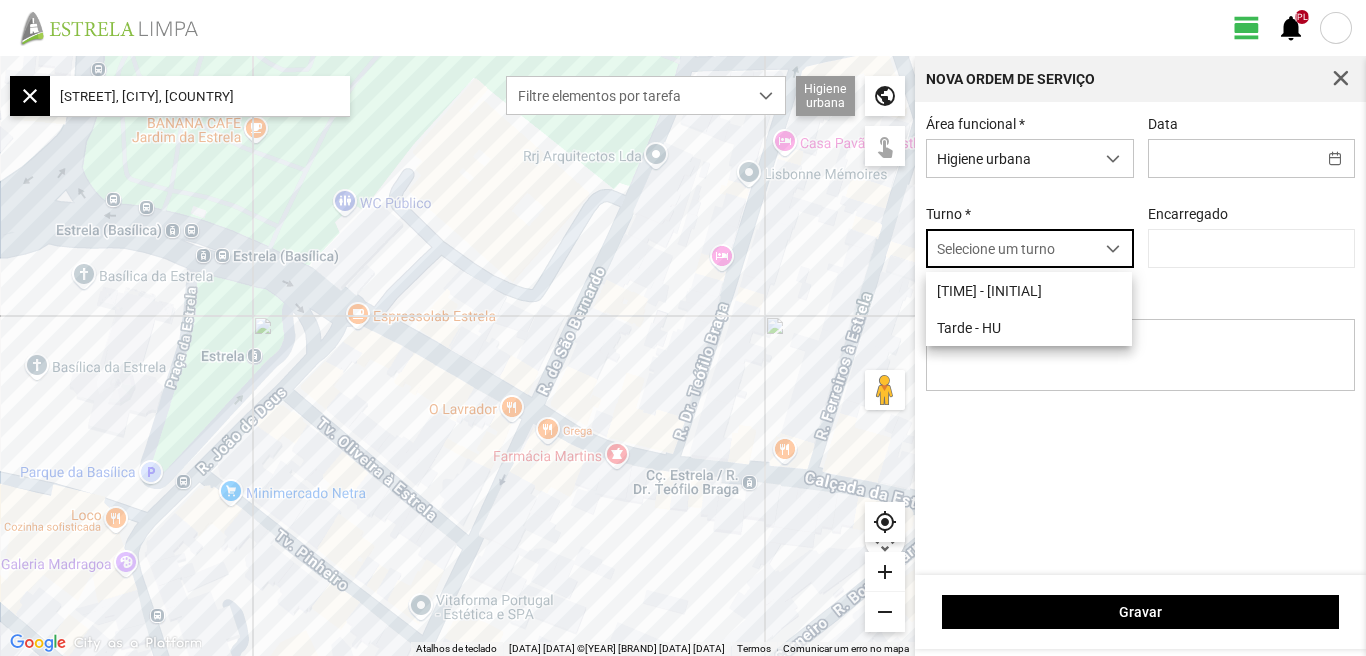 scroll, scrollTop: 11, scrollLeft: 89, axis: both 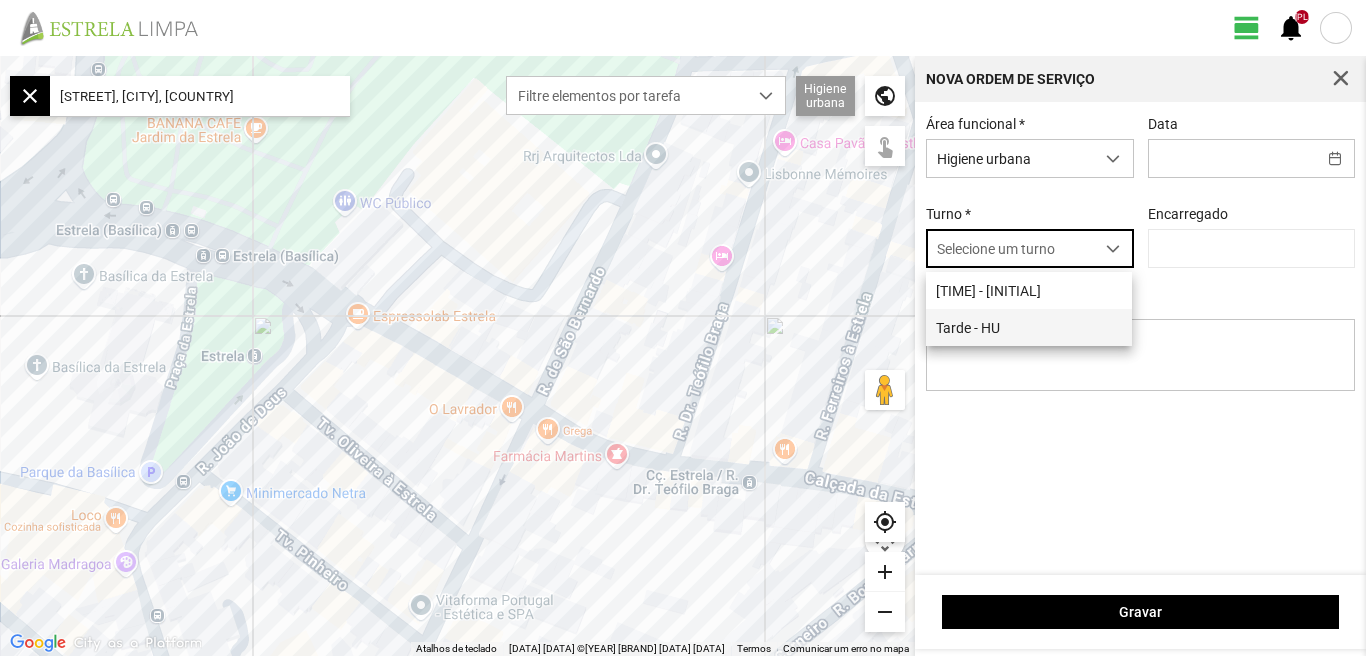 click on "Tarde - HU" at bounding box center [1029, 327] 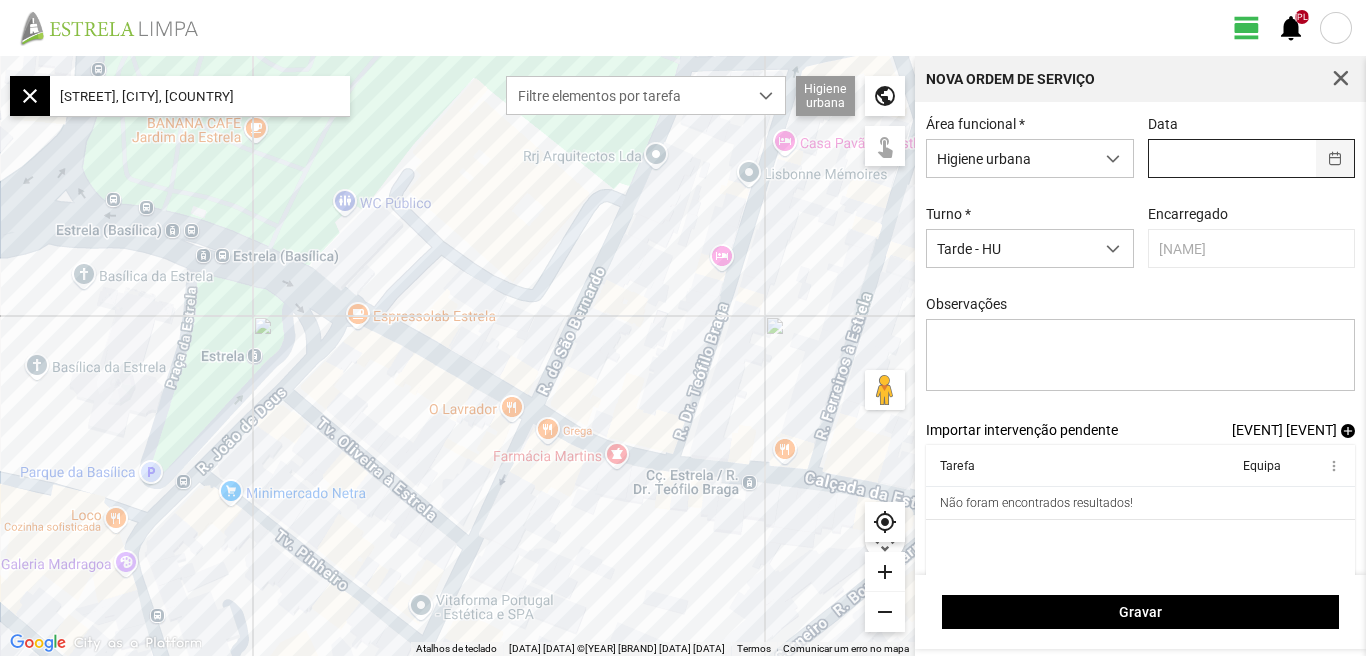 click at bounding box center [1335, 158] 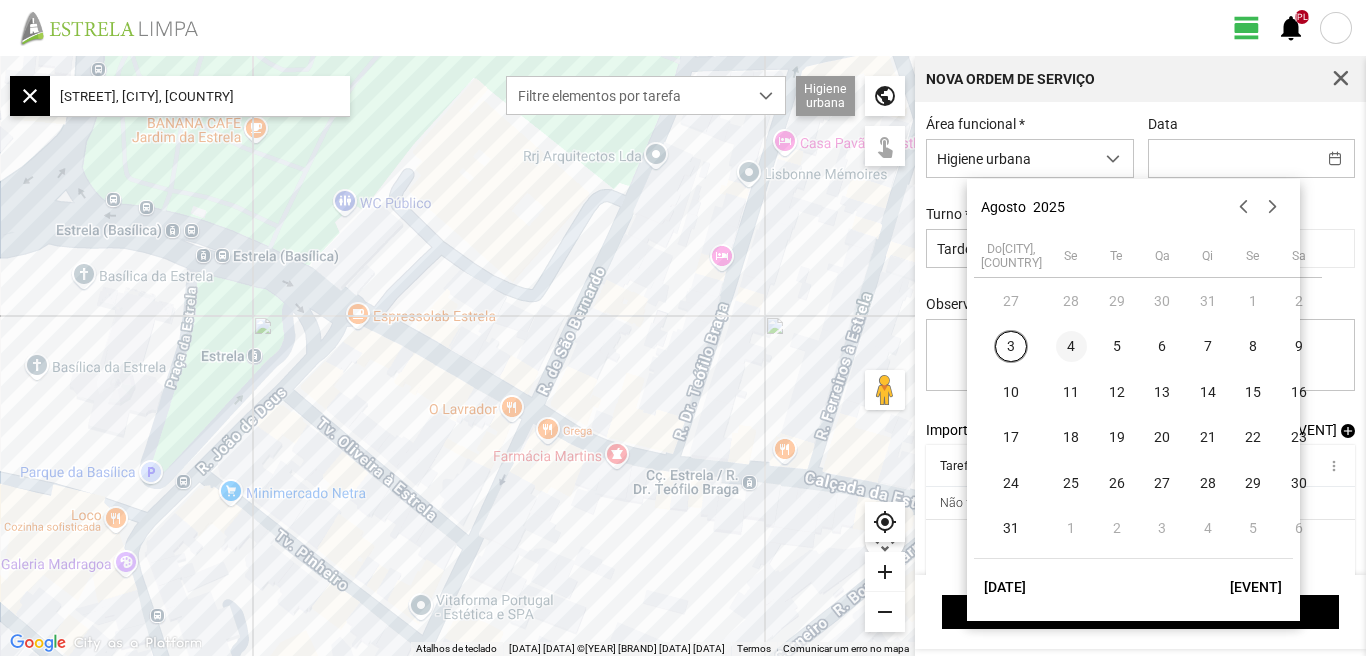 click on "4" at bounding box center [1072, 347] 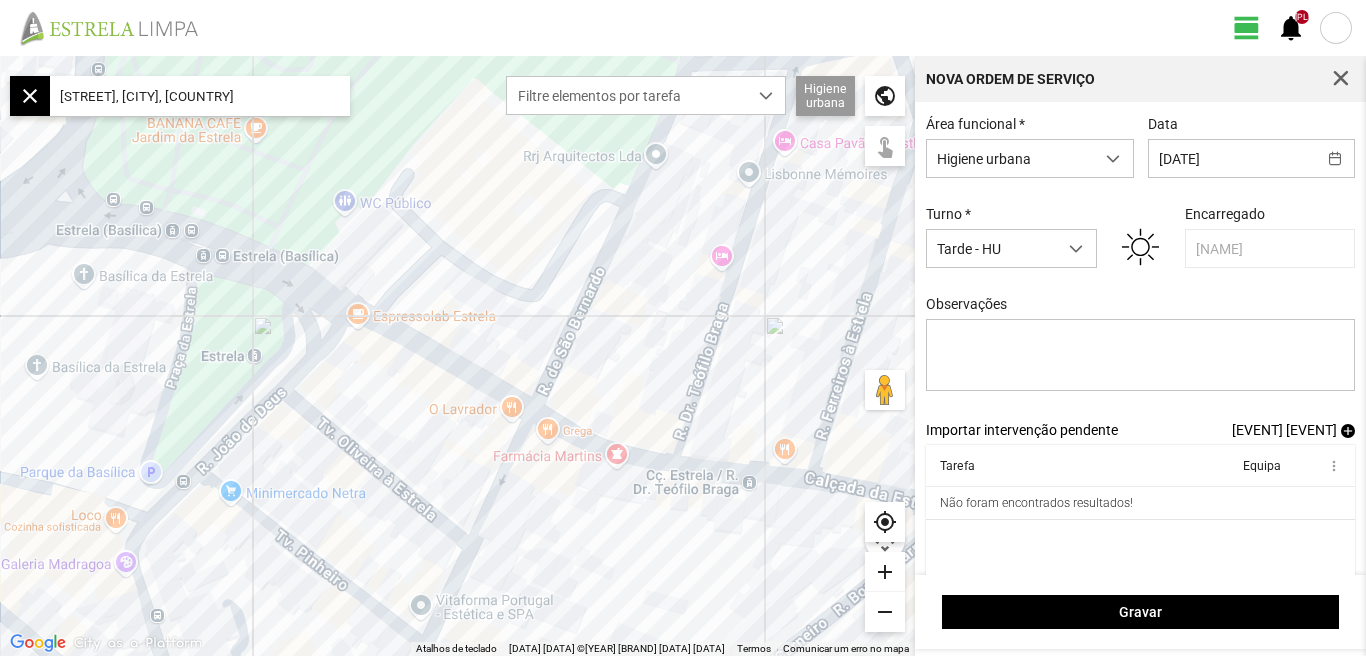 scroll, scrollTop: 17, scrollLeft: 0, axis: vertical 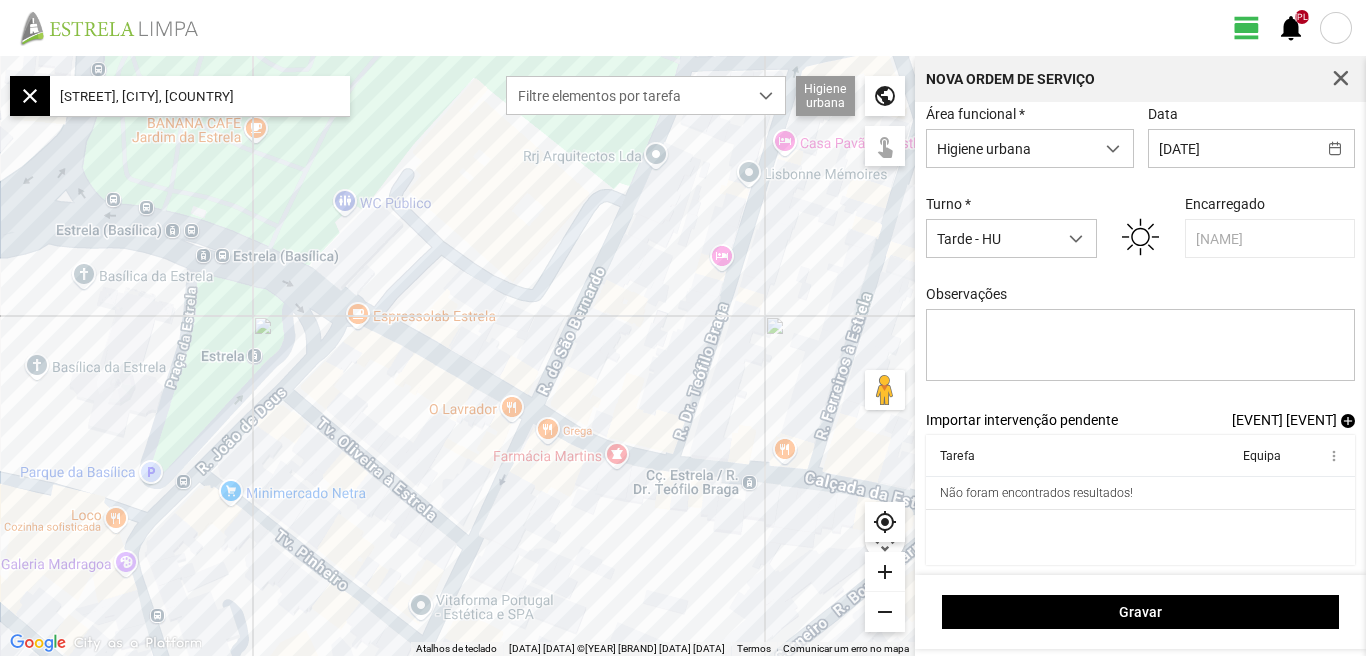 click on "[EVENT] [EVENT]" at bounding box center (1284, 420) 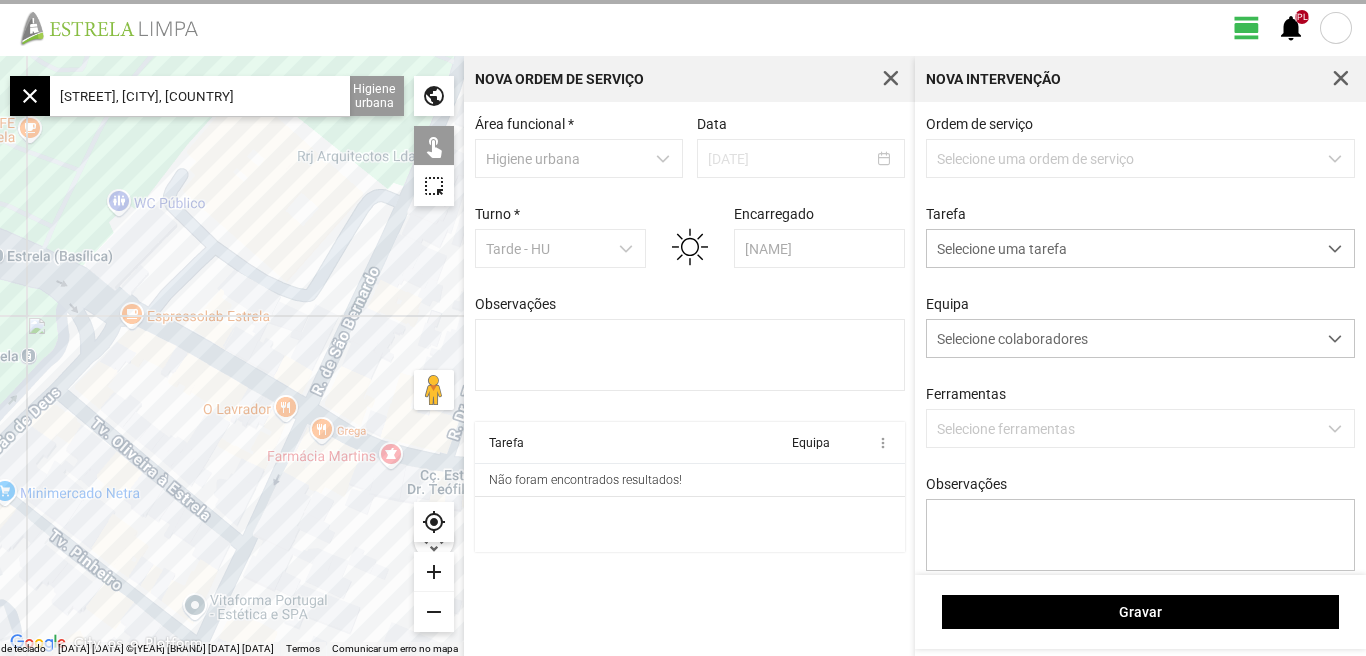 scroll, scrollTop: 0, scrollLeft: 0, axis: both 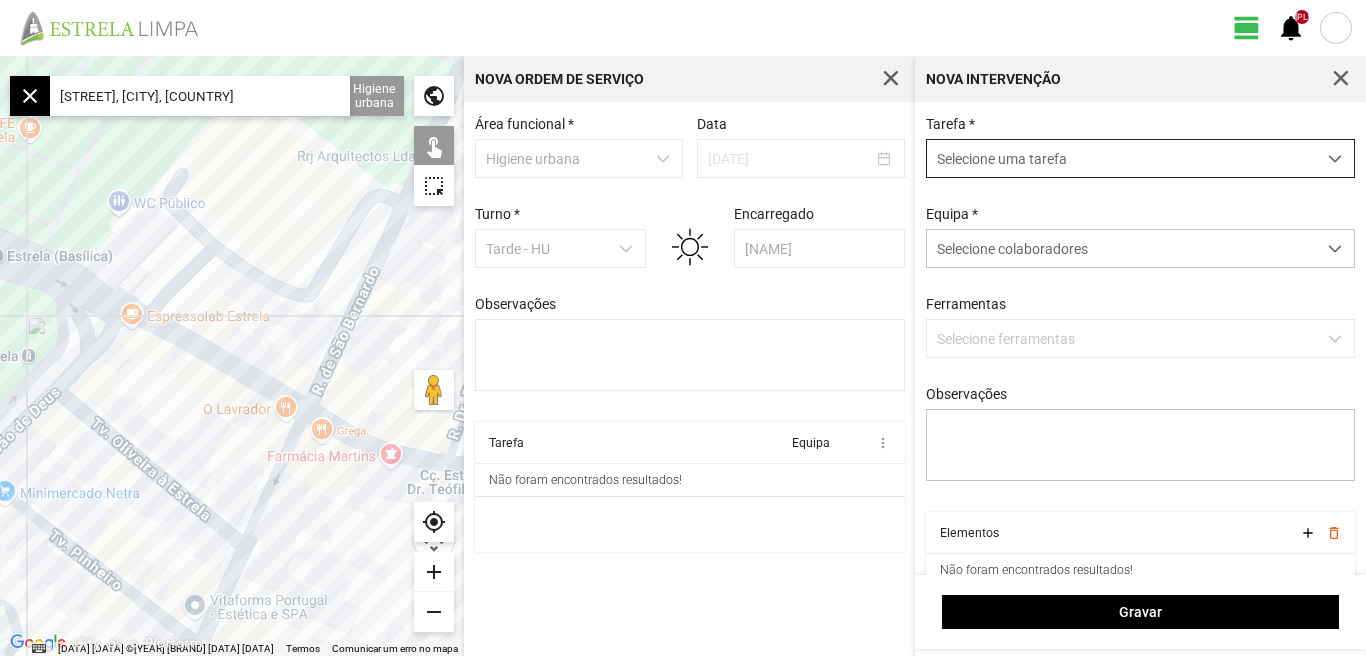 click at bounding box center (1335, 159) 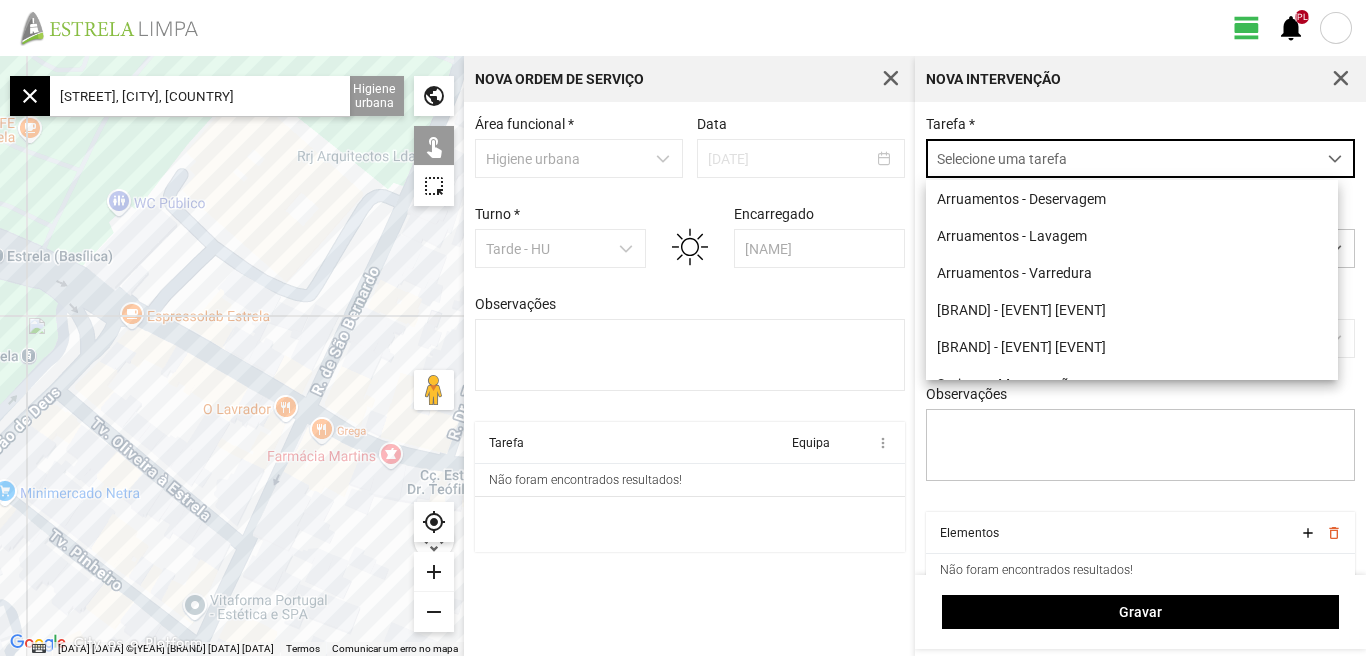 scroll, scrollTop: 11, scrollLeft: 89, axis: both 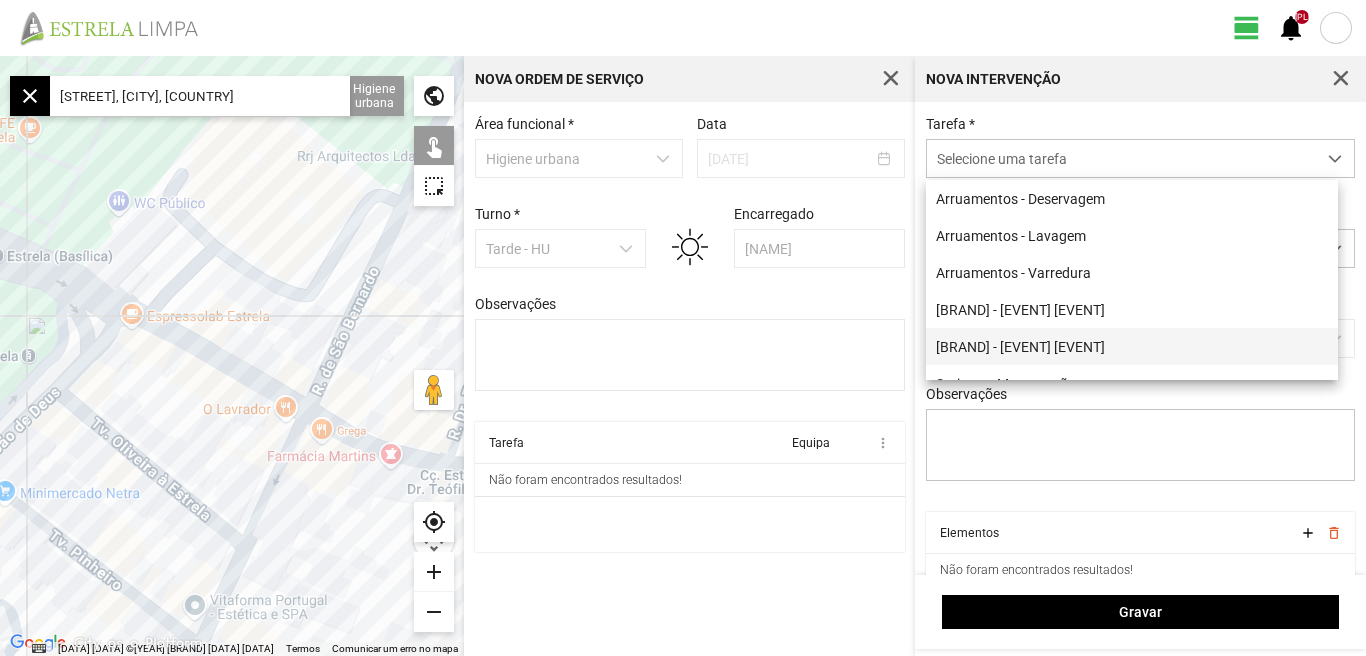 click on "[BRAND] - [EVENT] [EVENT]" at bounding box center (1132, 346) 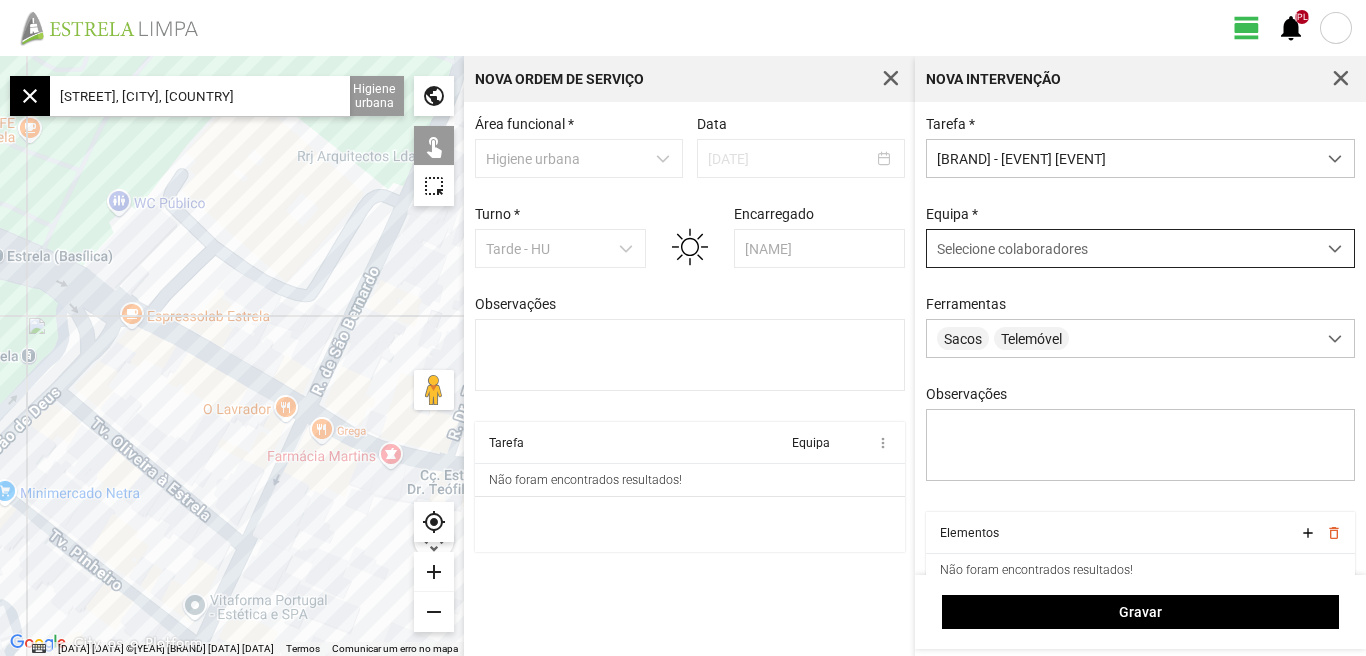 click at bounding box center (1335, 249) 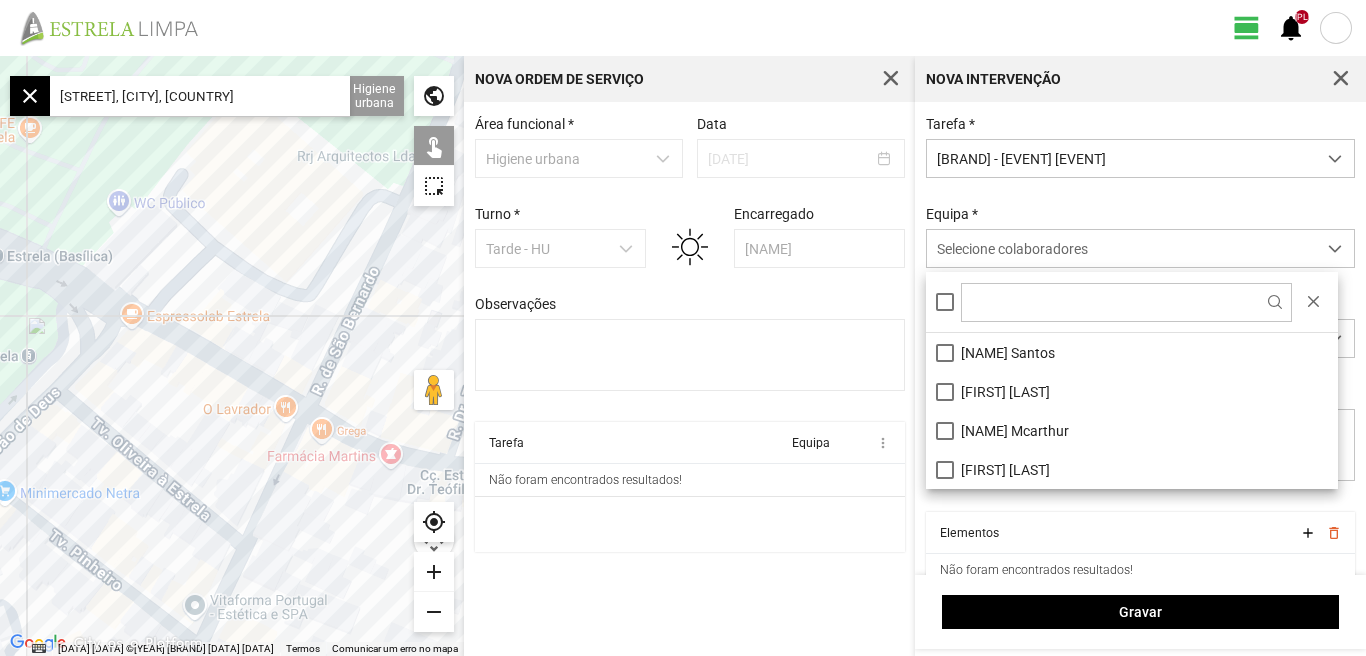 click at bounding box center [1132, 302] 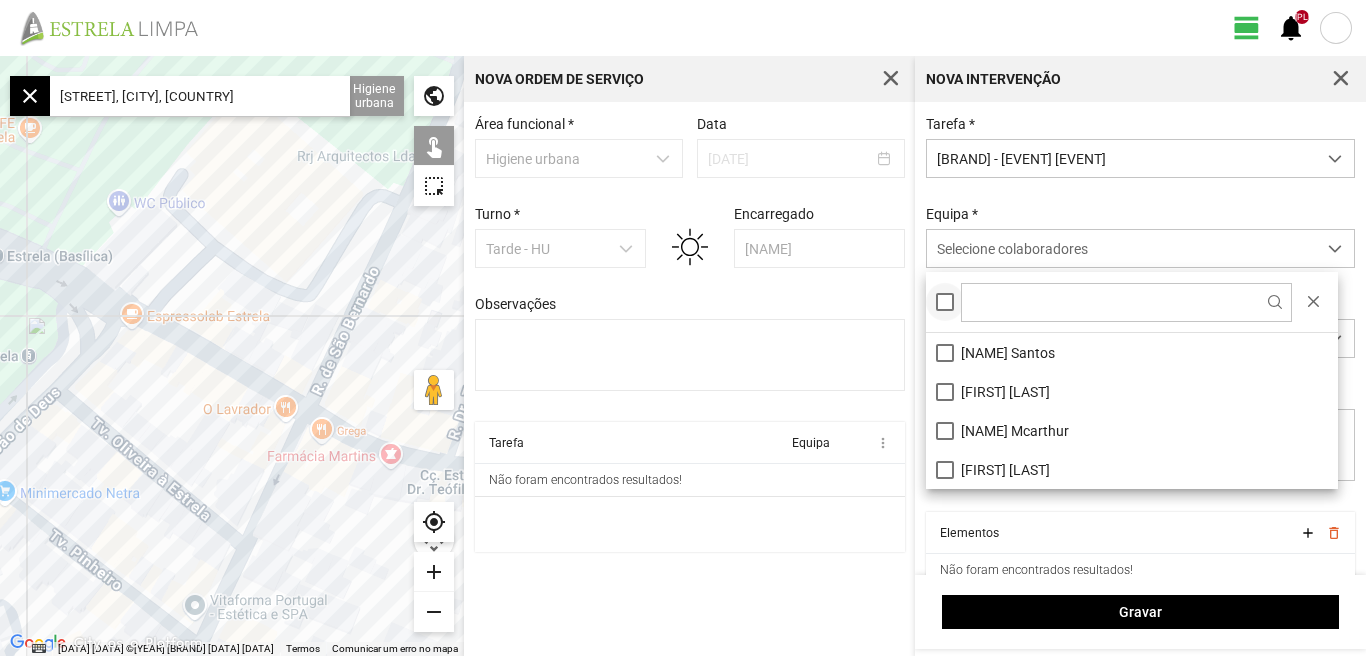click at bounding box center [945, 302] 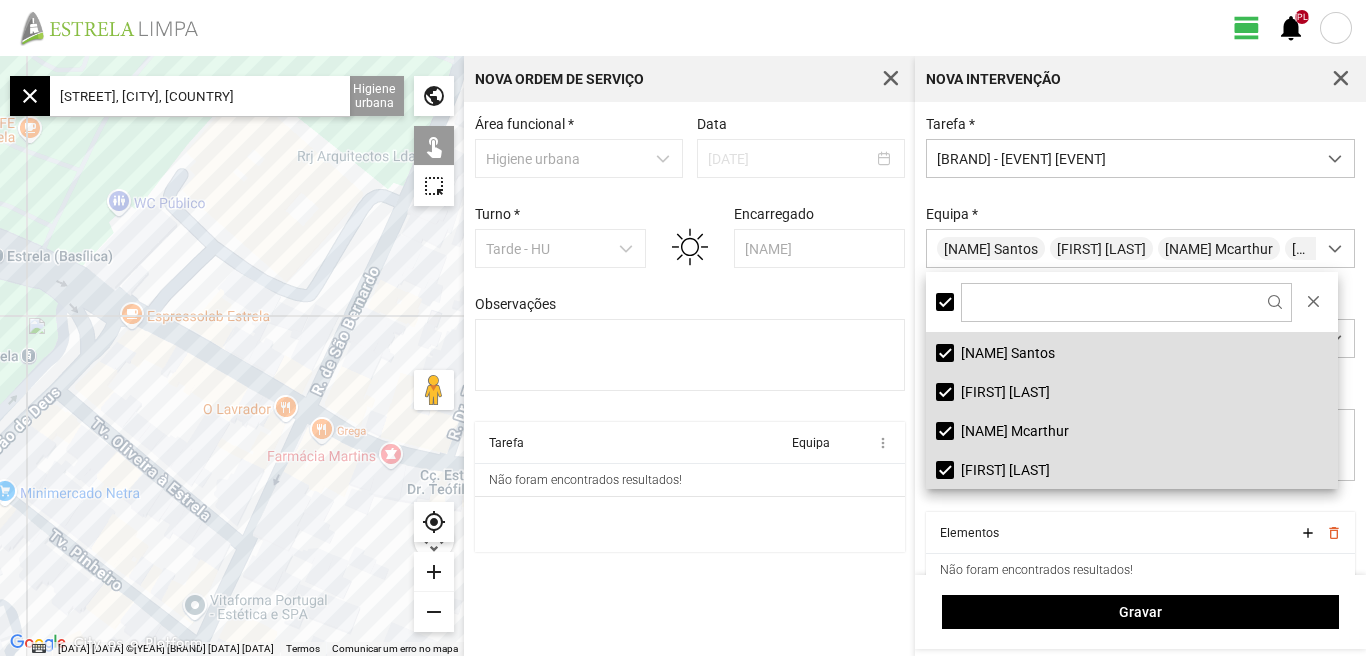 click on "[EVENT] [EVENT] [EVENT] ! [EVENT]" at bounding box center (690, 487) 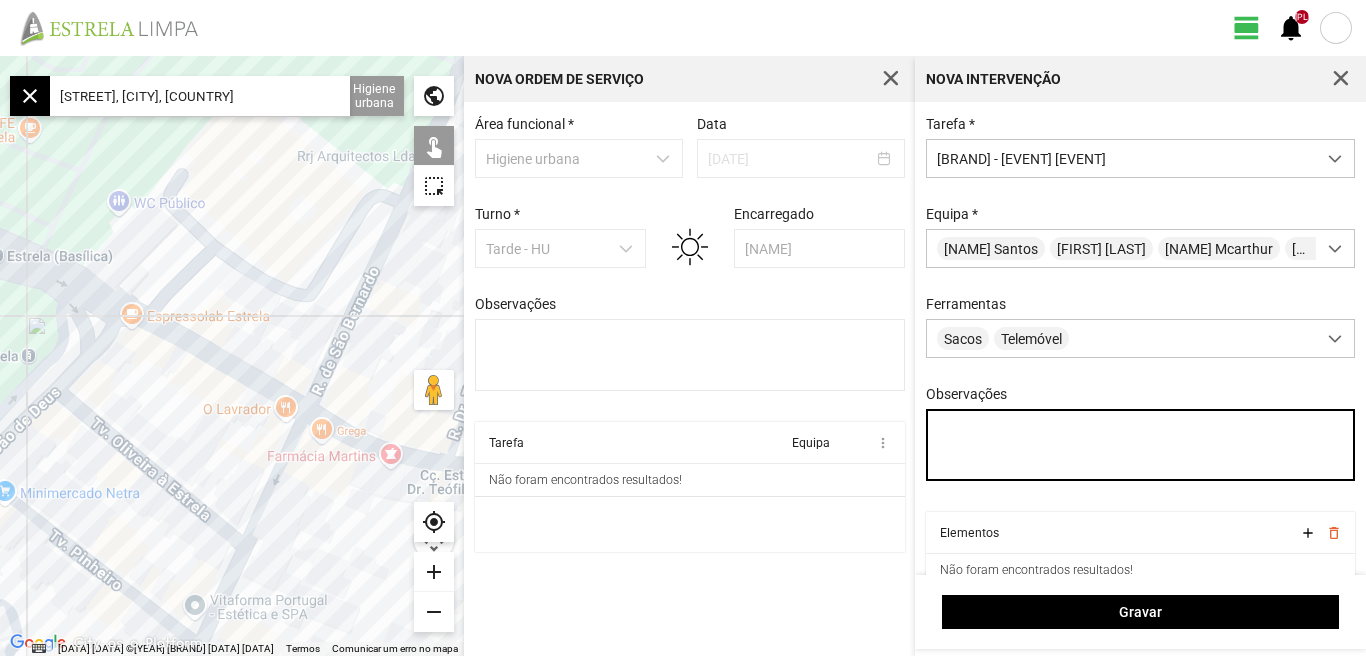 click on "Observações" at bounding box center (1141, 445) 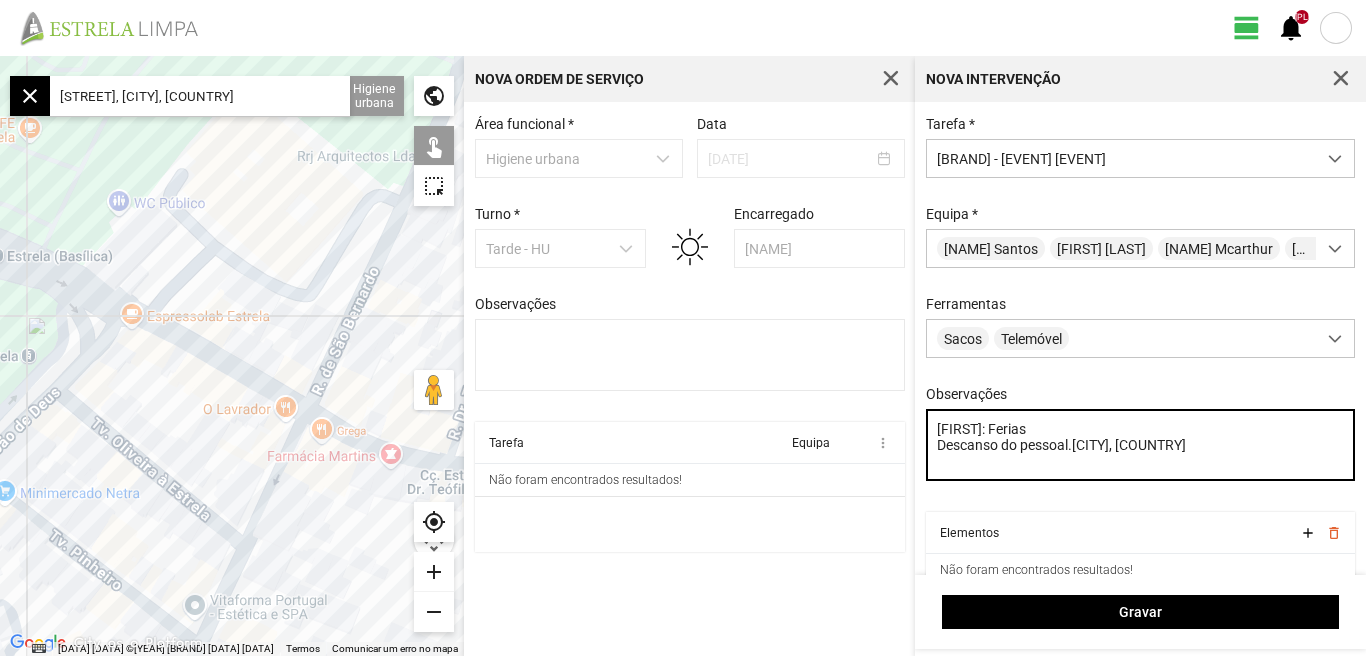 scroll, scrollTop: 85, scrollLeft: 0, axis: vertical 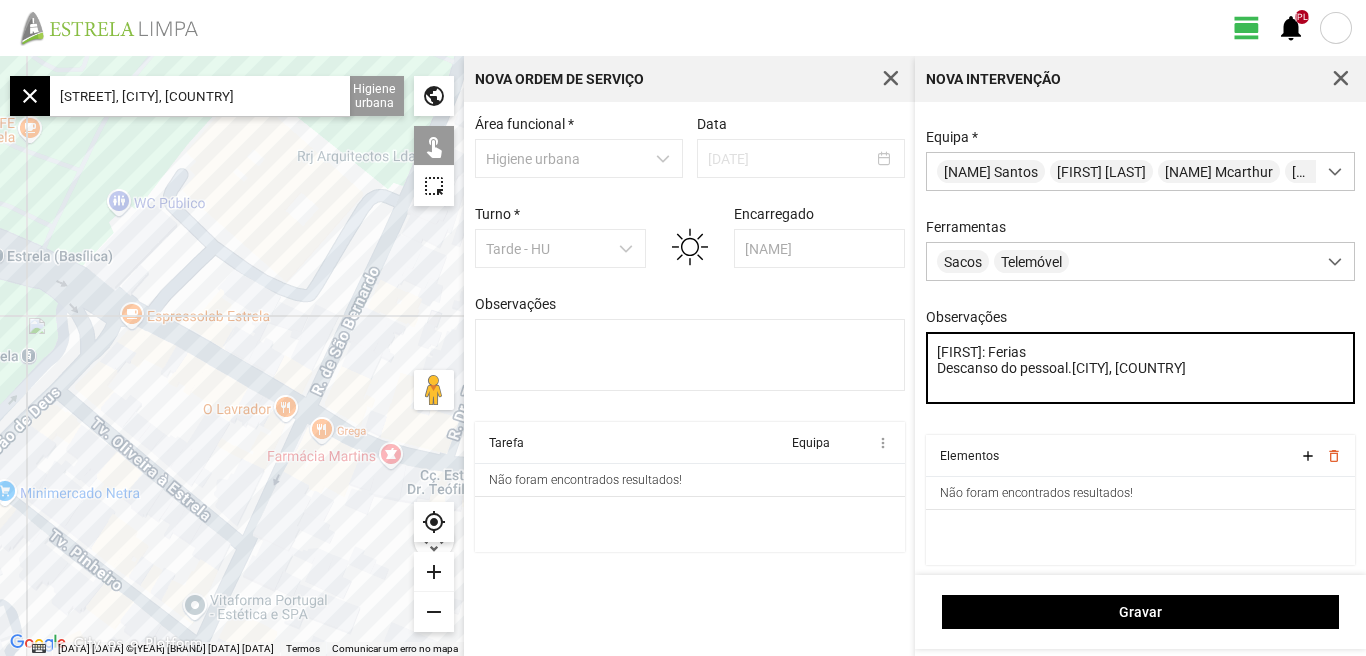 type on "[FIRST]: Ferias
Descanso do pessoal.[CITY], [COUNTRY]" 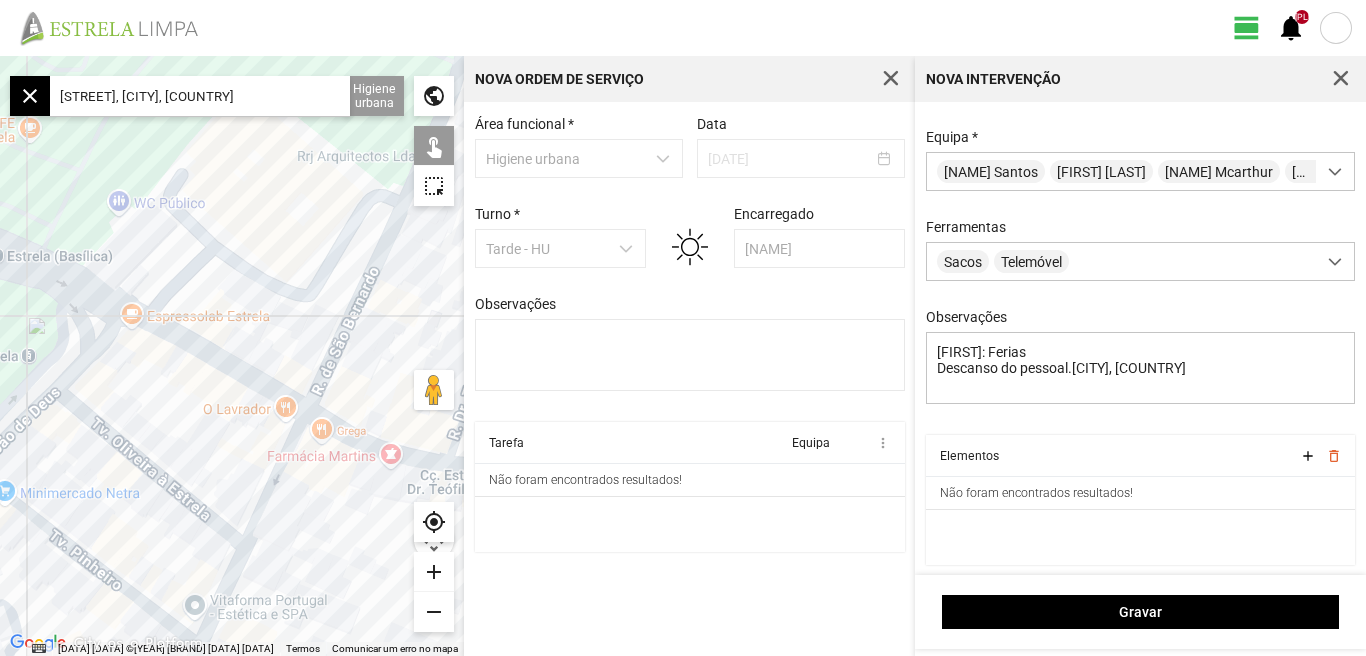 click 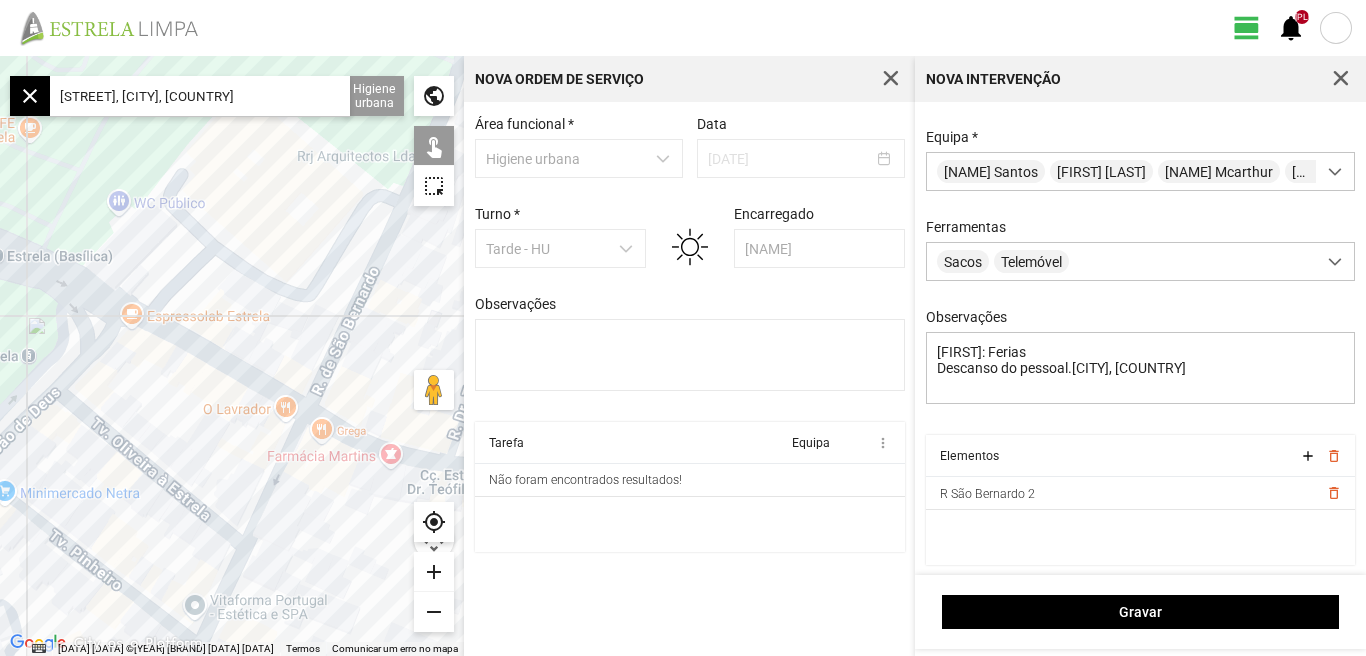 scroll, scrollTop: 0, scrollLeft: 0, axis: both 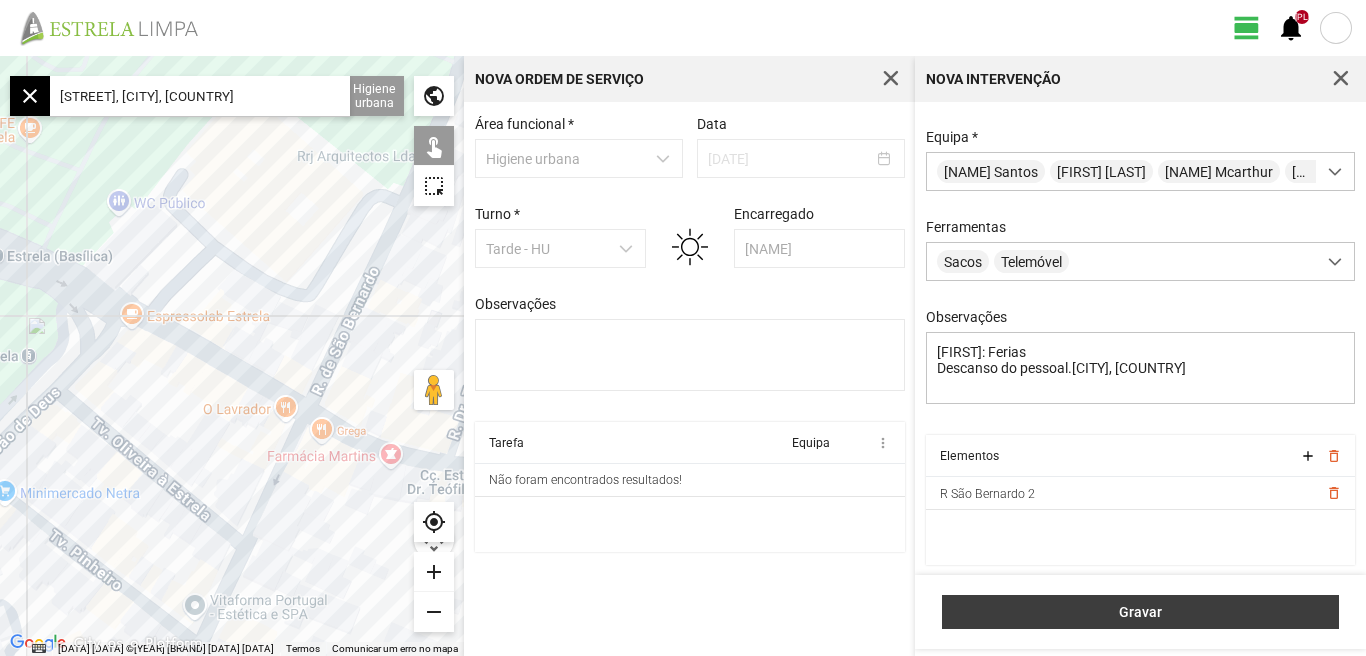 click on "Gravar" at bounding box center (1141, 612) 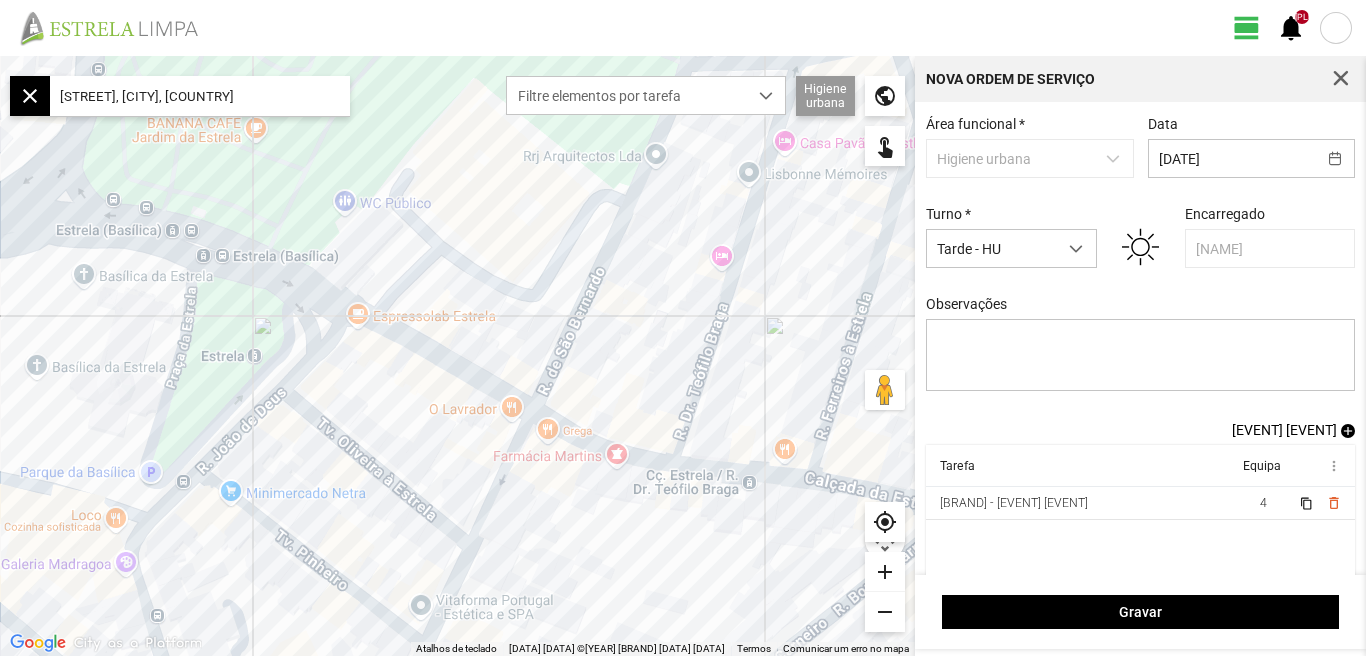 scroll, scrollTop: 17, scrollLeft: 0, axis: vertical 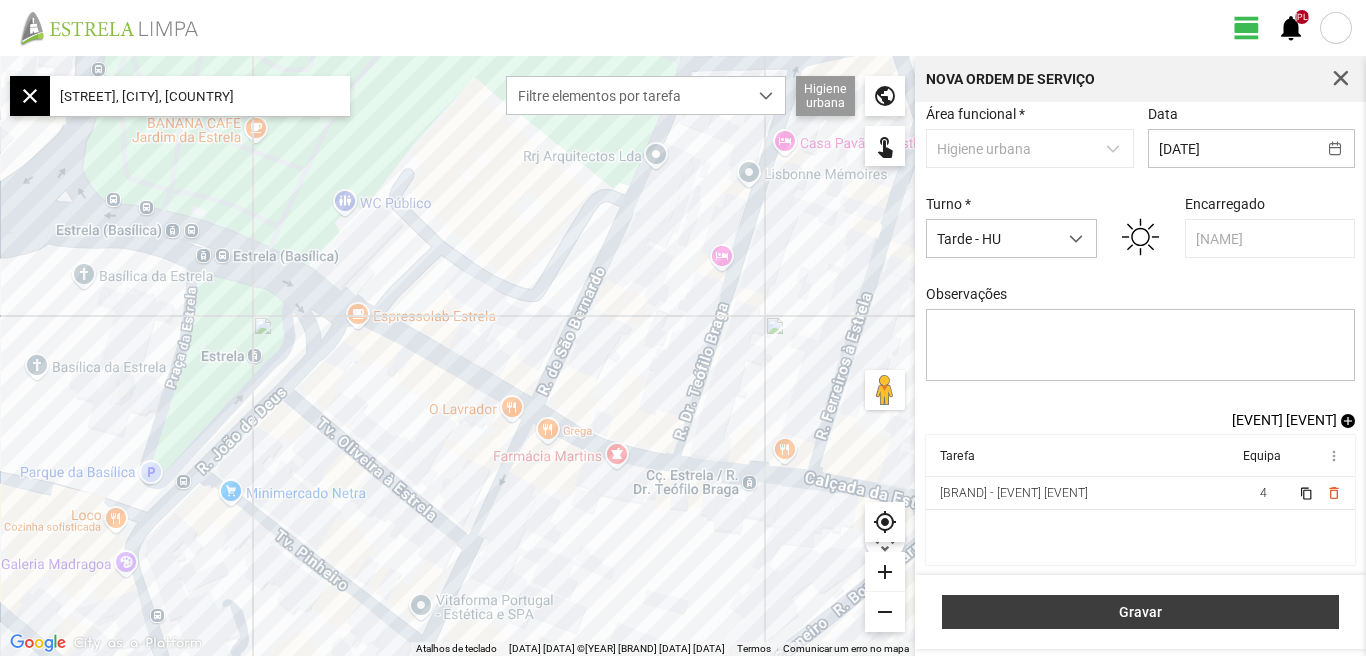 click on "Gravar" at bounding box center [1141, 612] 